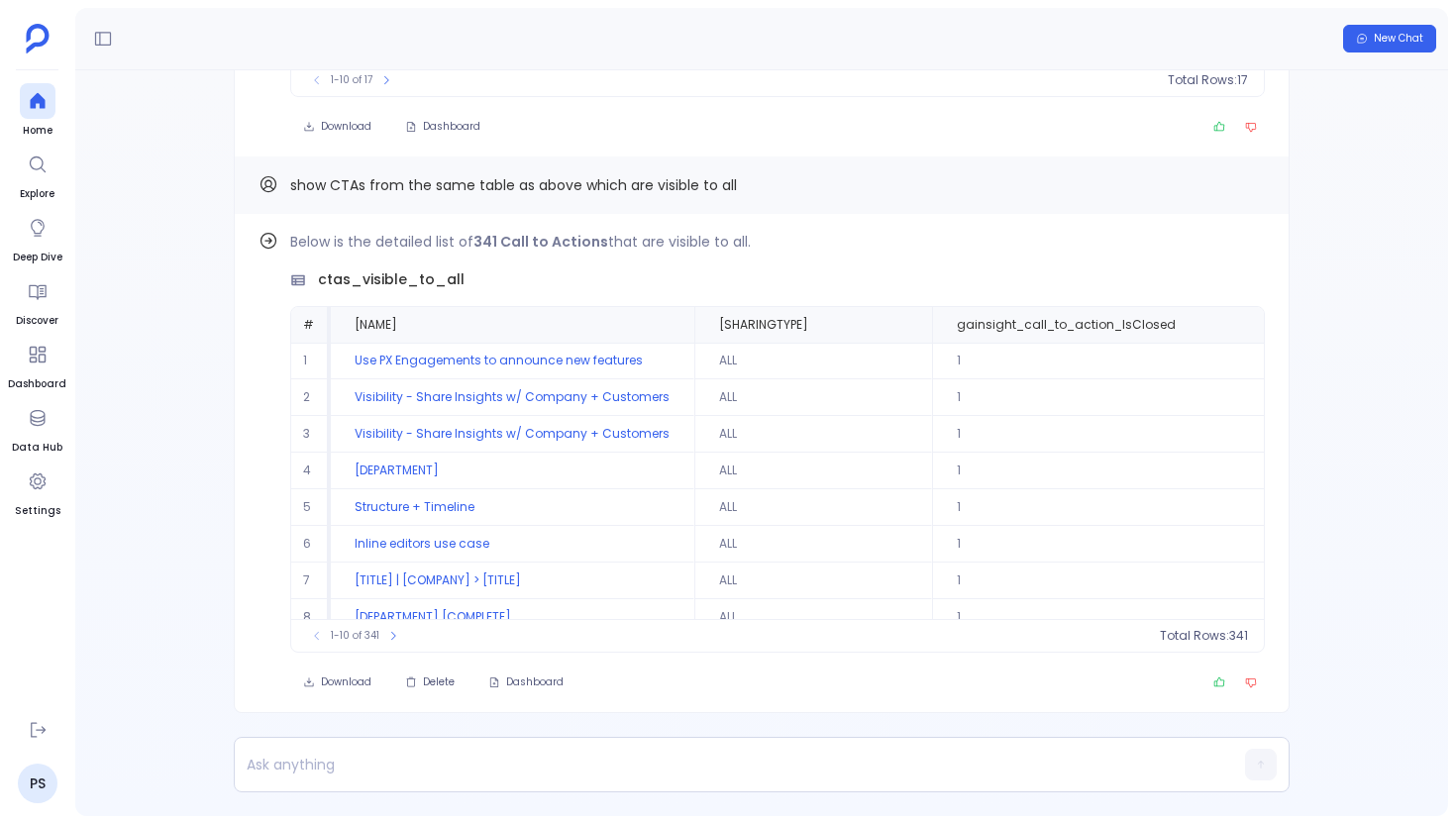 scroll, scrollTop: 0, scrollLeft: 0, axis: both 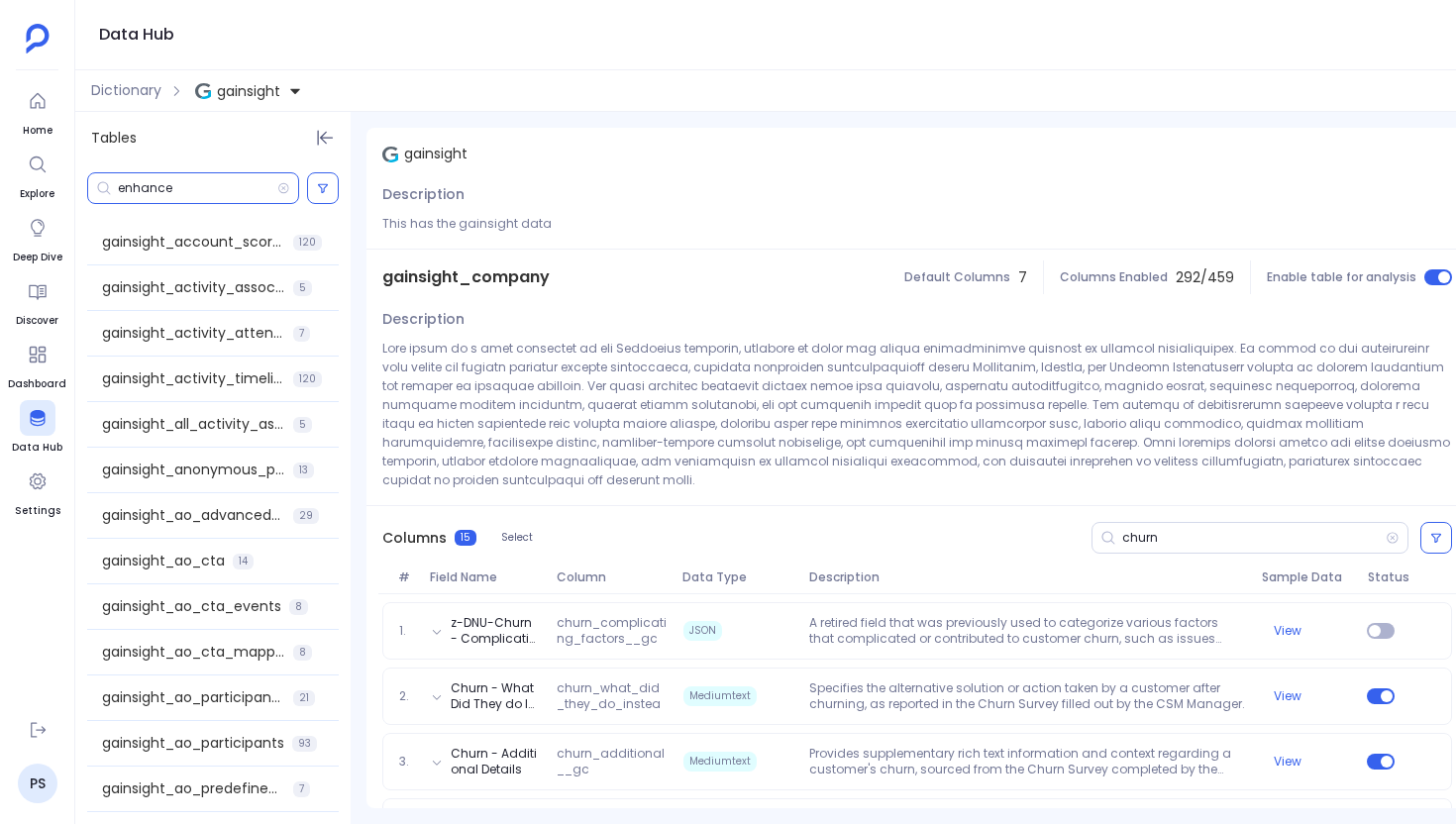 click on "enhance" at bounding box center [197, 188] 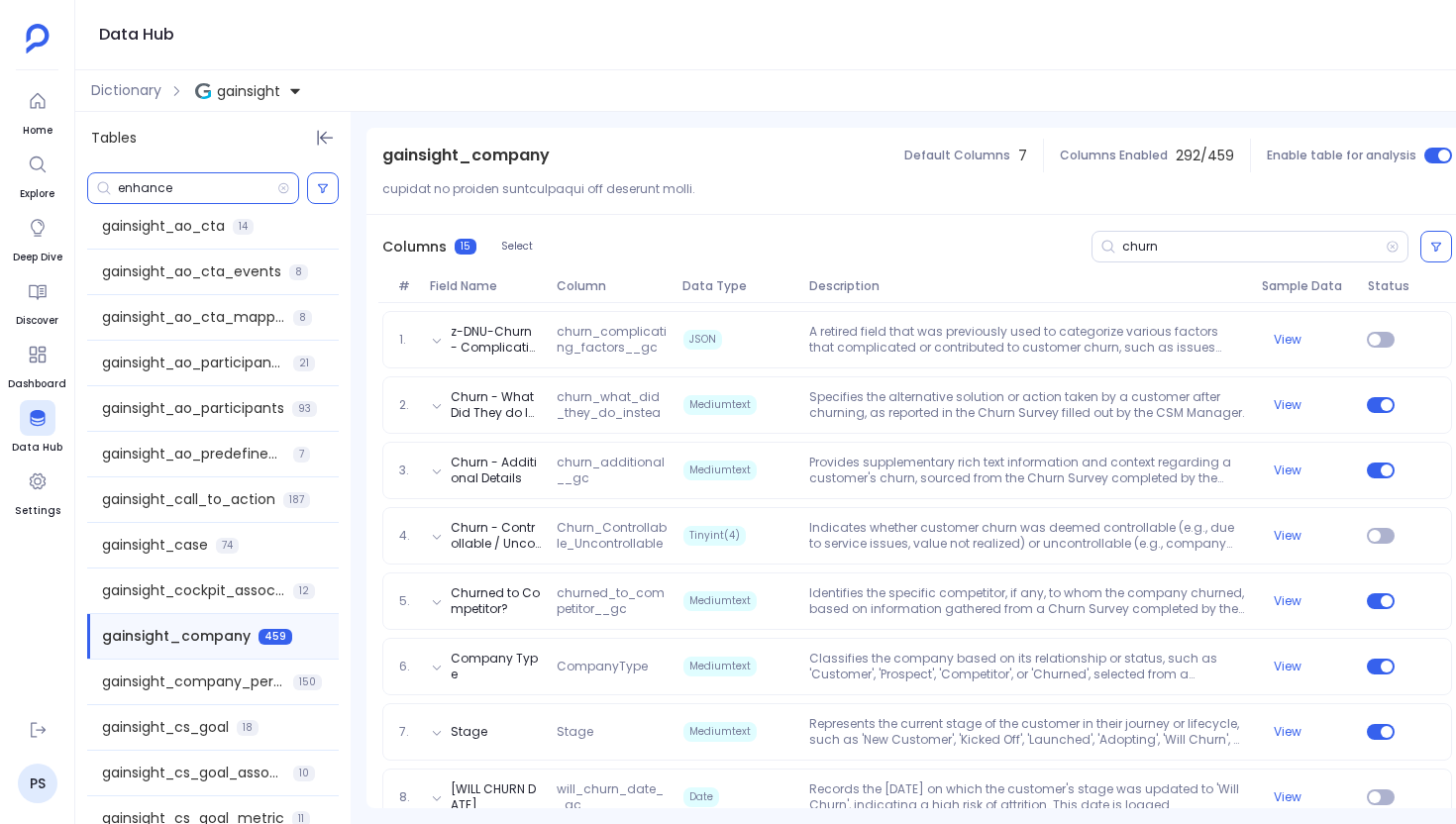 click on "enhance" at bounding box center [197, 188] 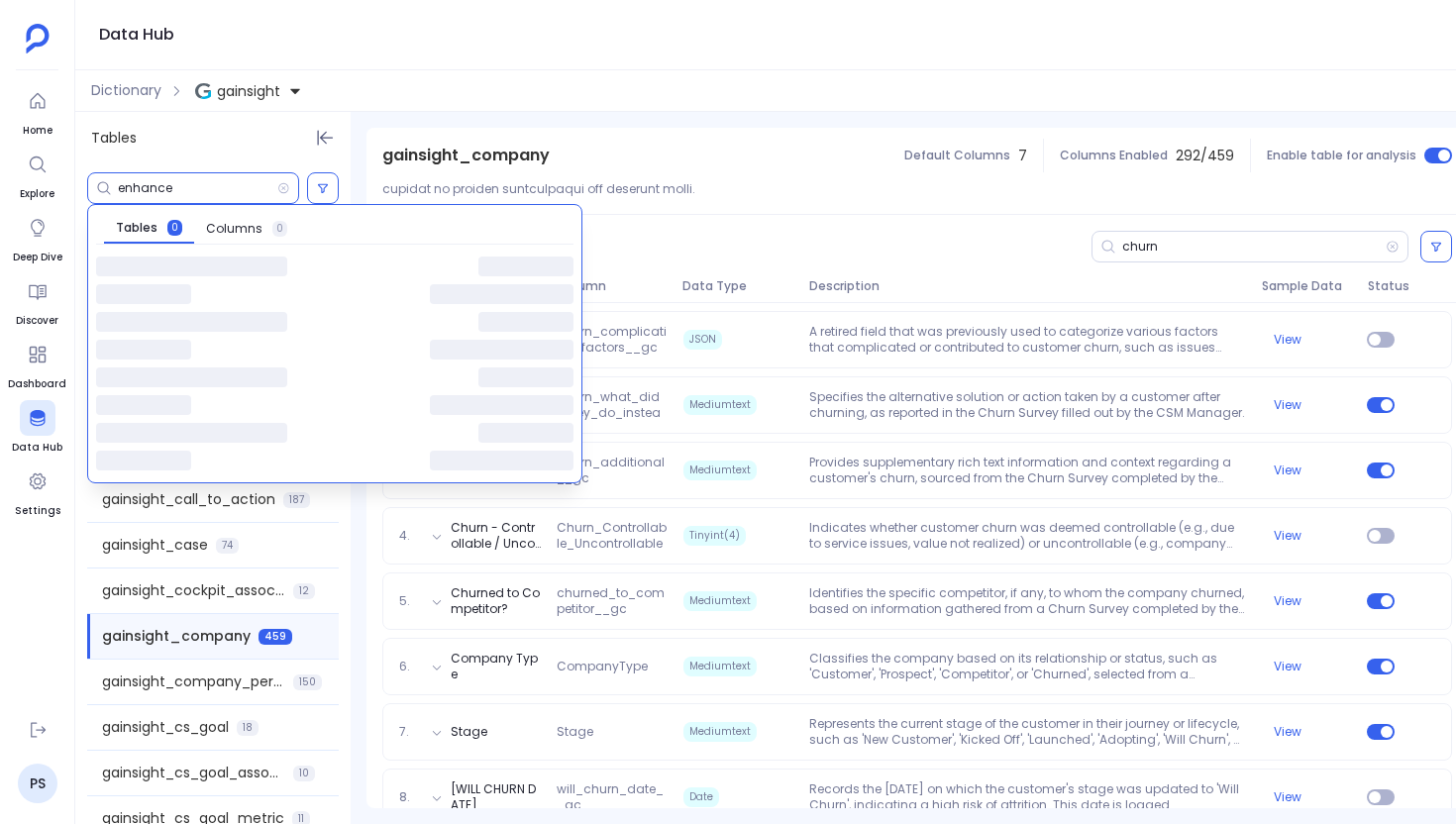 paste on "gainsight_ao_cta_events" 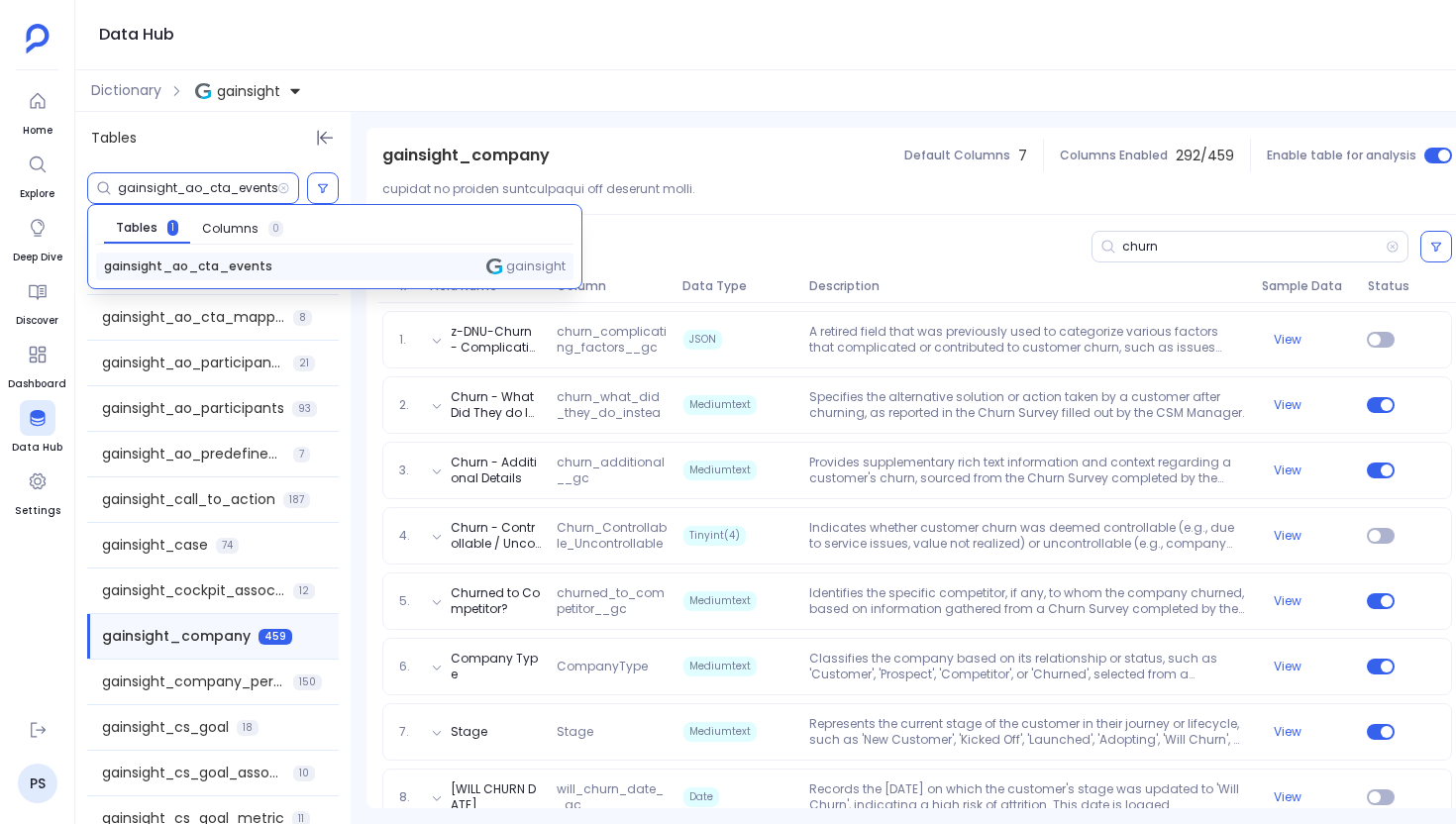 click on "gainsight_ao_cta_events" at bounding box center (188, 266) 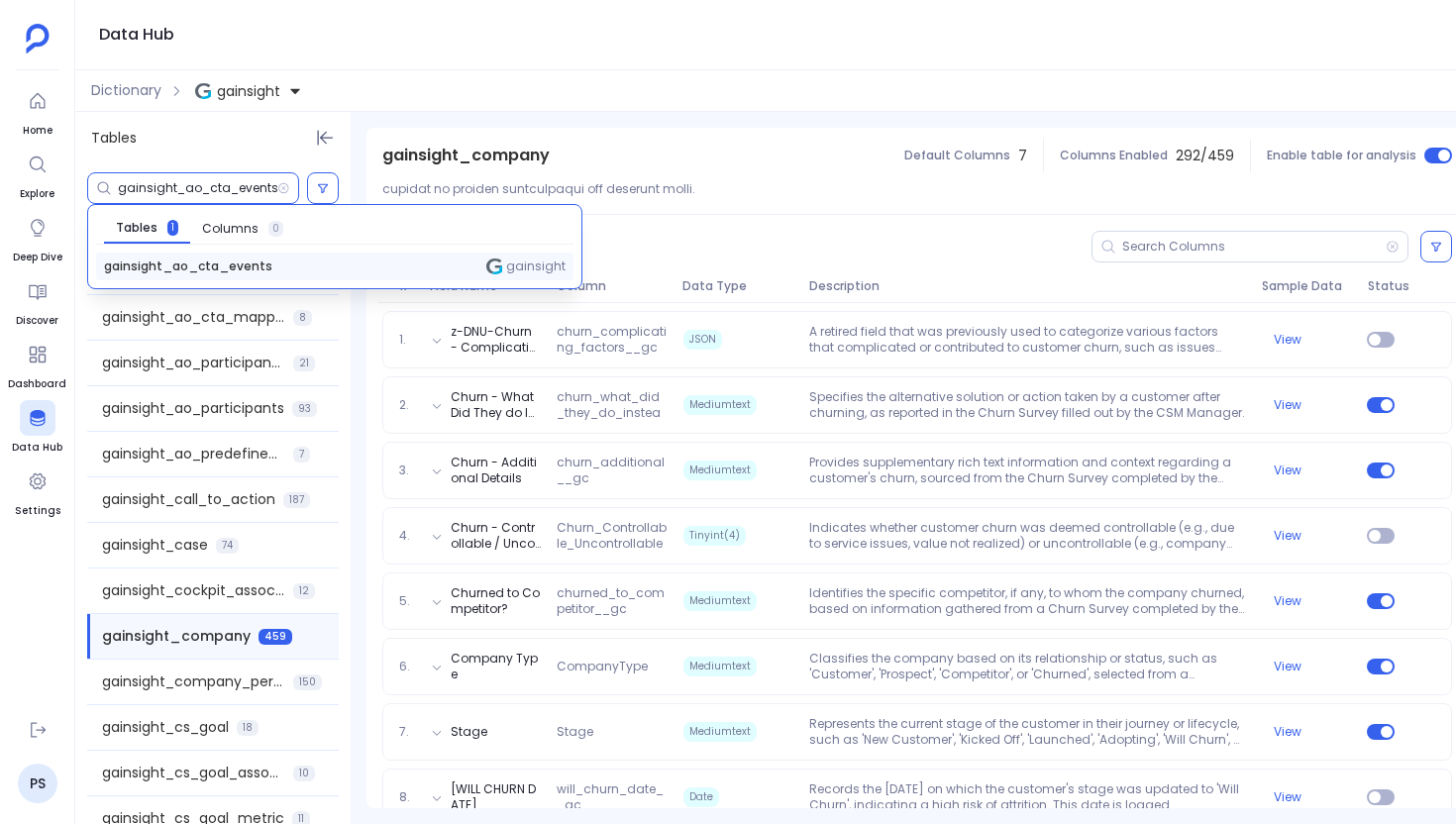 scroll, scrollTop: 104, scrollLeft: 0, axis: vertical 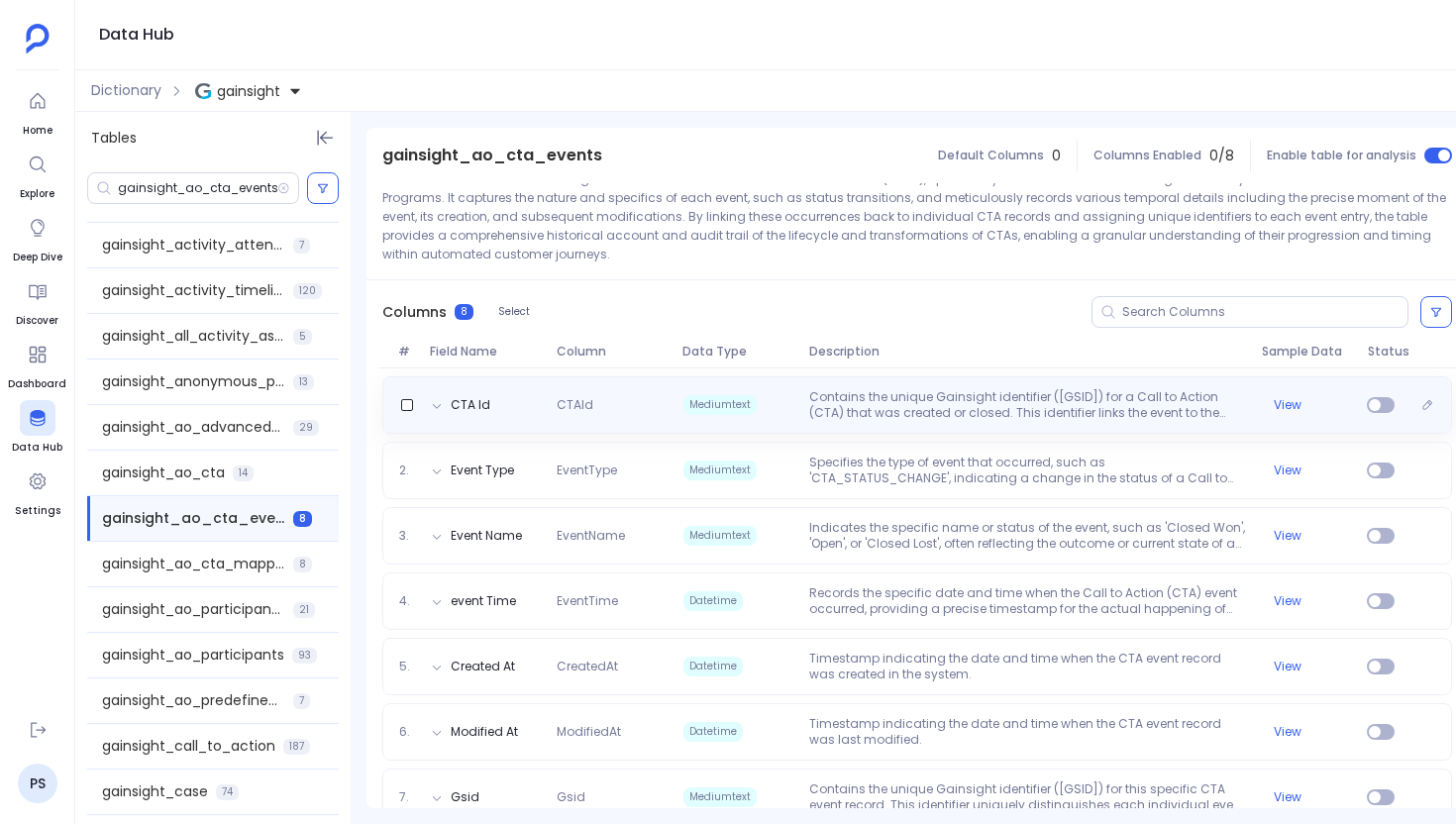 click on "CTA Id CTAId Mediumtext Contains the unique Gainsight identifier ([GSID]) for a Call to Action (CTA) that was created or closed. This identifier links the event to the specific CTA record in the 'gainsight_ao_cta' table. View" at bounding box center (917, 405) 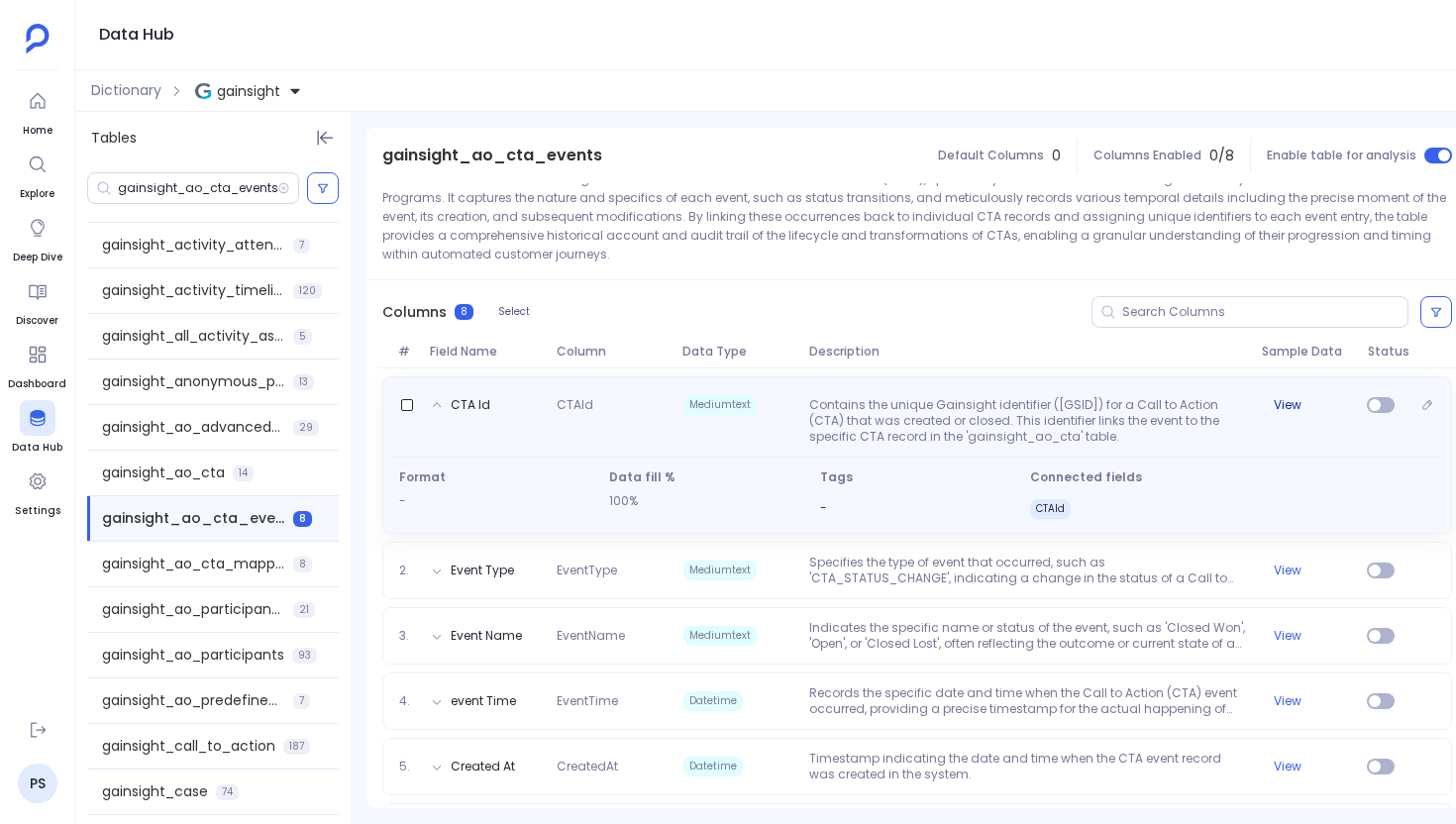 click on "View" at bounding box center [1288, 405] 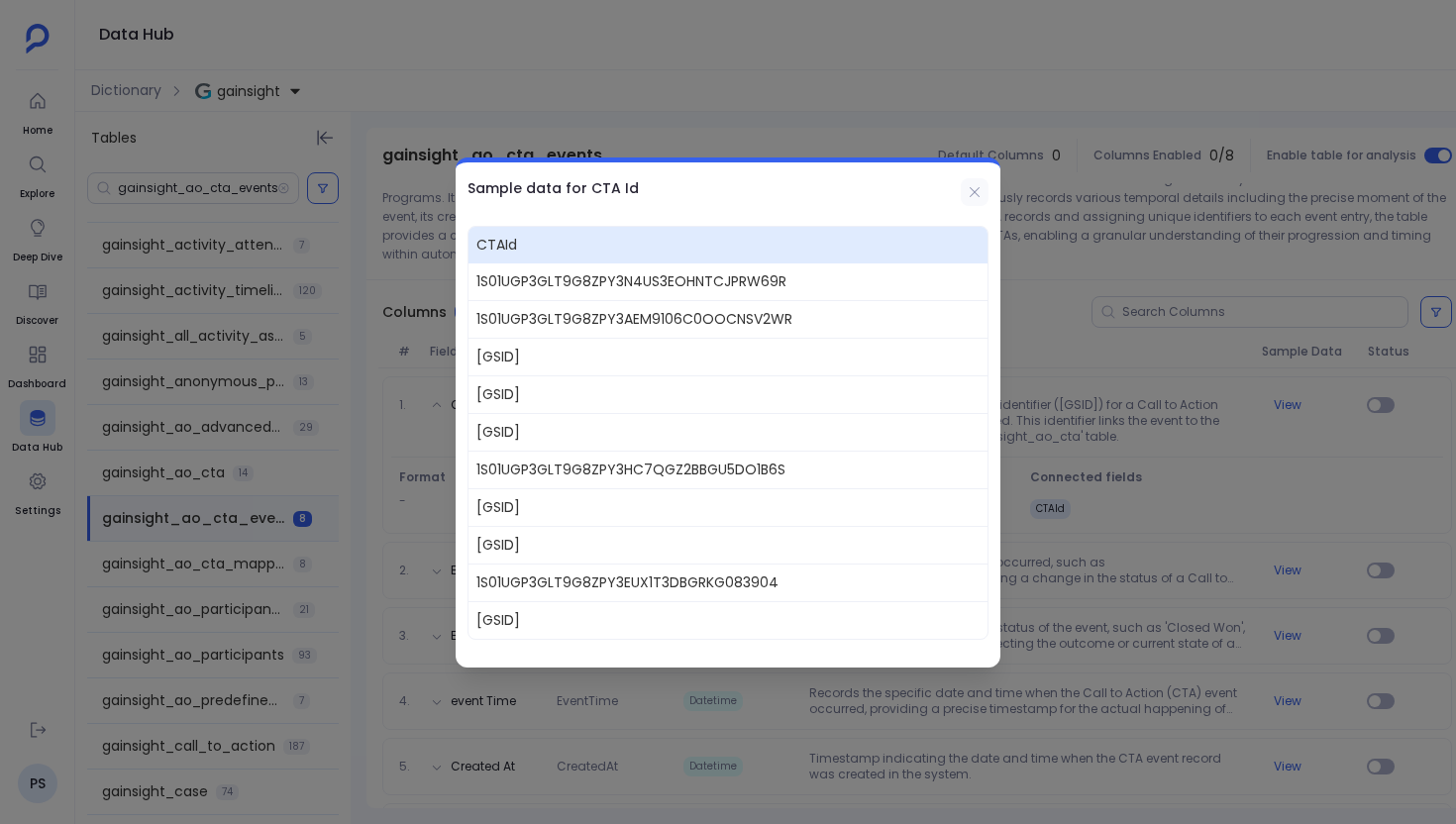 click at bounding box center (975, 192) 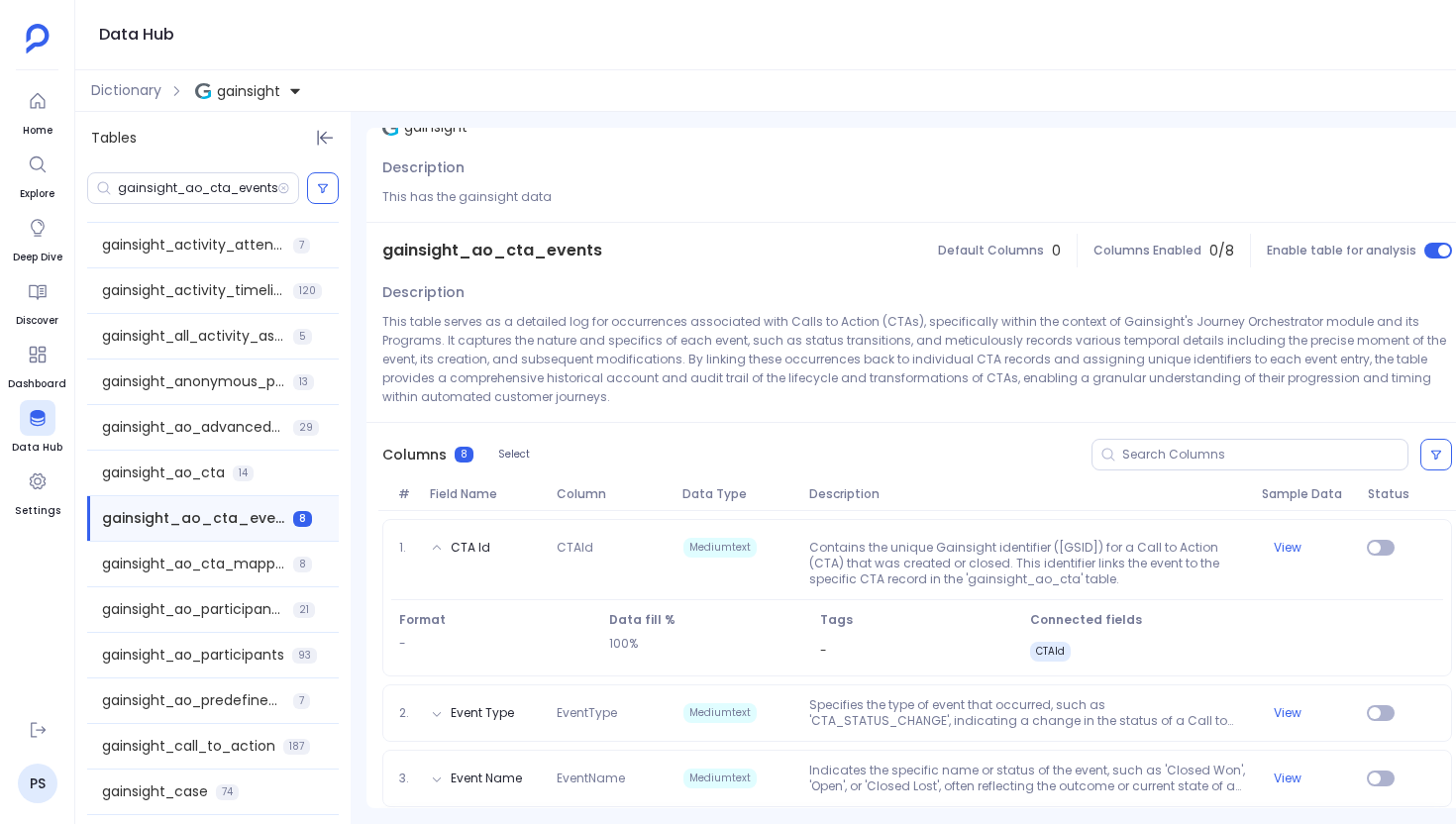 scroll, scrollTop: 0, scrollLeft: 0, axis: both 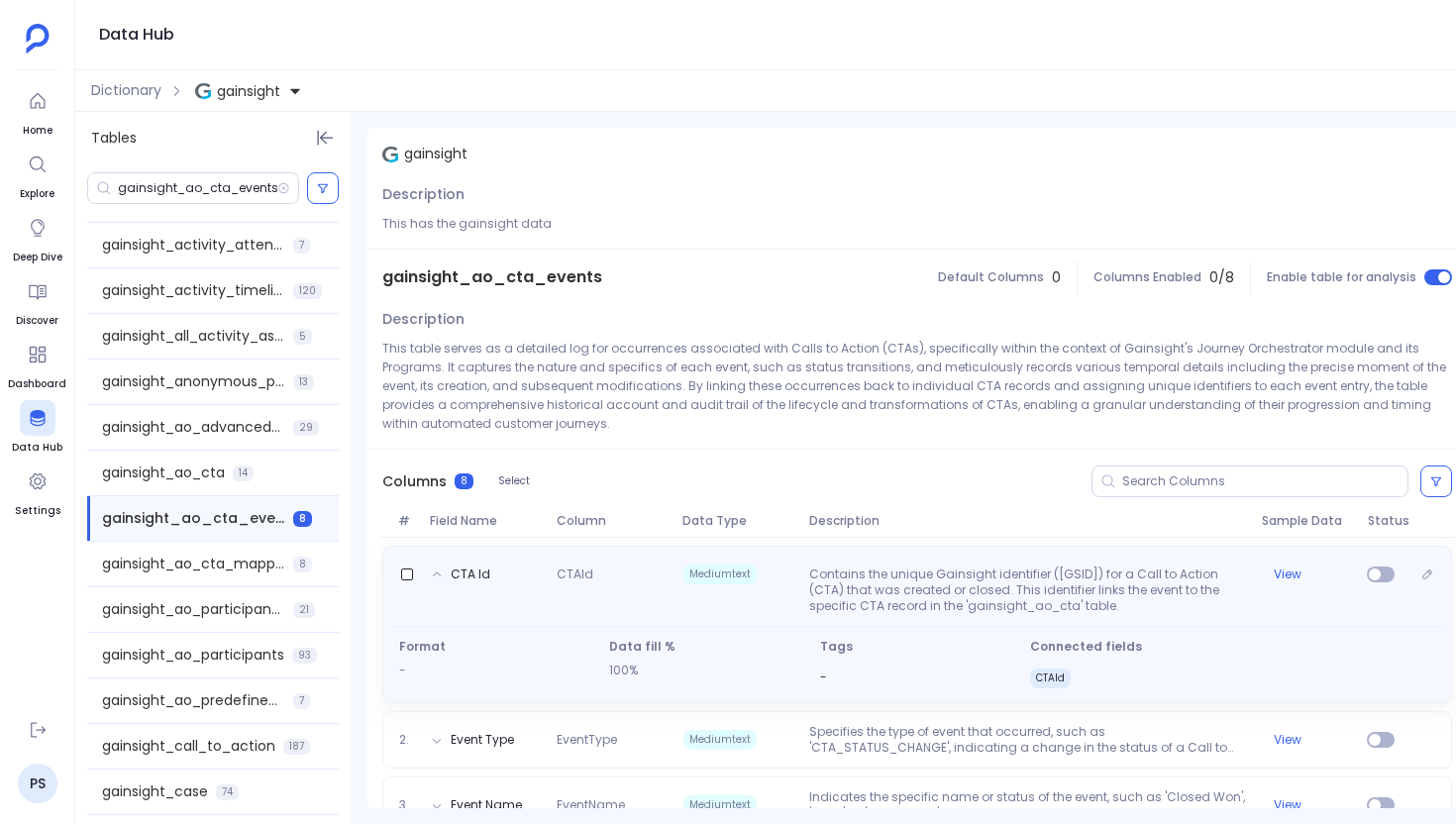 click on "Contains the unique Gainsight identifier (GSID) for a Call to Action (CTA) that was created or closed. This identifier links the event to the specific CTA record in the 'gainsight_ao_cta' table." at bounding box center [1027, 590] 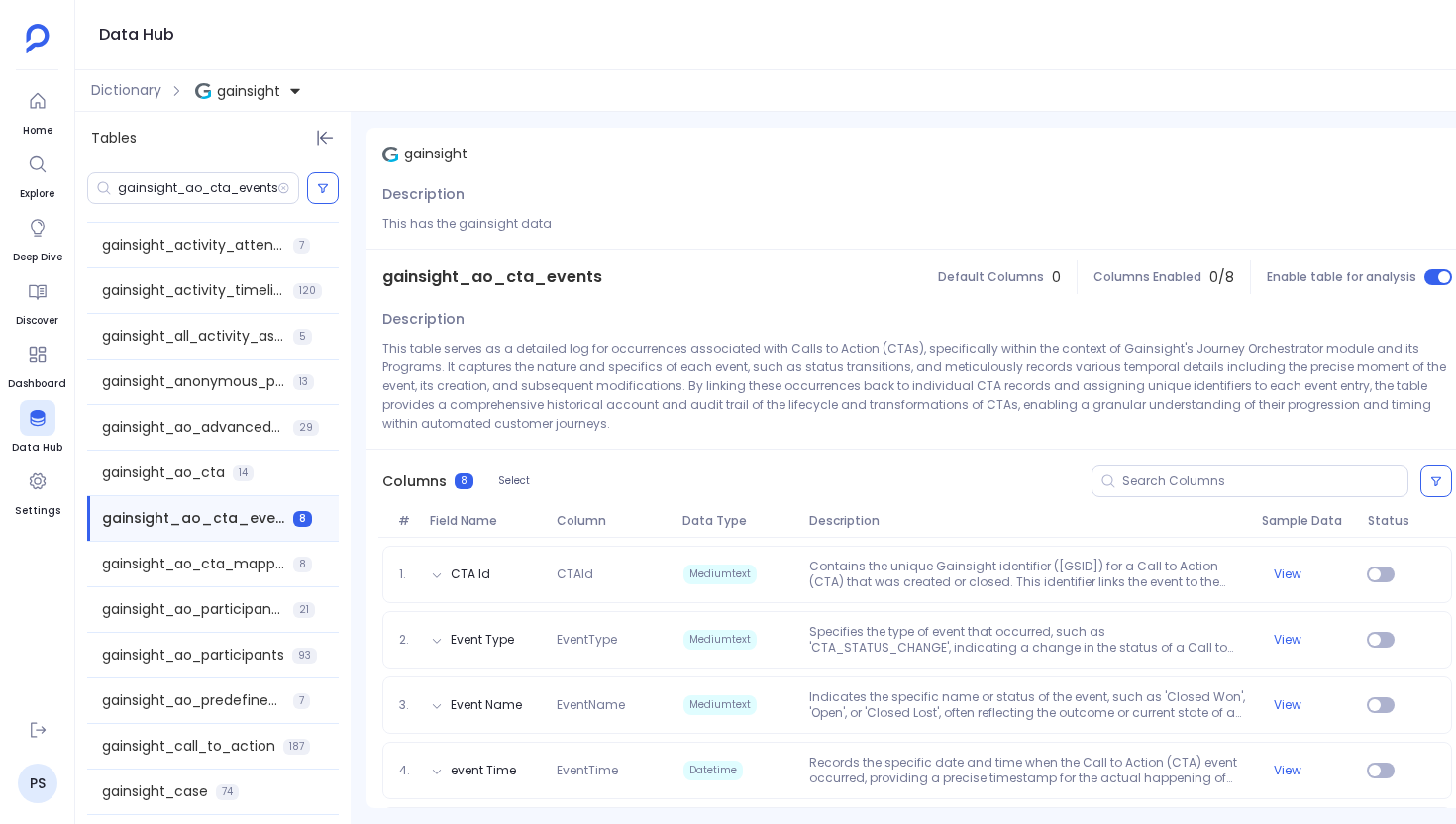 click on "Columns 8 Select" at bounding box center [917, 481] 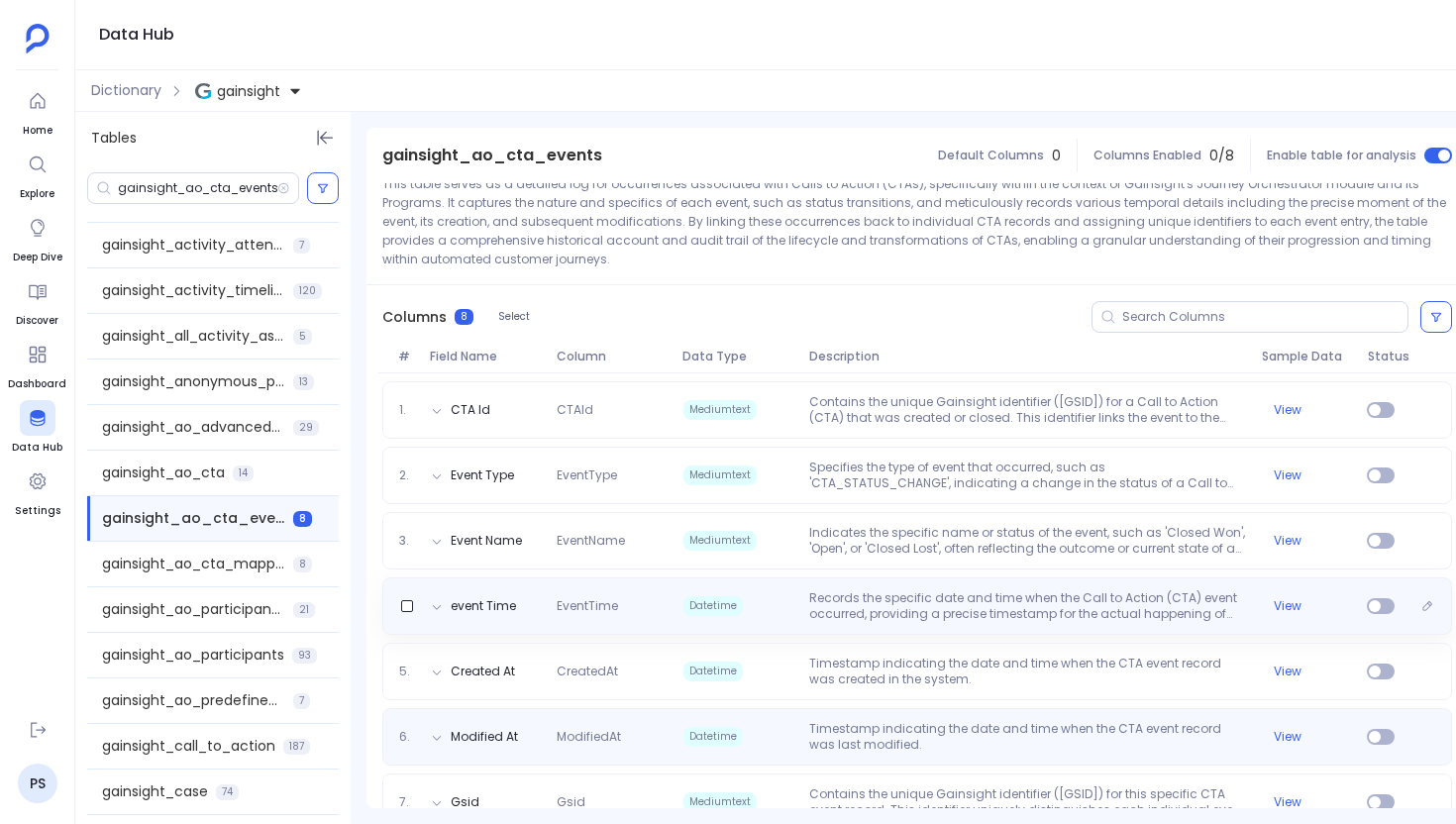 scroll, scrollTop: 176, scrollLeft: 0, axis: vertical 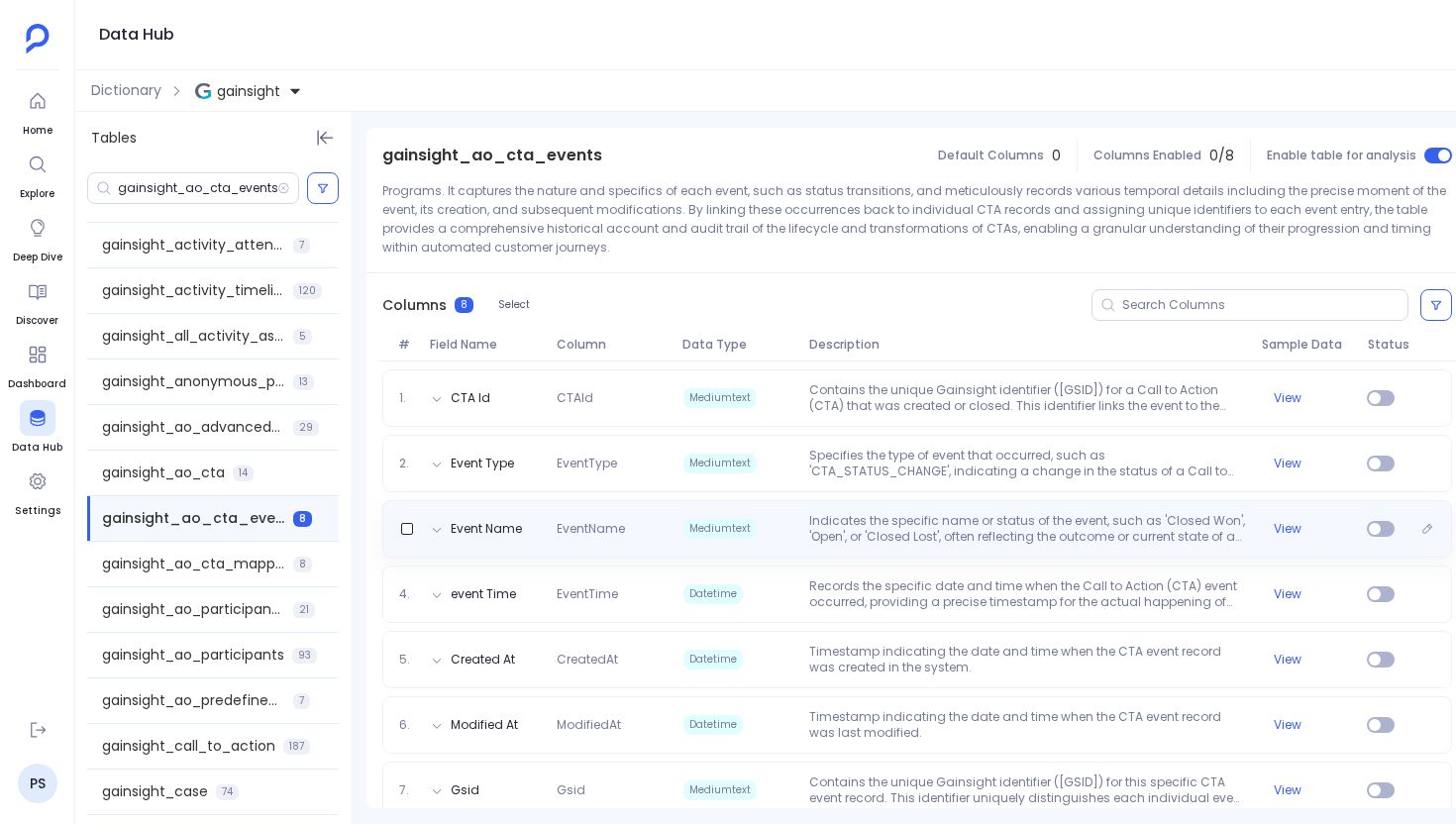 click on "Event Name EventName Mediumtext Indicates the specific name or status of the event, such as 'Closed Won', 'Open', or 'Closed Lost', often reflecting the outcome or current state of a CTA. View" at bounding box center (917, 529) 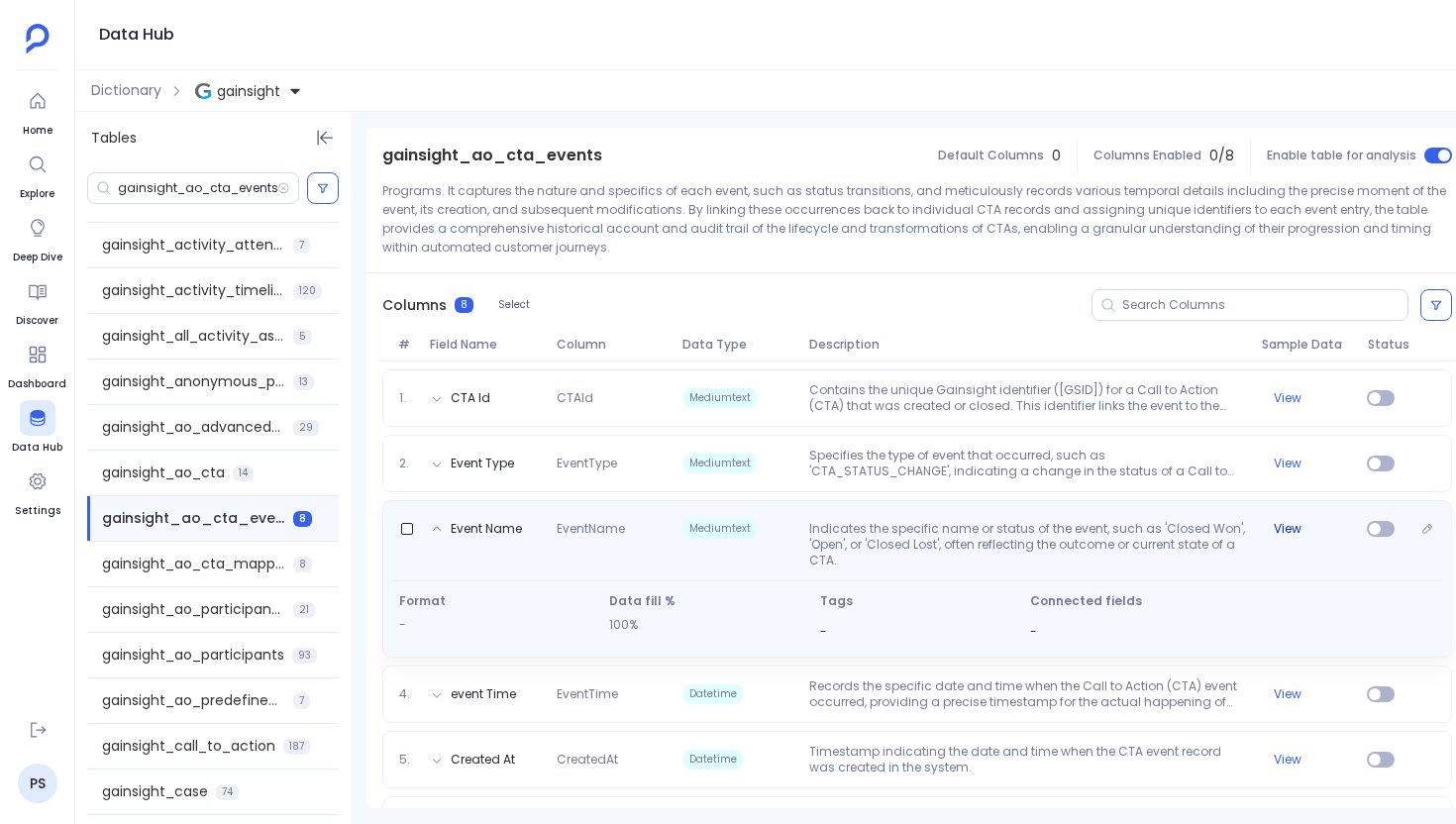 click on "View" at bounding box center (1288, 529) 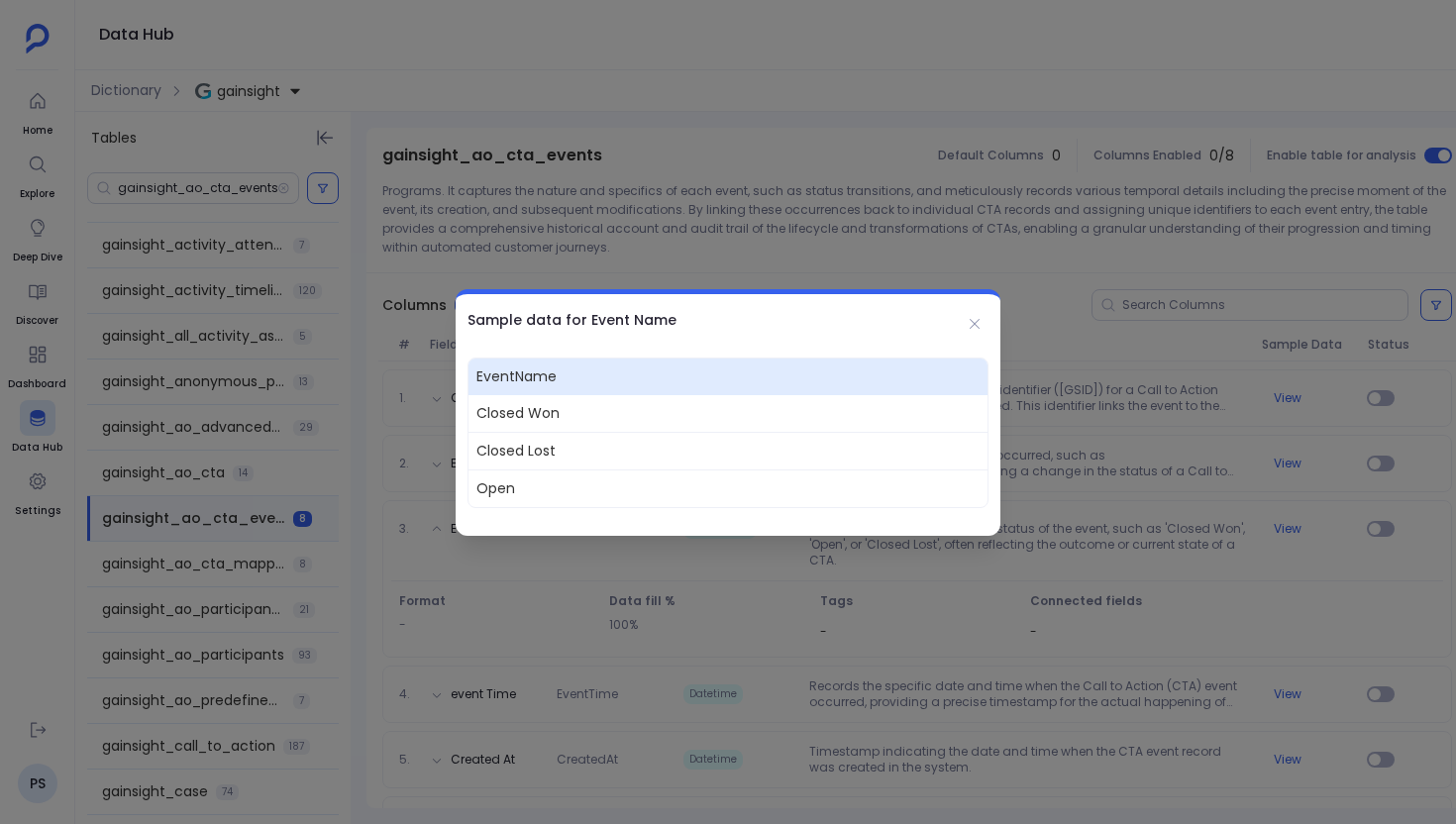 click at bounding box center [728, 412] 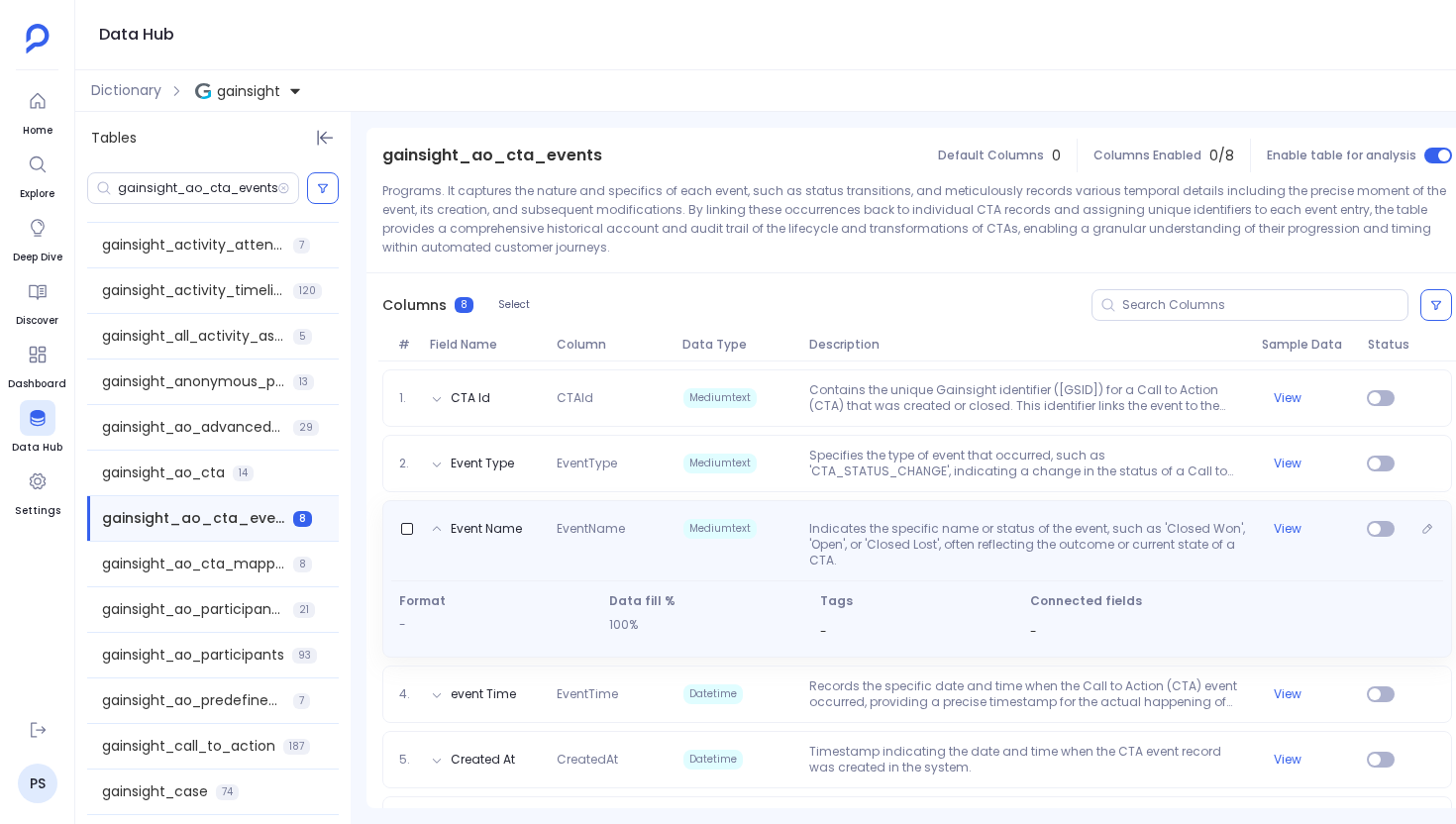 scroll, scrollTop: 199, scrollLeft: 0, axis: vertical 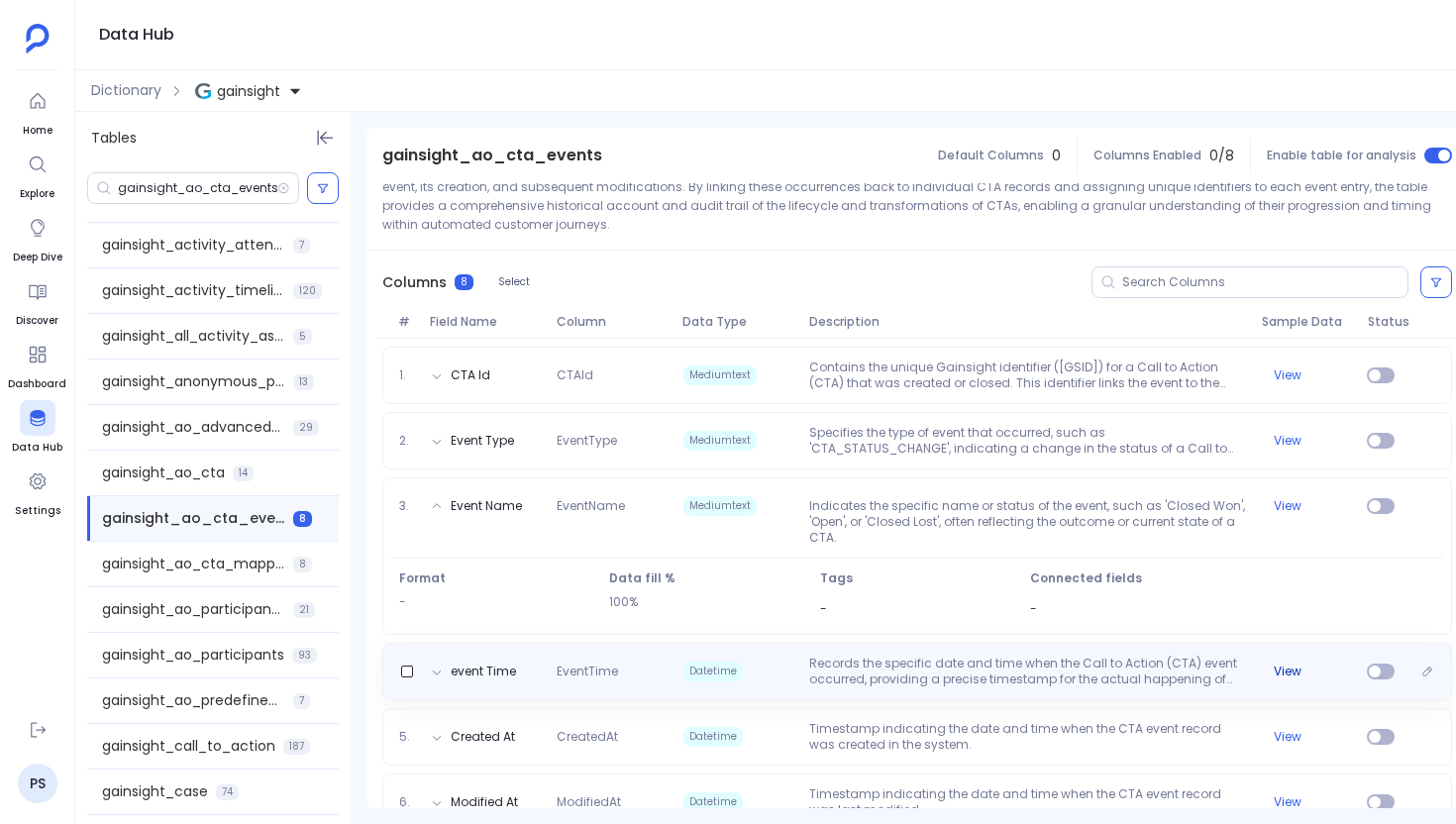 click on "View" at bounding box center [1288, 671] 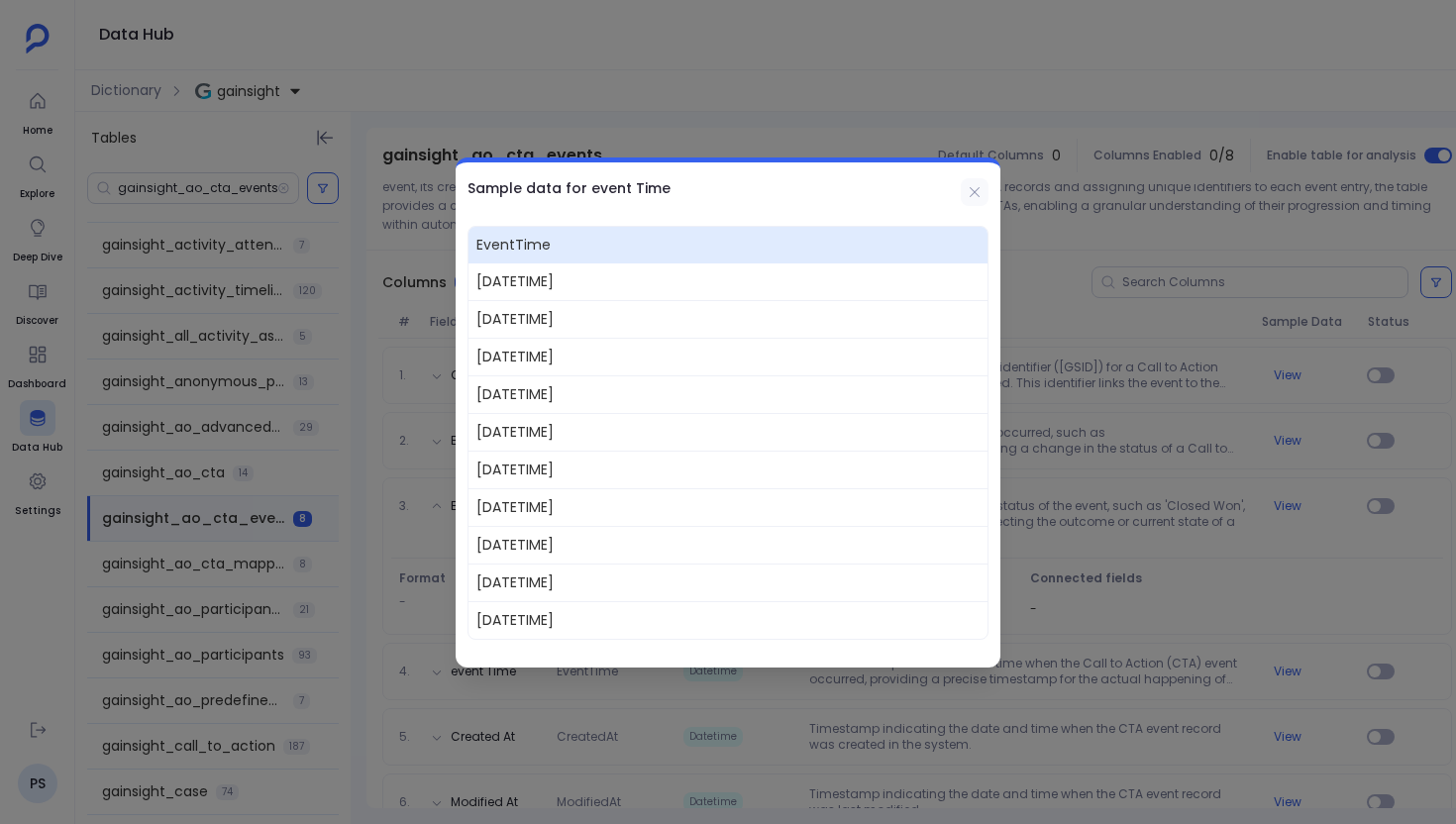 click at bounding box center [975, 192] 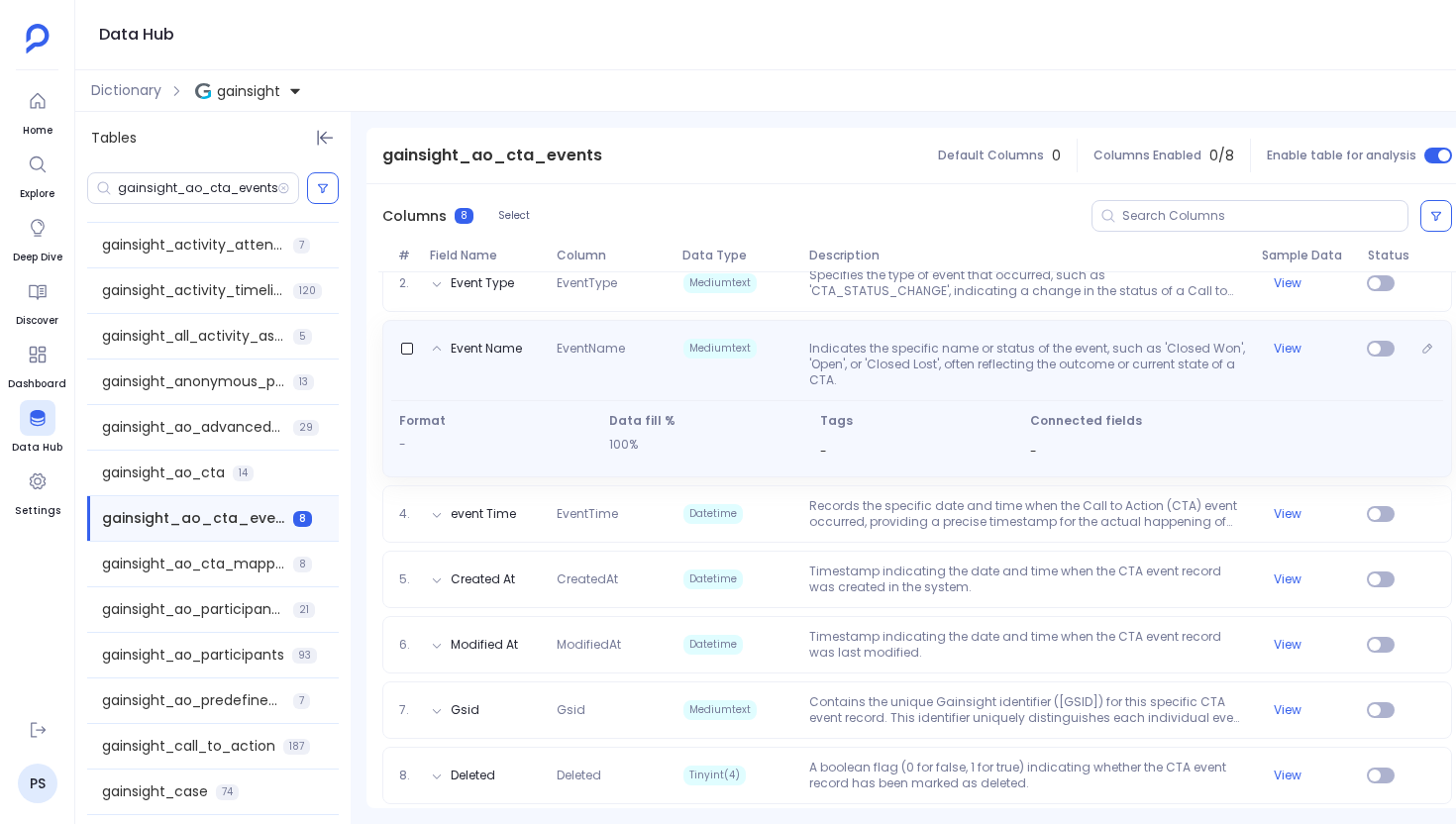 scroll, scrollTop: 368, scrollLeft: 0, axis: vertical 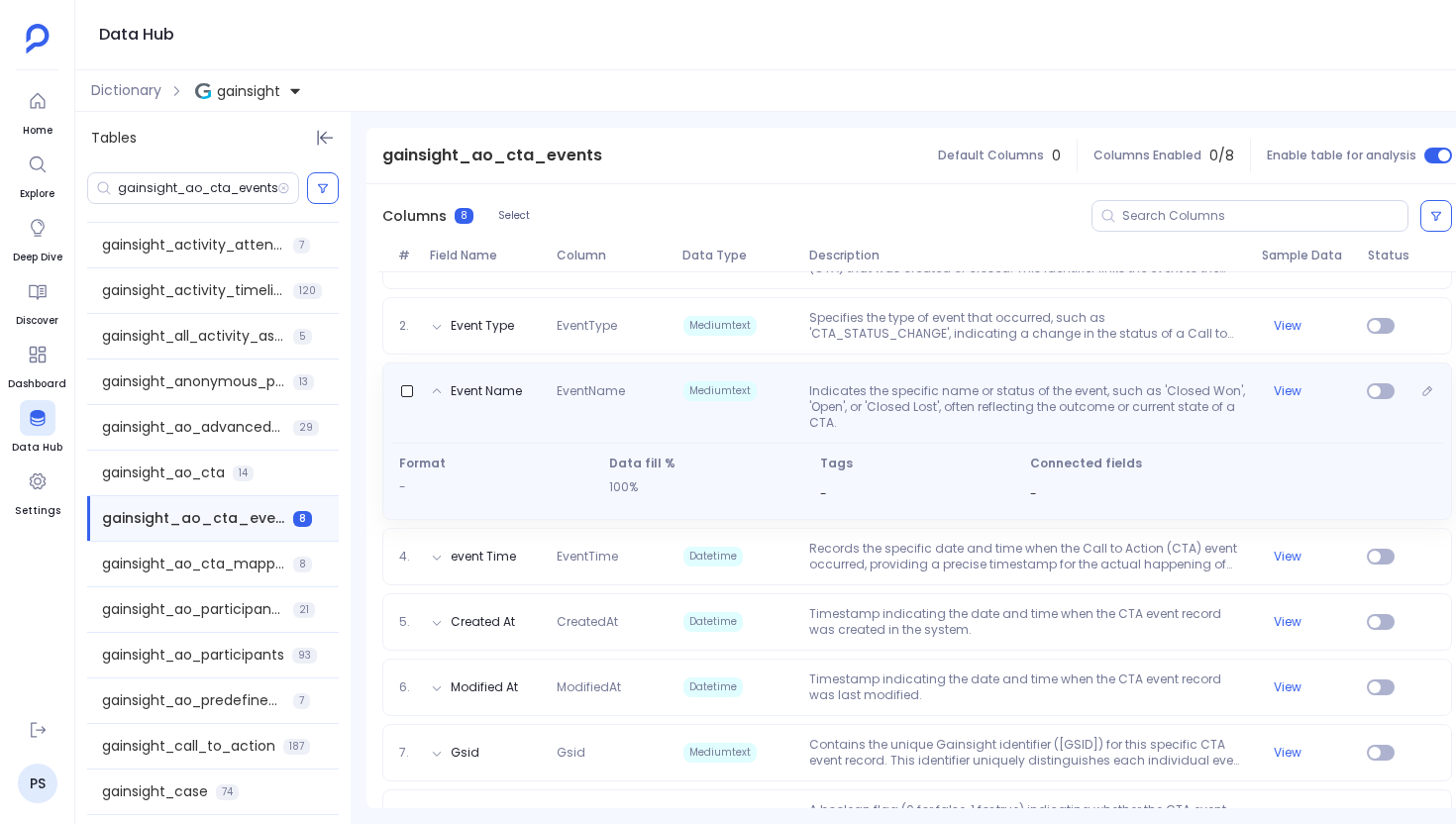 click on "Event Name EventName Mediumtext Indicates the specific name or status of the event, such as 'Closed Won', 'Open', or 'Closed Lost', often reflecting the outcome or current state of a CTA. View Format - Data fill % 100% Tags - Connected fields -" at bounding box center (917, 441) 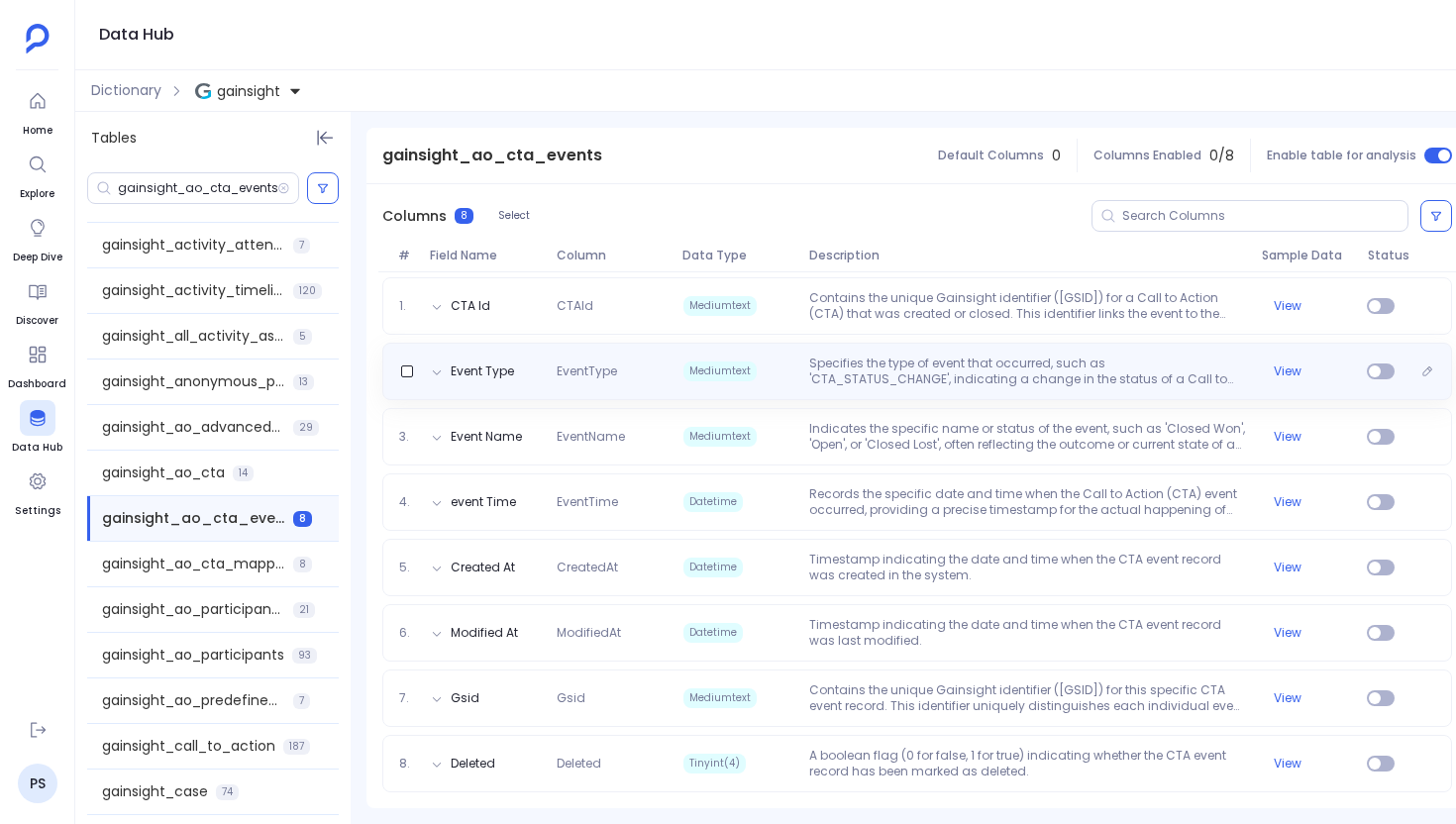 click on "Specifies the type of event that occurred, such as 'CTA_STATUS_CHANGE', indicating a change in the status of a Call to Action." at bounding box center (1027, 371) 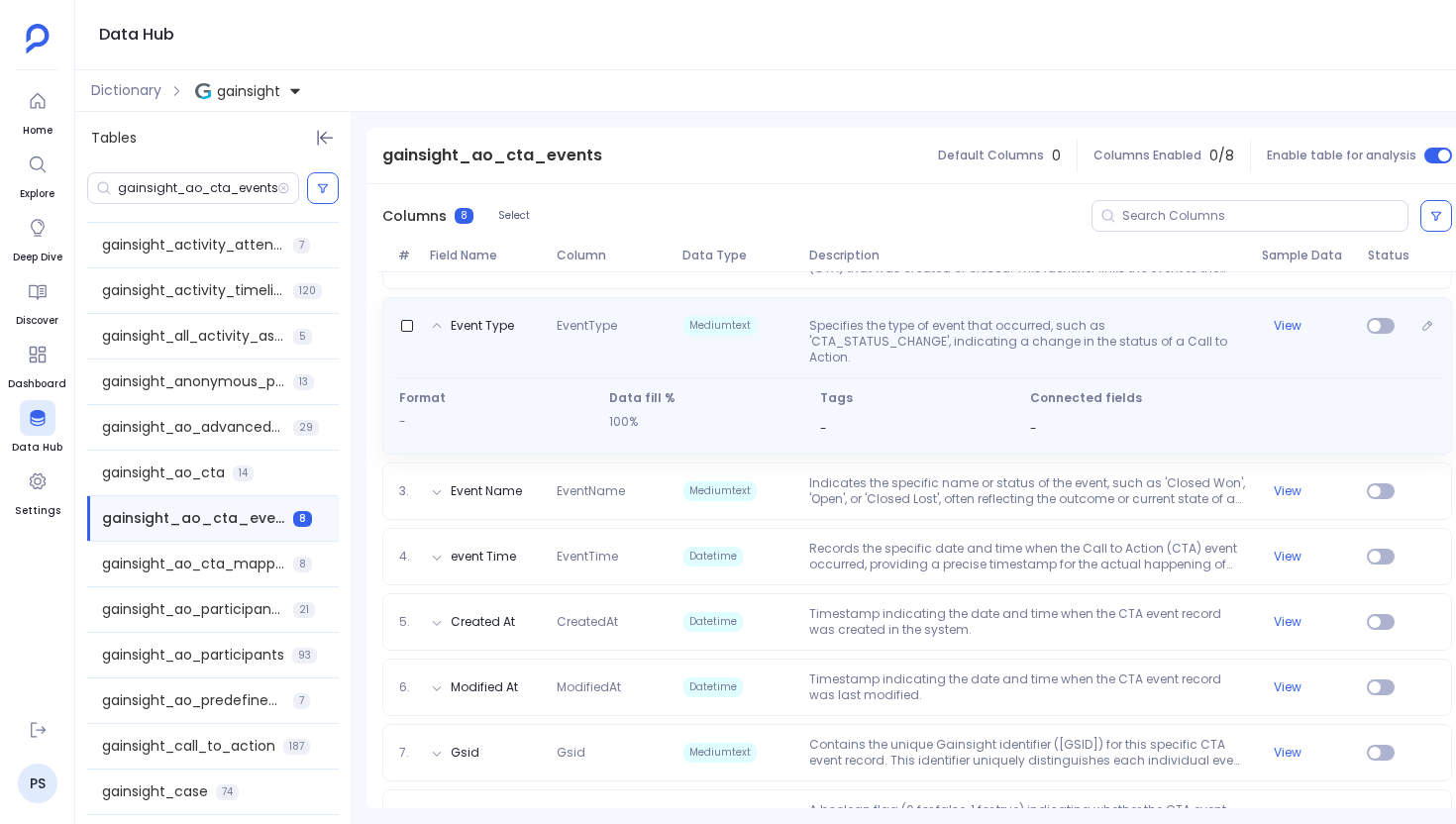 click on "Specifies the type of event that occurred, such as 'CTA_STATUS_CHANGE', indicating a change in the status of a Call to Action." at bounding box center [1027, 342] 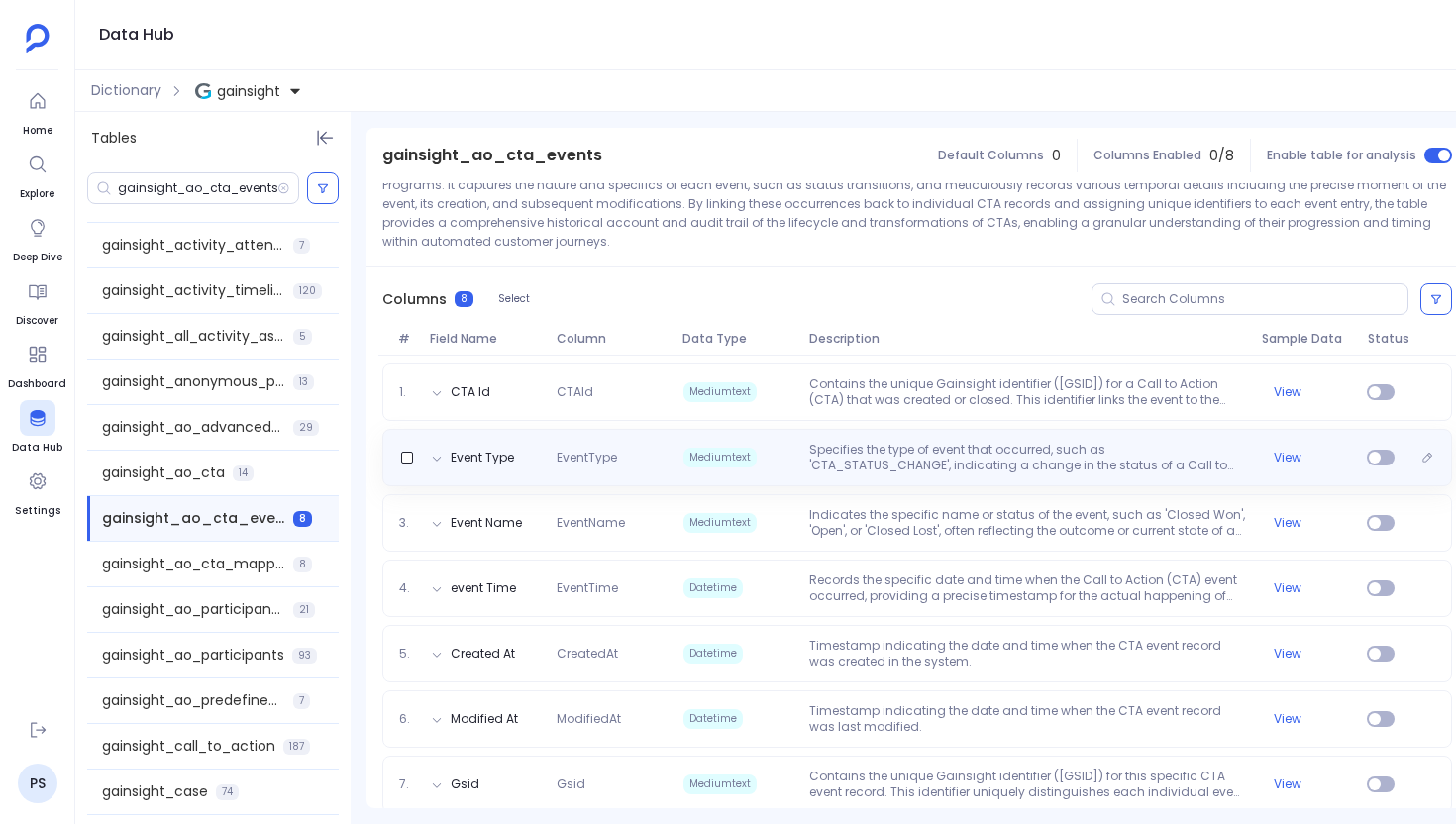 scroll, scrollTop: 181, scrollLeft: 0, axis: vertical 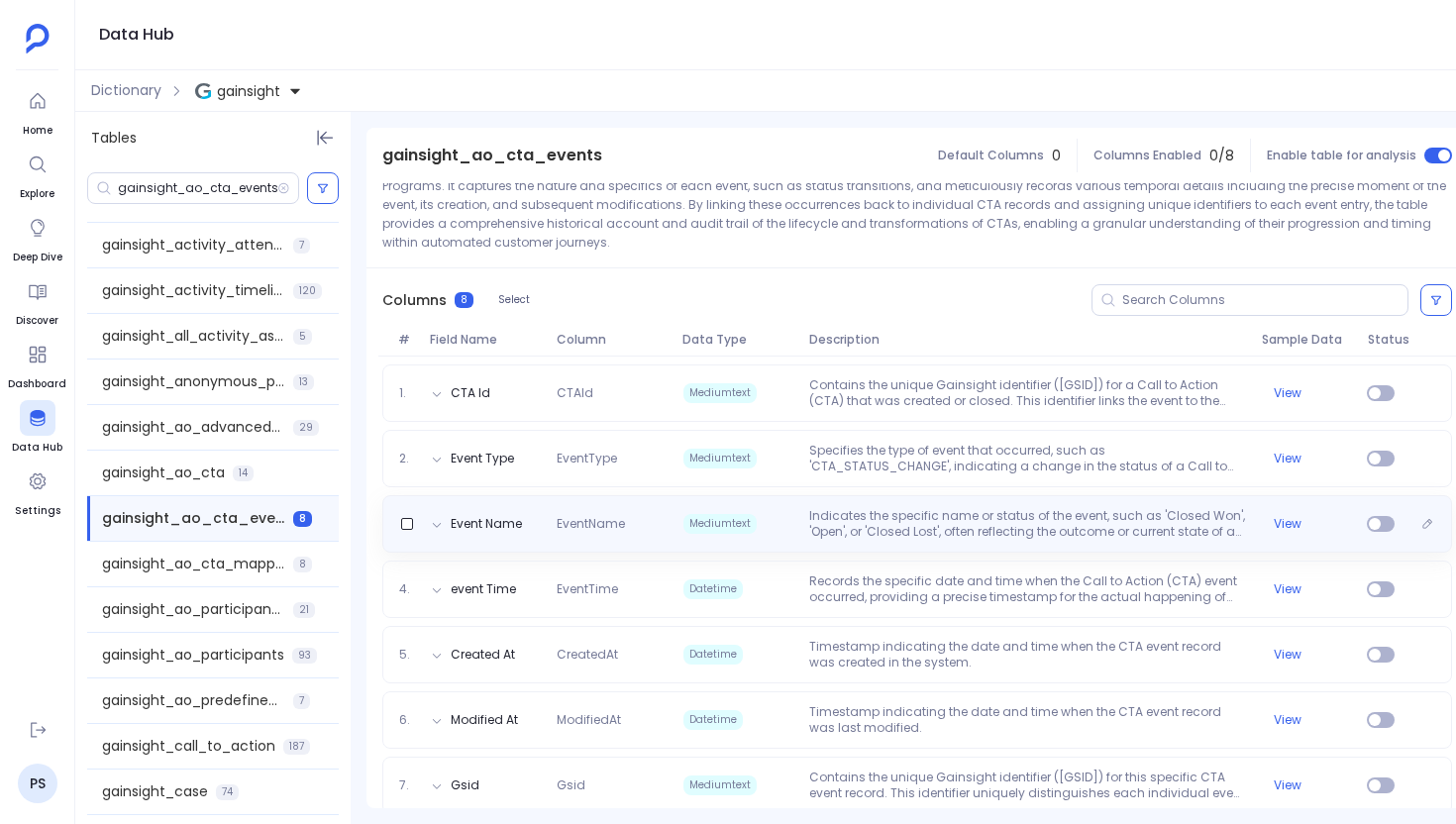 click on "Indicates the specific name or status of the event, such as 'Closed Won', 'Open', or 'Closed Lost', often reflecting the outcome or current state of a CTA." at bounding box center (1027, 524) 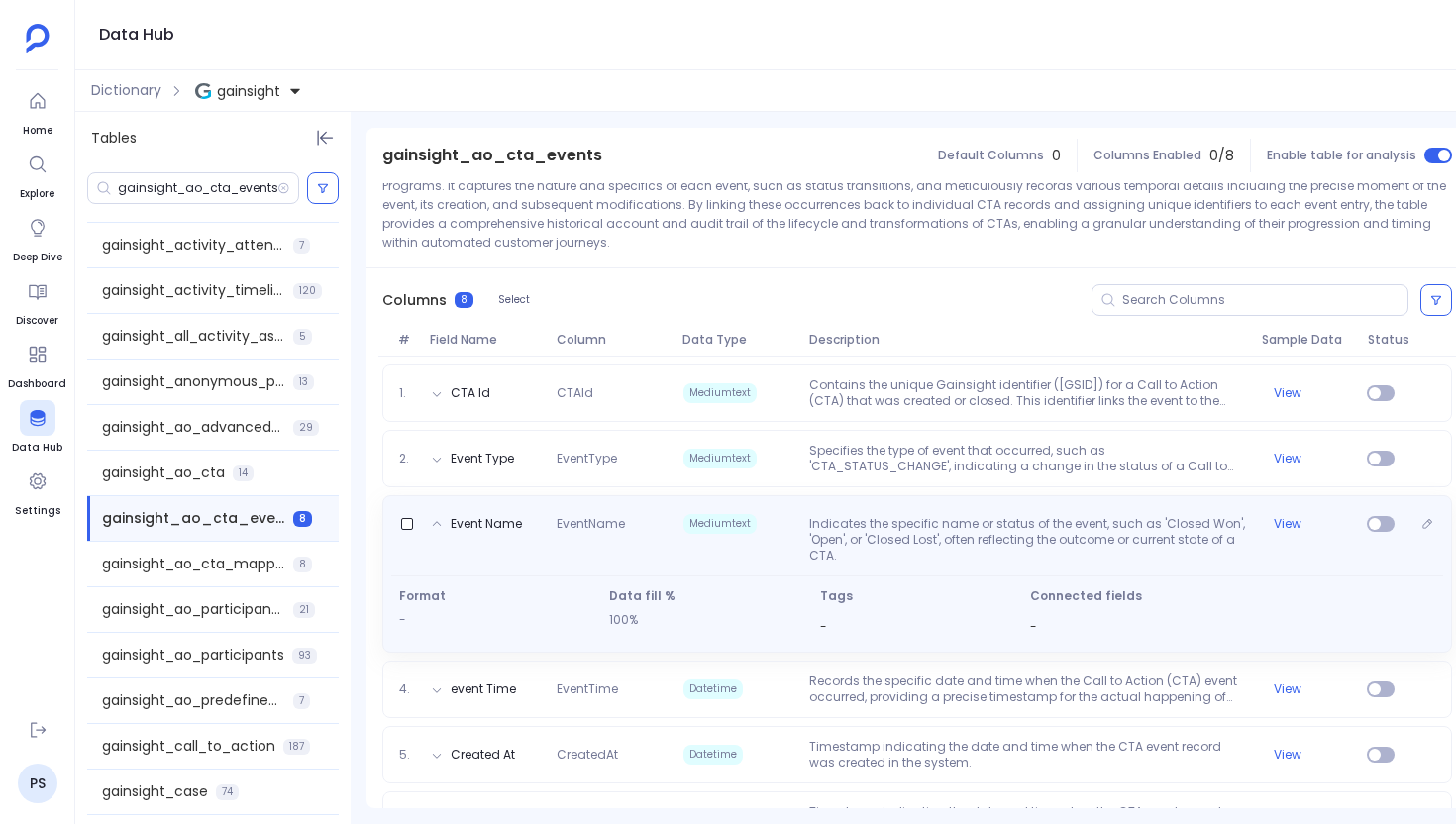 click on "Indicates the specific name or status of the event, such as 'Closed Won', 'Open', or 'Closed Lost', often reflecting the outcome or current state of a CTA." at bounding box center (1027, 540) 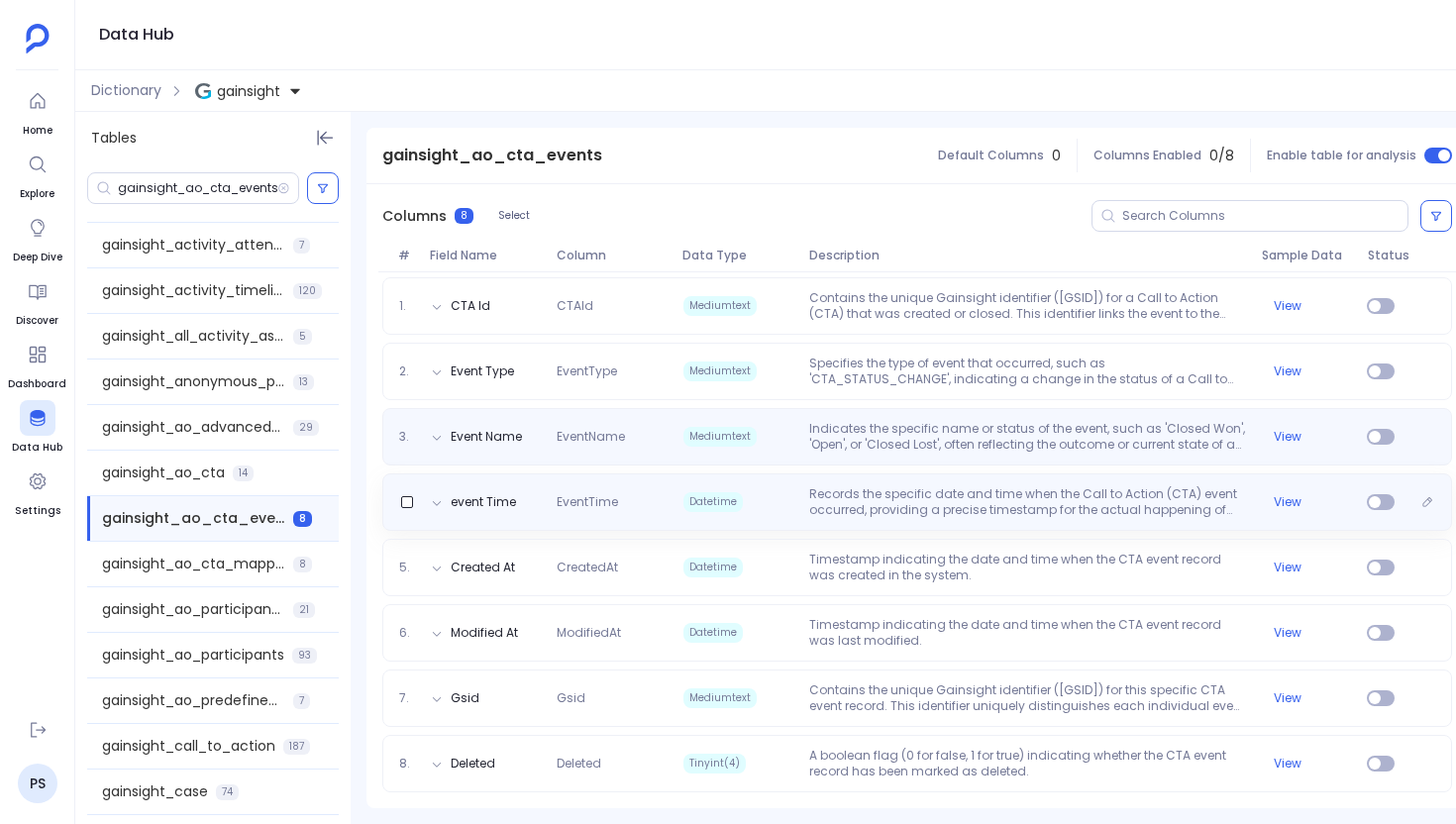 scroll, scrollTop: 165, scrollLeft: 0, axis: vertical 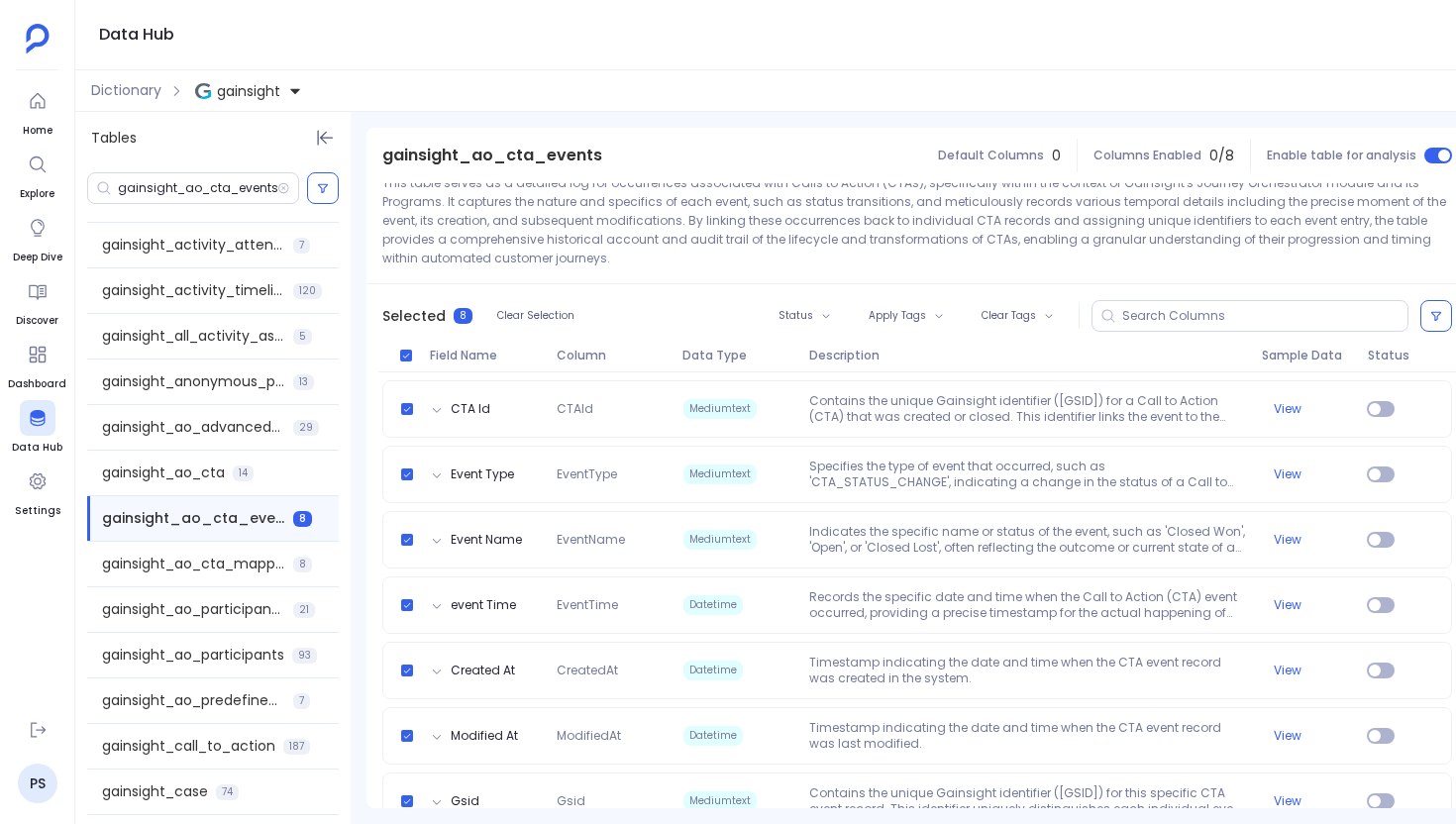 click on "Selected 8 Clear Selection Status Apply Tags Clear Tags" at bounding box center [917, 316] 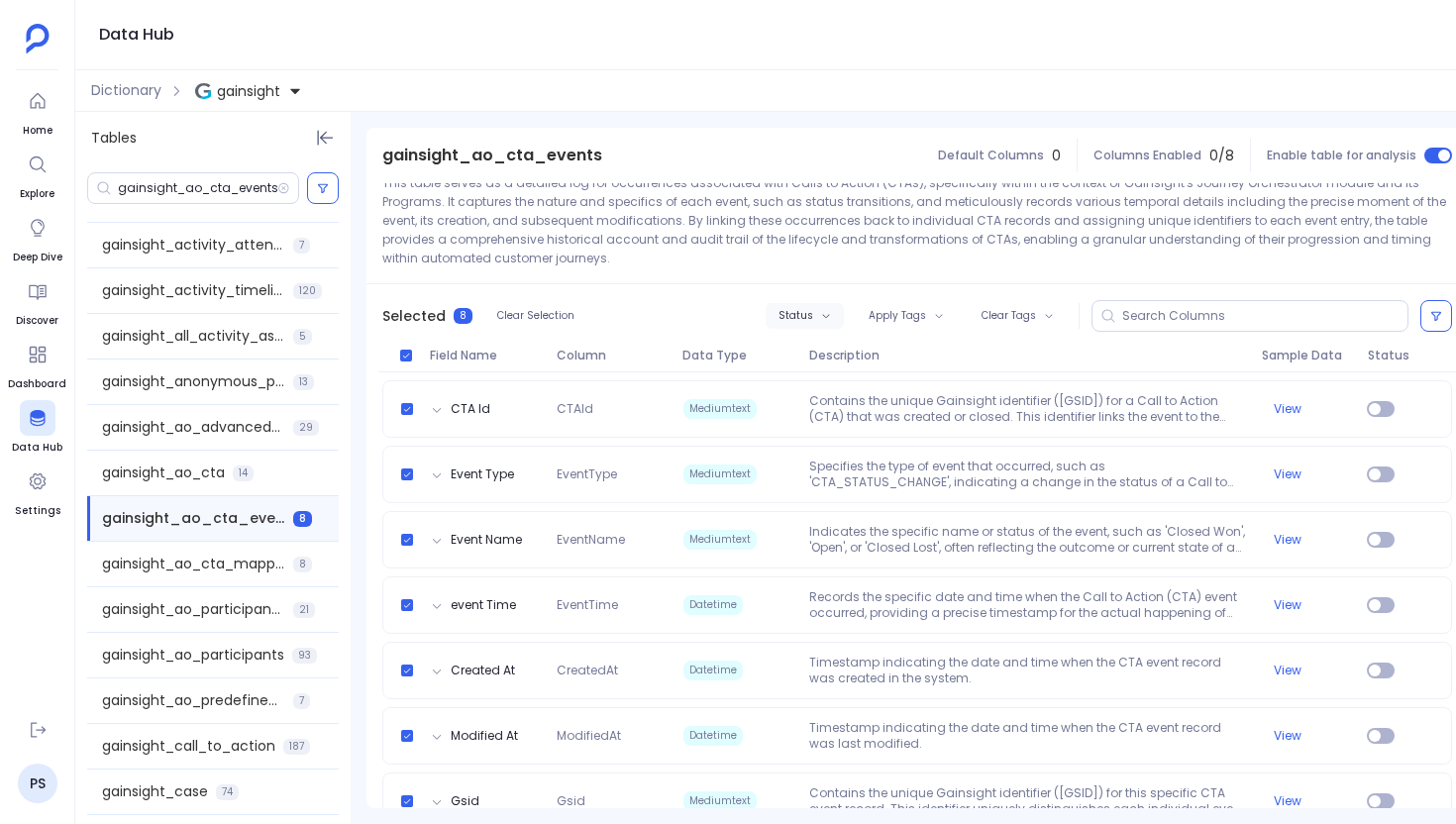 click on "Status" at bounding box center (795, 316) 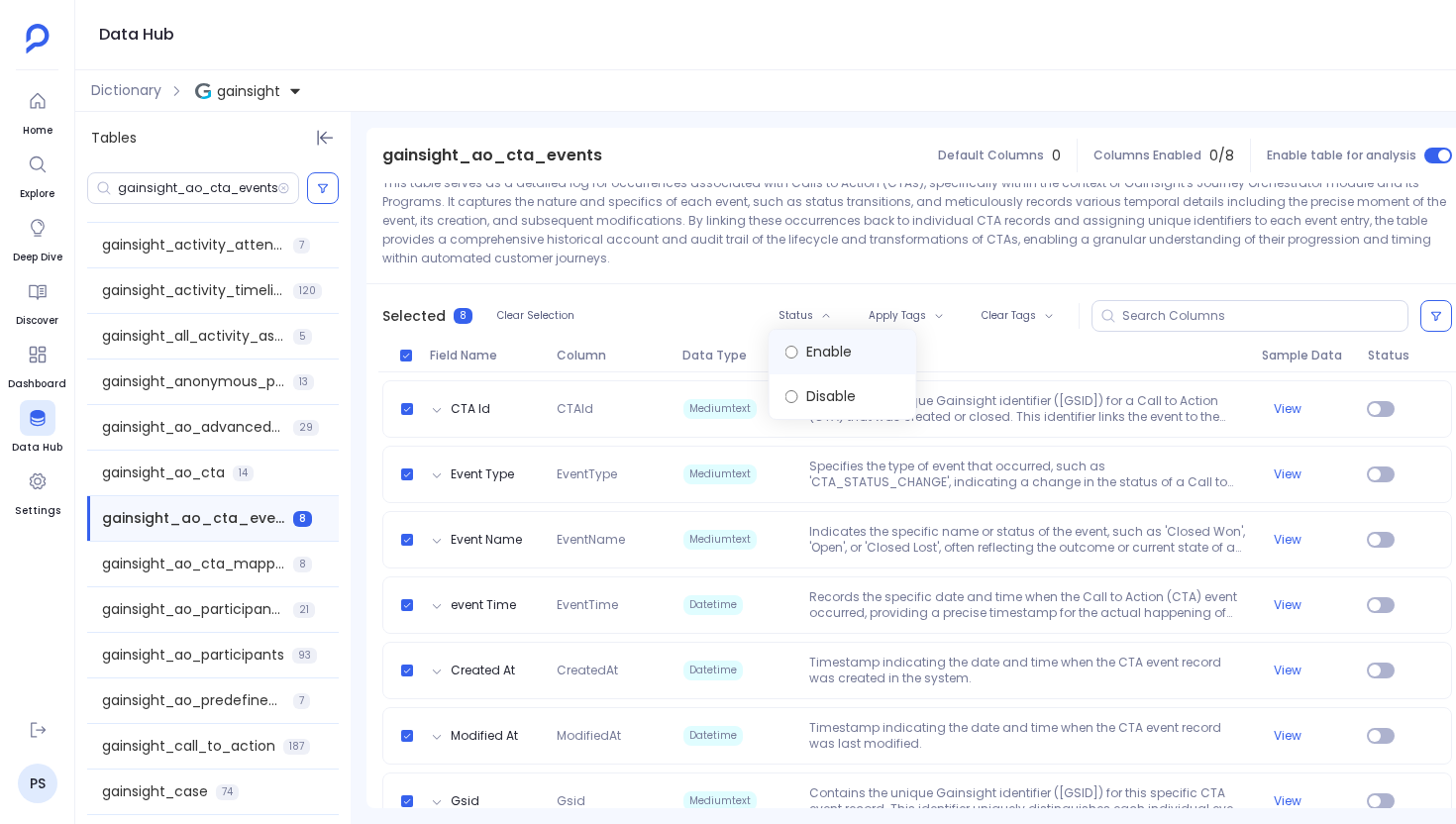 click on "Enable" at bounding box center (843, 352) 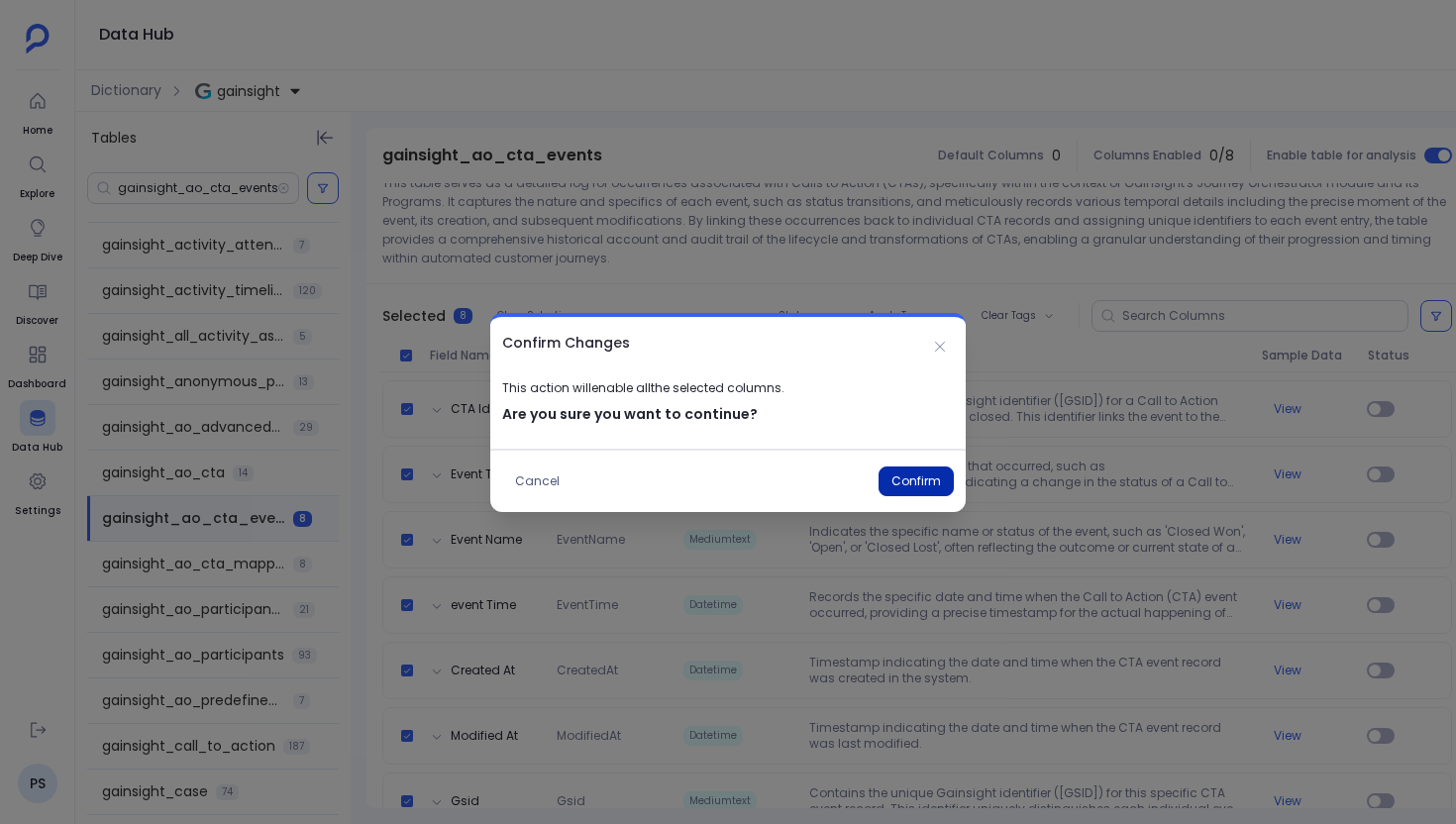 click on "Confirm" at bounding box center (916, 481) 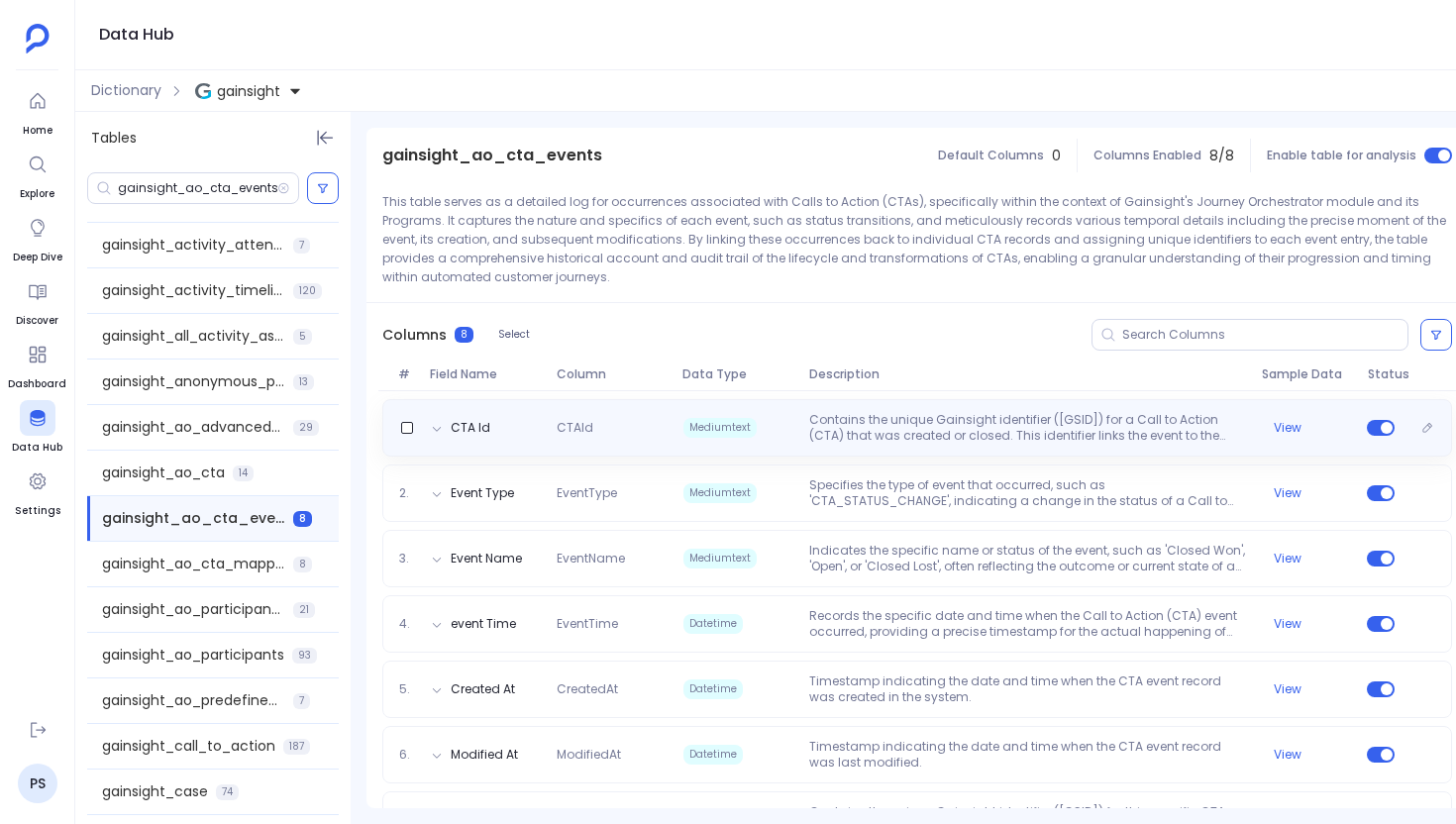 scroll, scrollTop: 148, scrollLeft: 0, axis: vertical 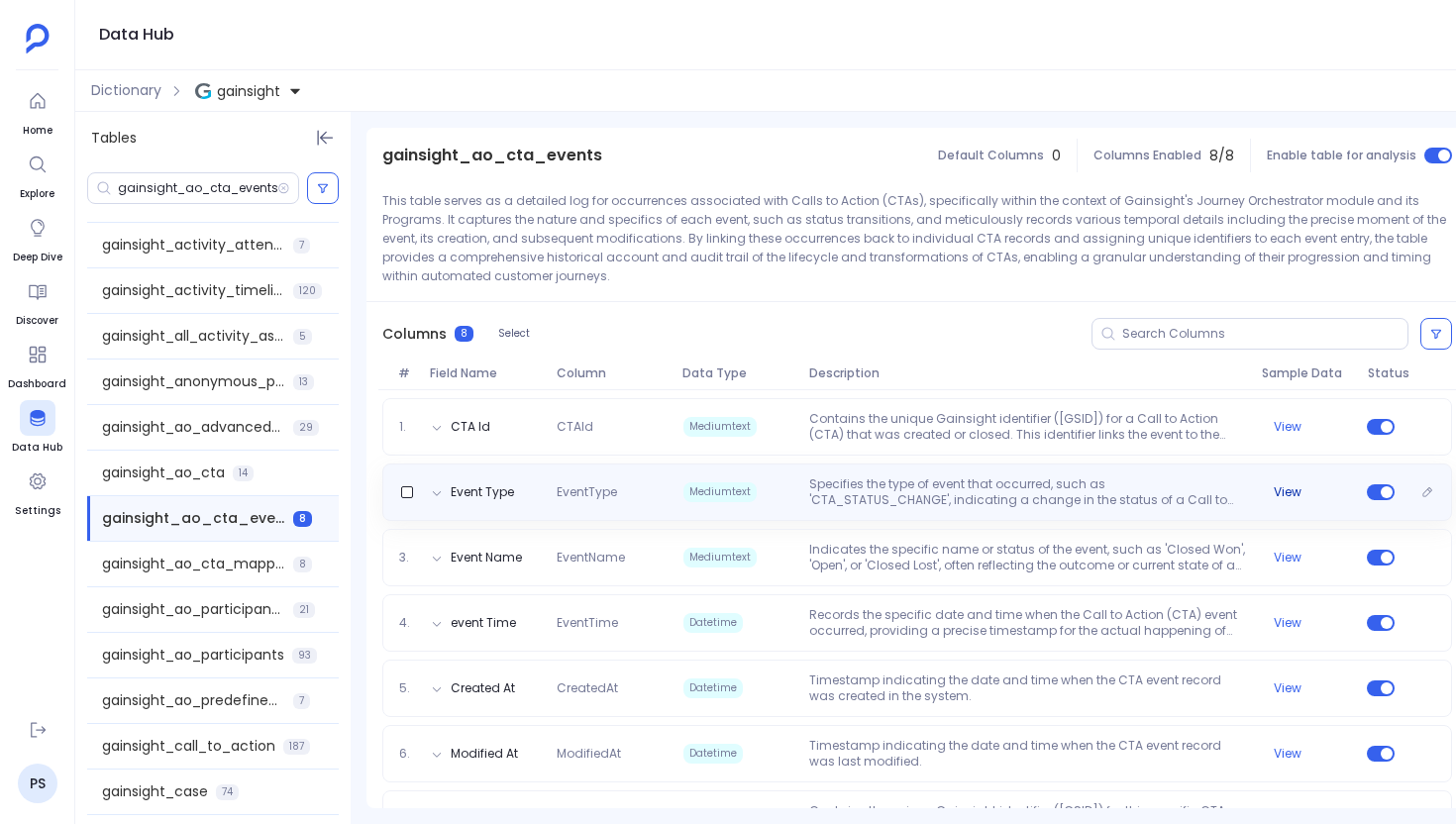 click on "View" at bounding box center [1288, 492] 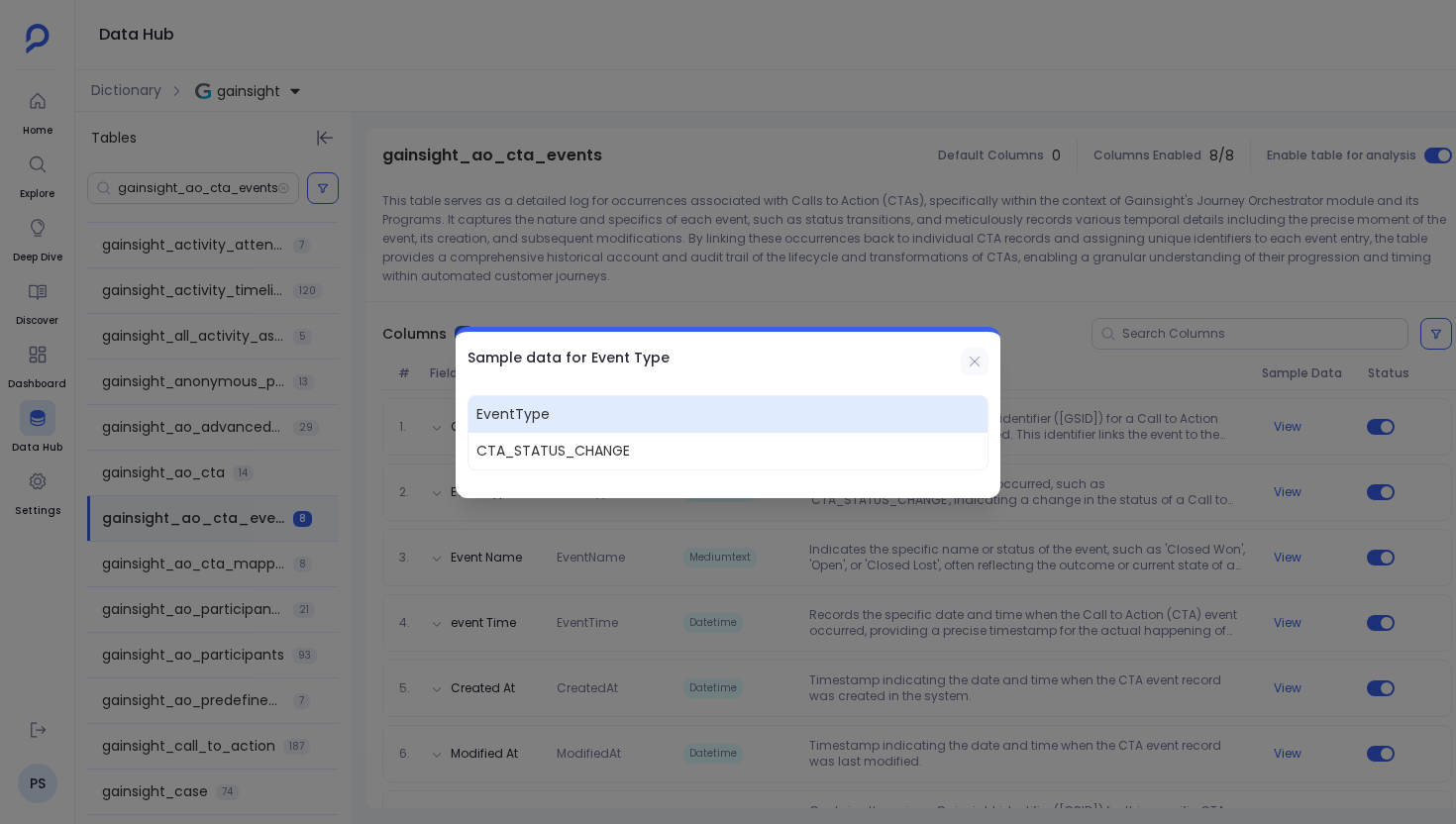 click at bounding box center [975, 361] 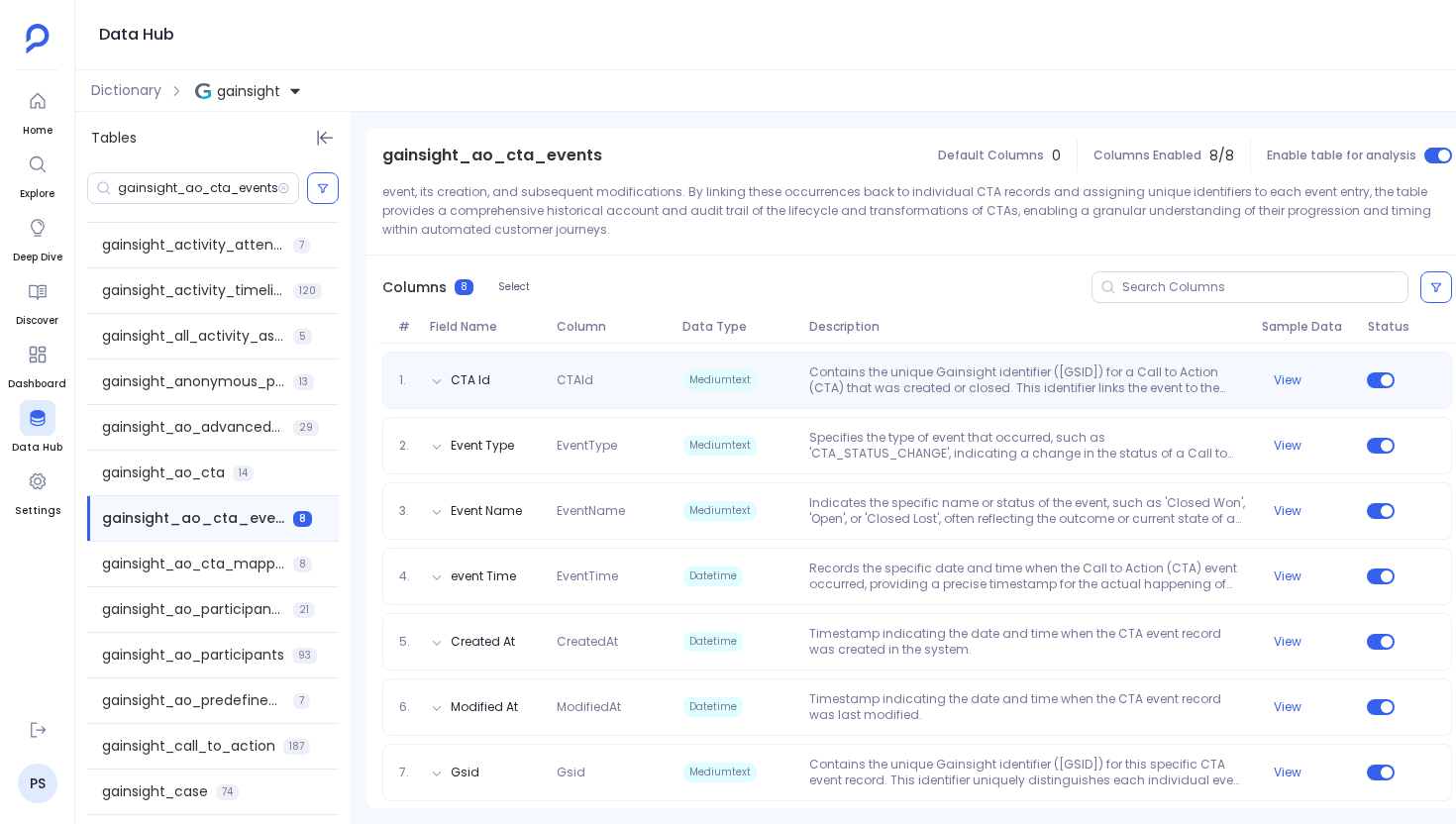 scroll, scrollTop: 160, scrollLeft: 0, axis: vertical 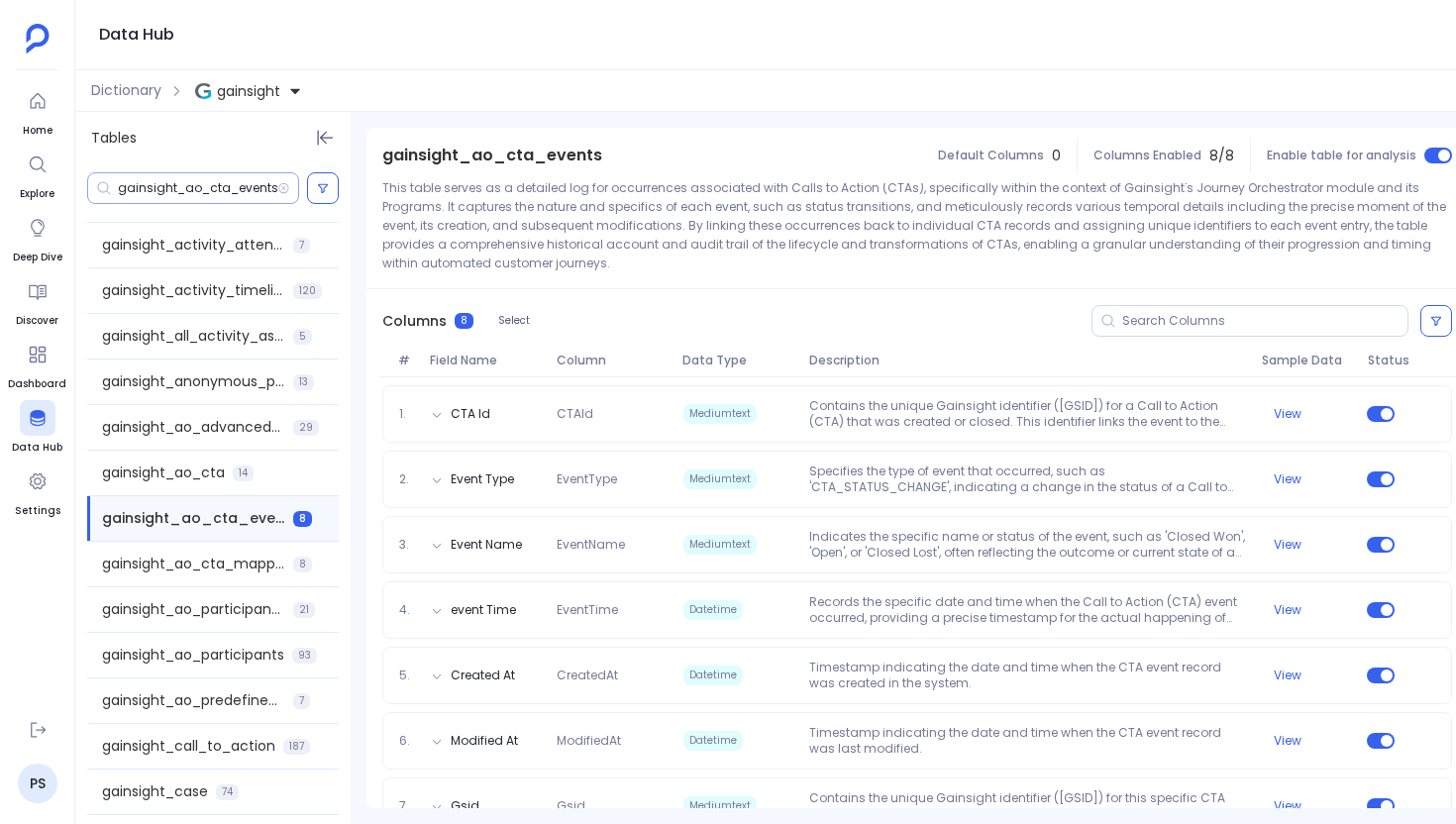 click on "gainsight_ao_cta_events" at bounding box center (197, 188) 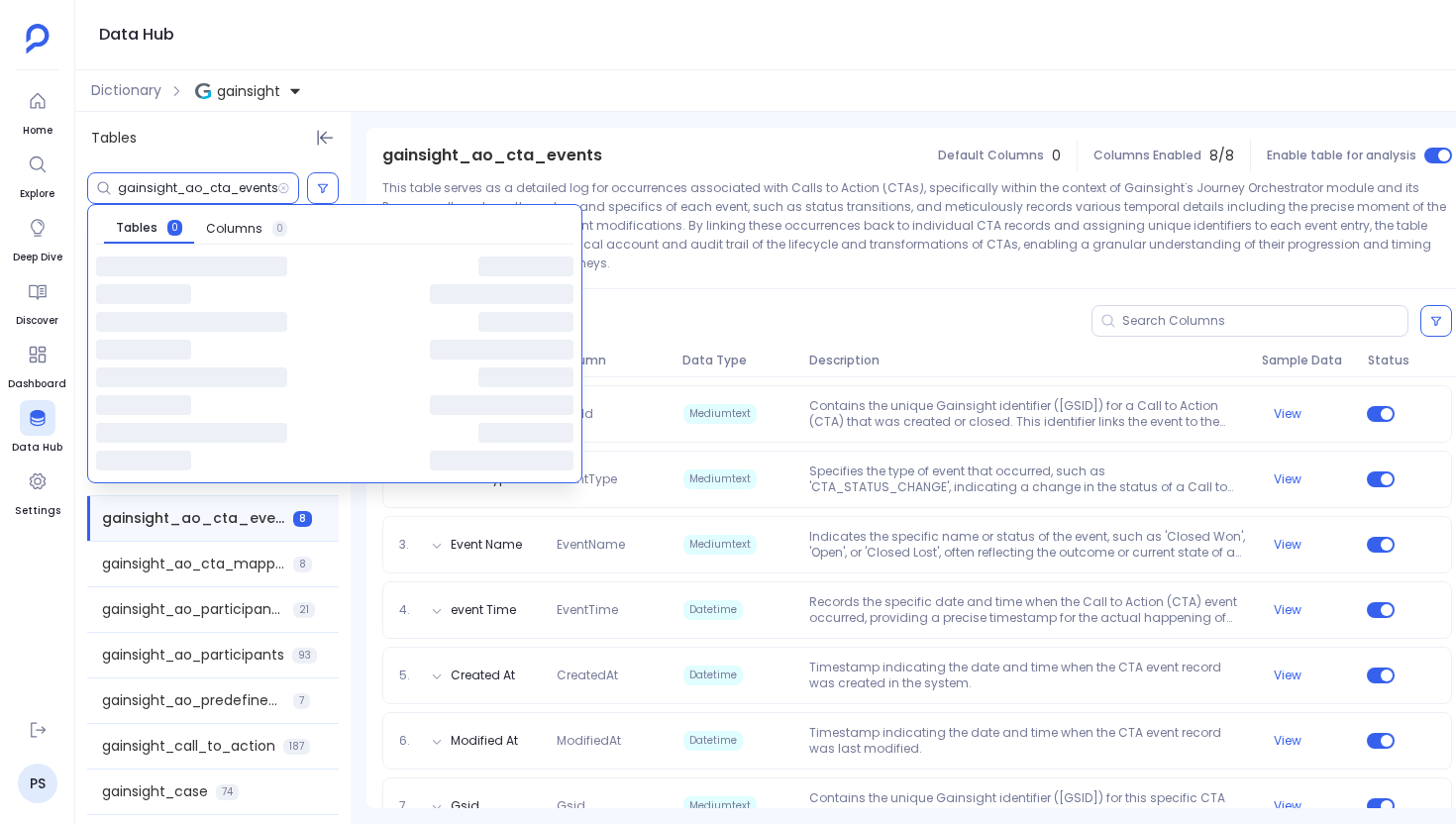 click on "gainsight_ao_cta_events" at bounding box center (197, 188) 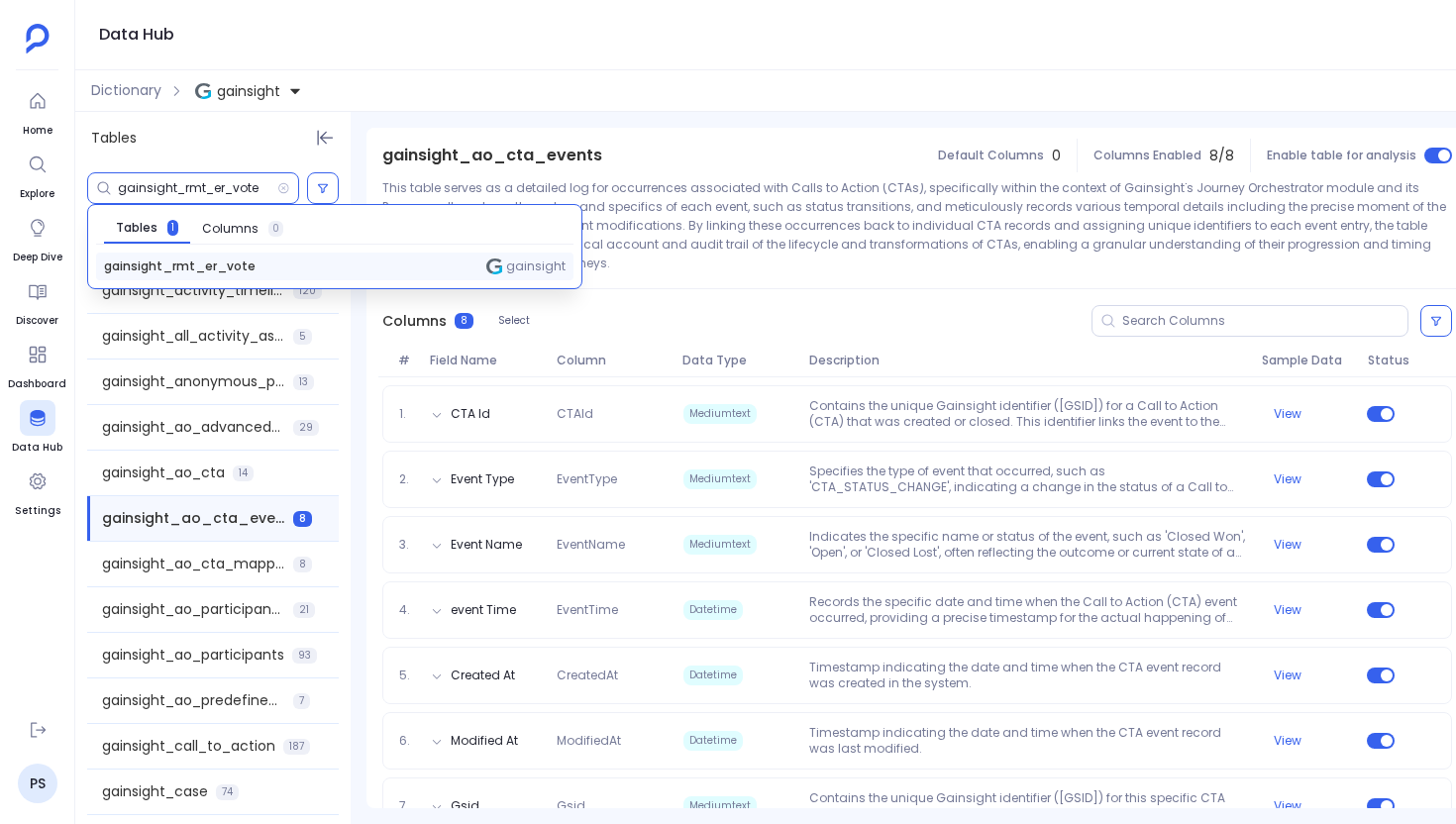 click on "gainsight_rmt_er_vote" at bounding box center [179, 266] 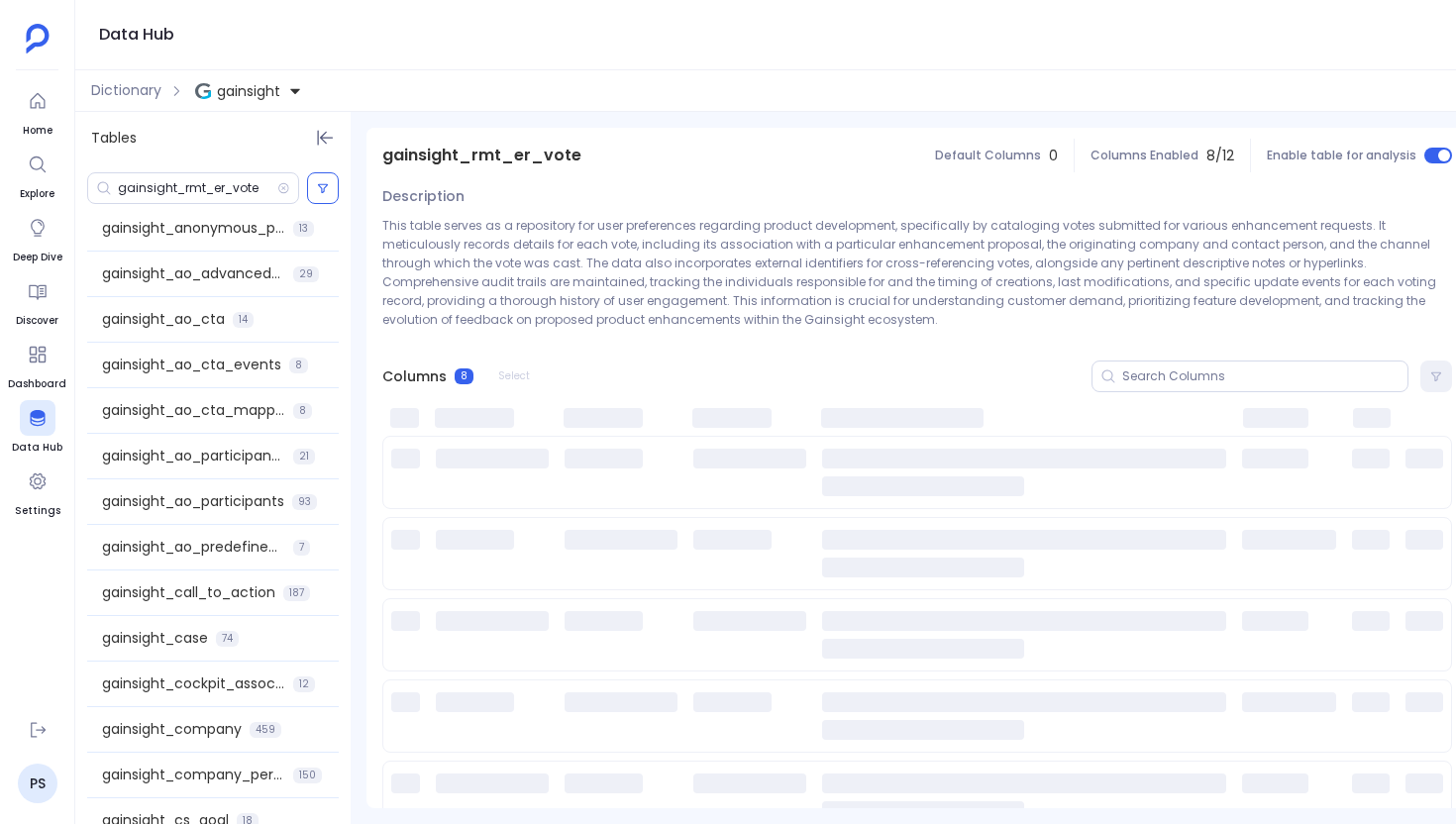 scroll, scrollTop: 824, scrollLeft: 0, axis: vertical 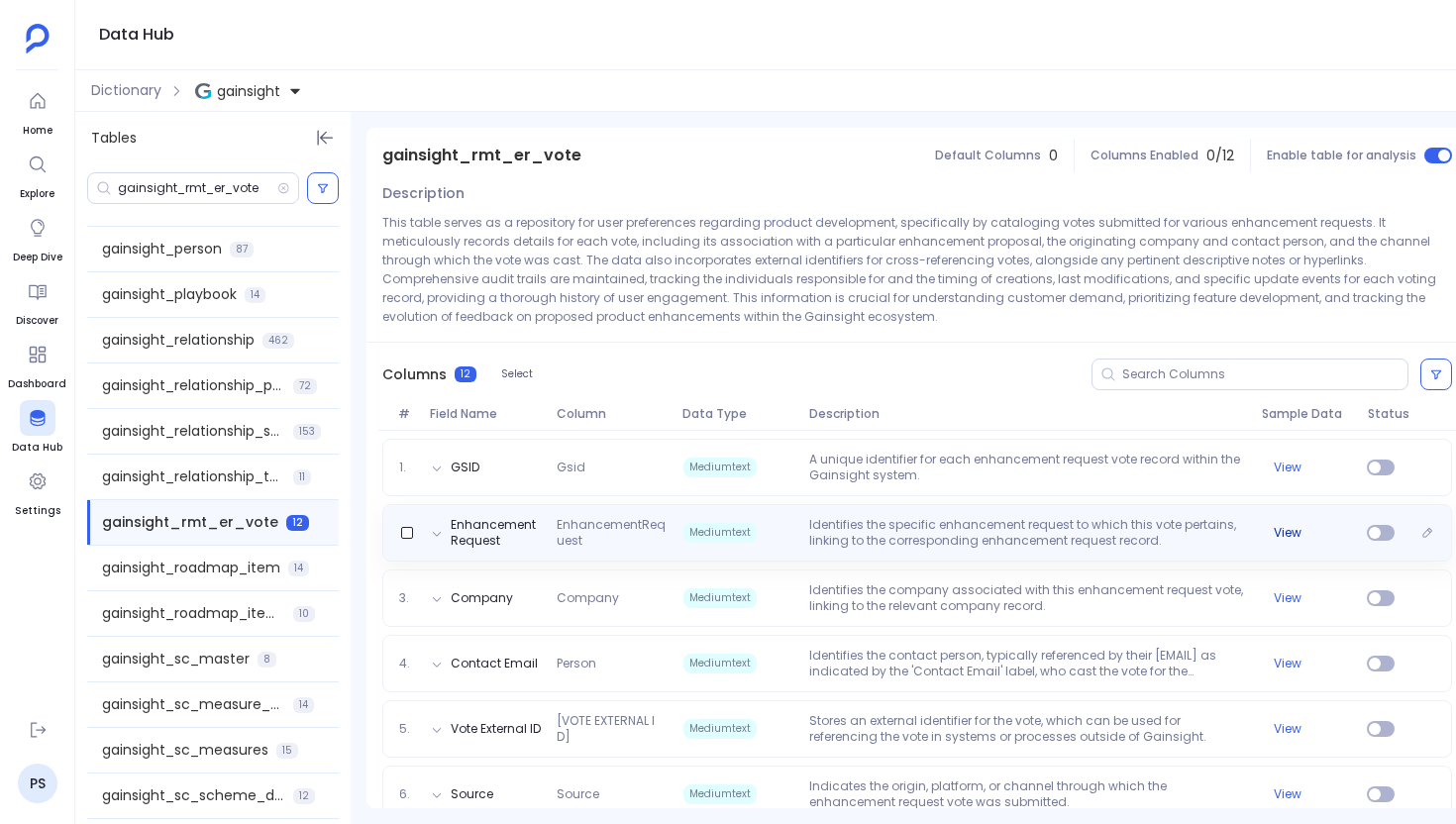 click on "View" at bounding box center [1288, 533] 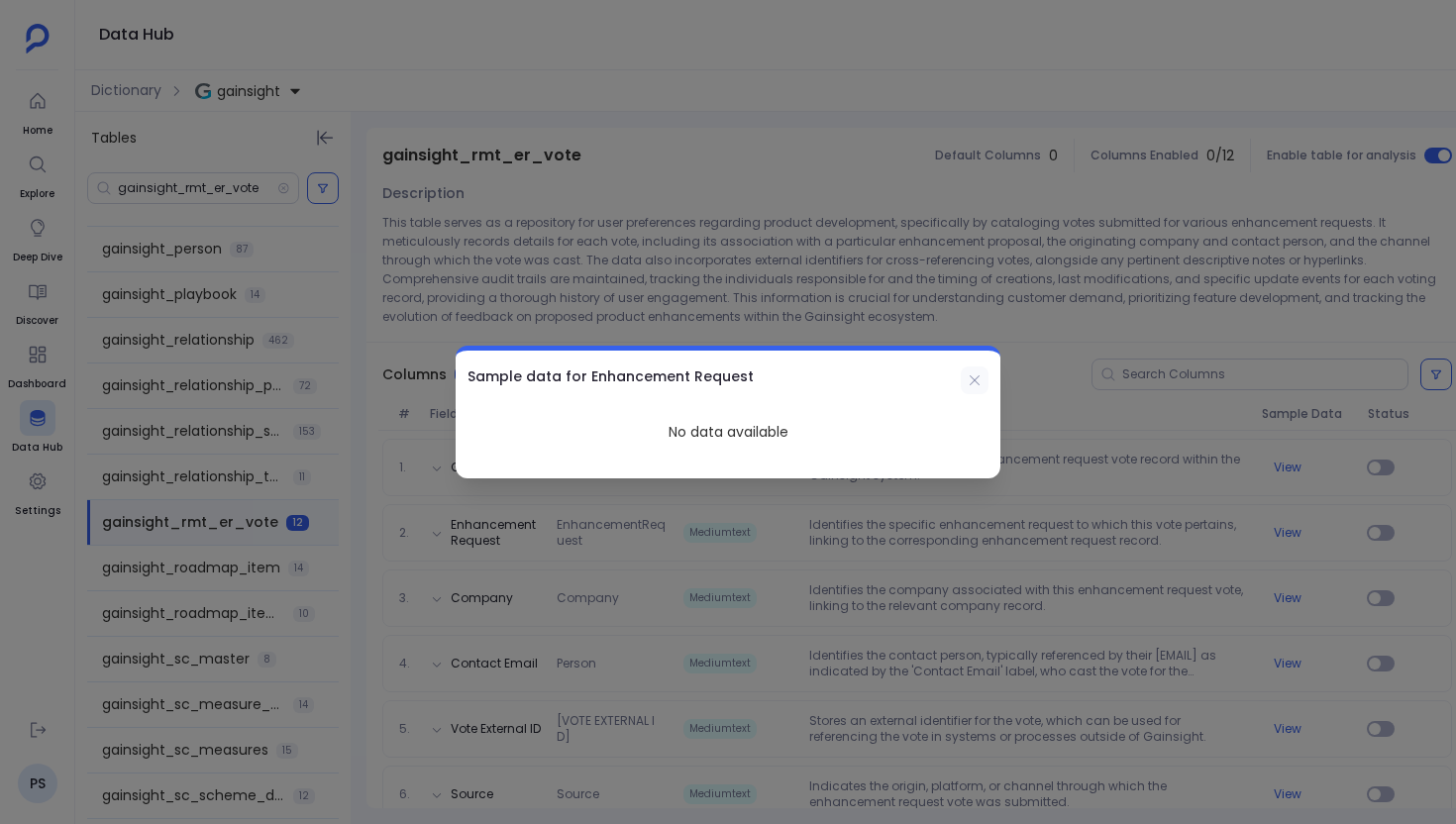 click at bounding box center [975, 380] 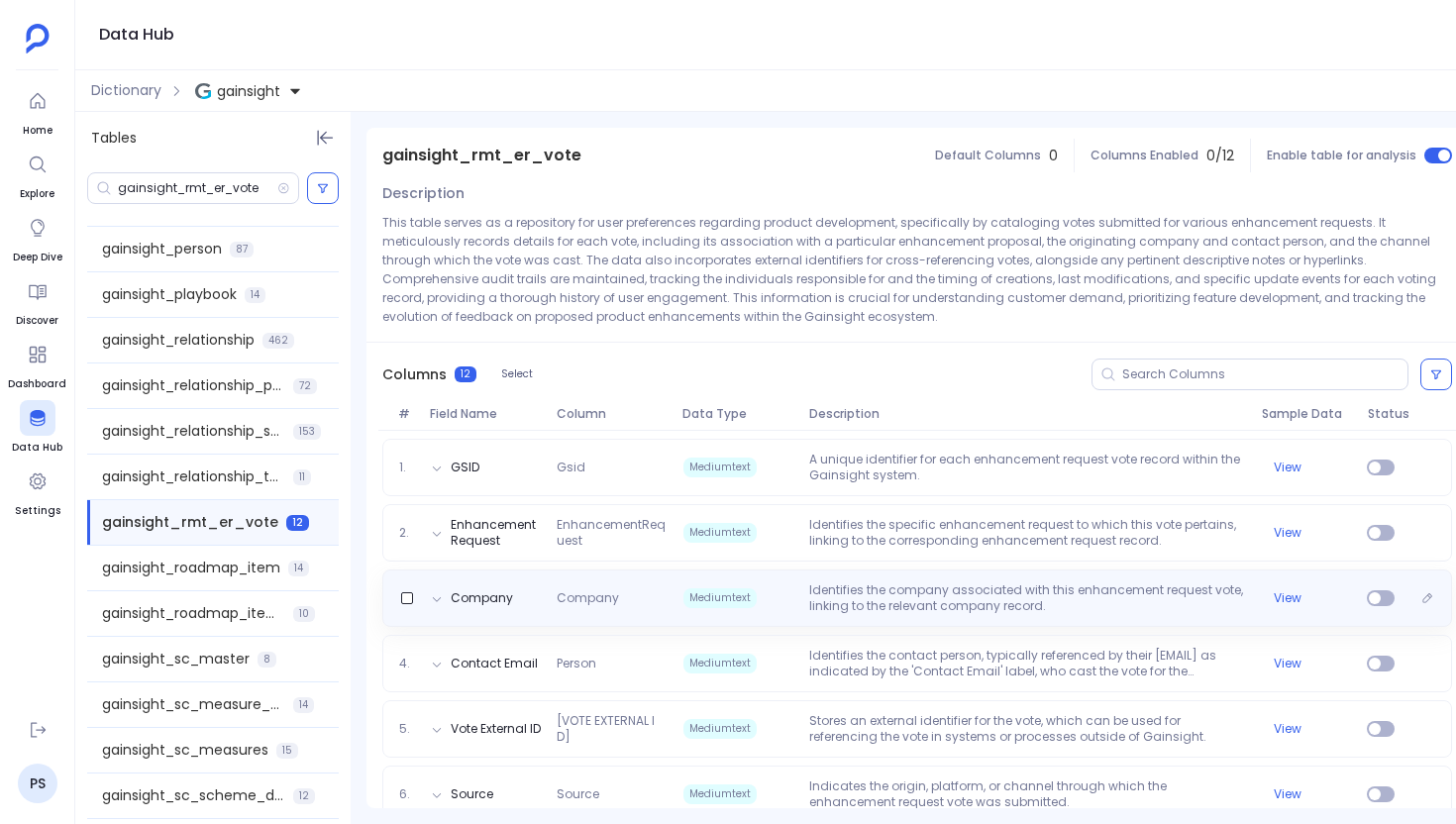 click on "Identifies the company associated with this enhancement request vote, linking to the relevant company record." at bounding box center (1027, 598) 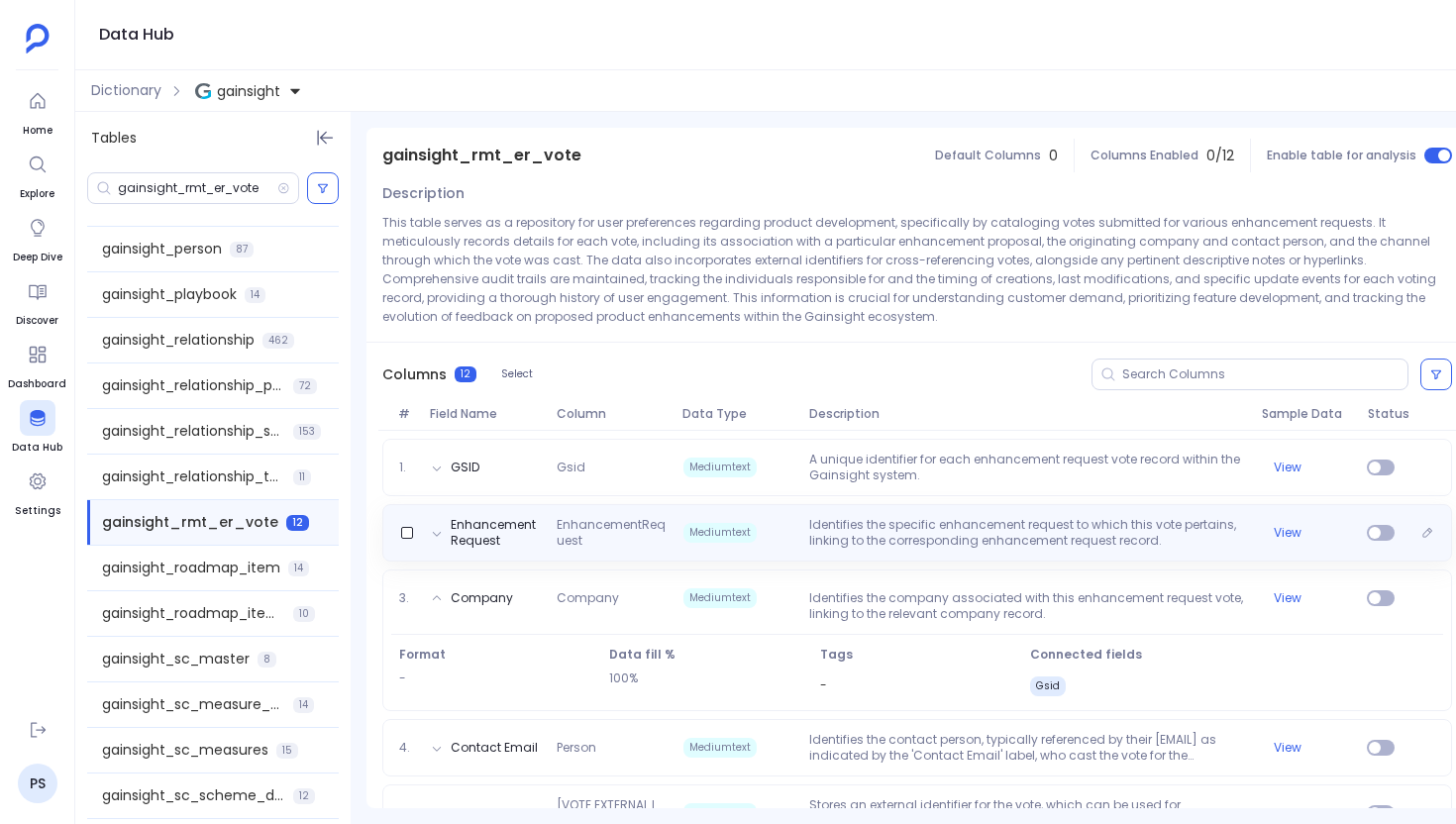 click on "Identifies the specific enhancement request to which this vote pertains, linking to the corresponding enhancement request record." at bounding box center [1027, 533] 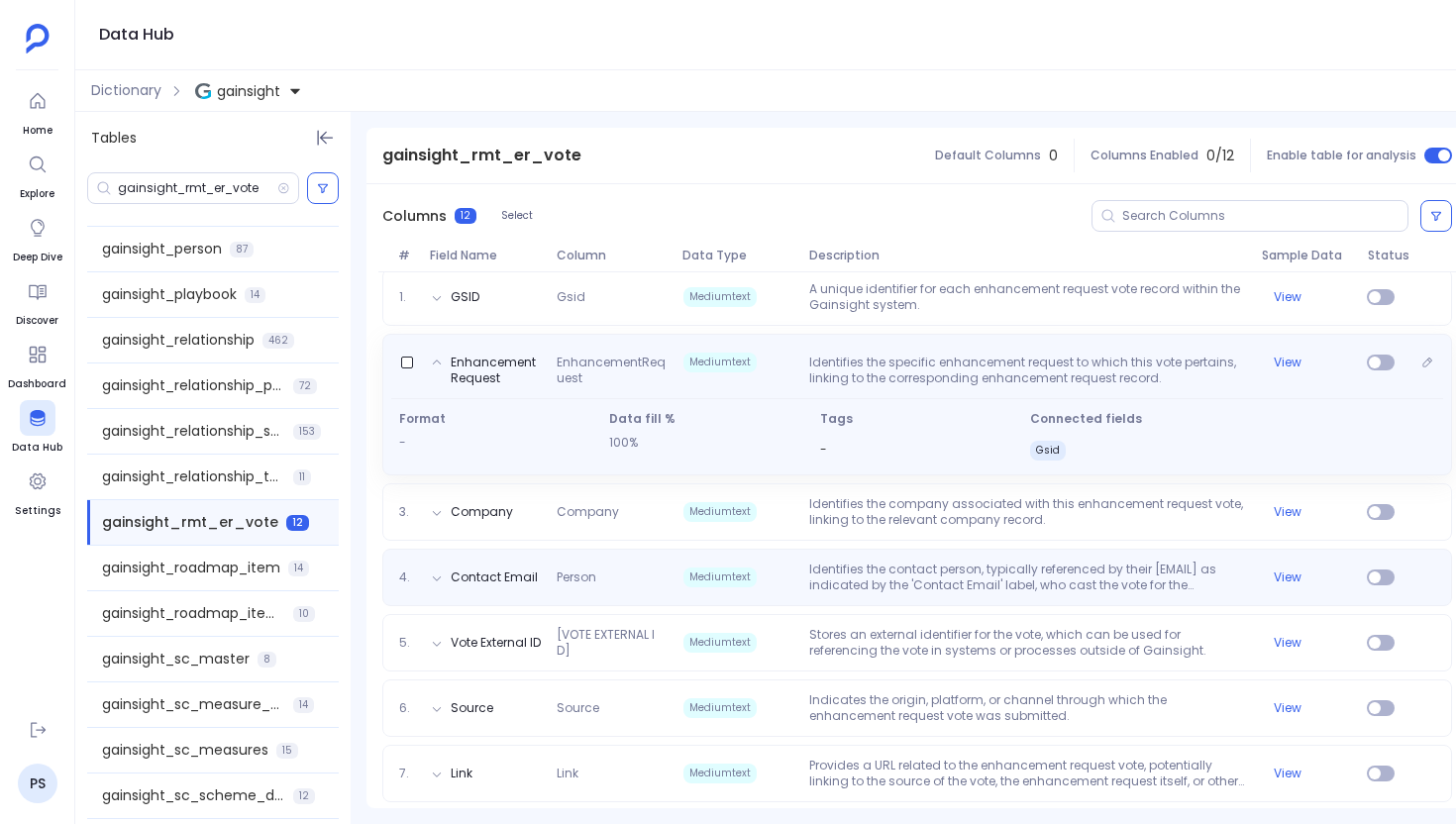 scroll, scrollTop: 336, scrollLeft: 0, axis: vertical 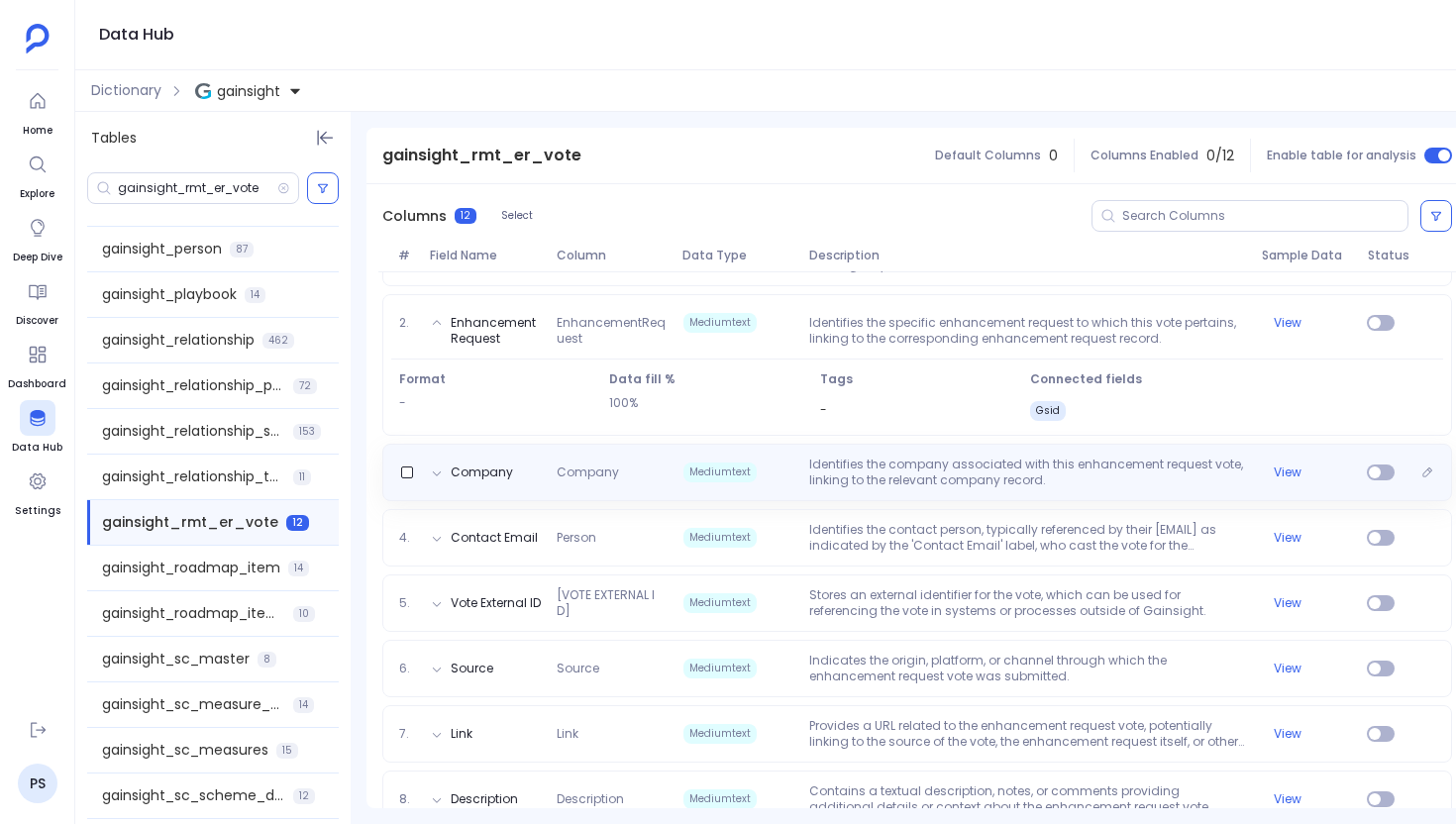 click on "Identifies the company associated with this enhancement request vote, linking to the relevant company record." at bounding box center (1027, 472) 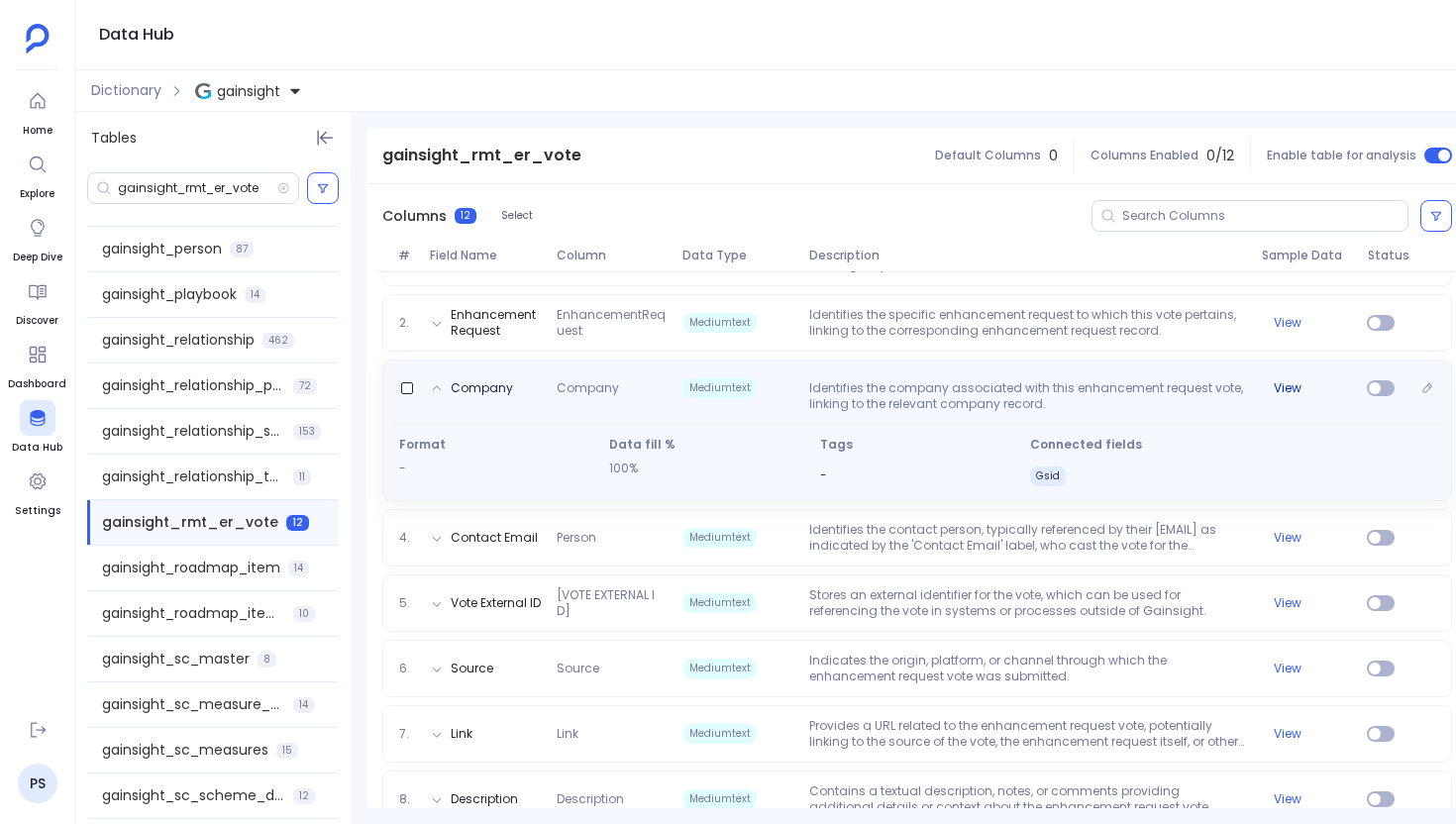 click on "View" at bounding box center [1288, 388] 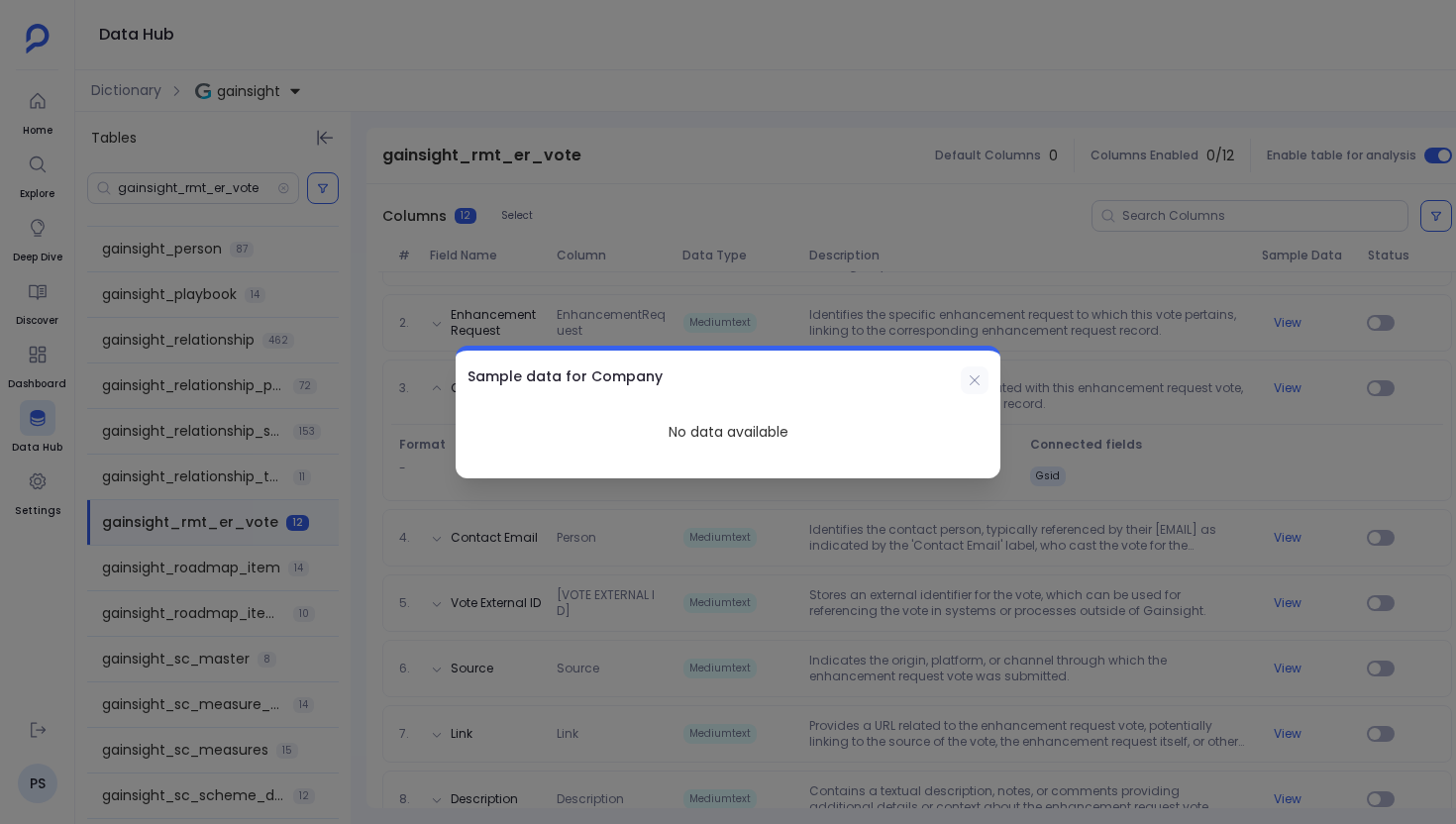 click at bounding box center [975, 380] 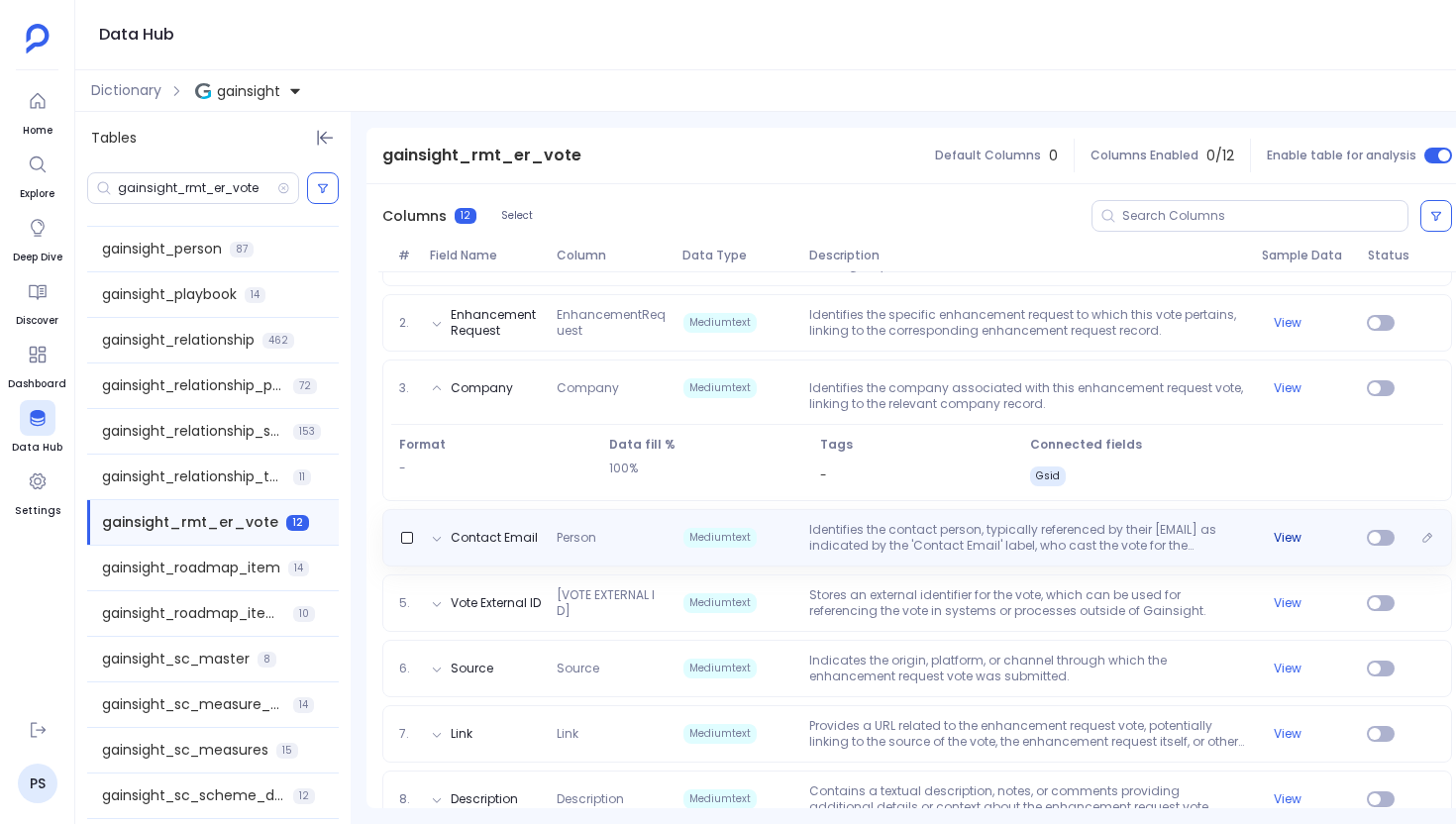 click on "View" at bounding box center (1288, 538) 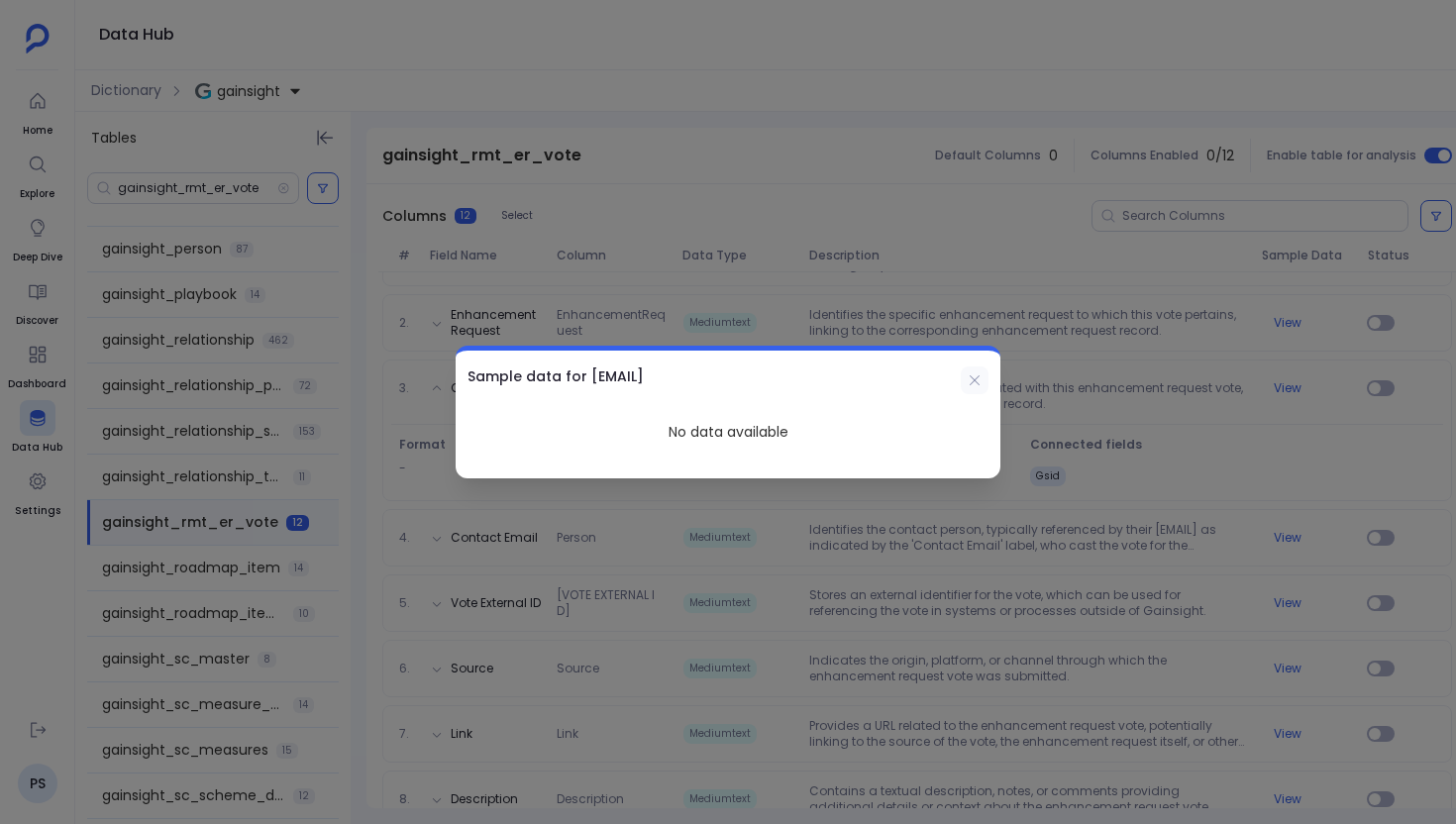 click at bounding box center (975, 380) 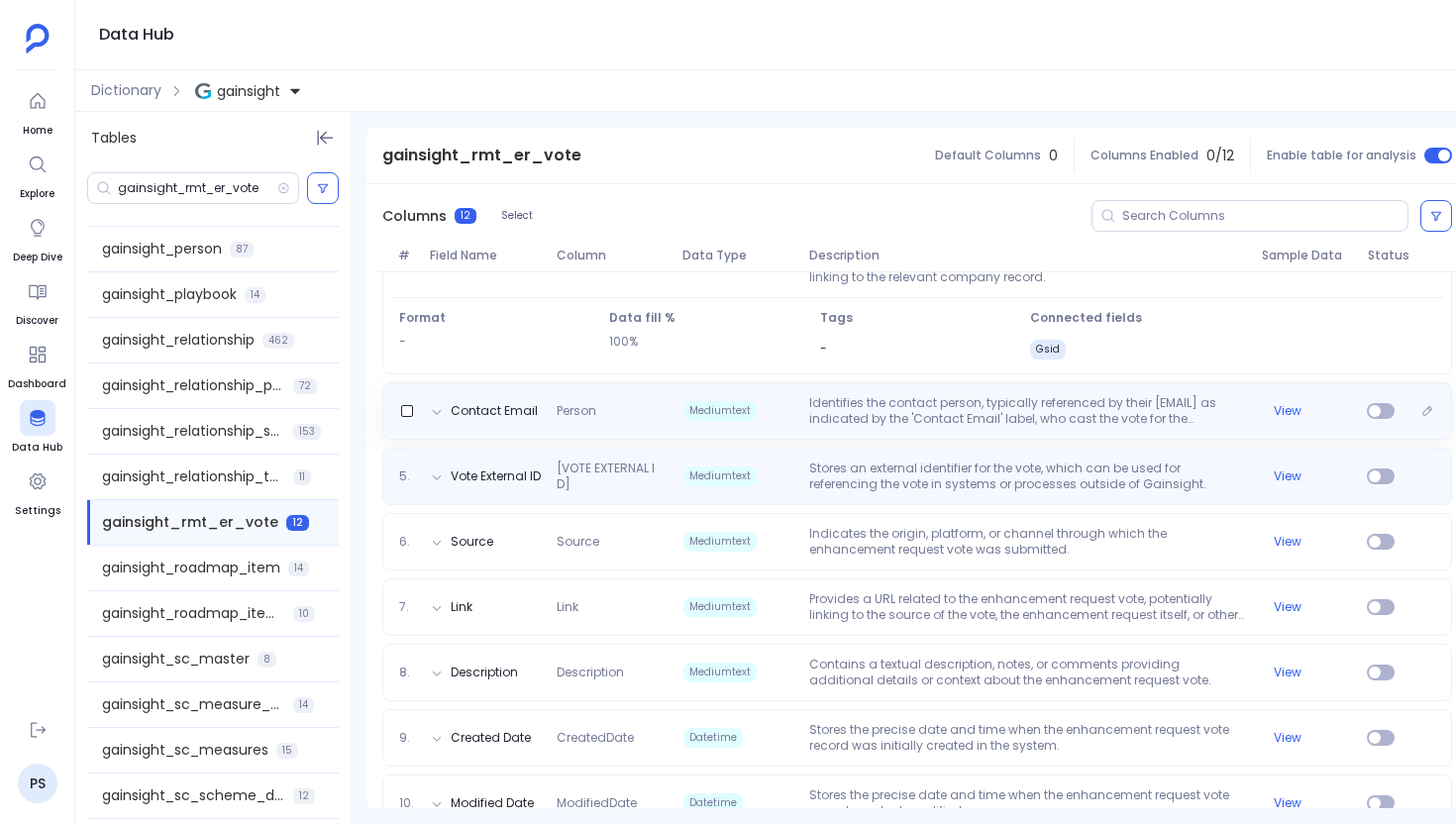 scroll, scrollTop: 504, scrollLeft: 0, axis: vertical 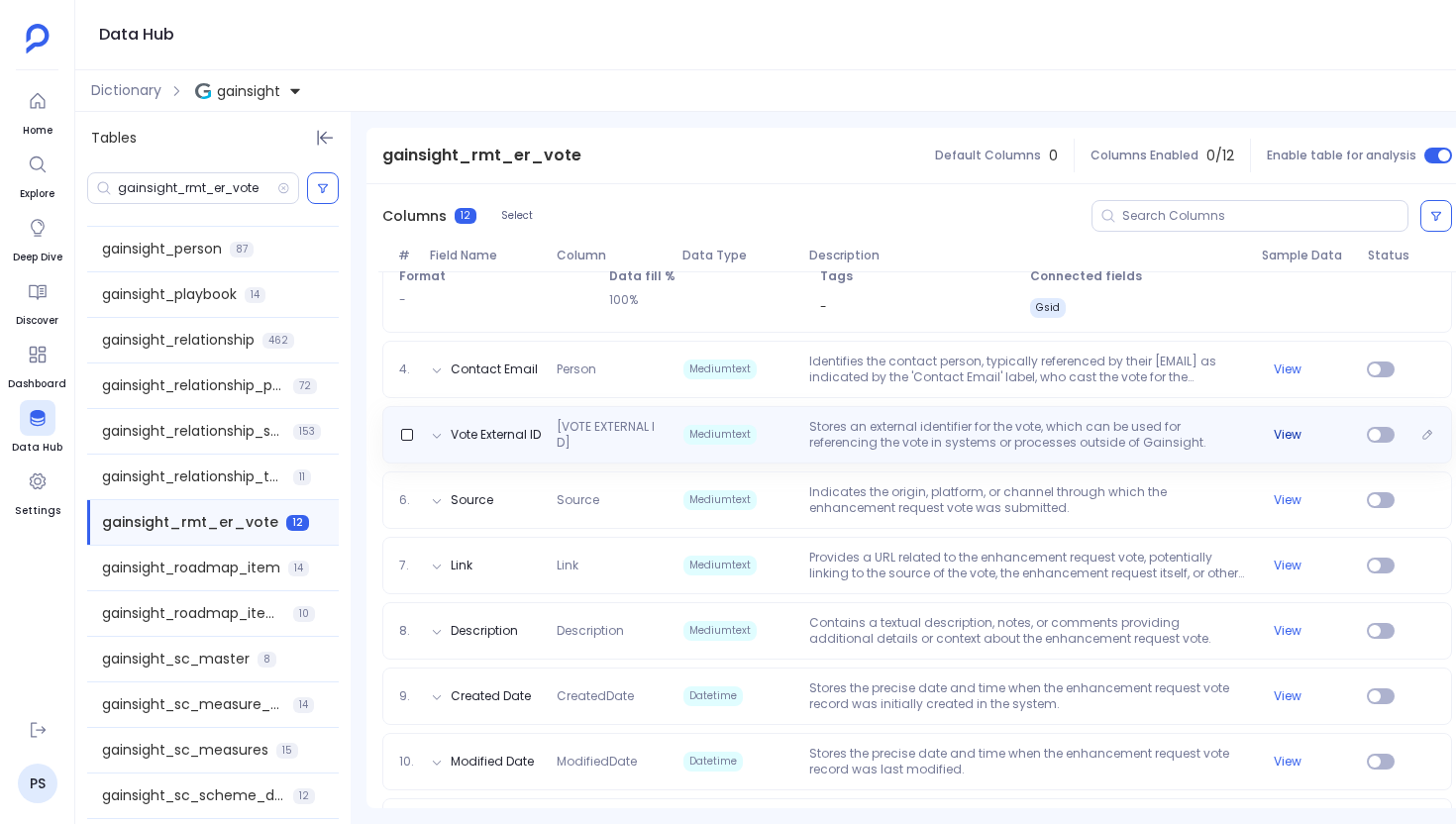 click on "View" at bounding box center (1288, 435) 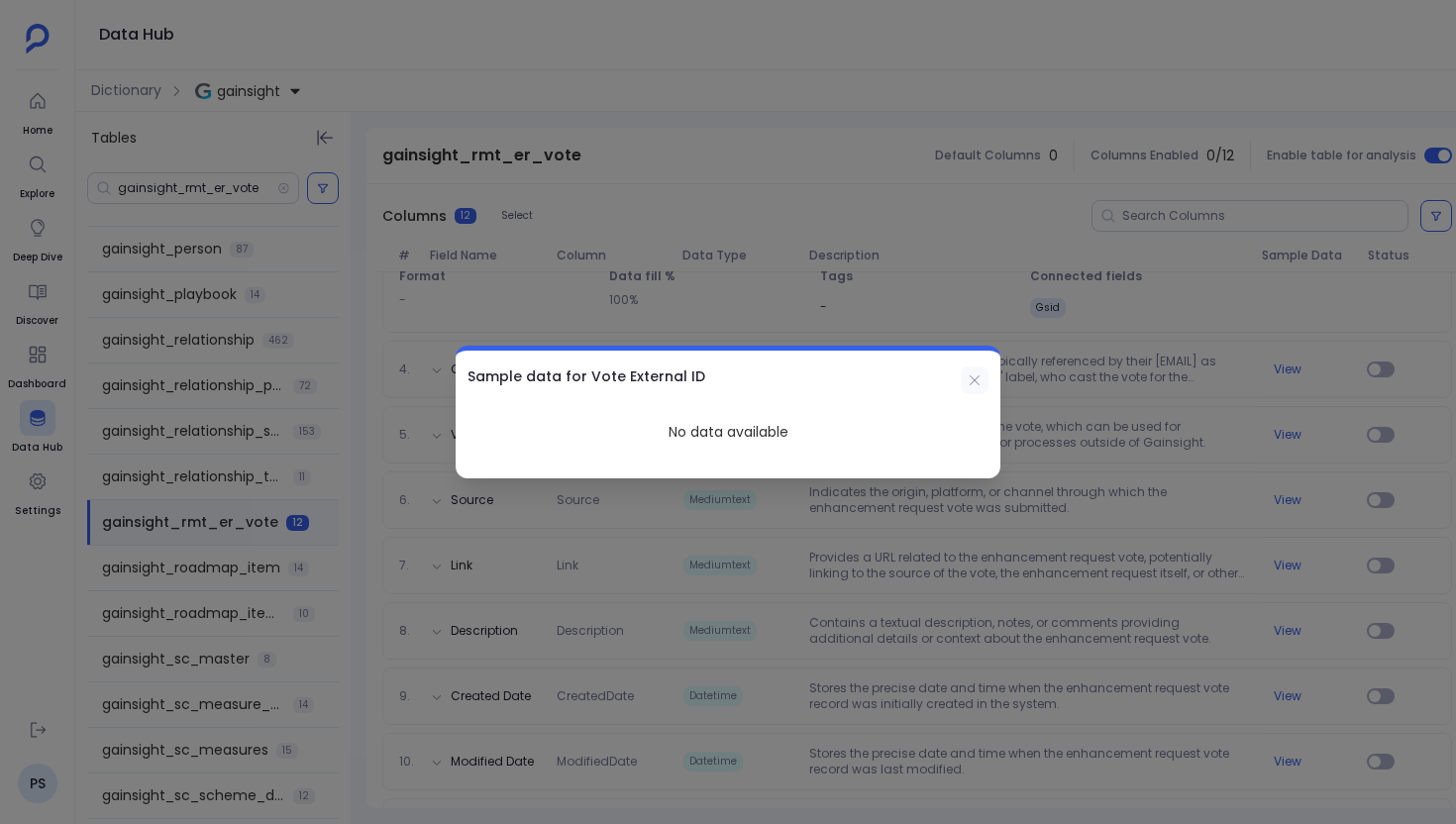 click at bounding box center (975, 380) 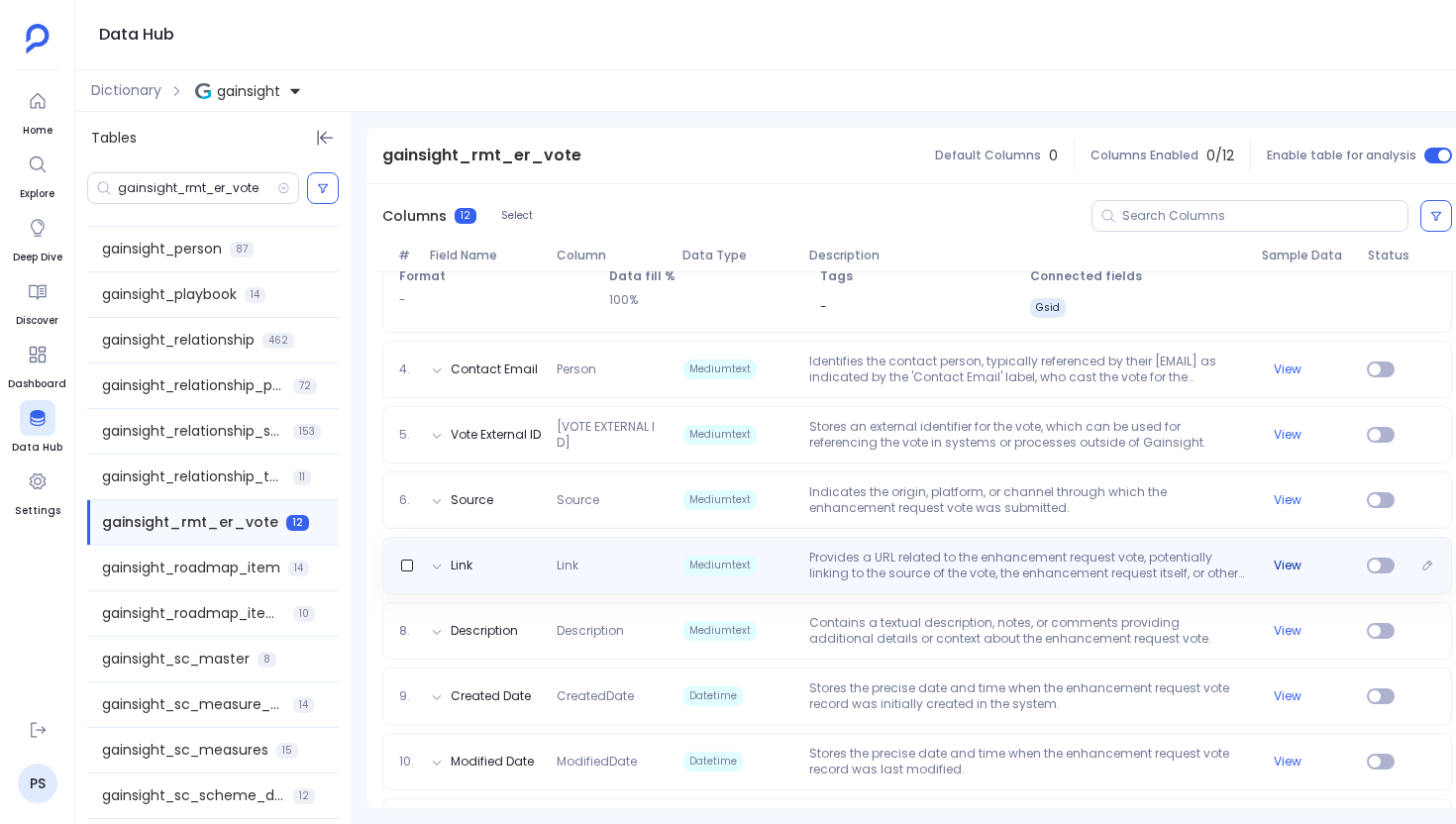 click on "View" at bounding box center (1288, 566) 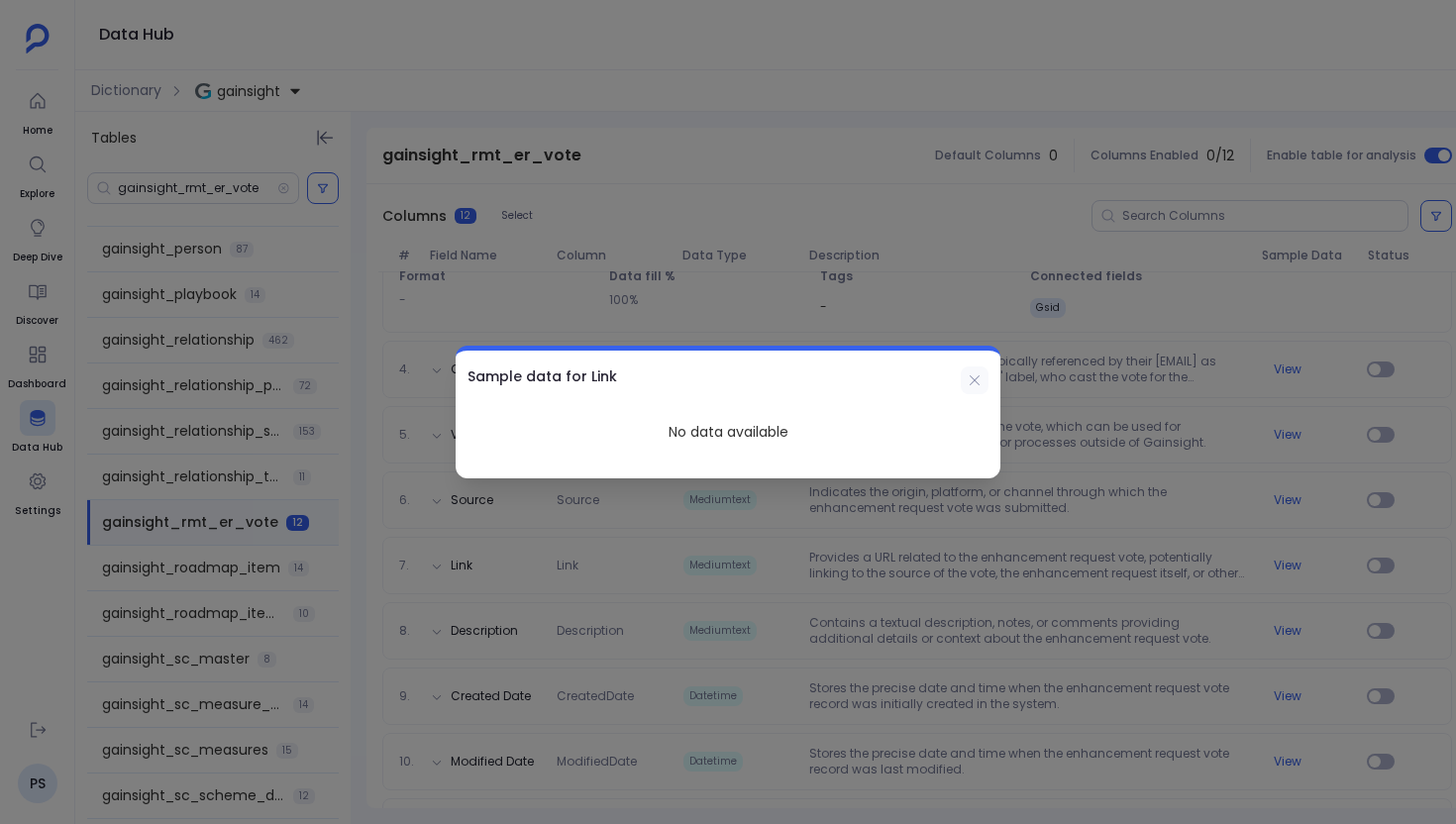 click at bounding box center (975, 380) 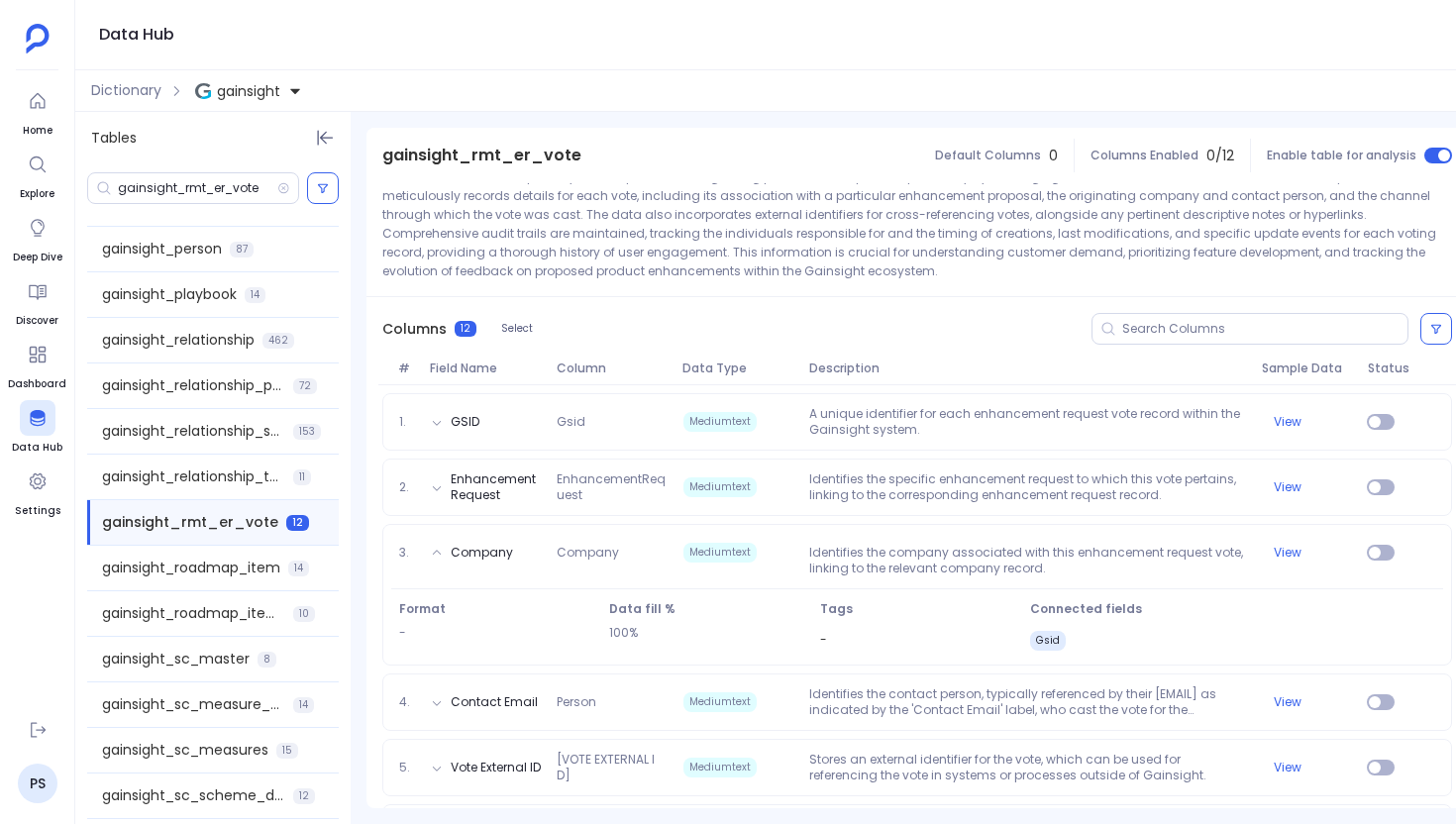 scroll, scrollTop: 289, scrollLeft: 0, axis: vertical 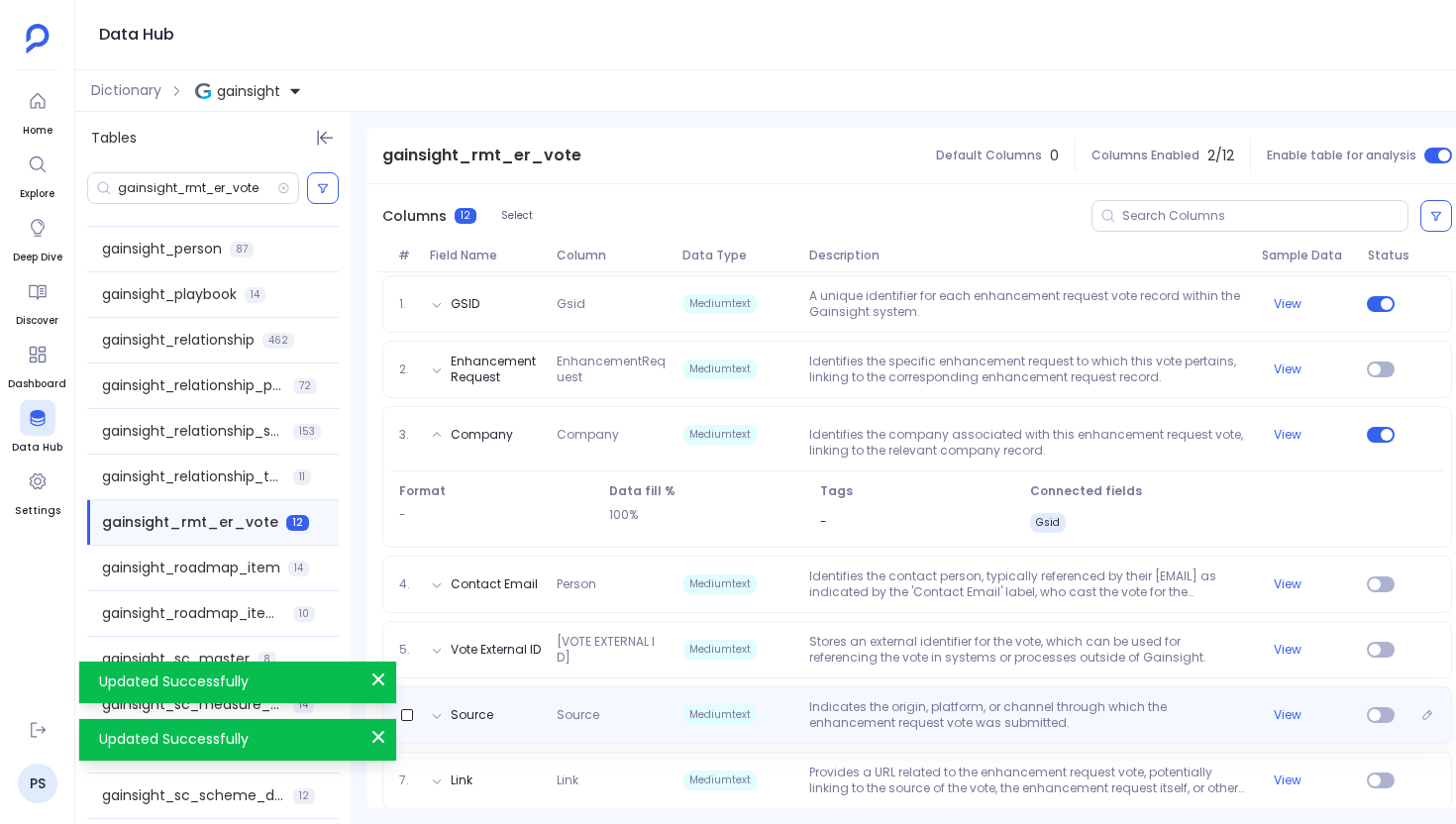 click on "Source Source Mediumtext Indicates the origin, platform, or channel through which the enhancement request vote was submitted. View" at bounding box center (917, 715) 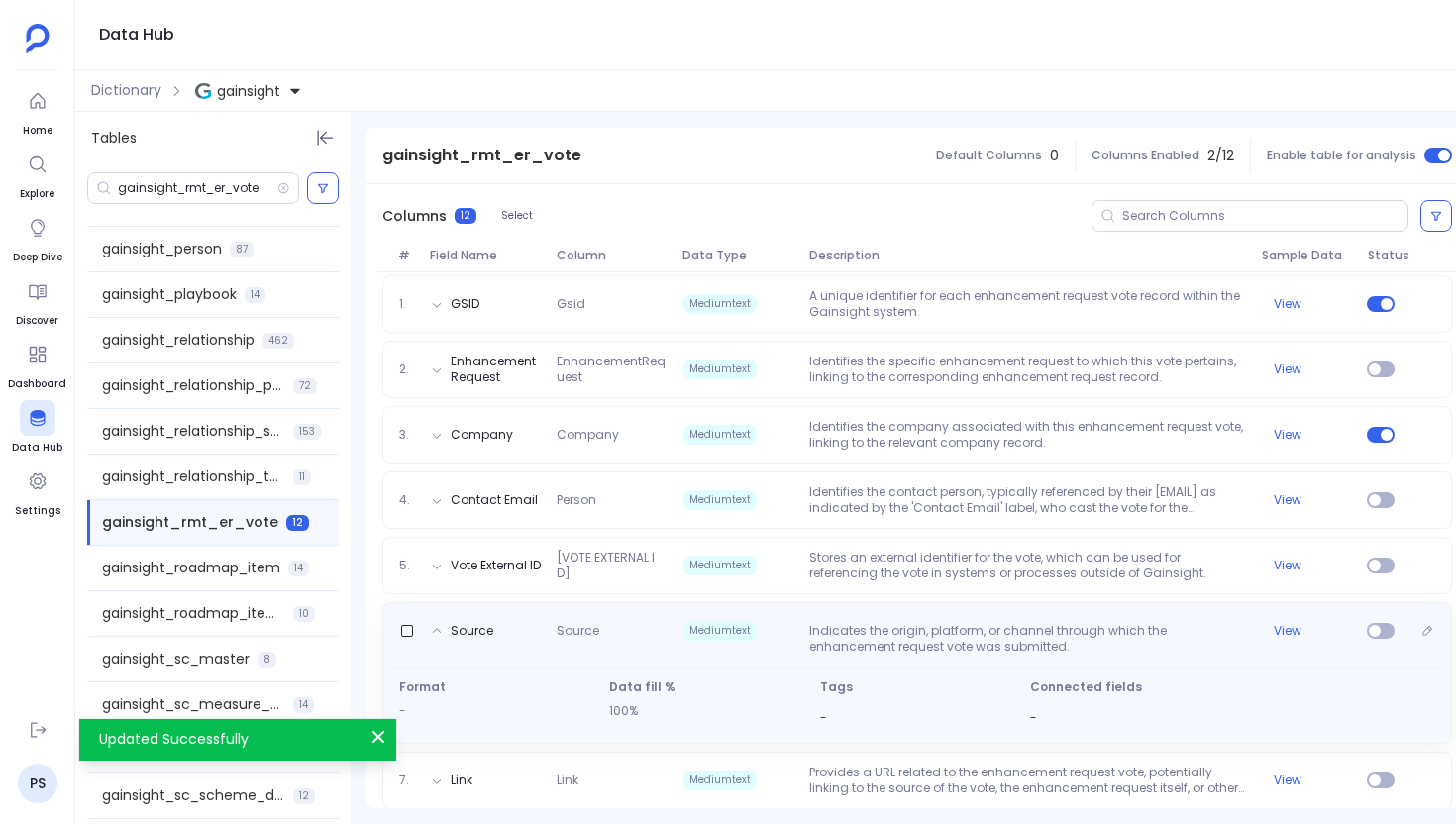 click at bounding box center (1381, 639) 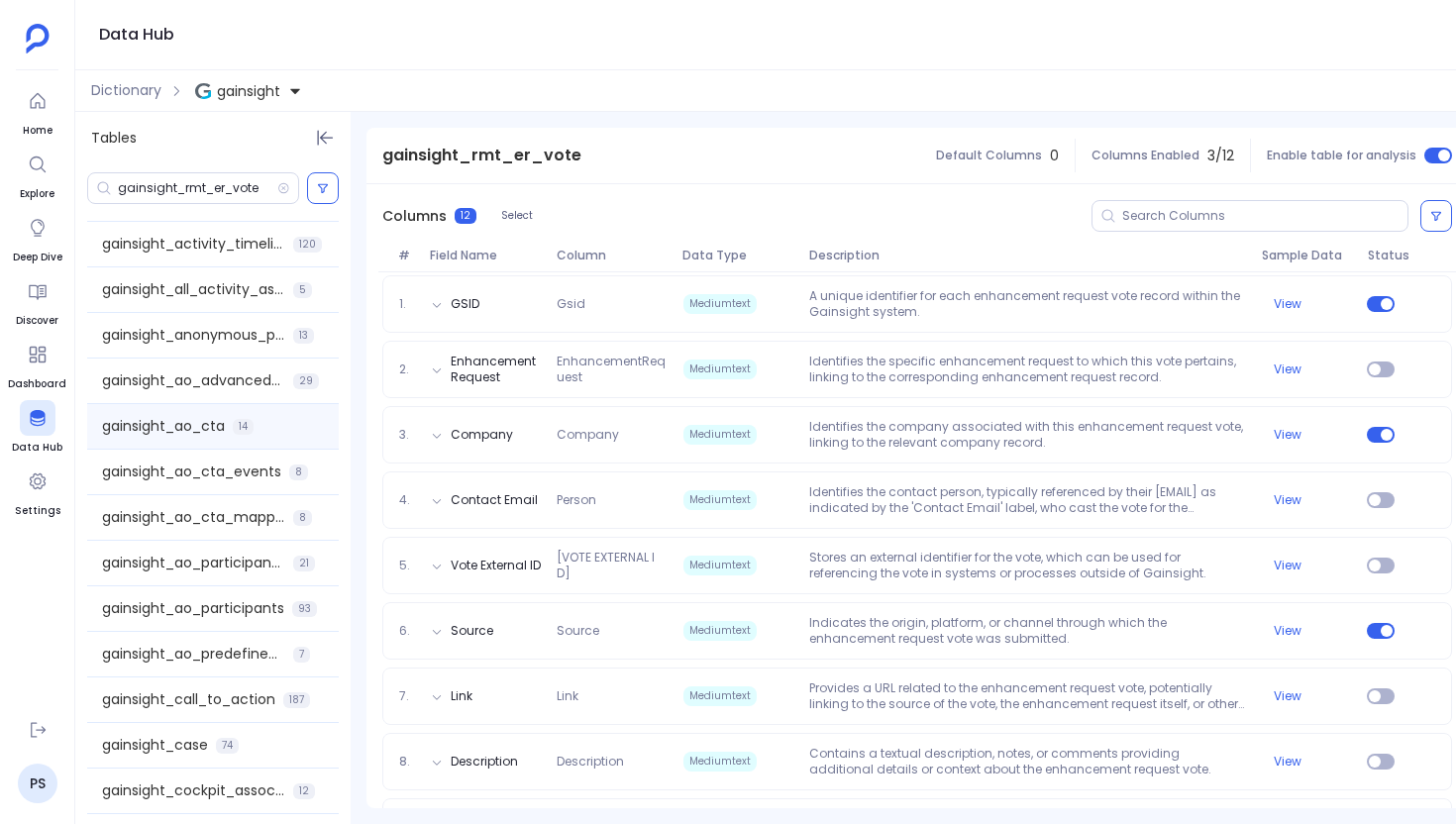 scroll, scrollTop: 141, scrollLeft: 0, axis: vertical 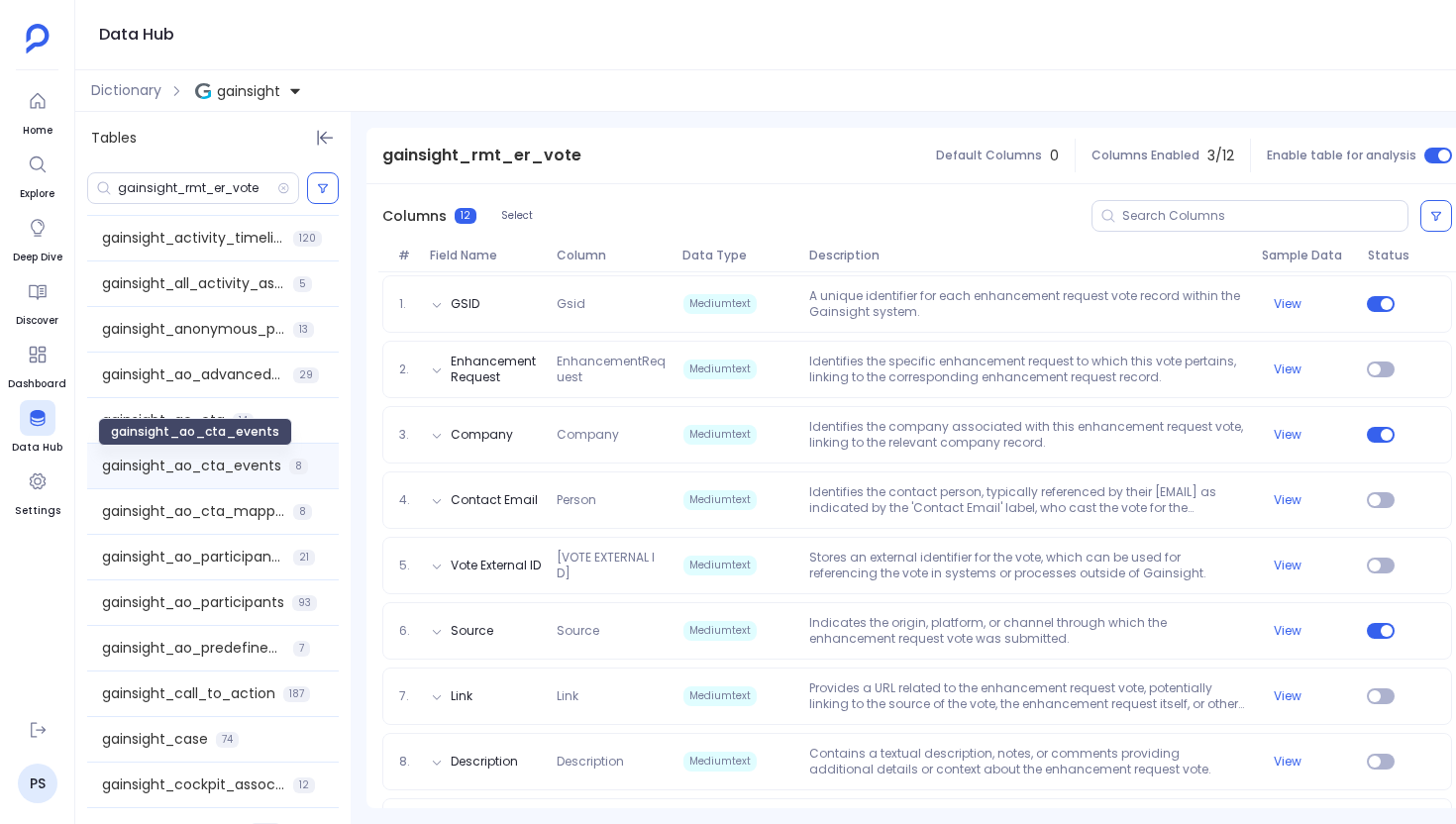 click on "gainsight_ao_cta_events" at bounding box center [191, 465] 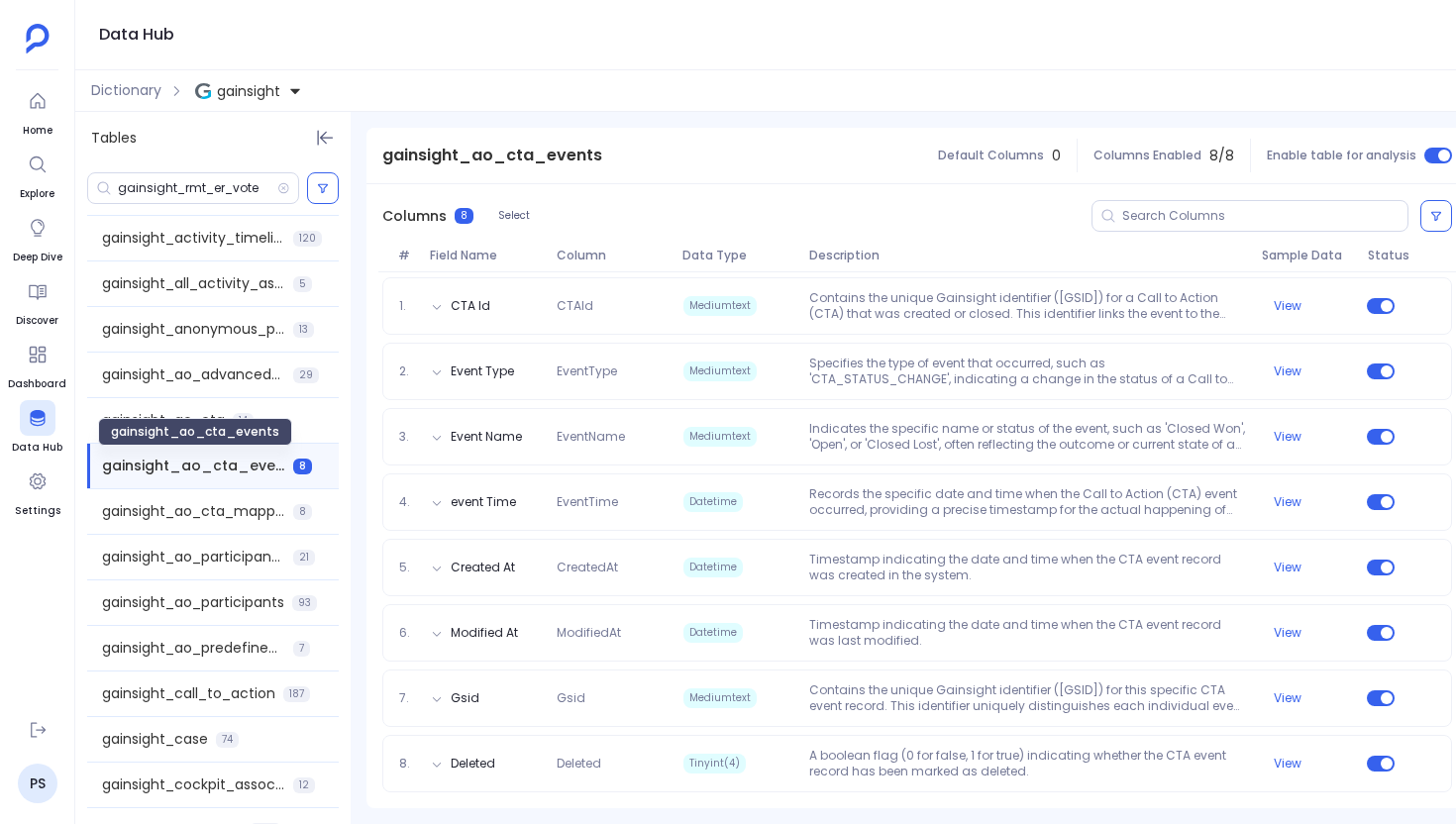 scroll, scrollTop: 0, scrollLeft: 0, axis: both 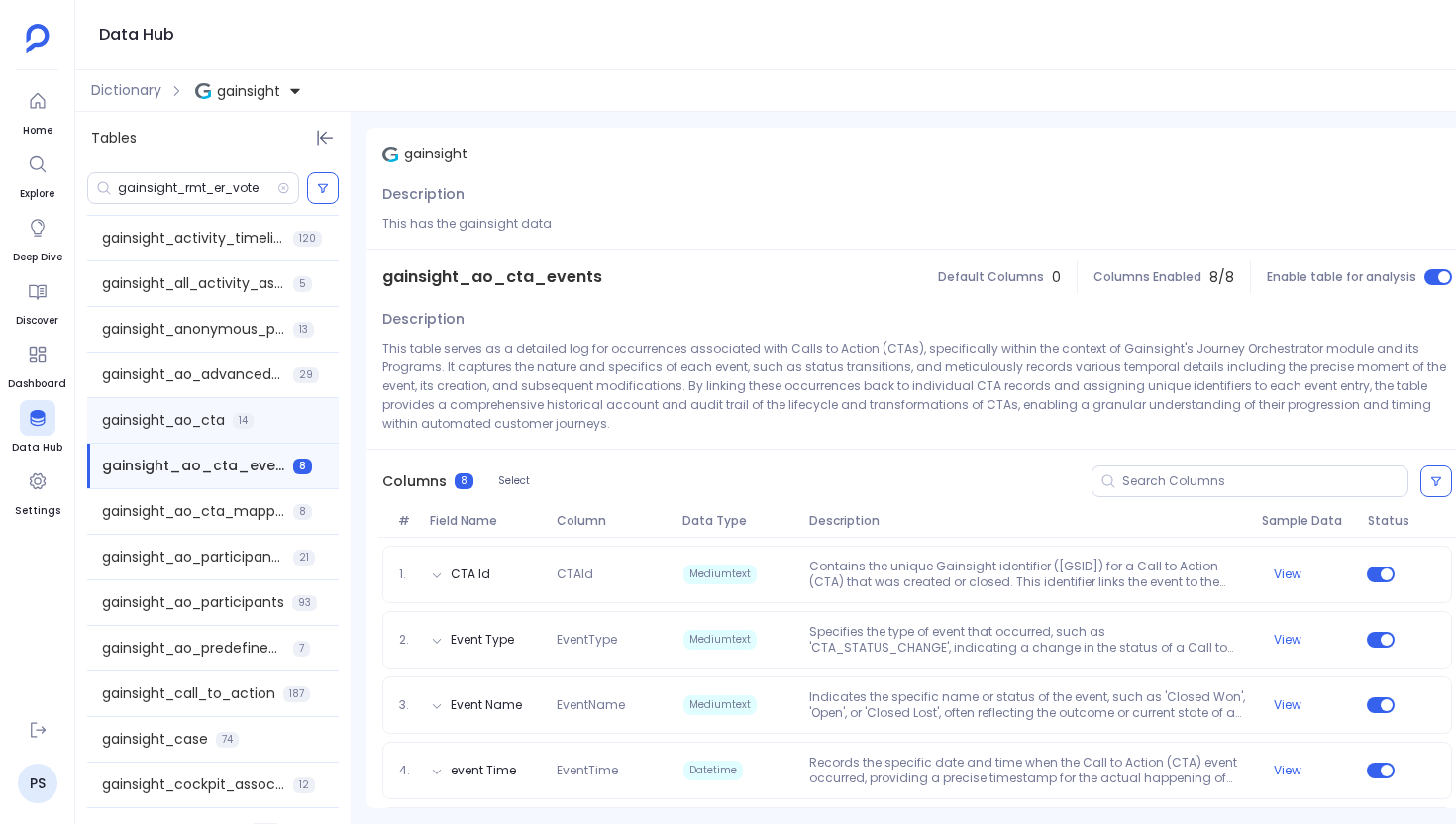 click on "gainsight_ao_cta" at bounding box center (193, 101) 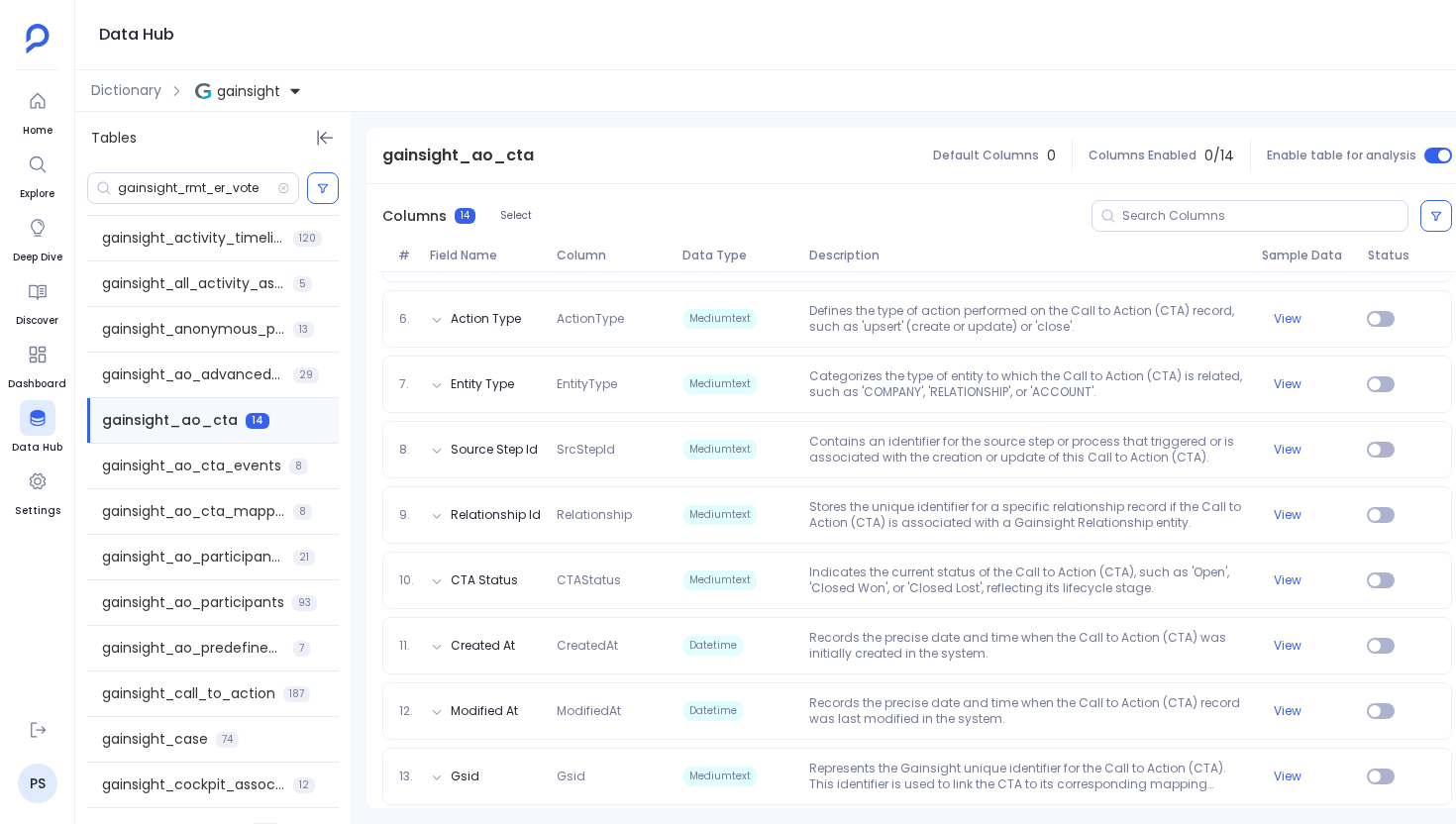 scroll, scrollTop: 614, scrollLeft: 0, axis: vertical 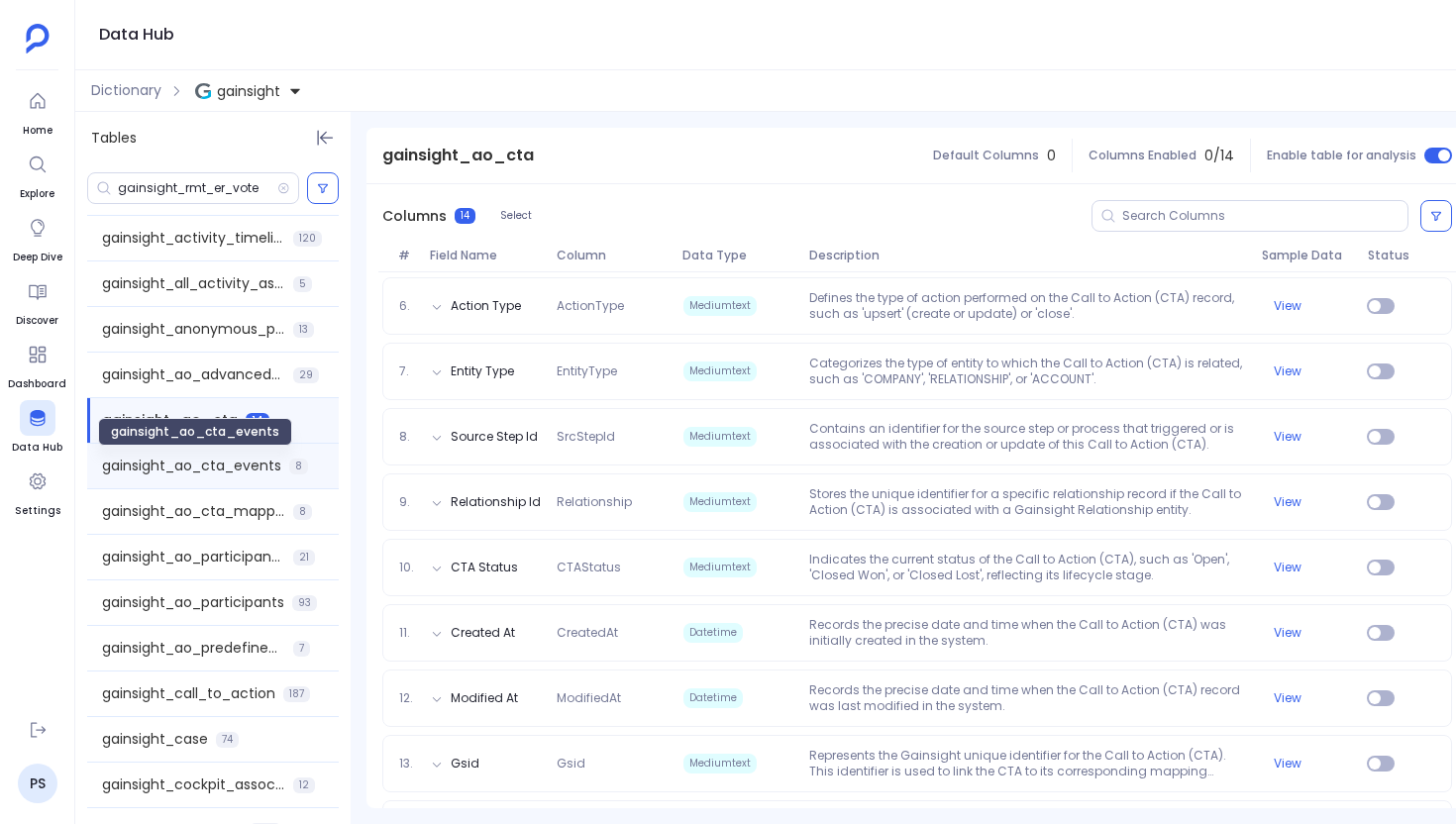 click on "gainsight_ao_cta_events" at bounding box center [191, 465] 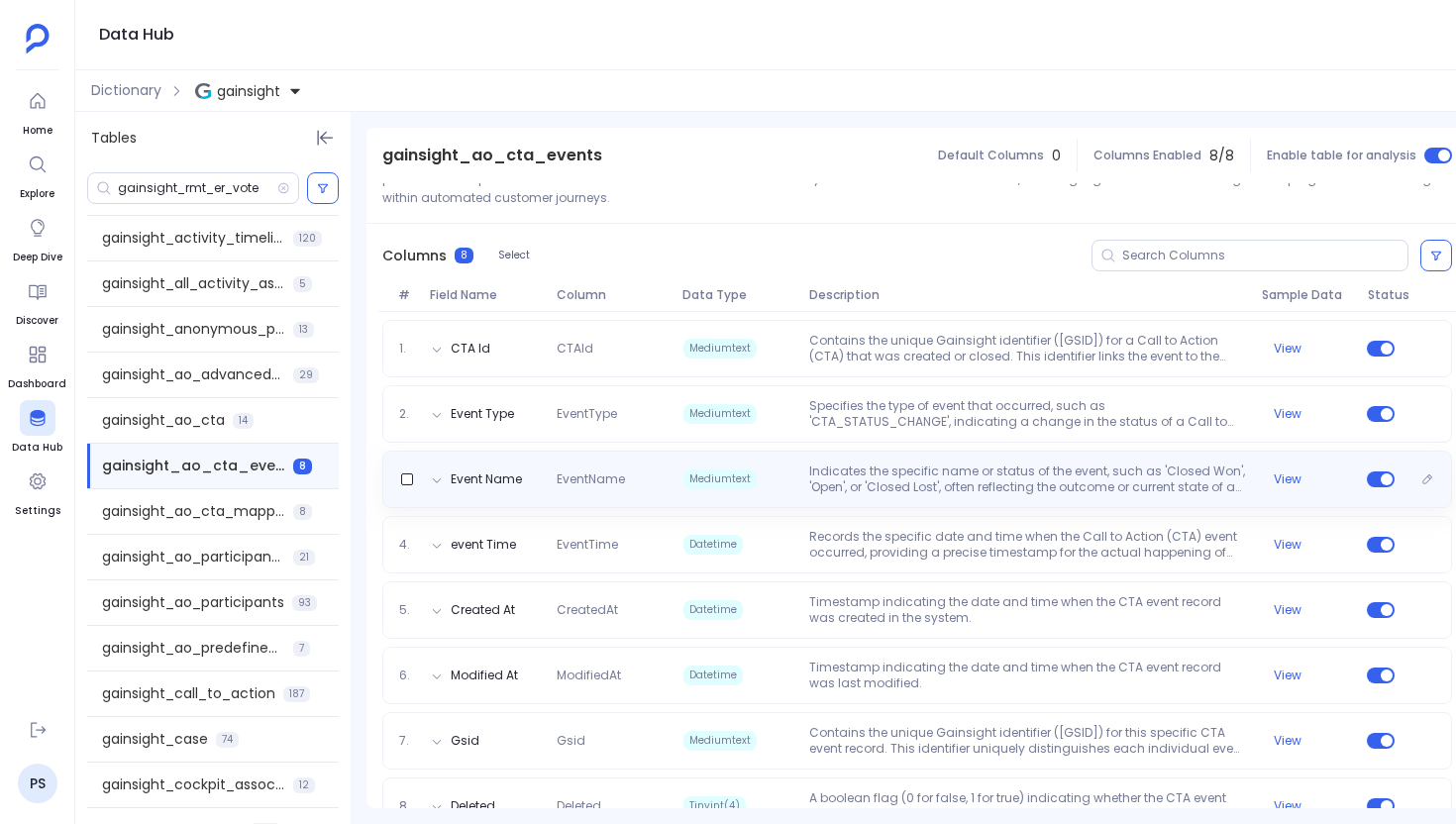 scroll, scrollTop: 268, scrollLeft: 0, axis: vertical 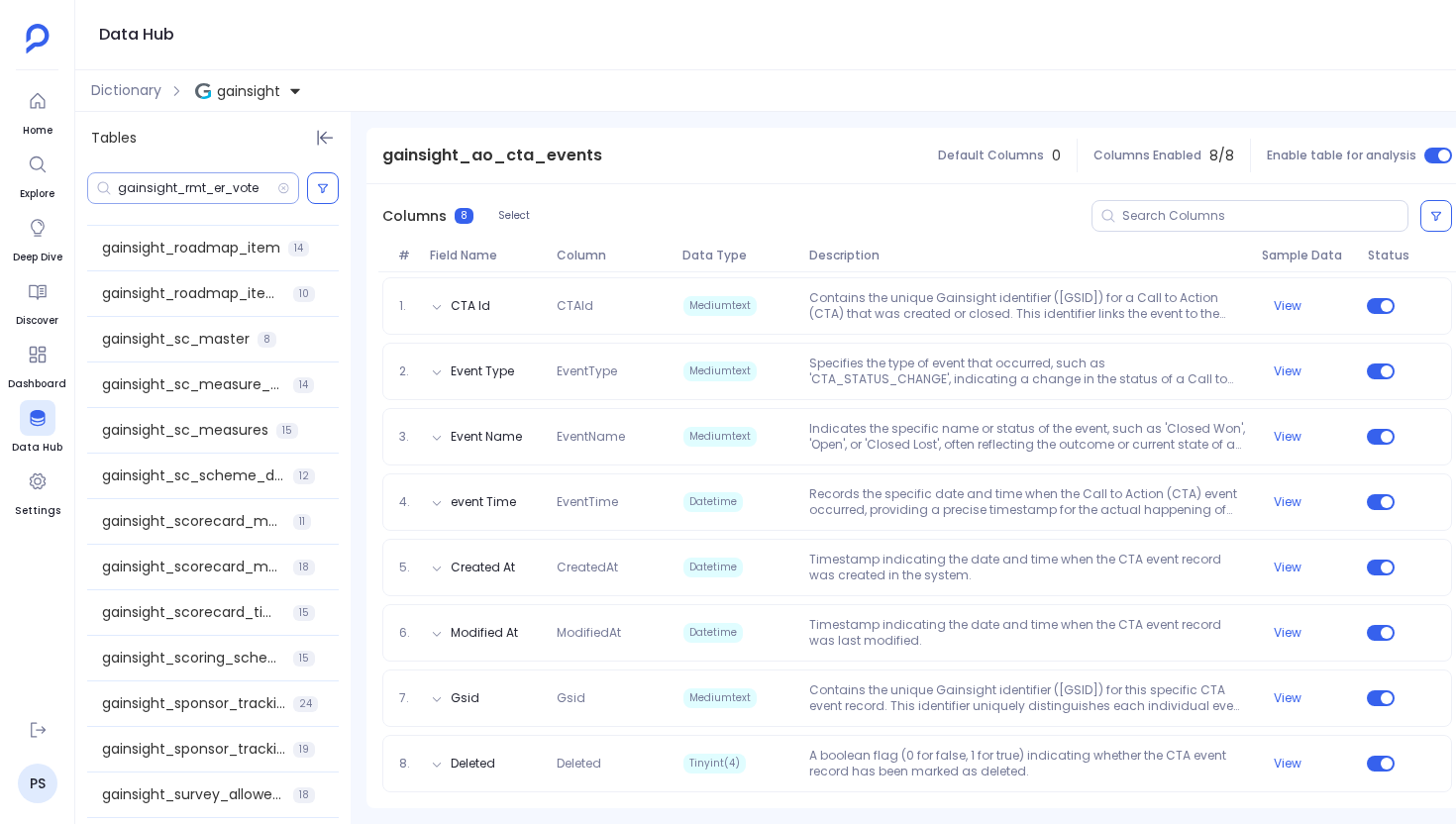 click on "gainsight_rmt_er_vote" at bounding box center (197, 188) 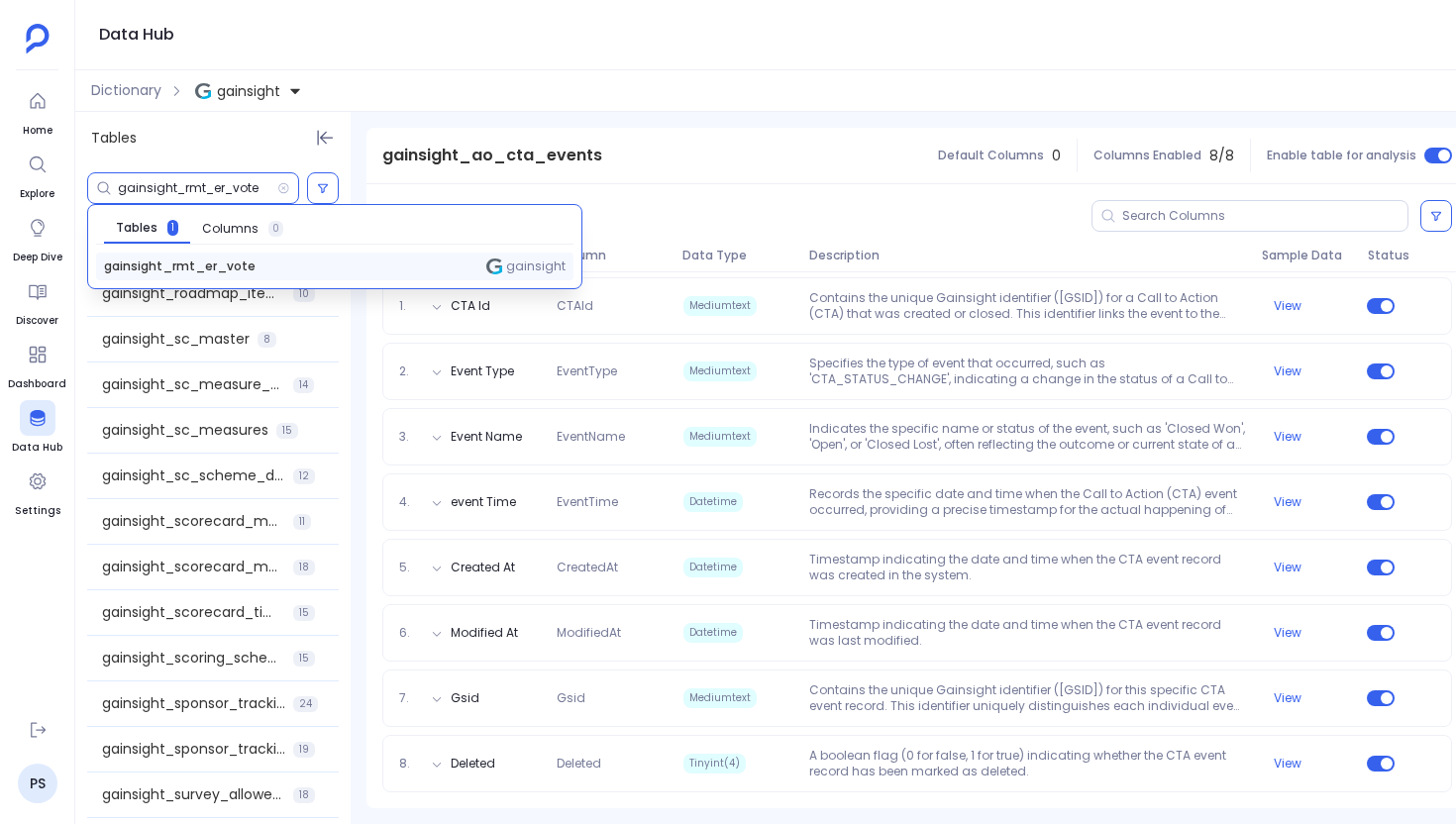 click on "gainsight_rmt_er_vote" at bounding box center [179, 266] 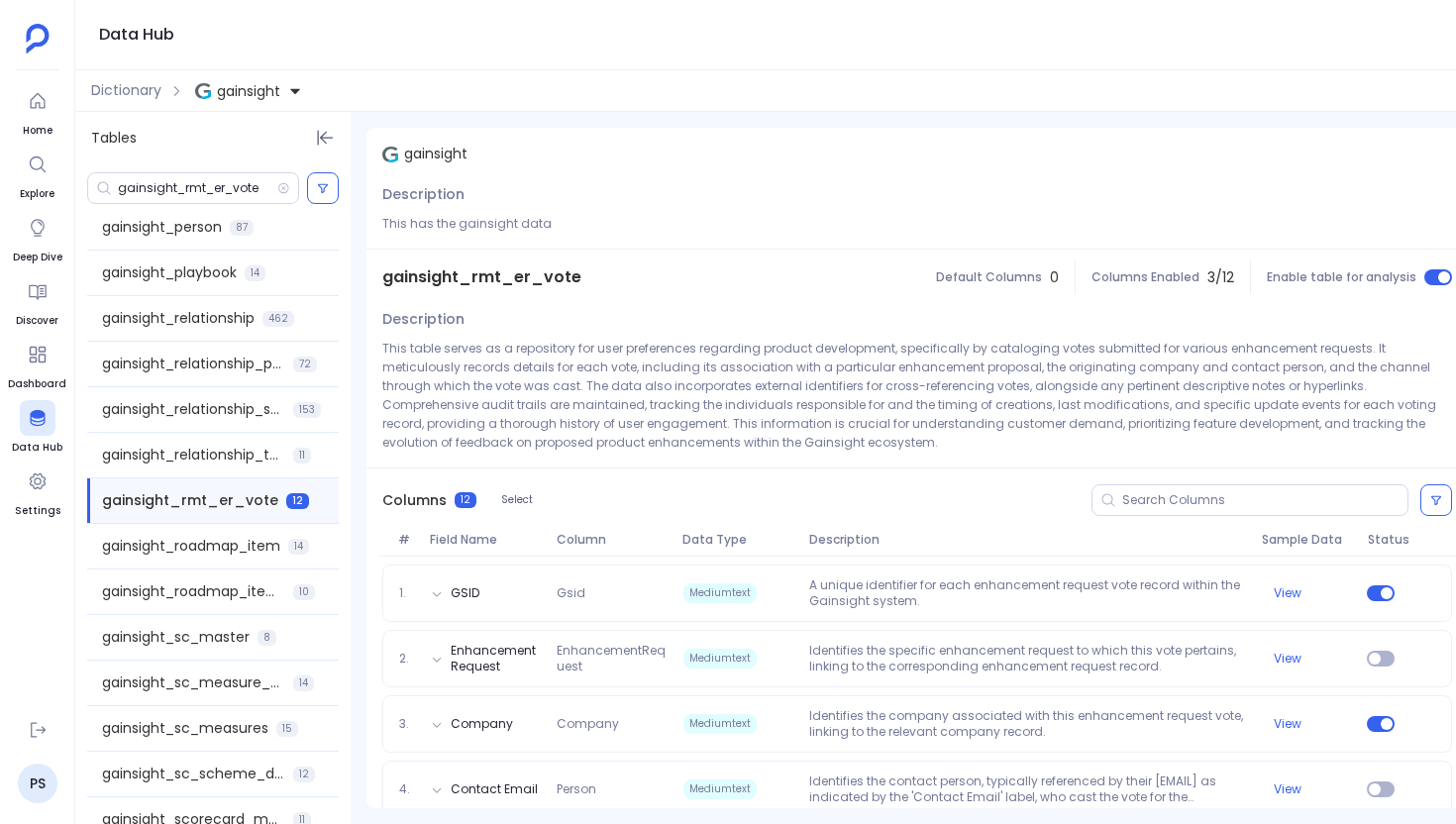 scroll, scrollTop: 2048, scrollLeft: 0, axis: vertical 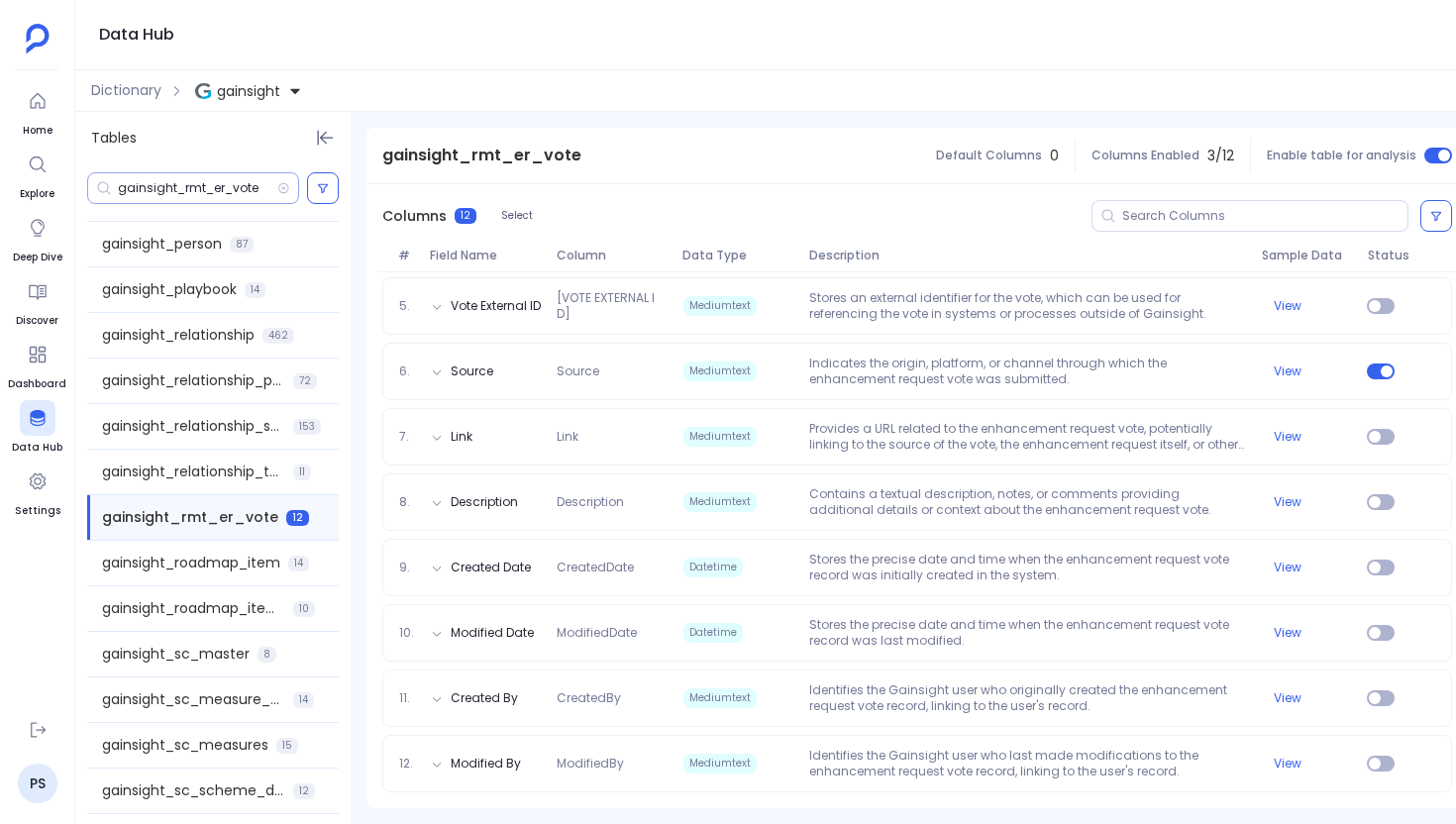 click on "gainsight_rmt_er_vote" at bounding box center [197, 188] 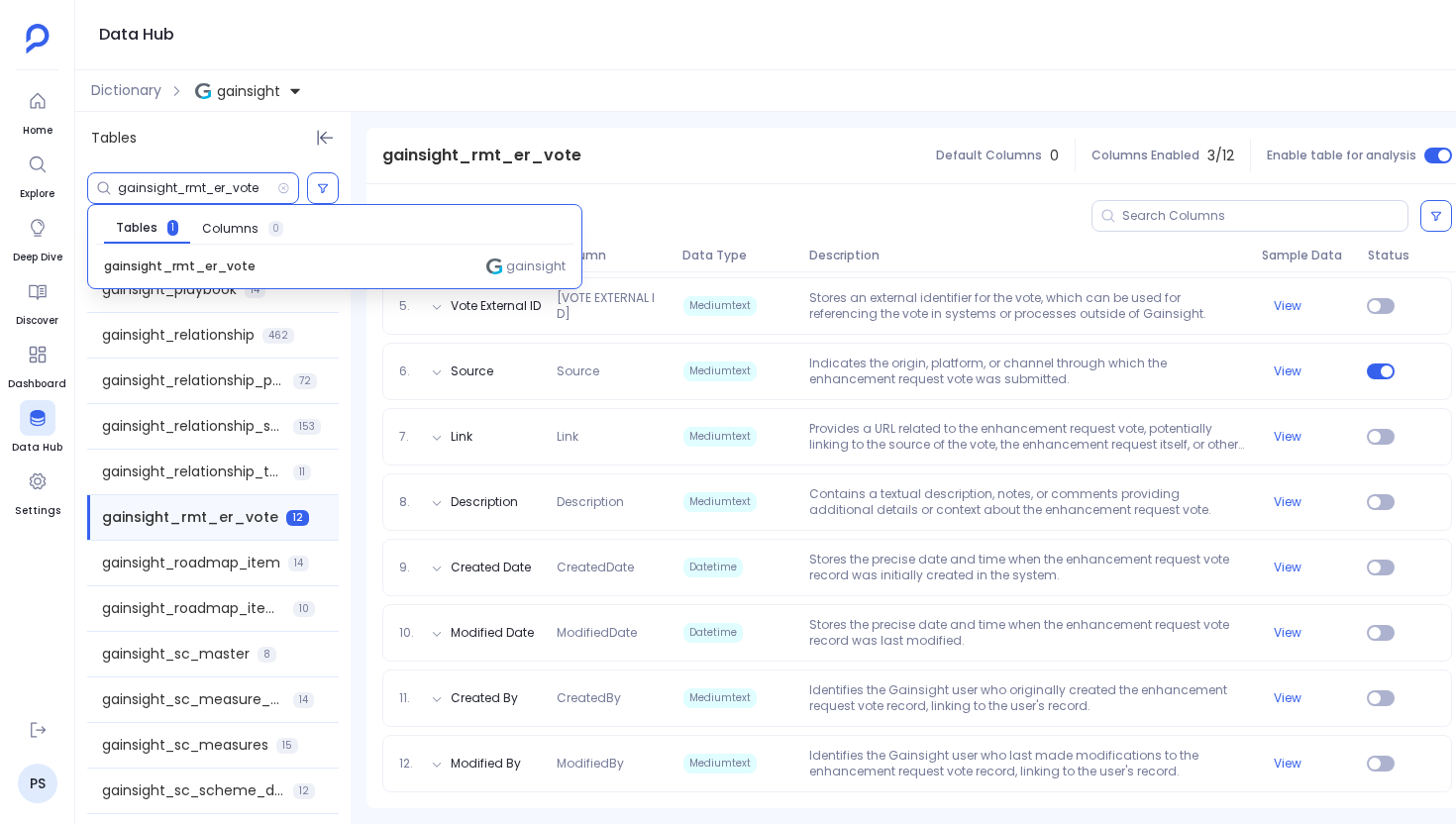 click on "gainsight_rmt_er_vote" at bounding box center [197, 188] 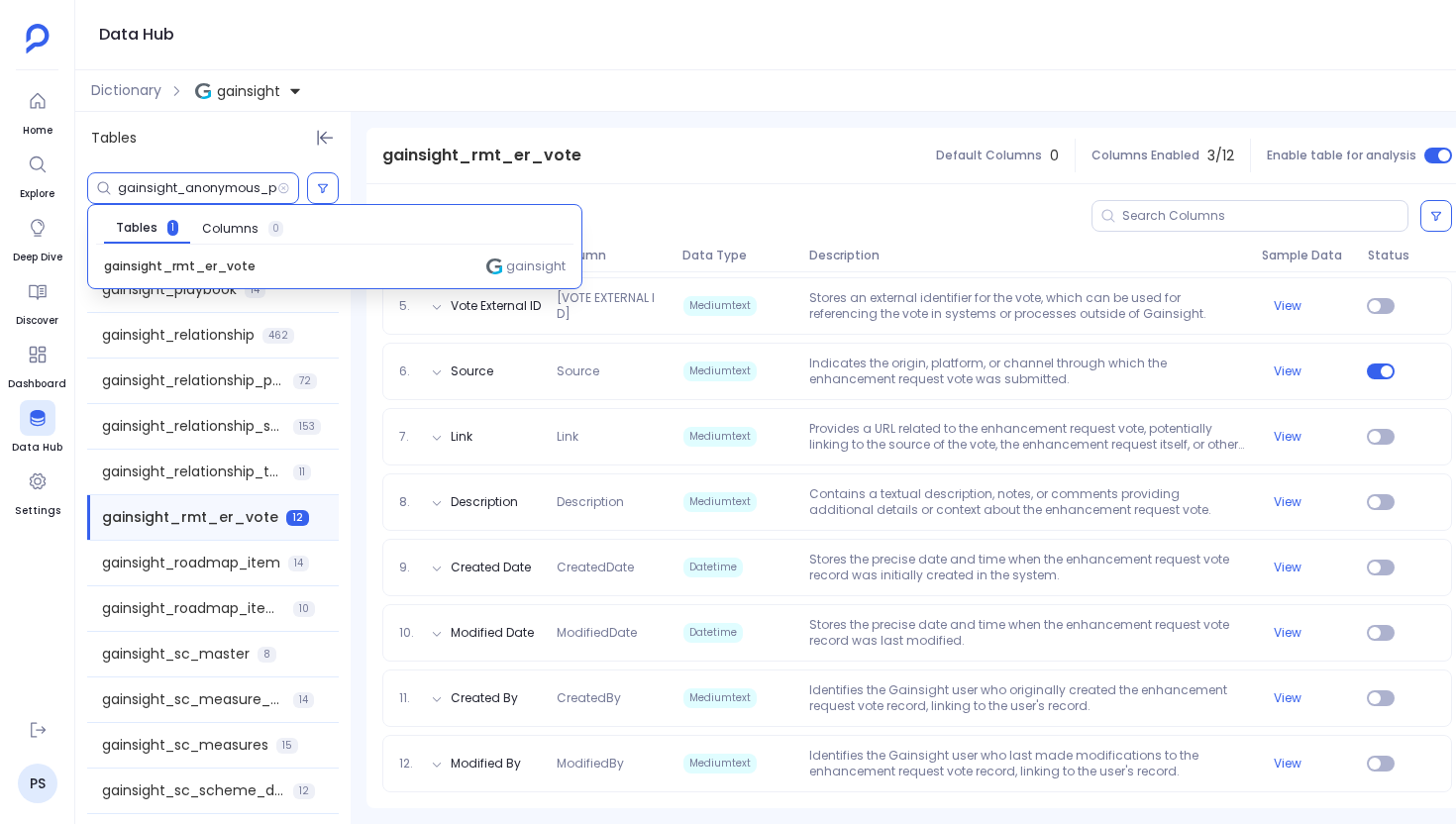 scroll, scrollTop: 0, scrollLeft: 25, axis: horizontal 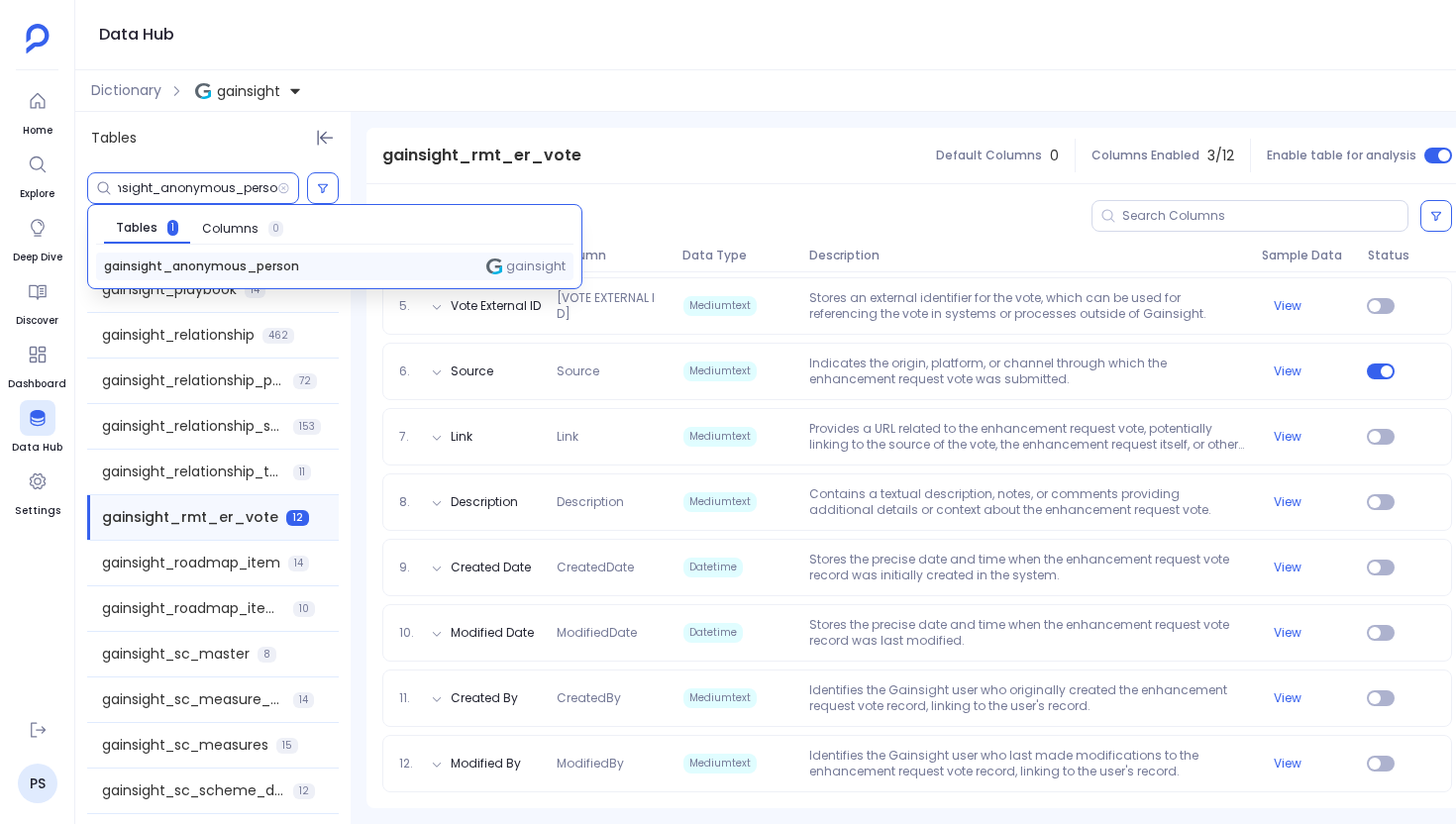 click on "gainsight_anonymous_person" at bounding box center (201, 266) 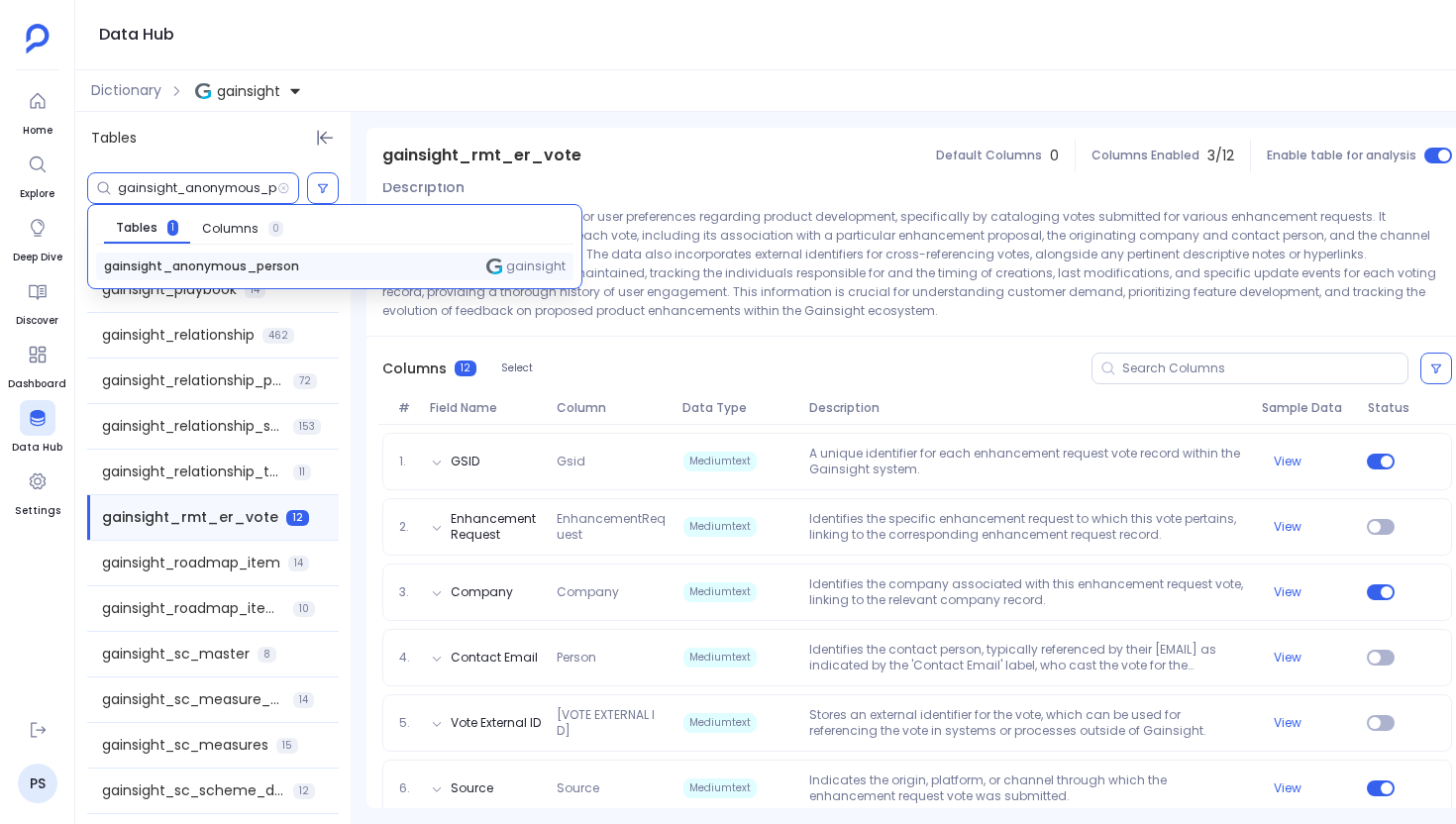 scroll, scrollTop: 1750, scrollLeft: 0, axis: vertical 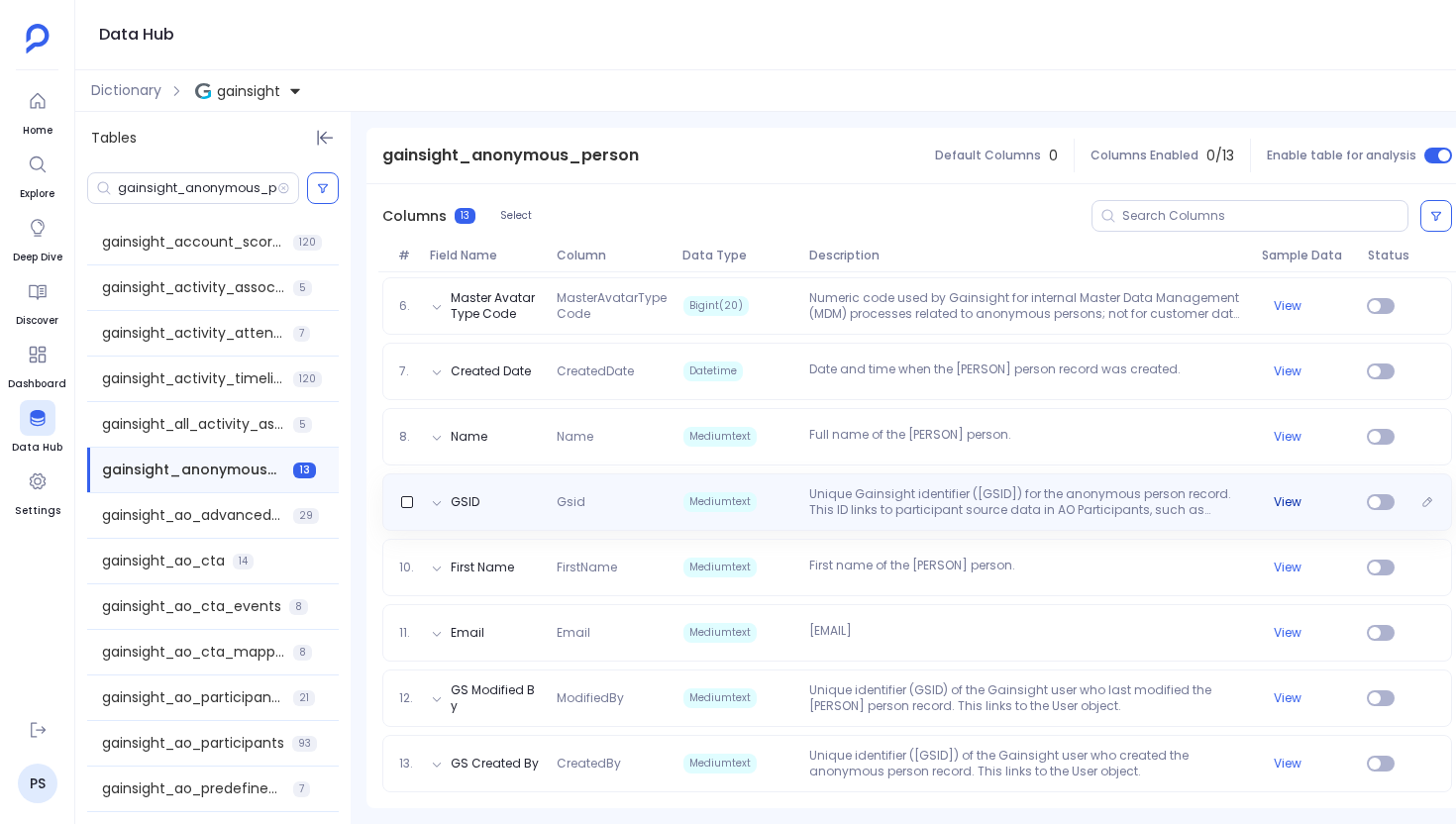 click on "View" at bounding box center [1288, 502] 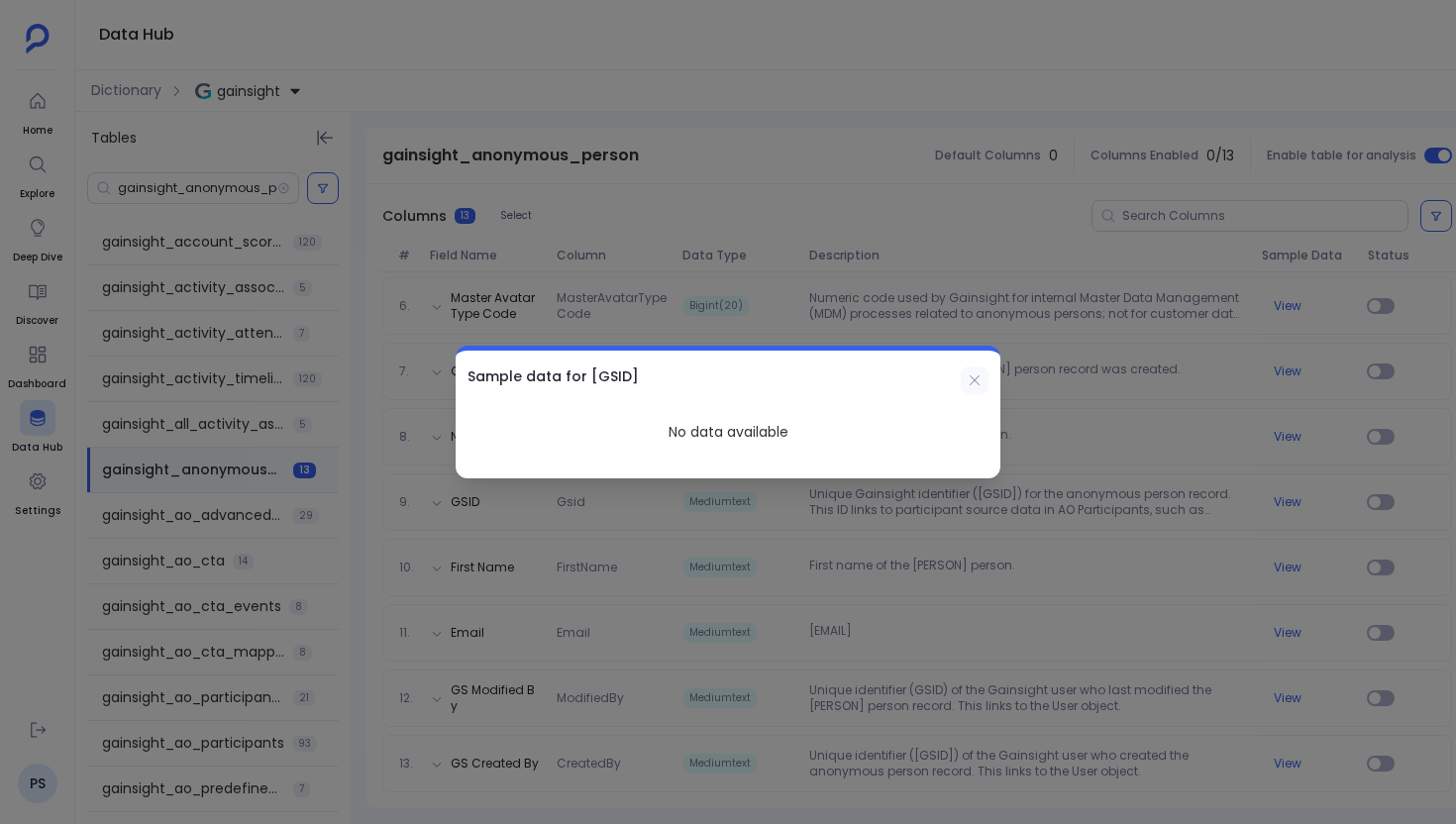 click at bounding box center [975, 380] 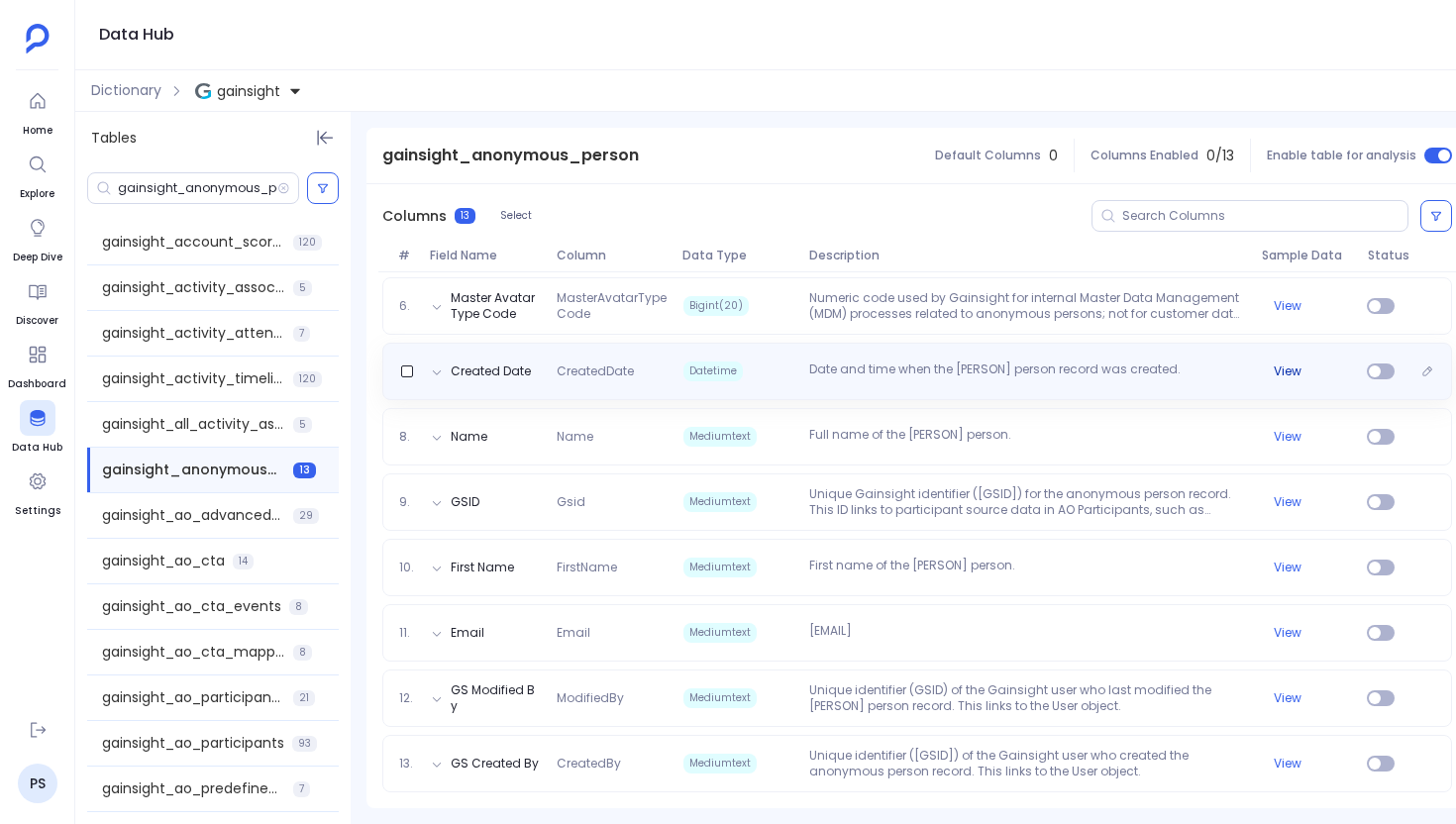 click on "View" at bounding box center [1288, 371] 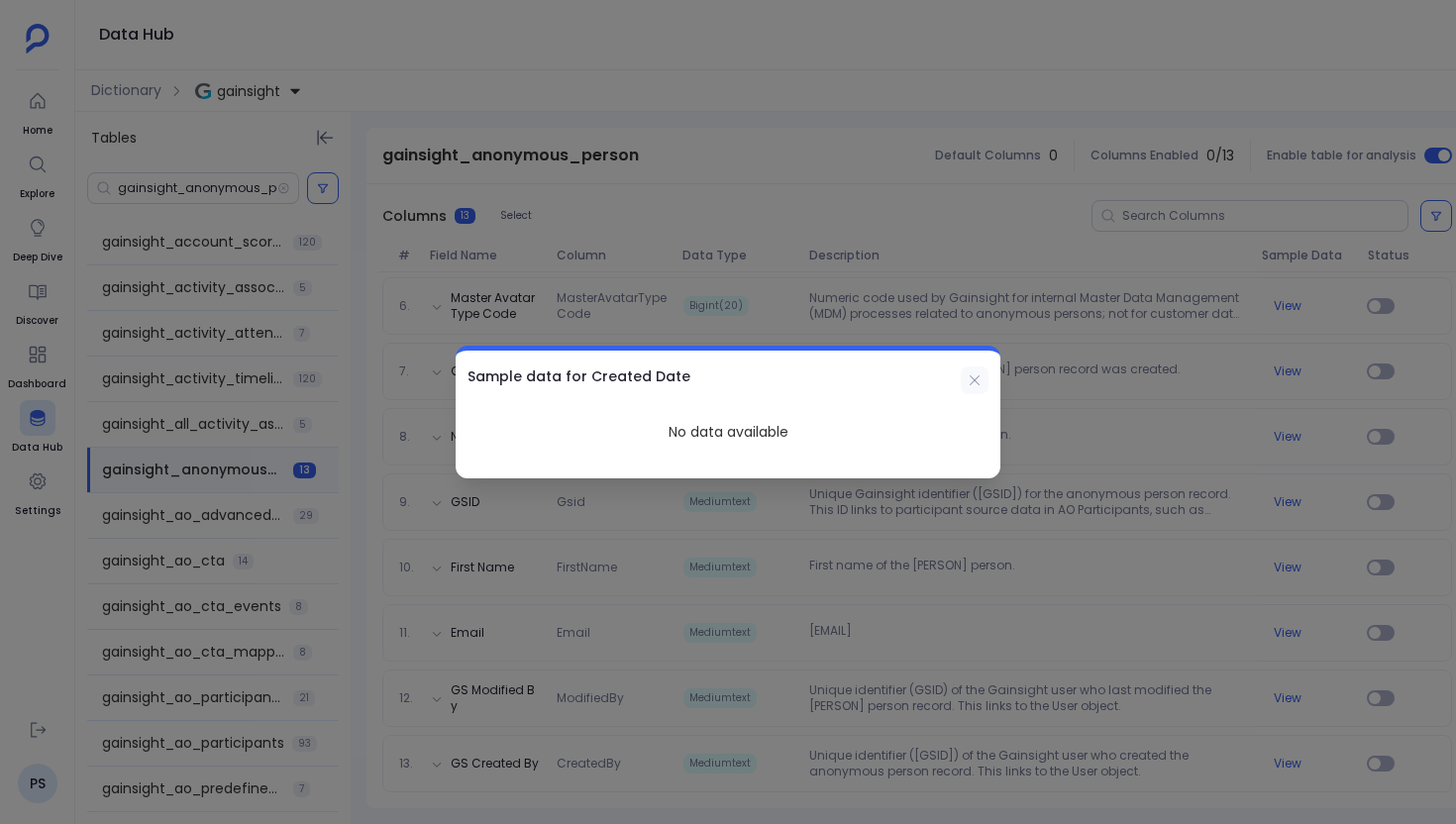 click at bounding box center (975, 380) 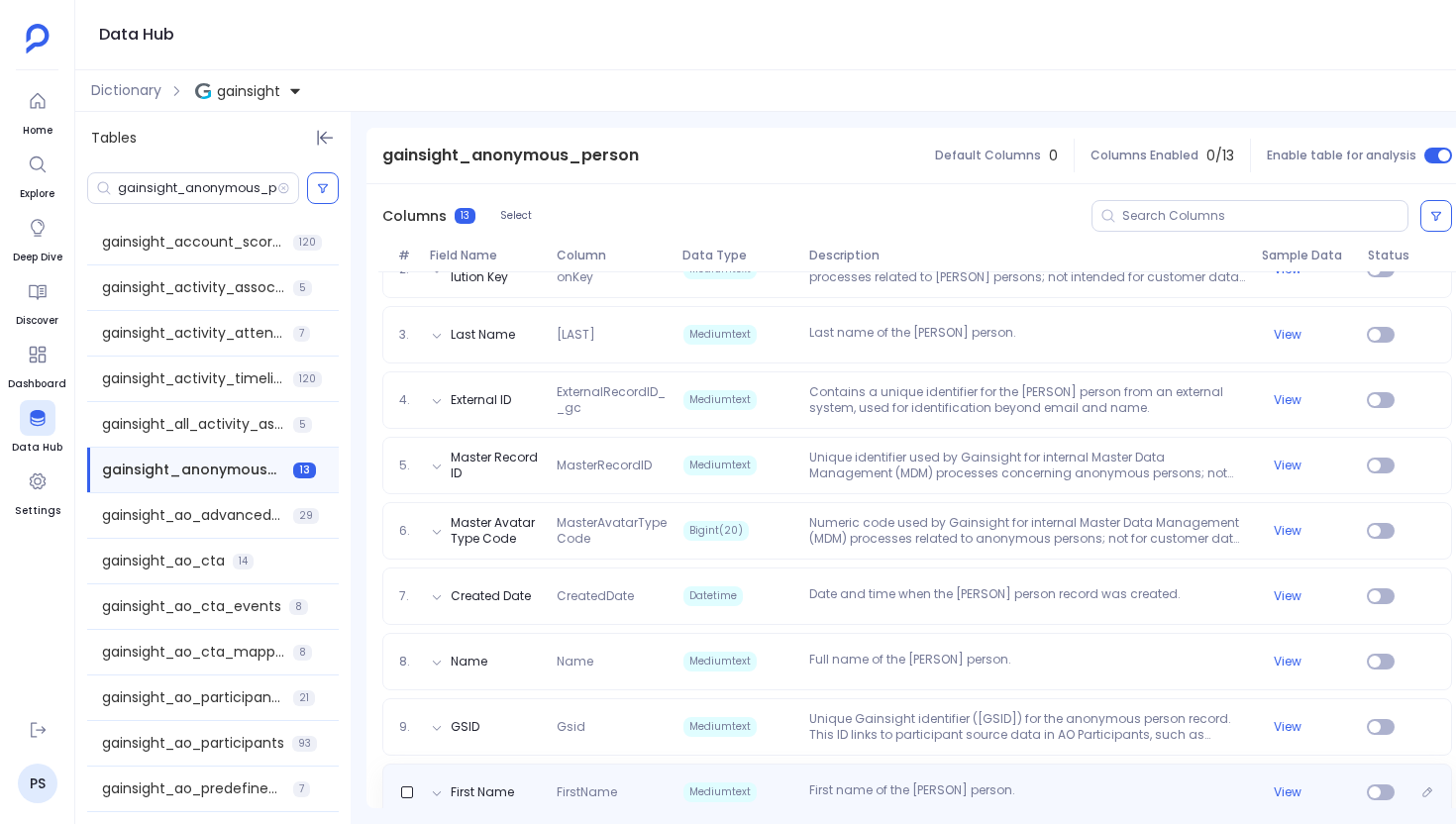 scroll, scrollTop: 254, scrollLeft: 0, axis: vertical 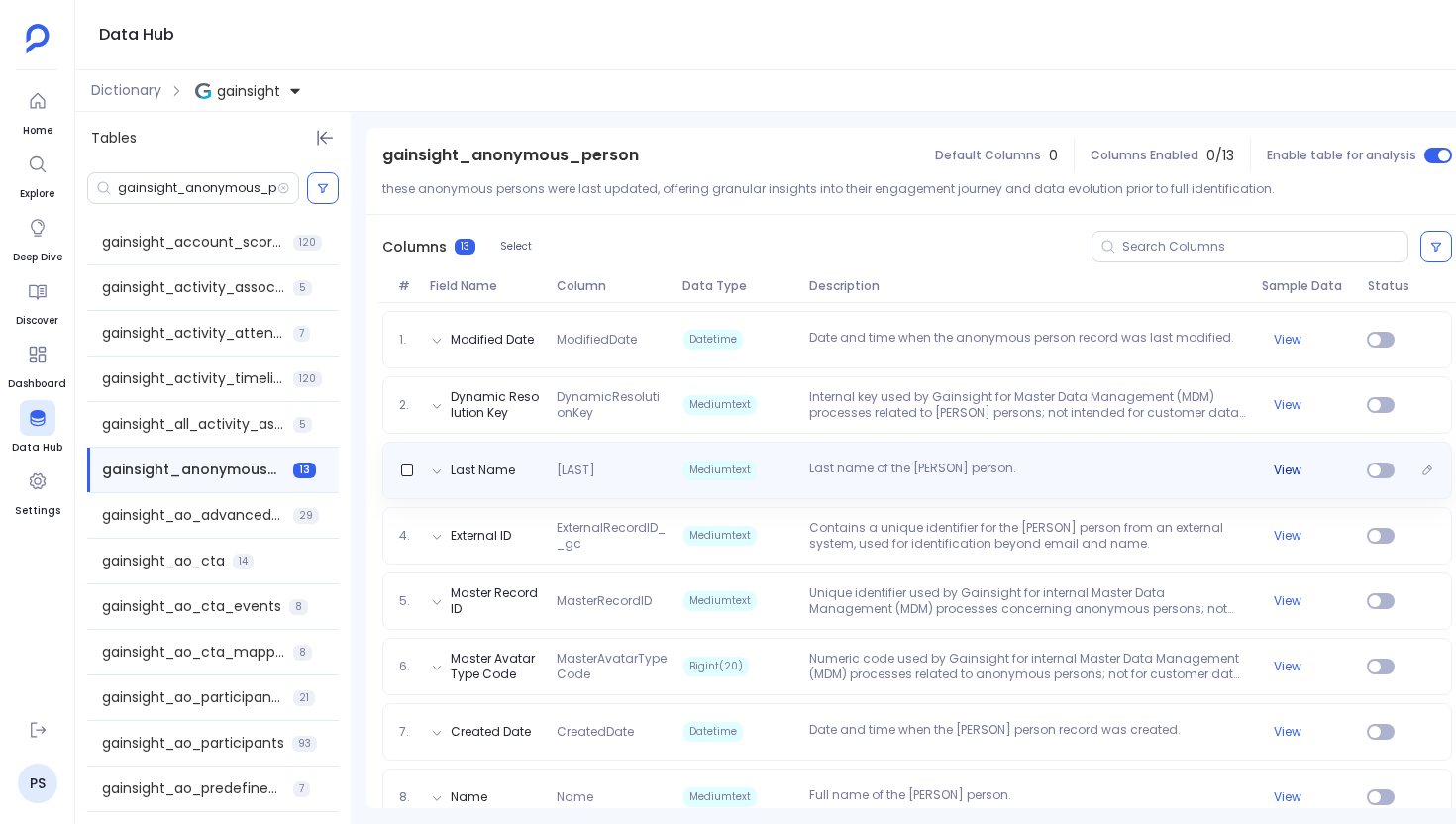 click on "View" at bounding box center (1288, 470) 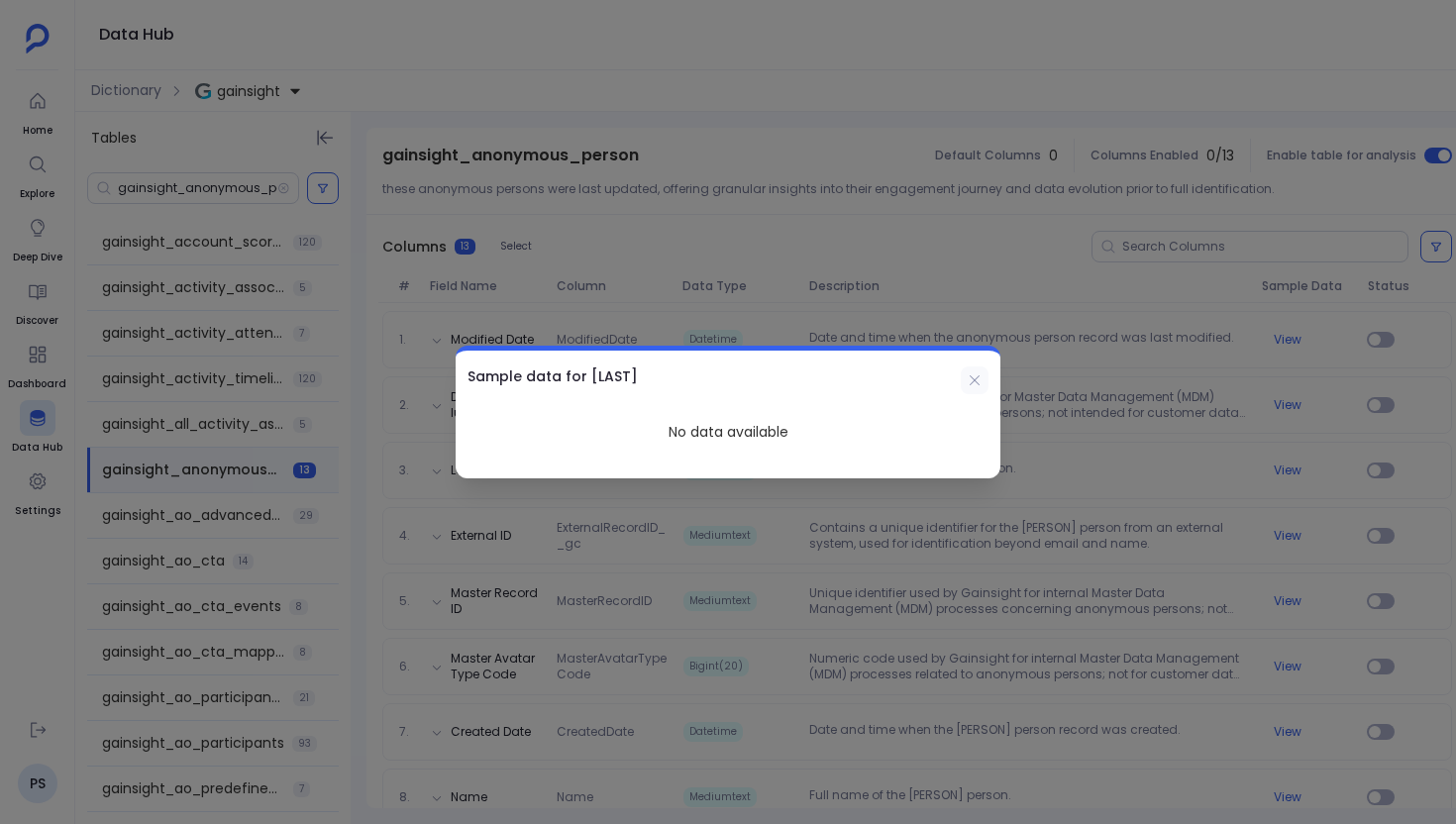 click at bounding box center [975, 380] 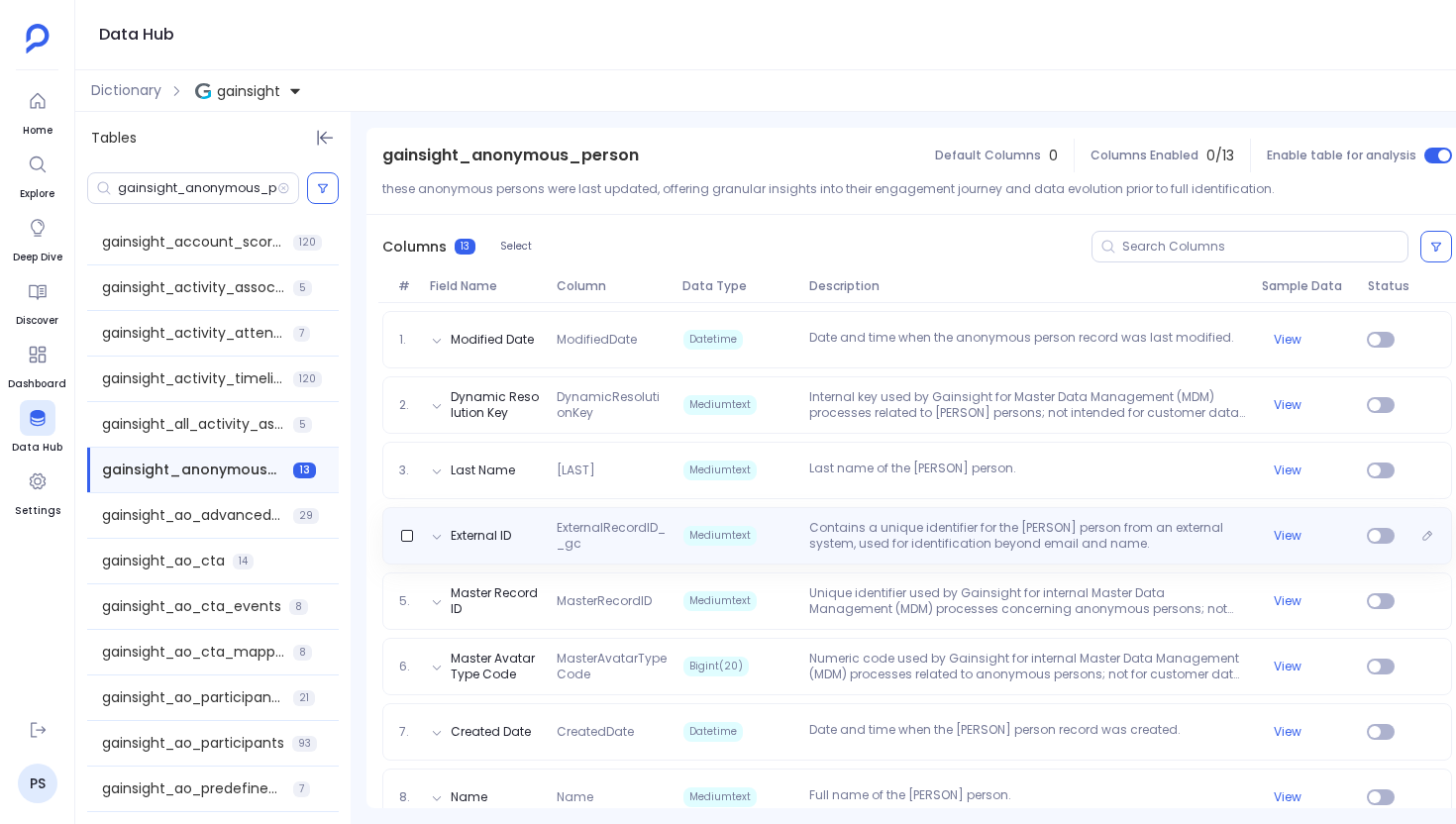 scroll, scrollTop: 614, scrollLeft: 0, axis: vertical 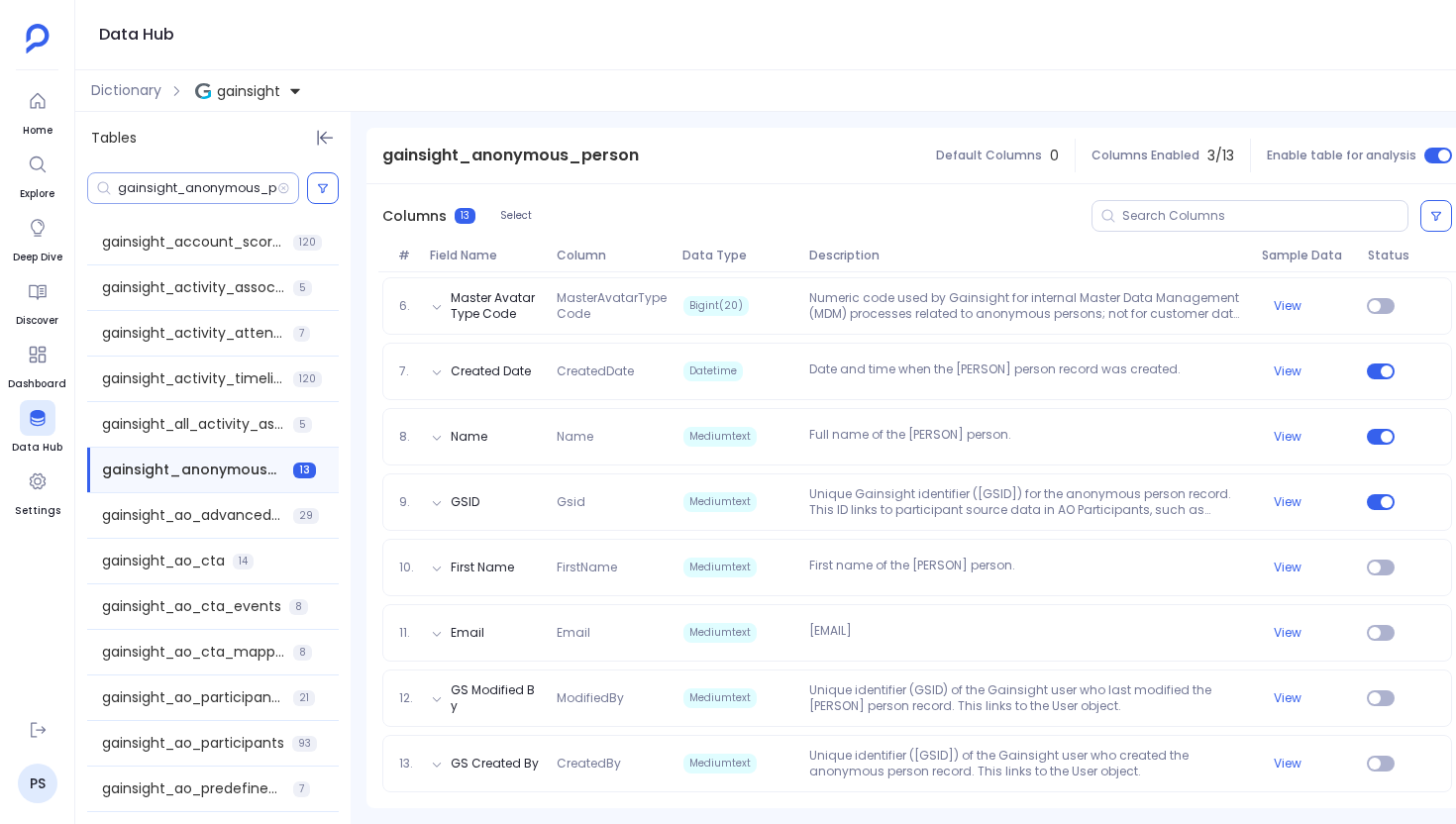 click on "gainsight_anonymous_person" at bounding box center (197, 188) 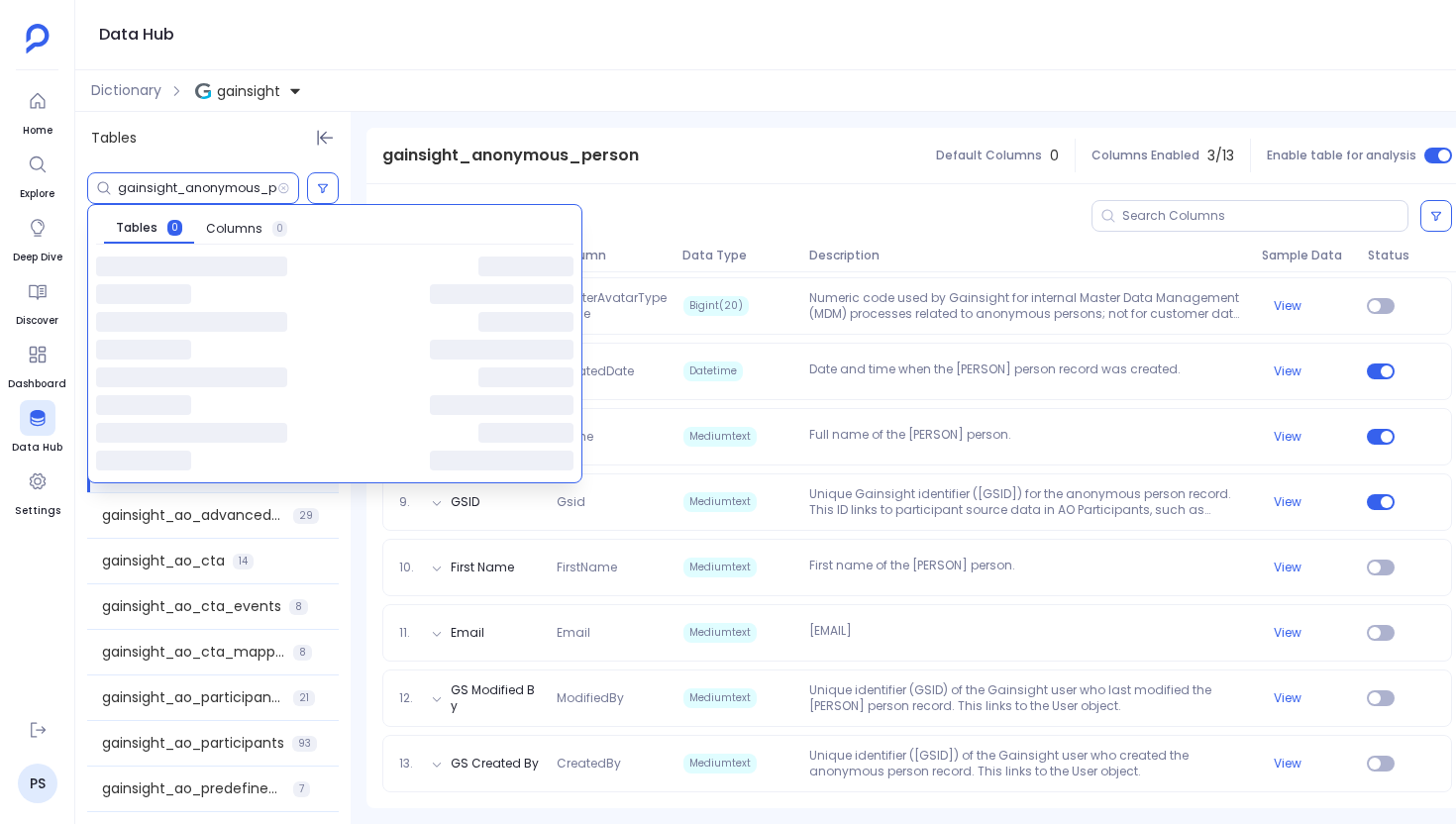 click on "gainsight_anonymous_person" at bounding box center [197, 188] 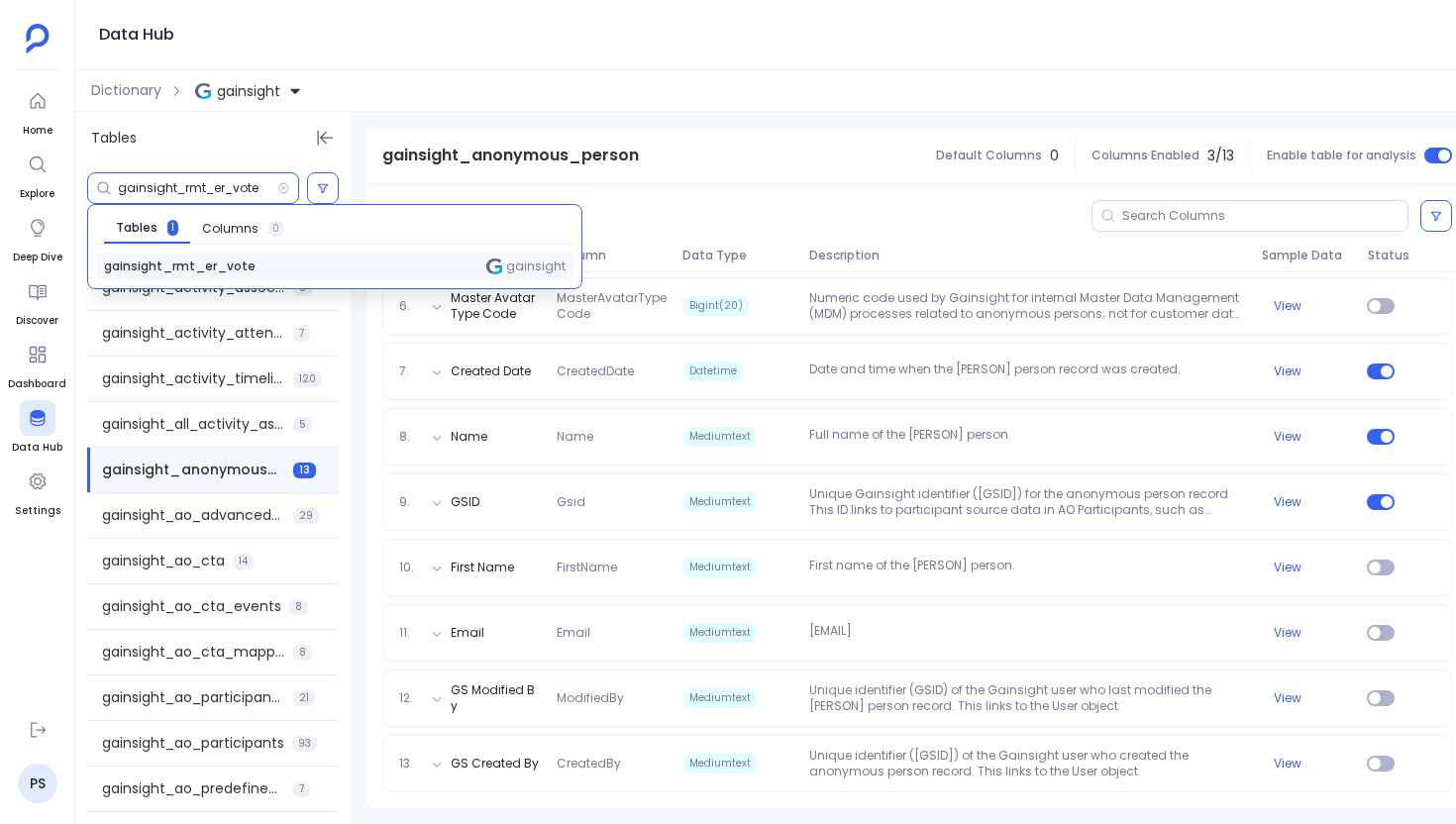 click on "gainsight_rmt_er_vote gainsight" at bounding box center (335, 266) 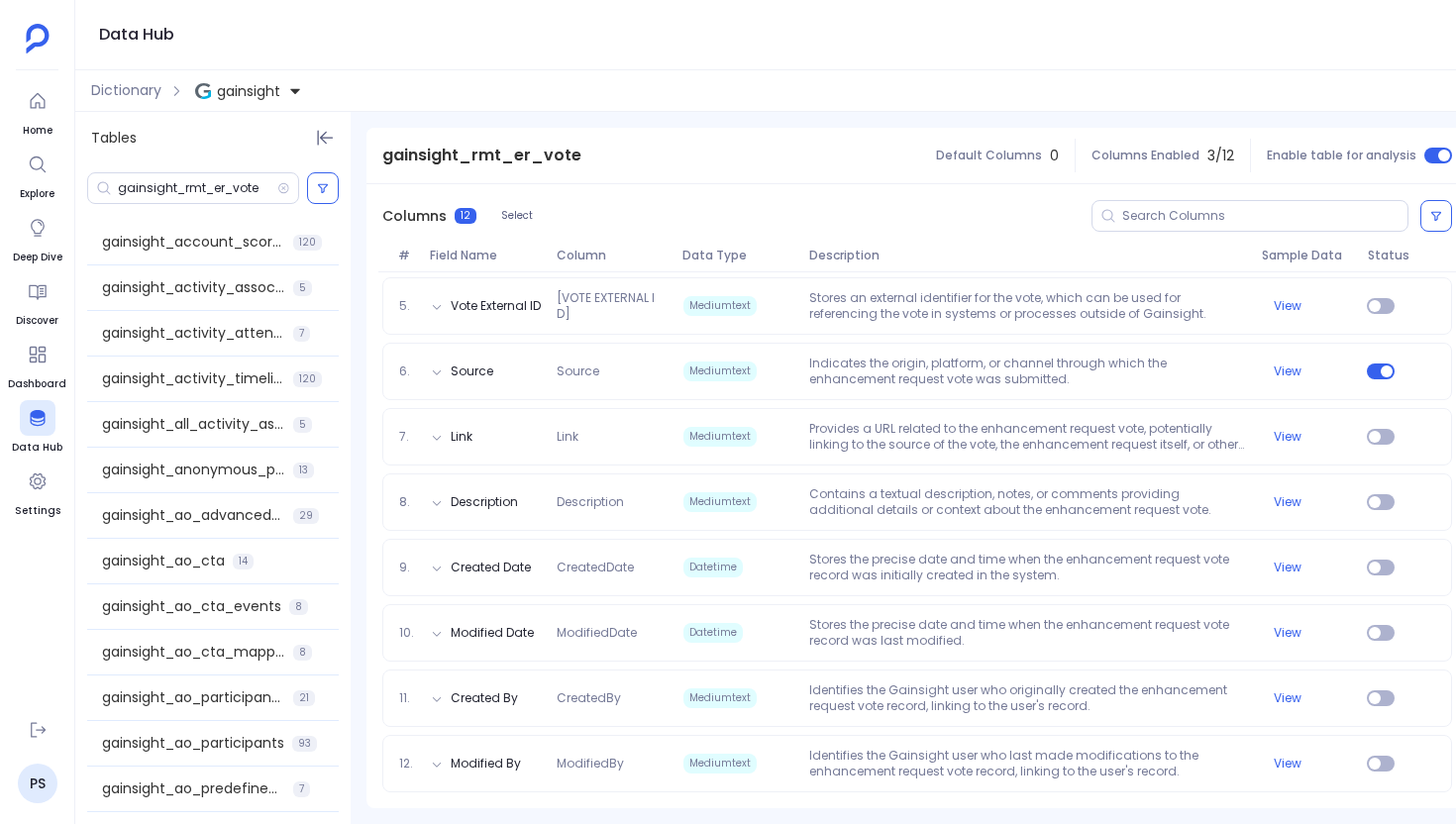 scroll, scrollTop: 0, scrollLeft: 0, axis: both 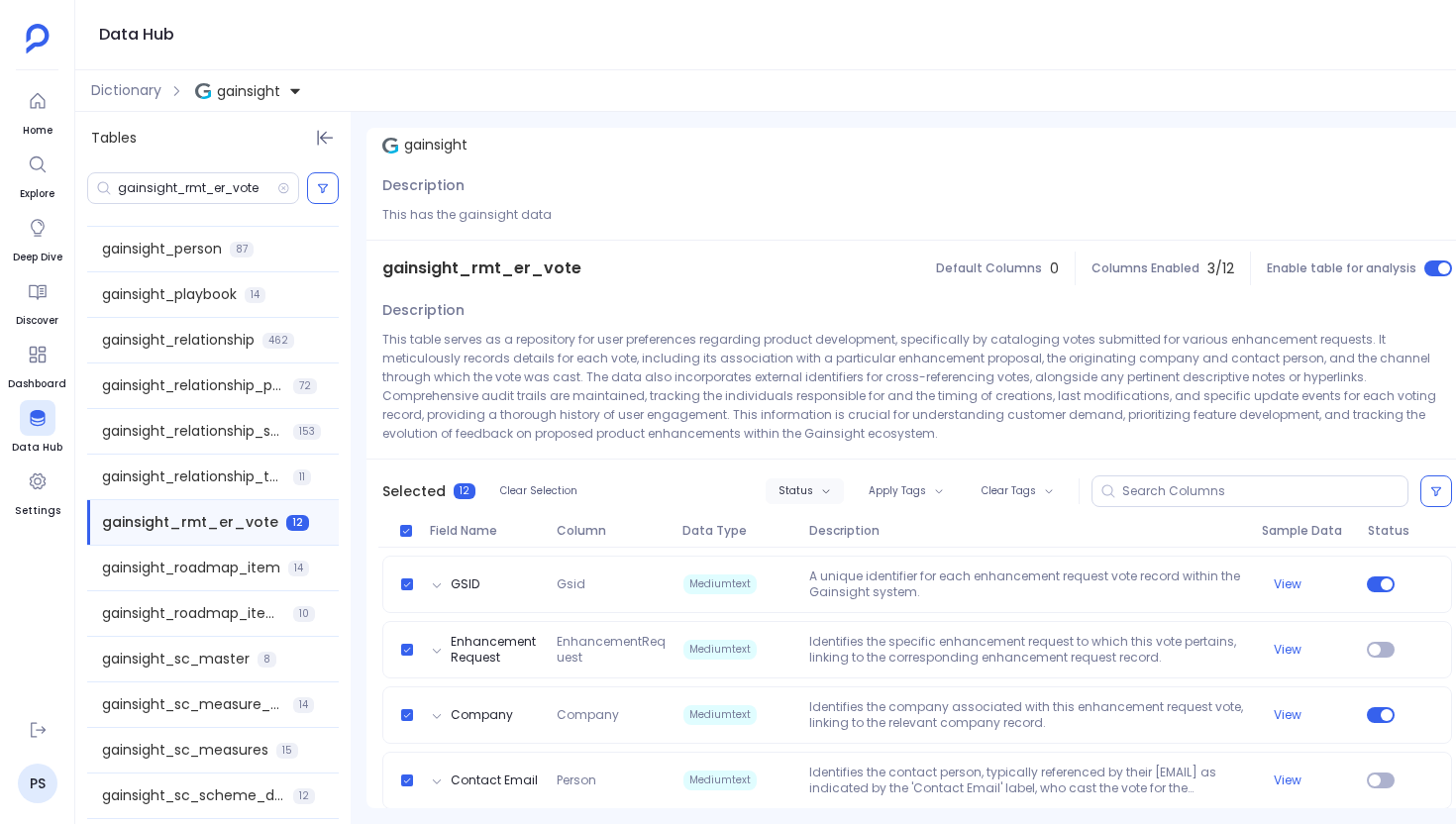 click on "Status" at bounding box center [804, 491] 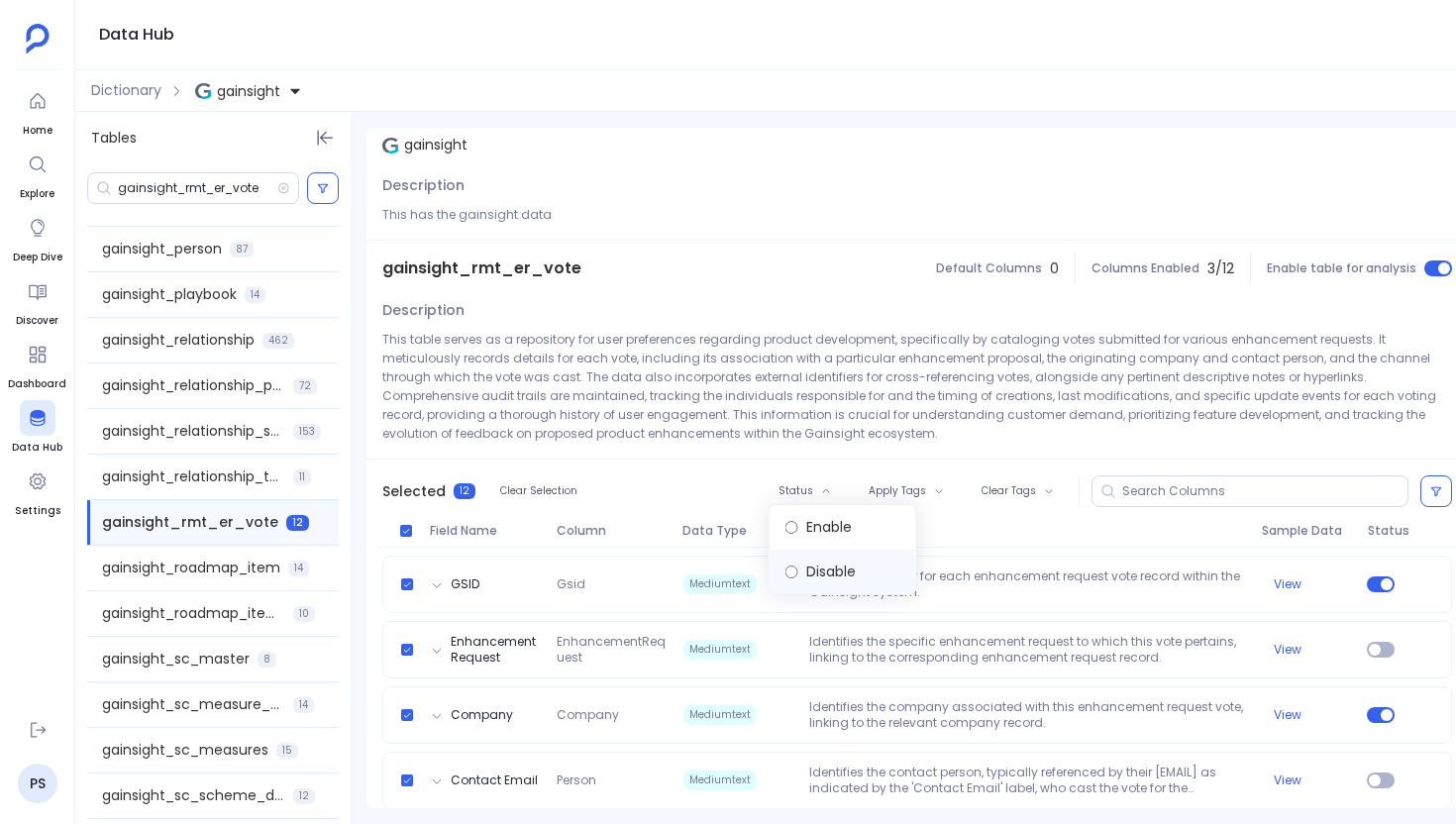 click on "Disable" at bounding box center [843, 571] 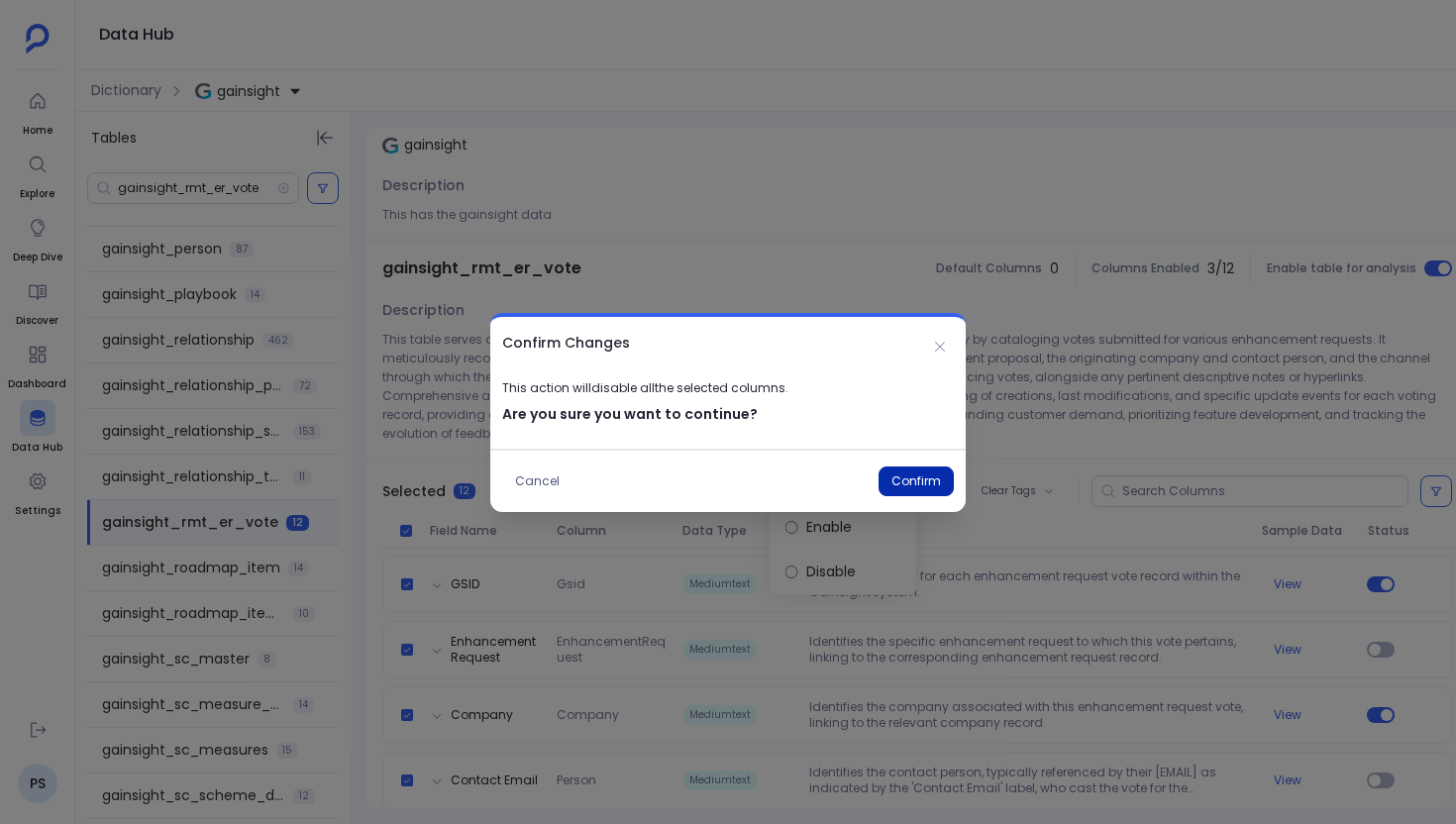 click on "Confirm" at bounding box center (916, 481) 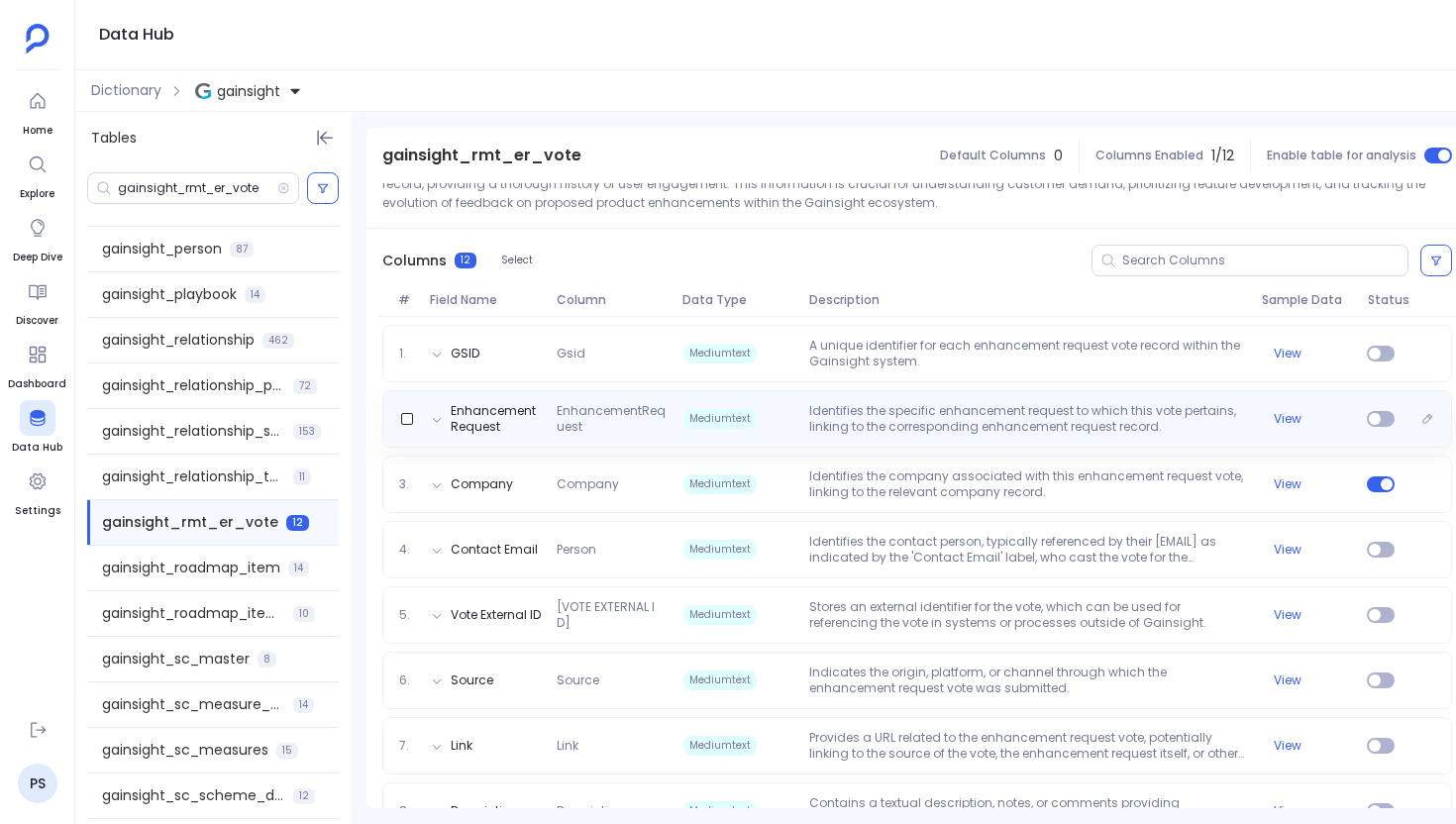 scroll, scrollTop: 159, scrollLeft: 0, axis: vertical 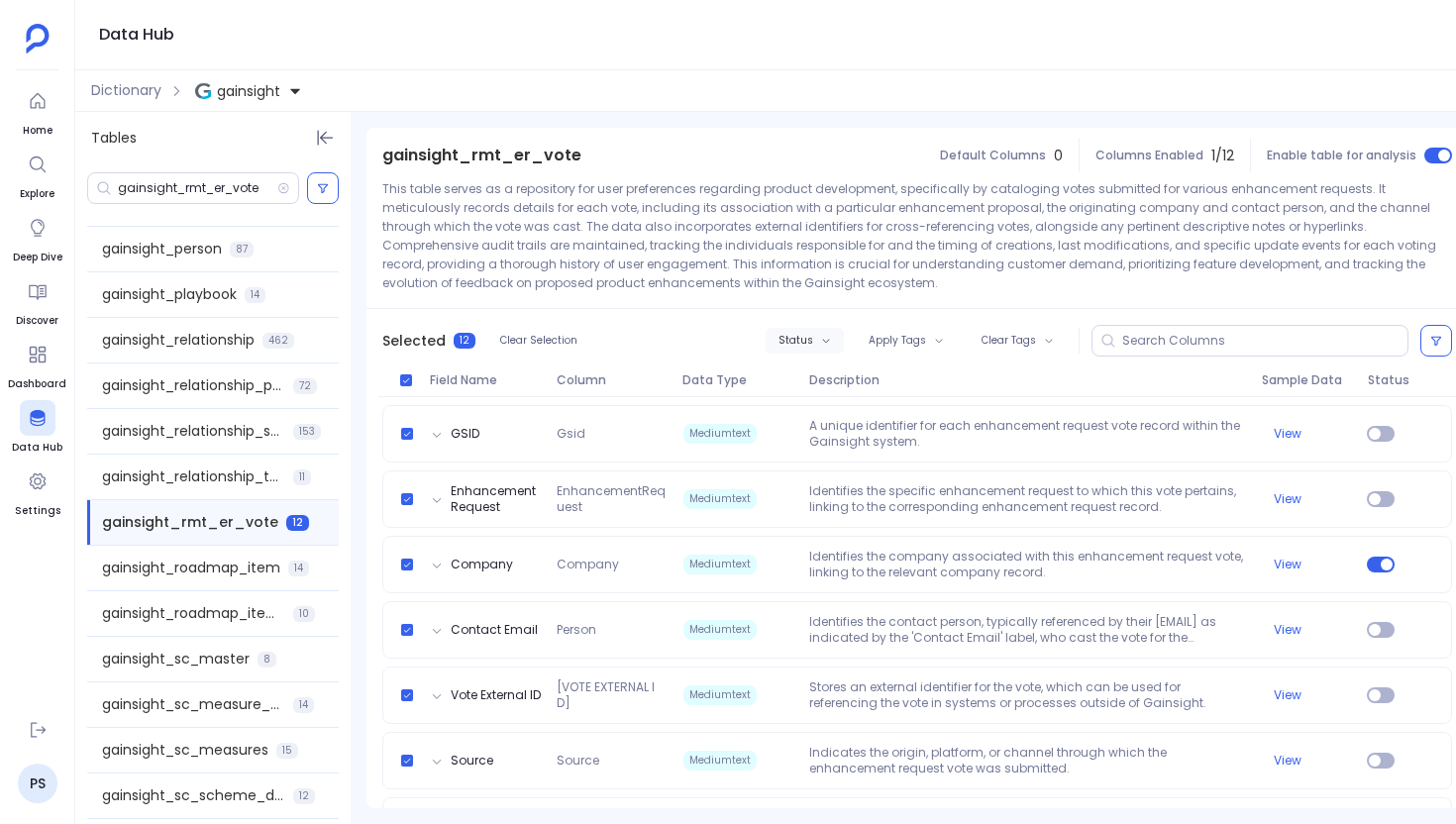 click on "Status" at bounding box center (804, 341) 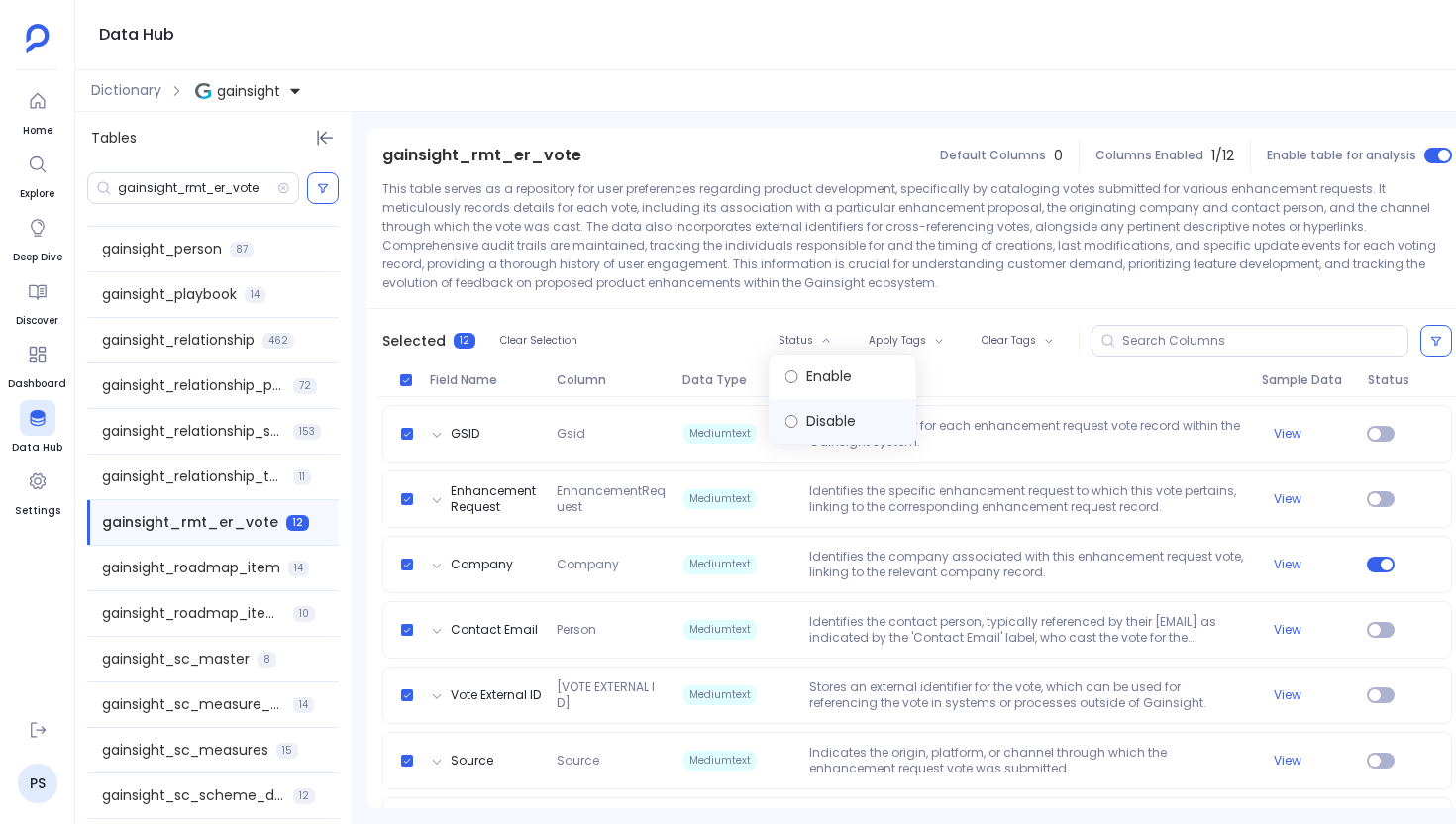 click on "Disable" at bounding box center [843, 421] 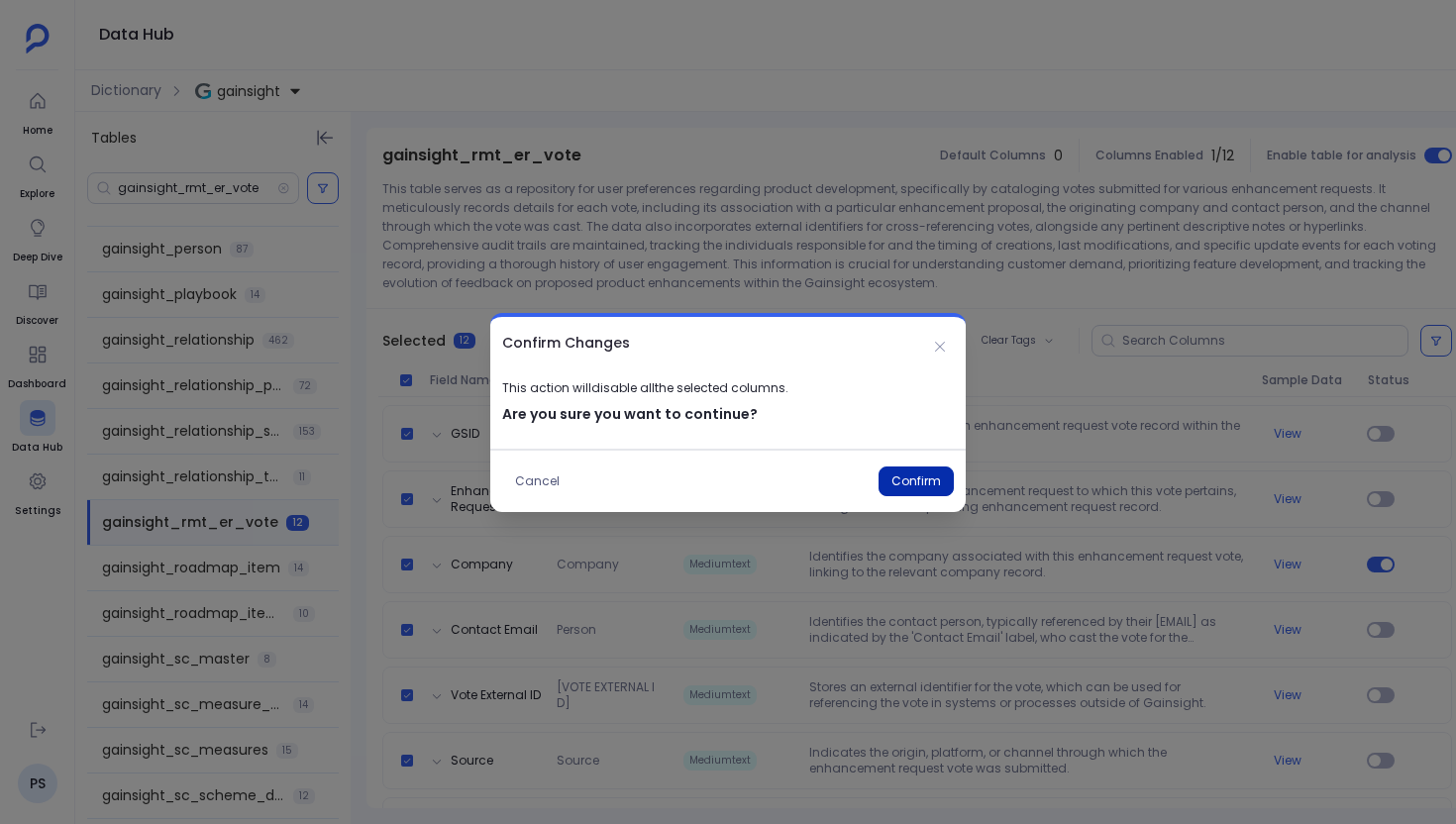click on "Confirm" at bounding box center (916, 481) 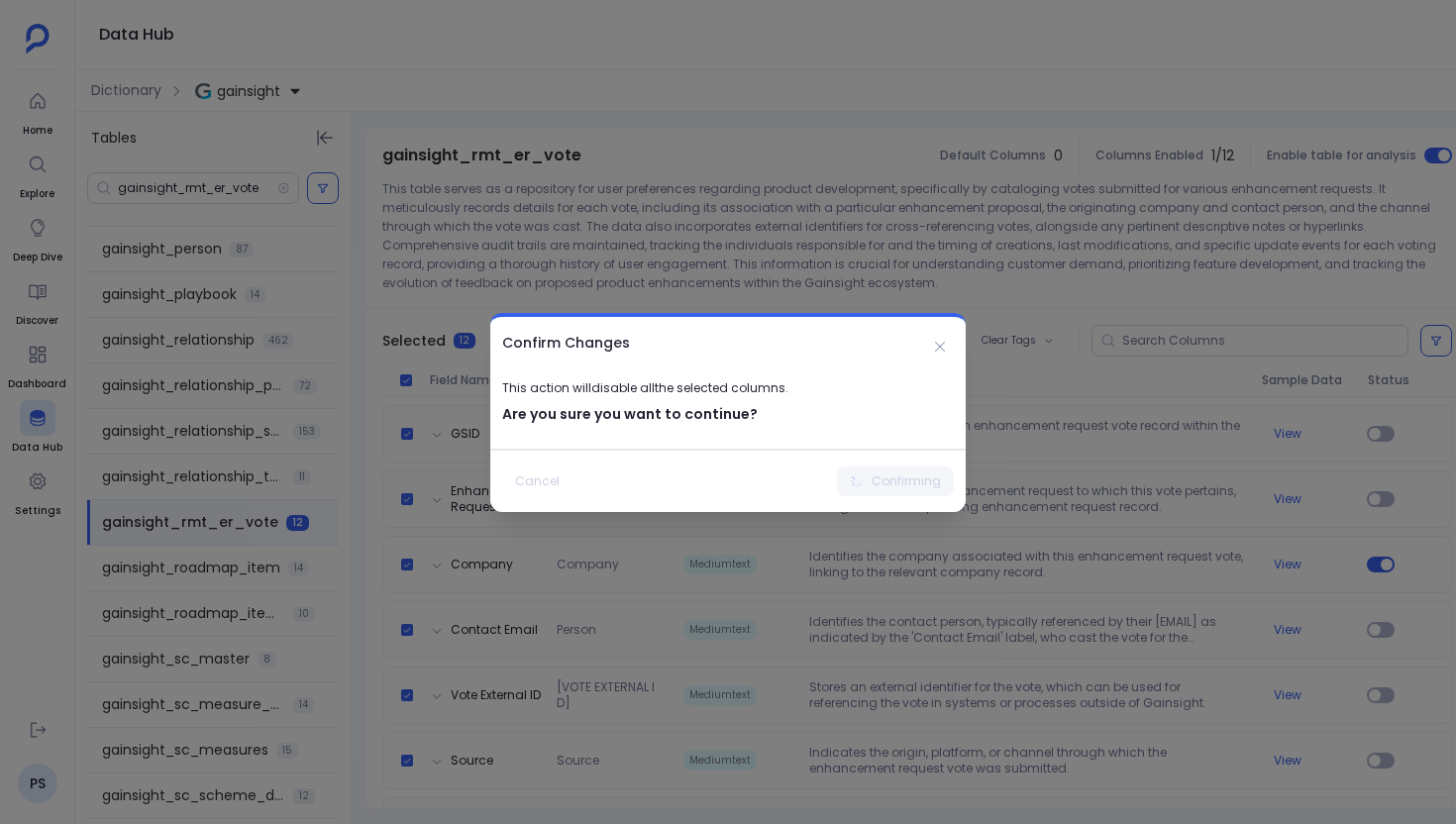 scroll, scrollTop: 149, scrollLeft: 0, axis: vertical 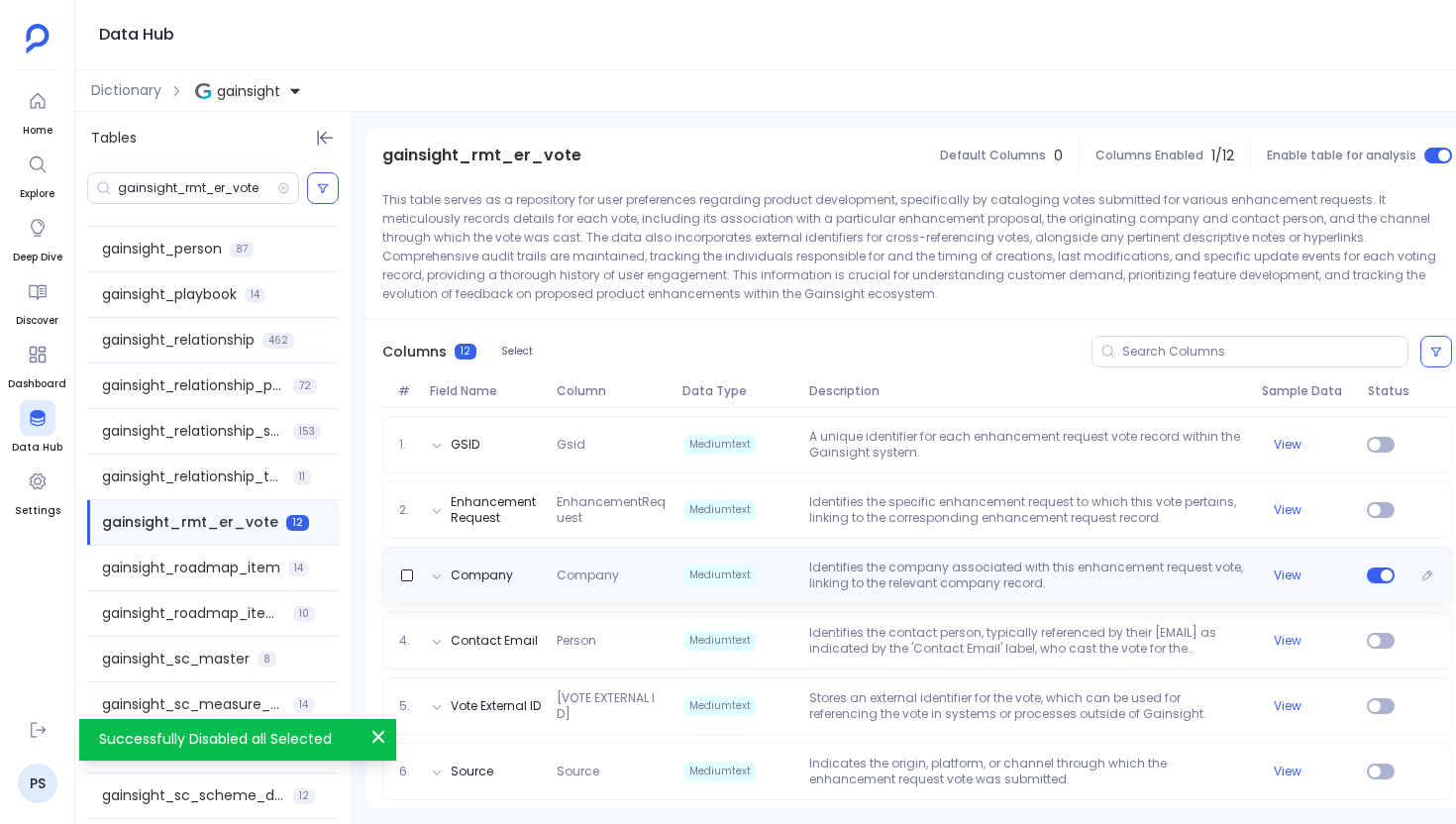 click on "Identifies the company associated with this enhancement request vote, linking to the relevant company record." at bounding box center [1027, 575] 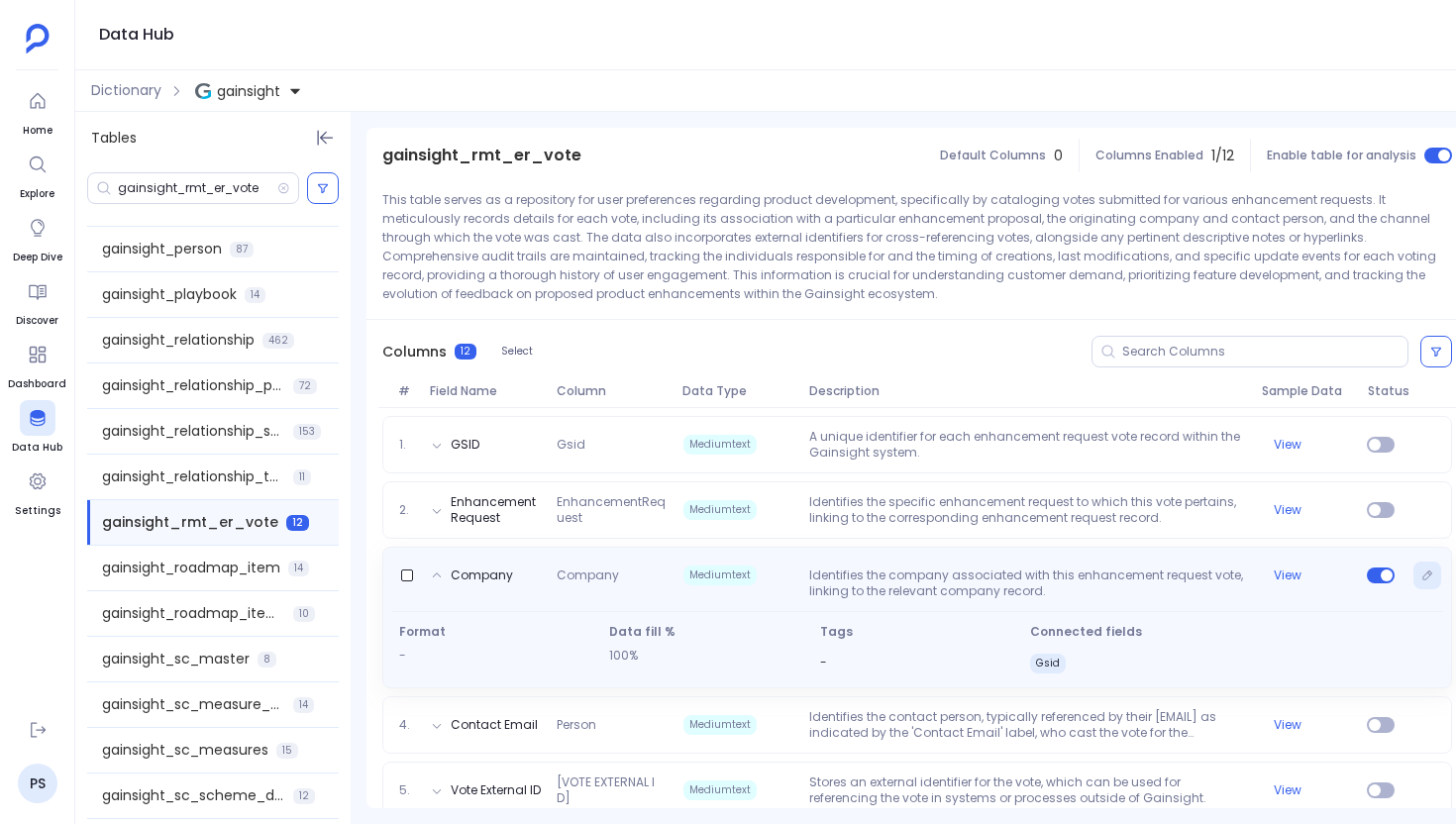 click at bounding box center [1427, 575] 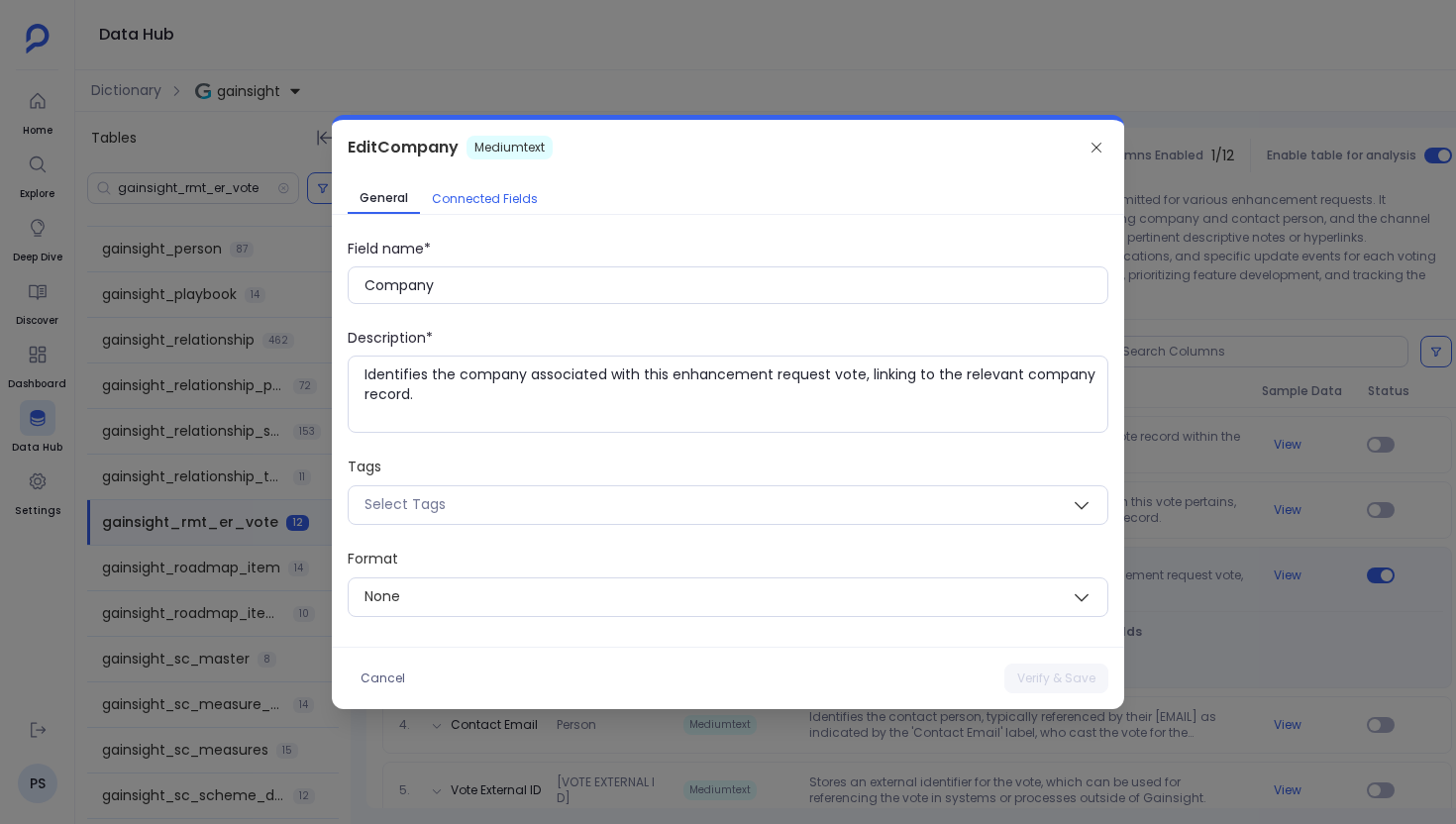click on "Connected Fields" at bounding box center [484, 199] 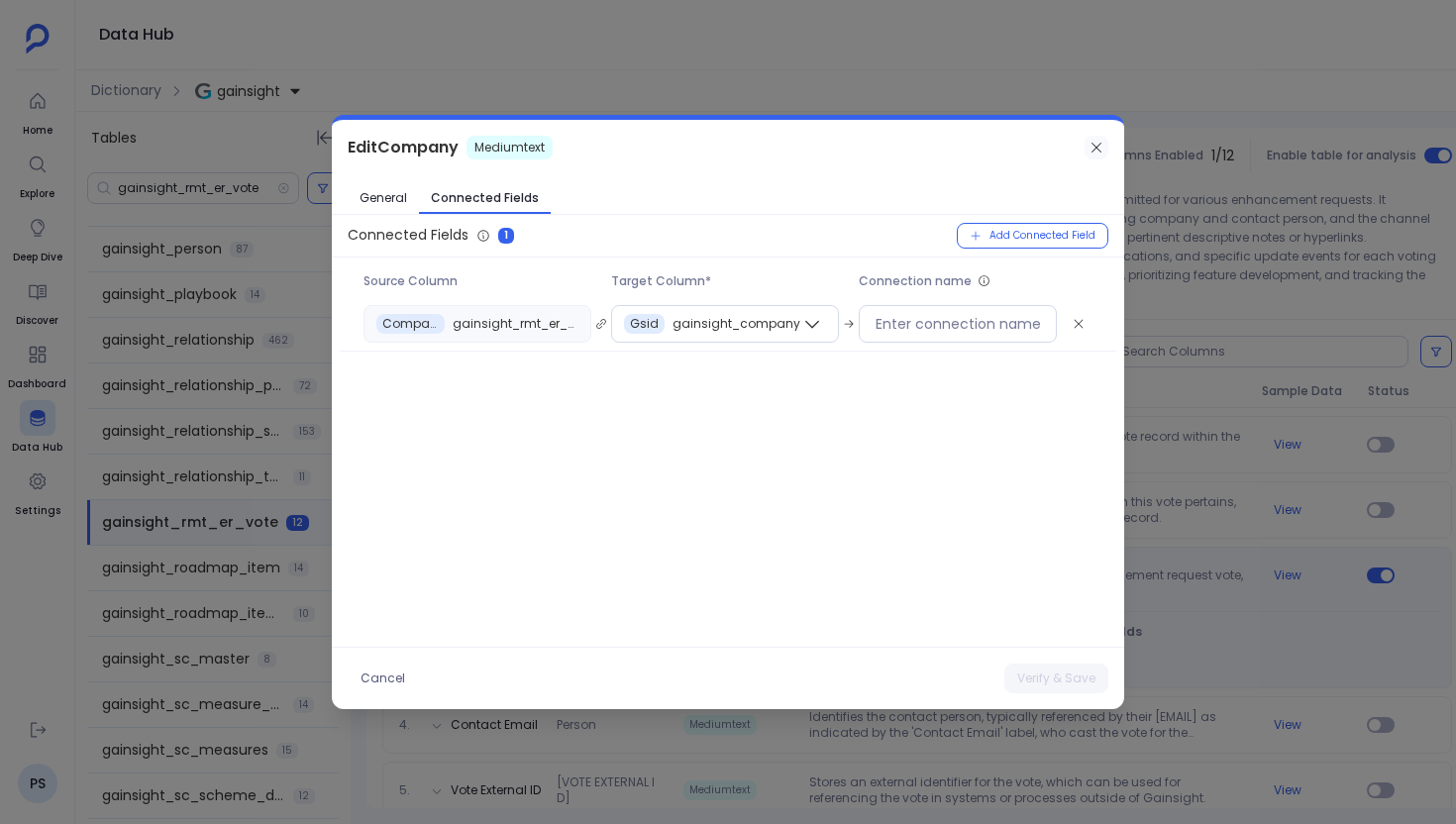click at bounding box center (1096, 148) 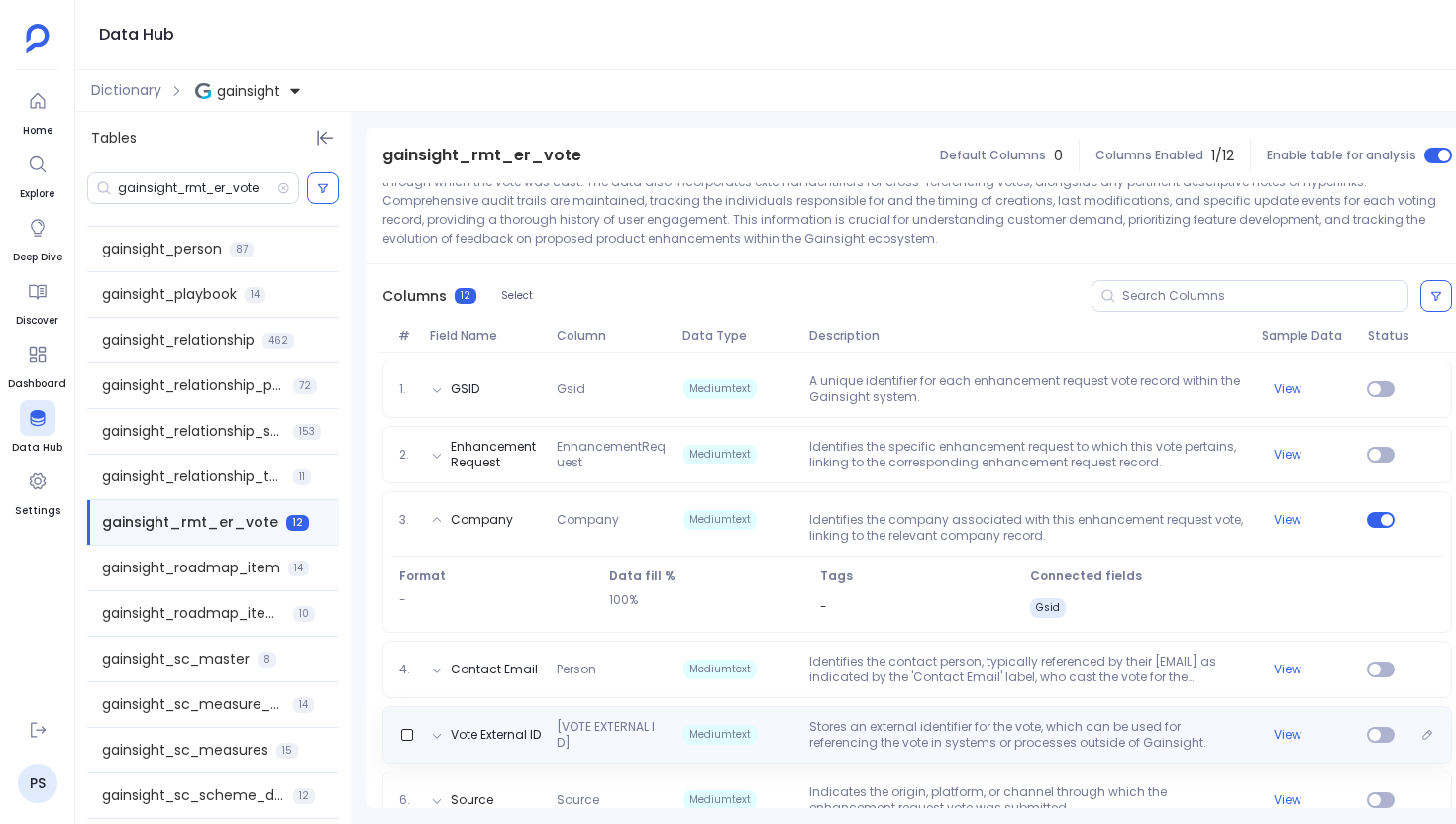 scroll, scrollTop: 0, scrollLeft: 0, axis: both 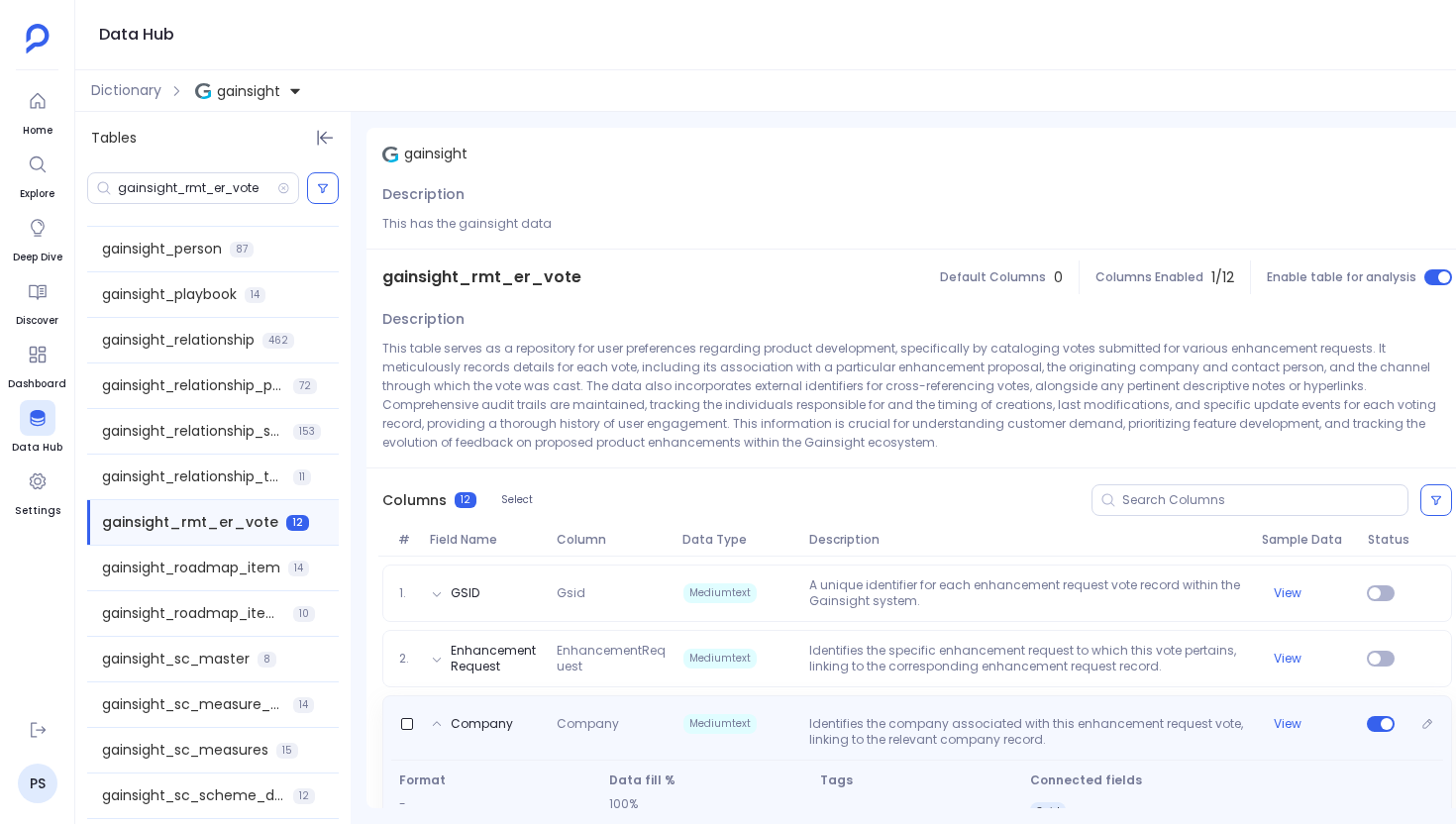 click on "Company Company Mediumtext Identifies the company associated with this enhancement request vote, linking to the relevant company record. View Format - Data fill % 100% Tags - Connected fields Gsid" at bounding box center [917, 766] 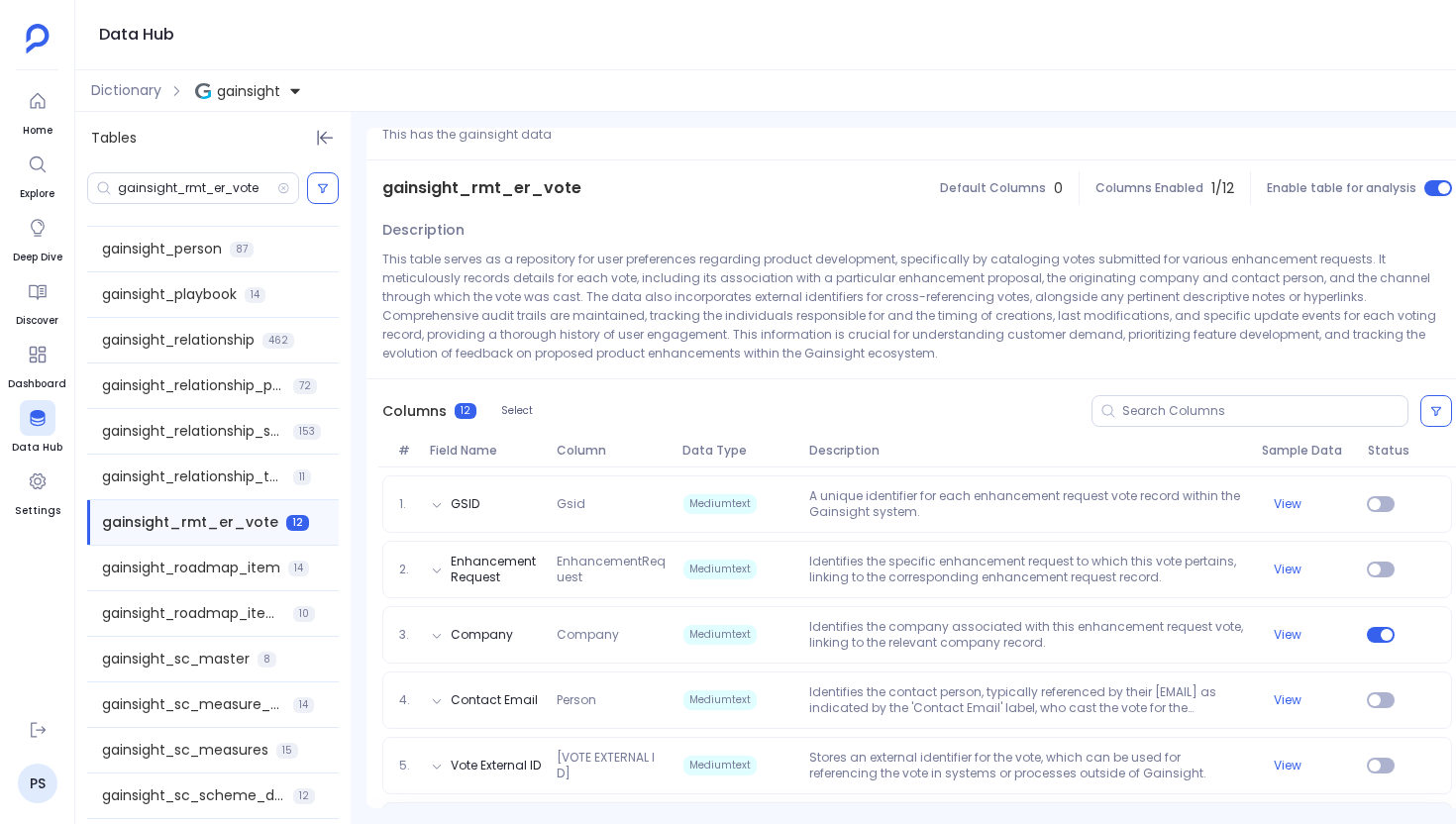 scroll, scrollTop: 80, scrollLeft: 0, axis: vertical 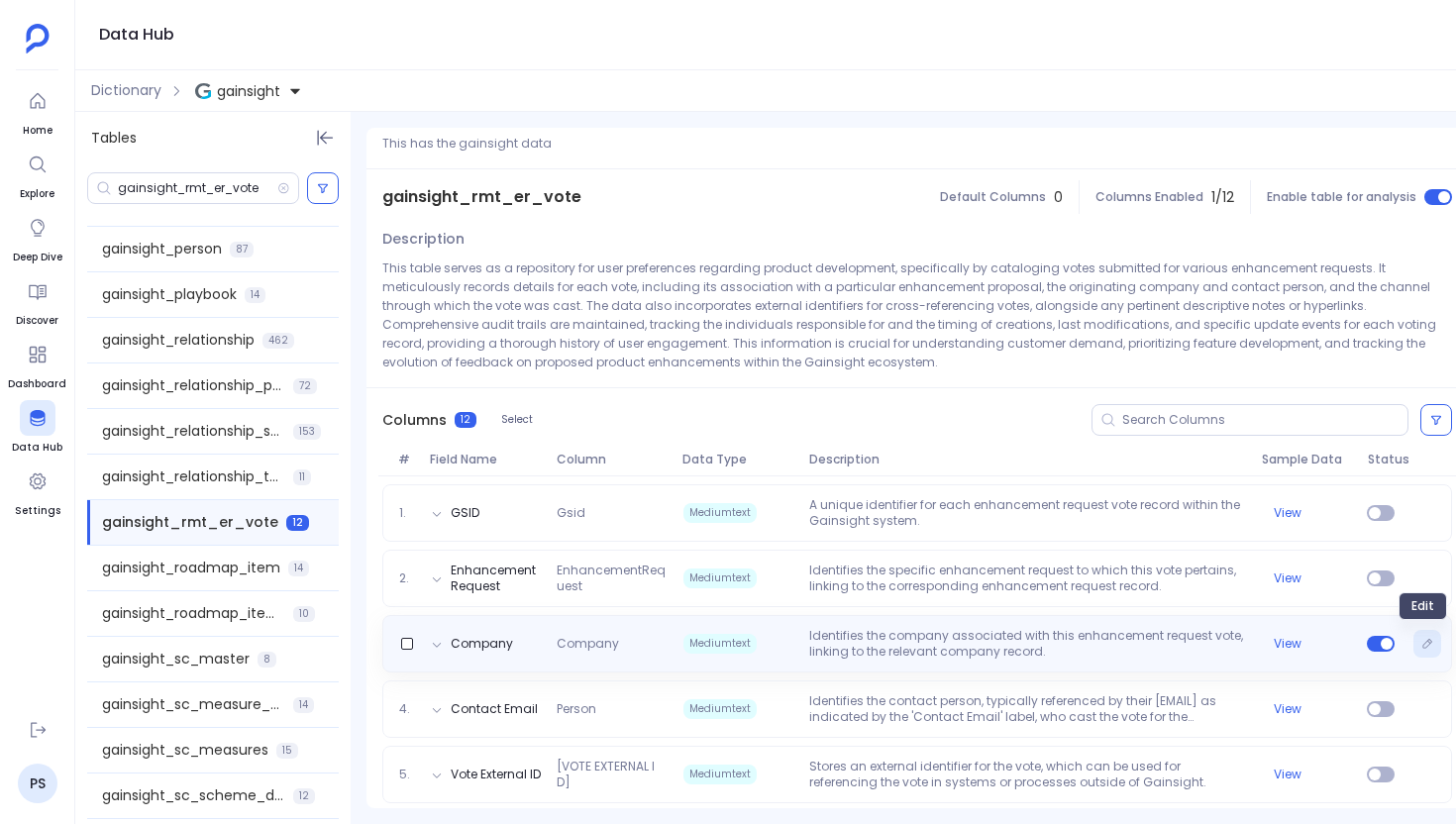 click at bounding box center (1427, 644) 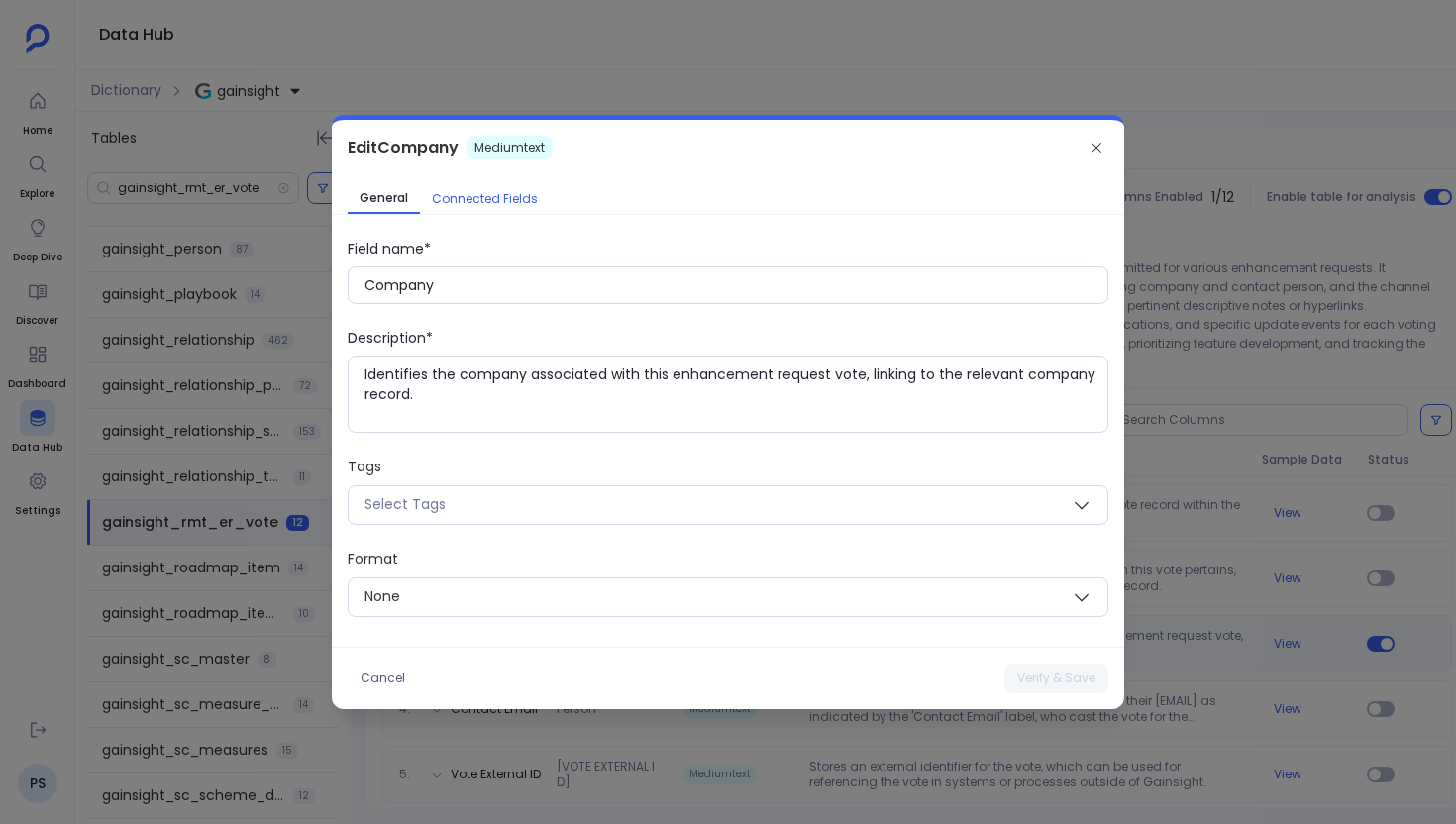 click on "Connected Fields" at bounding box center (484, 199) 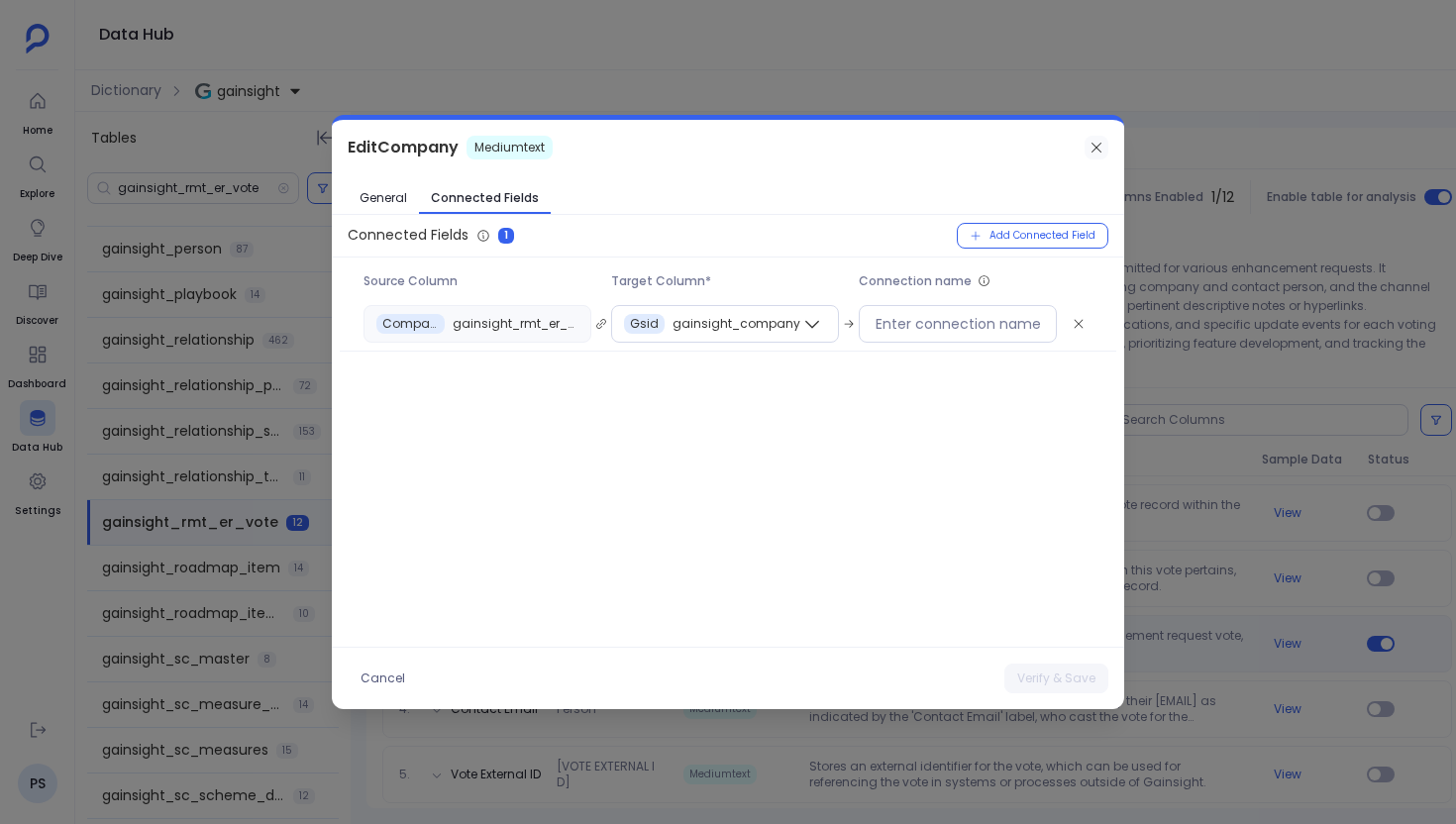 click at bounding box center [1096, 148] 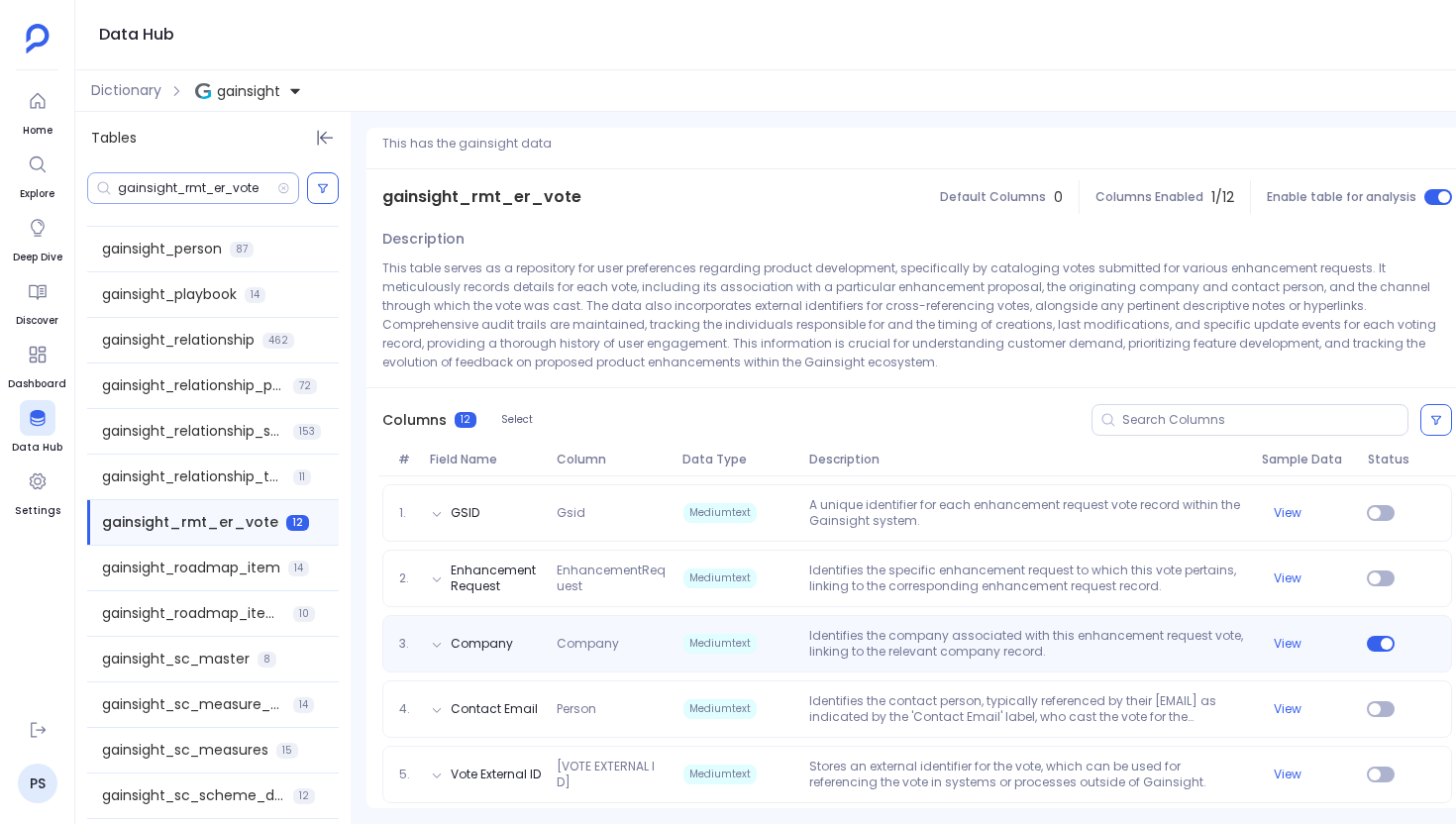 click on "gainsight_rmt_er_vote" at bounding box center [197, 188] 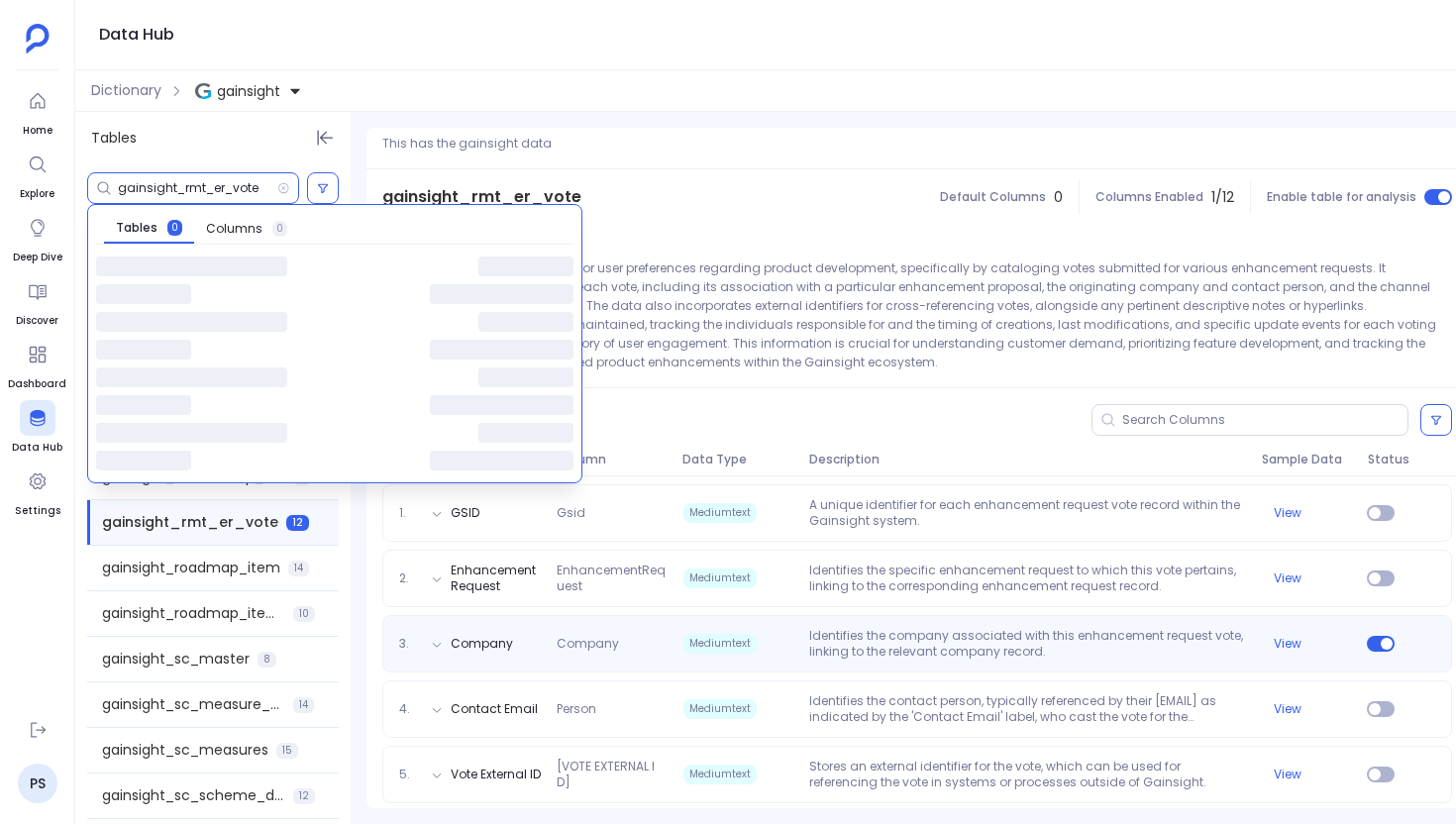 click on "gainsight_rmt_er_vote" at bounding box center (197, 188) 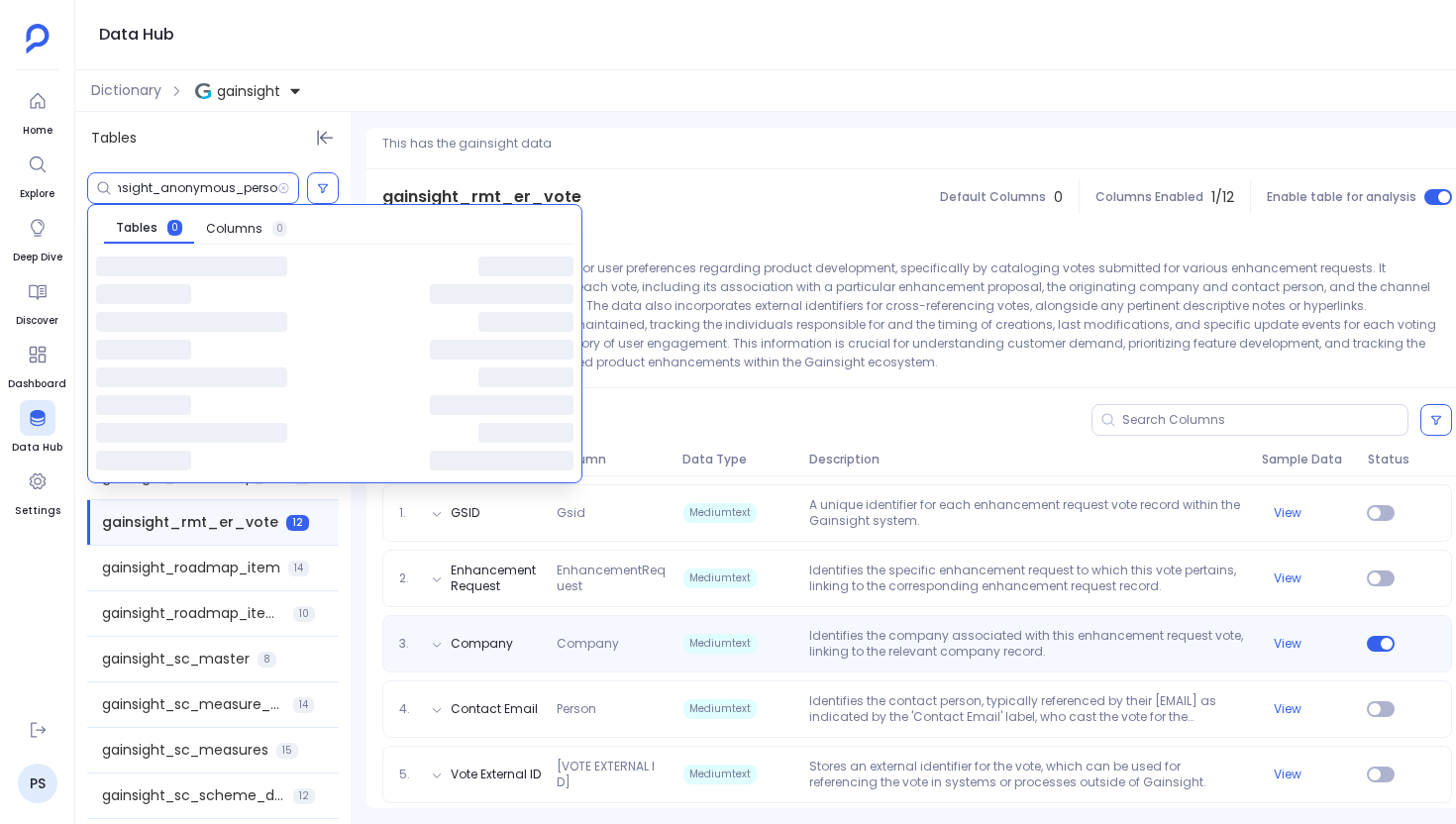 scroll, scrollTop: 0, scrollLeft: 0, axis: both 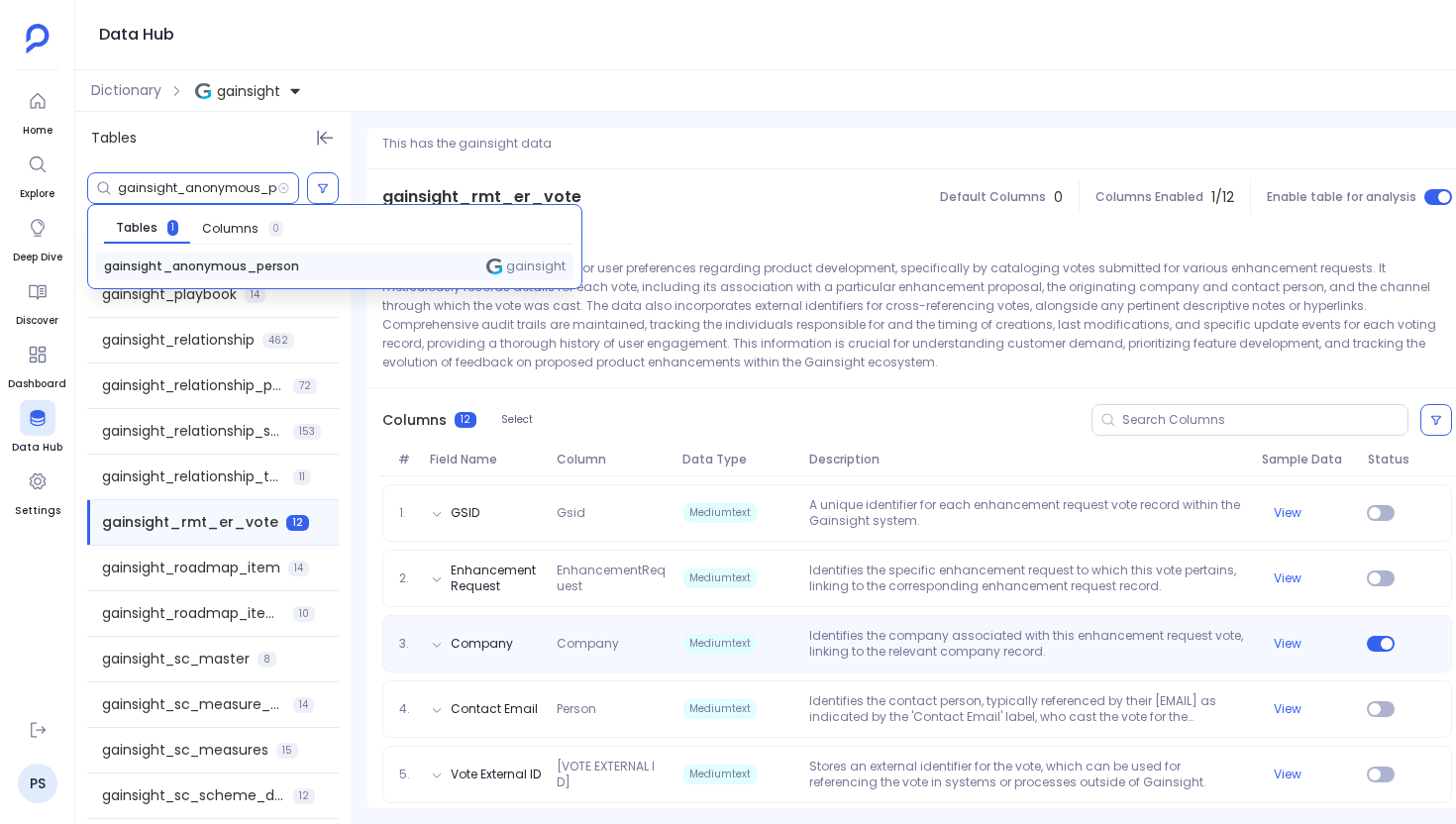 click on "gainsight_anonymous_person" at bounding box center (201, 266) 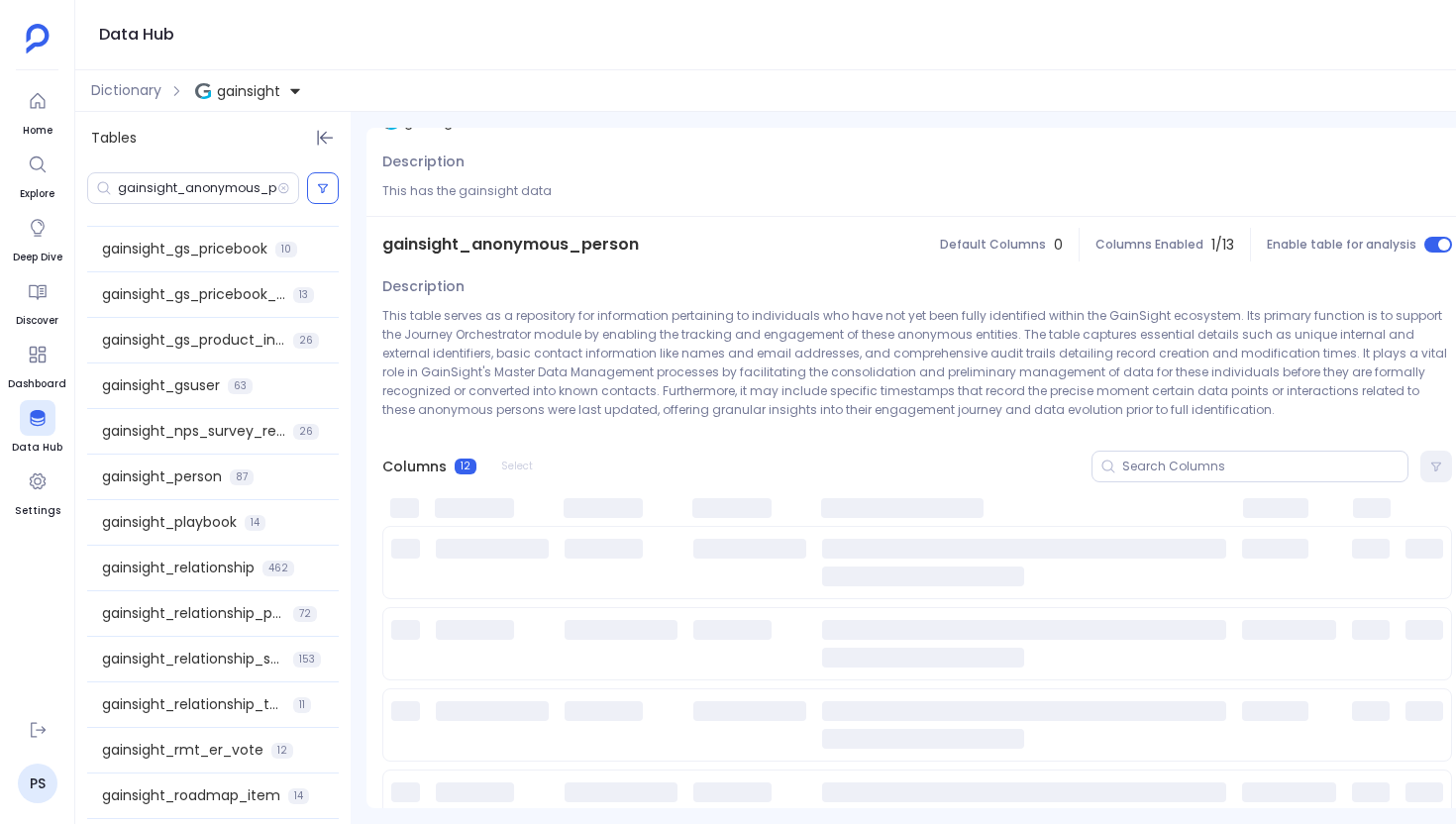scroll, scrollTop: 1132, scrollLeft: 0, axis: vertical 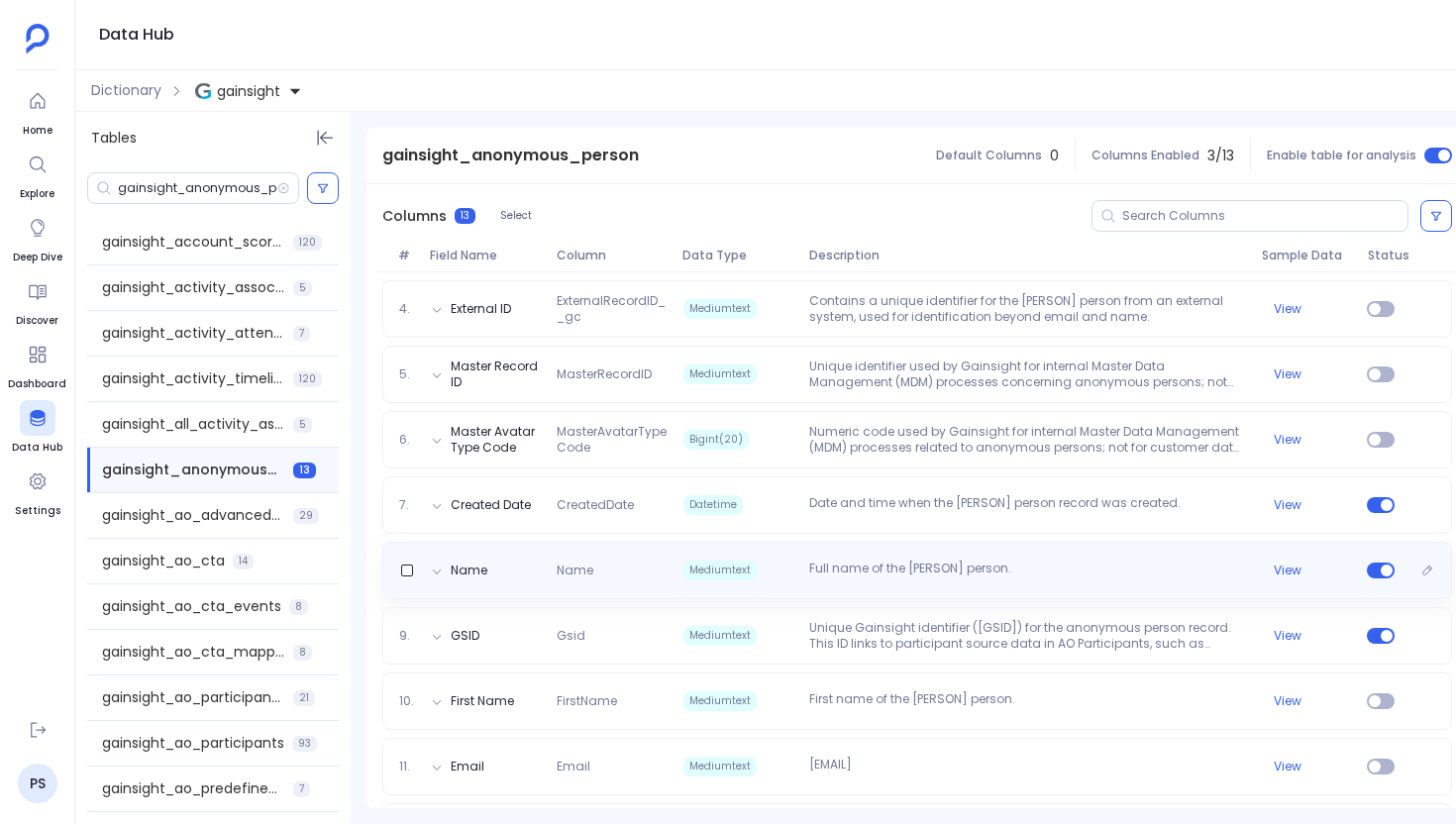 click on "Full name of the anonymous person." at bounding box center (1027, 570) 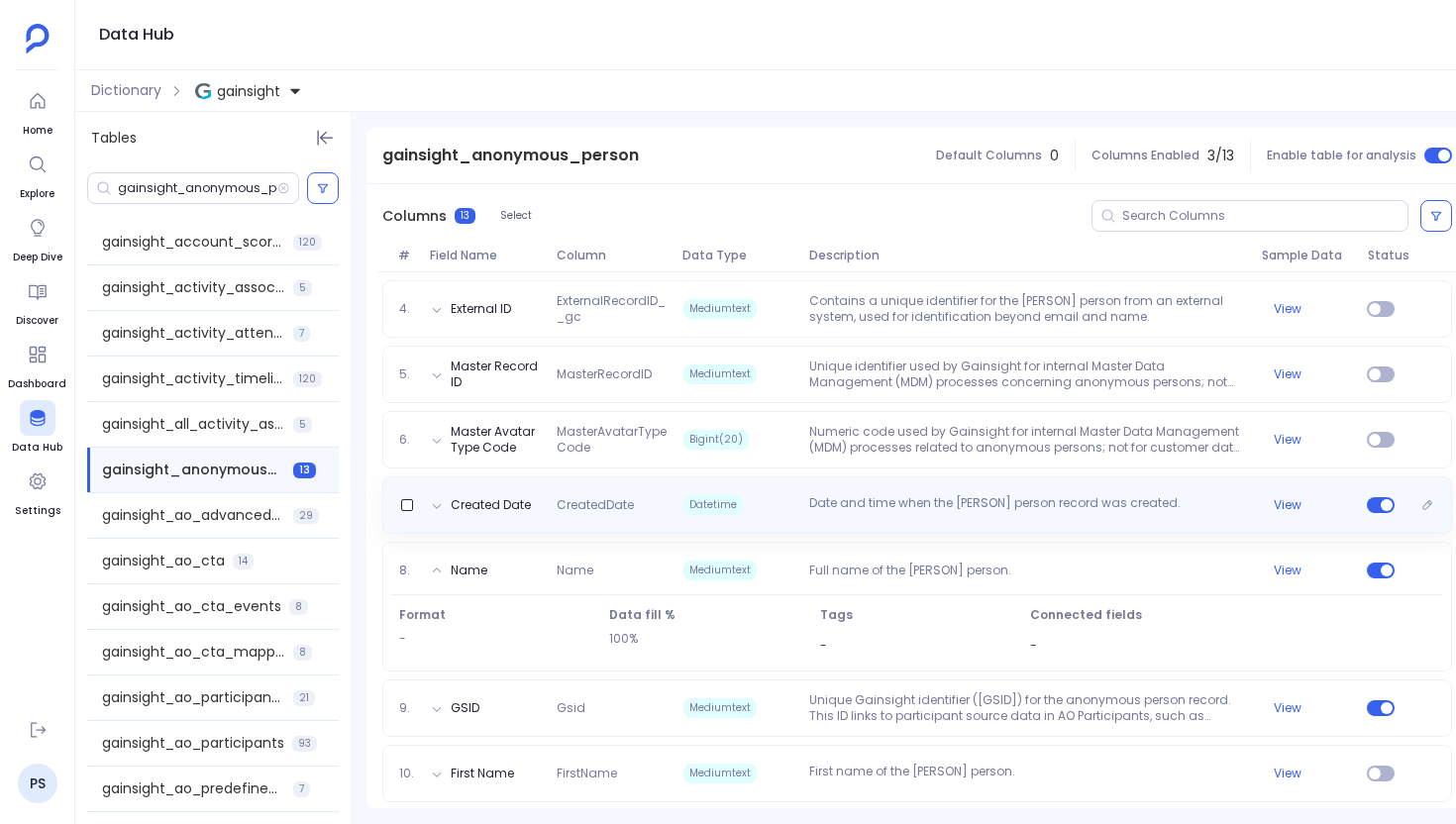 click on "Created Date CreatedDate Datetime Date and time when the anonymous person record was created. View" at bounding box center (917, 505) 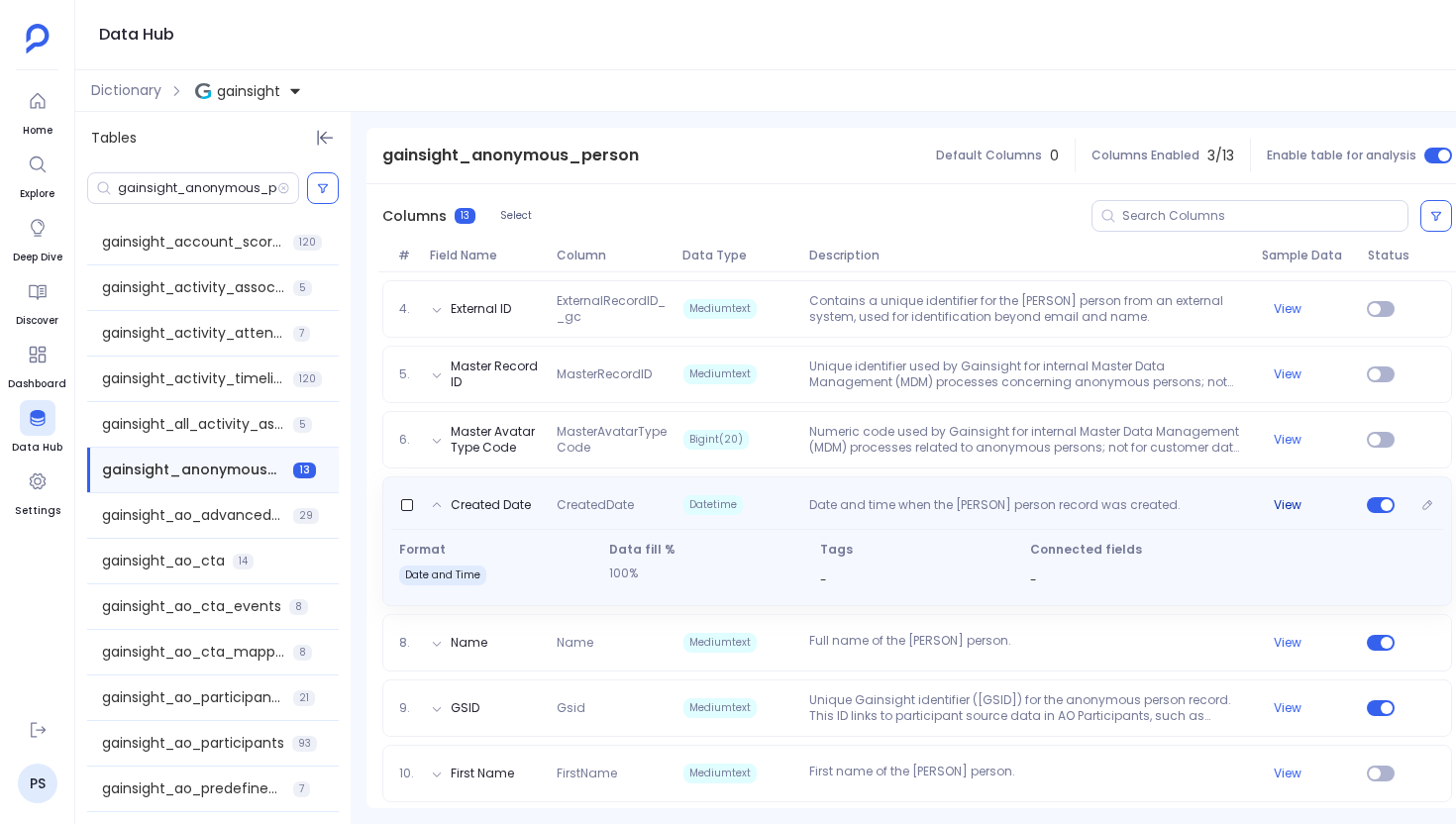 click on "View" at bounding box center (1288, 505) 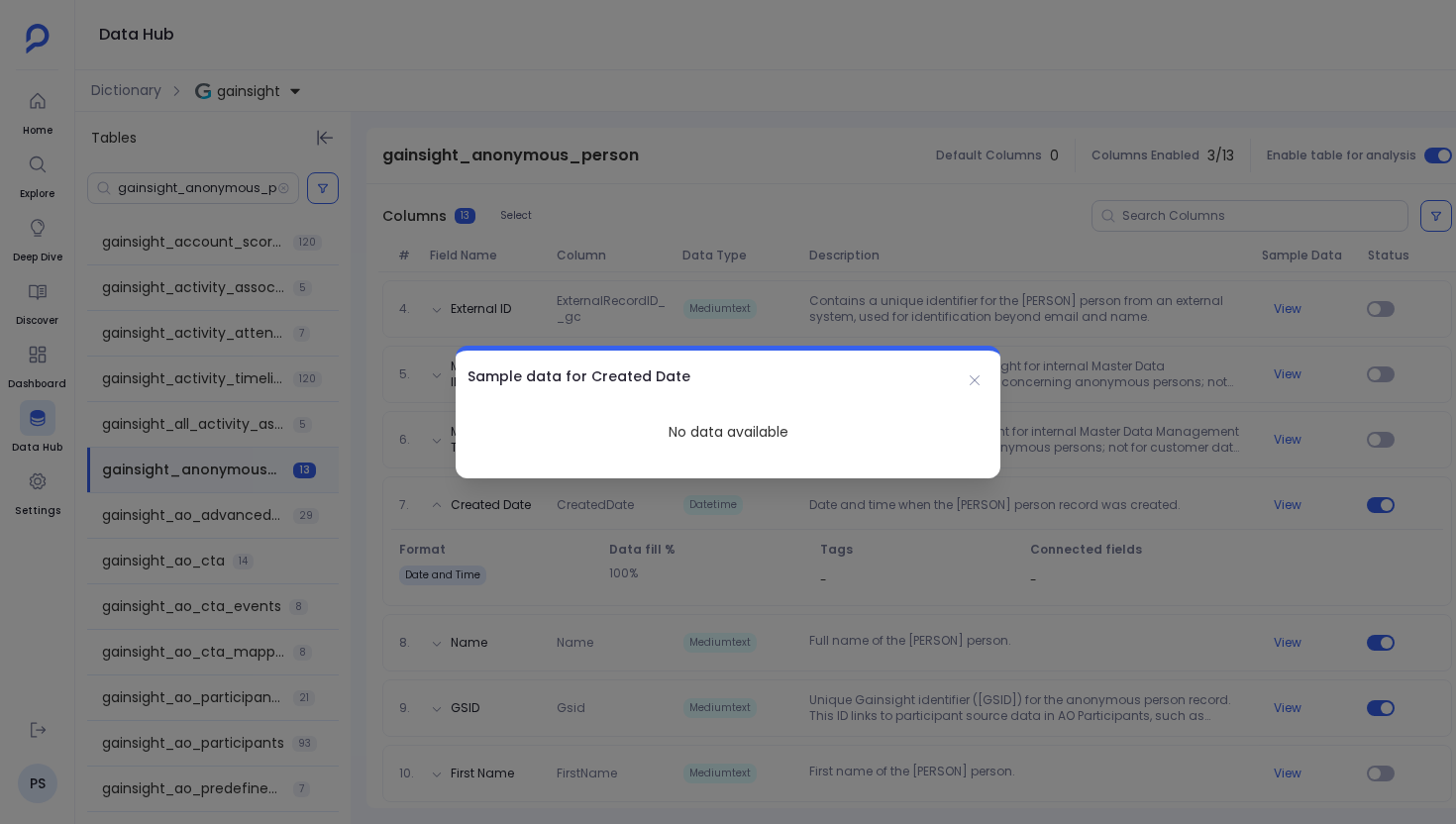 click at bounding box center [728, 412] 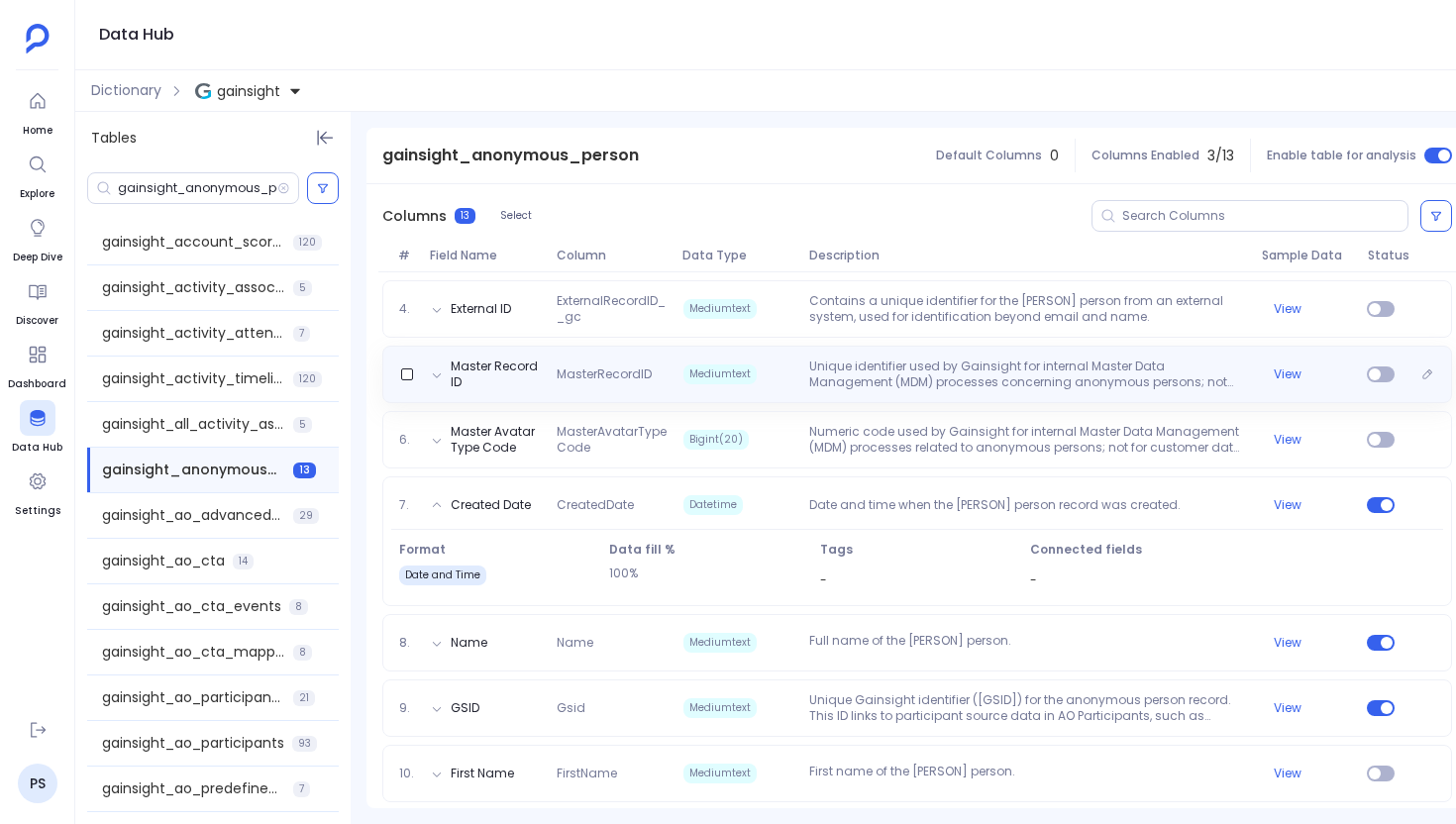 scroll, scrollTop: 0, scrollLeft: 0, axis: both 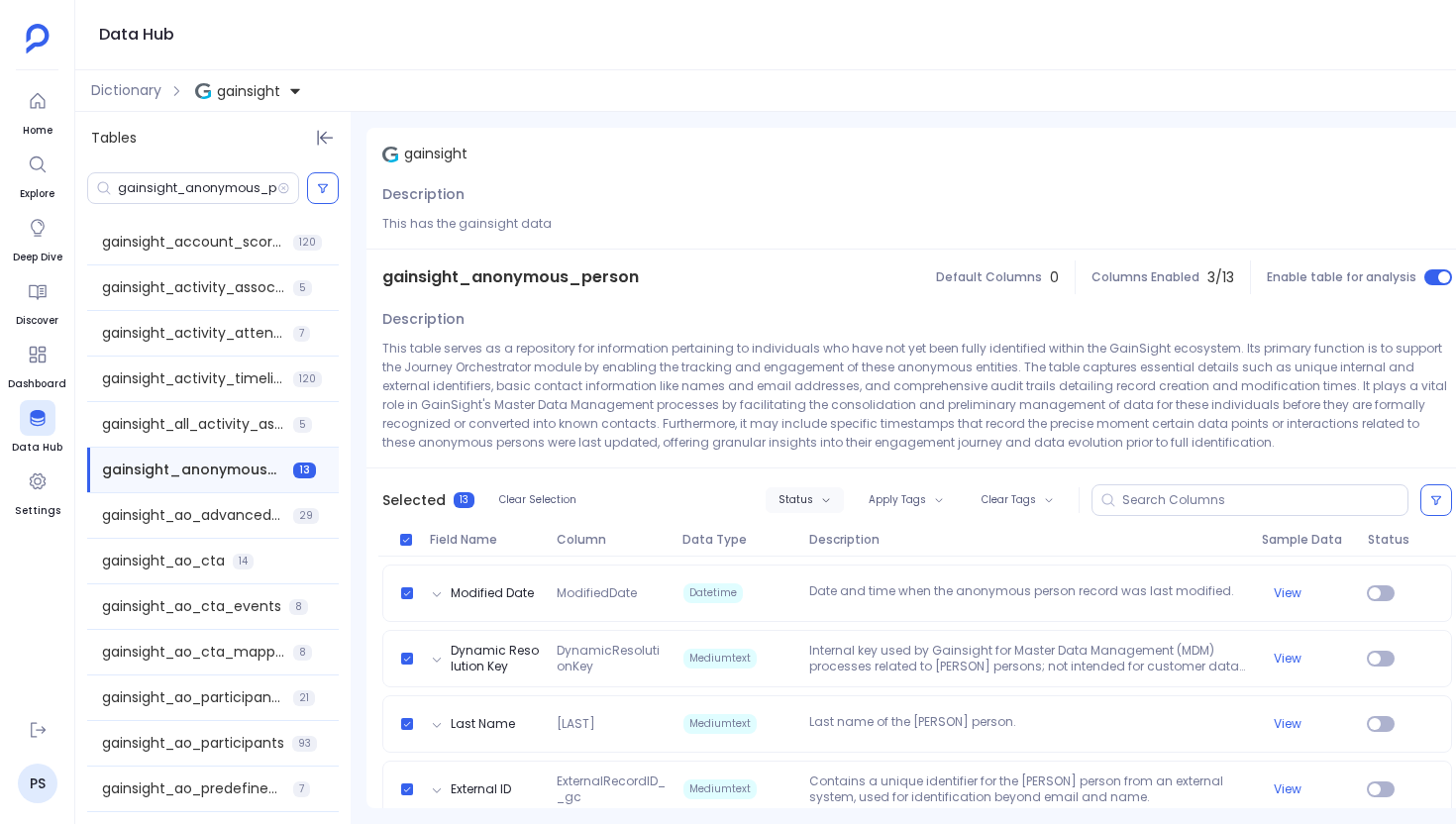 click on "Status" at bounding box center (795, 500) 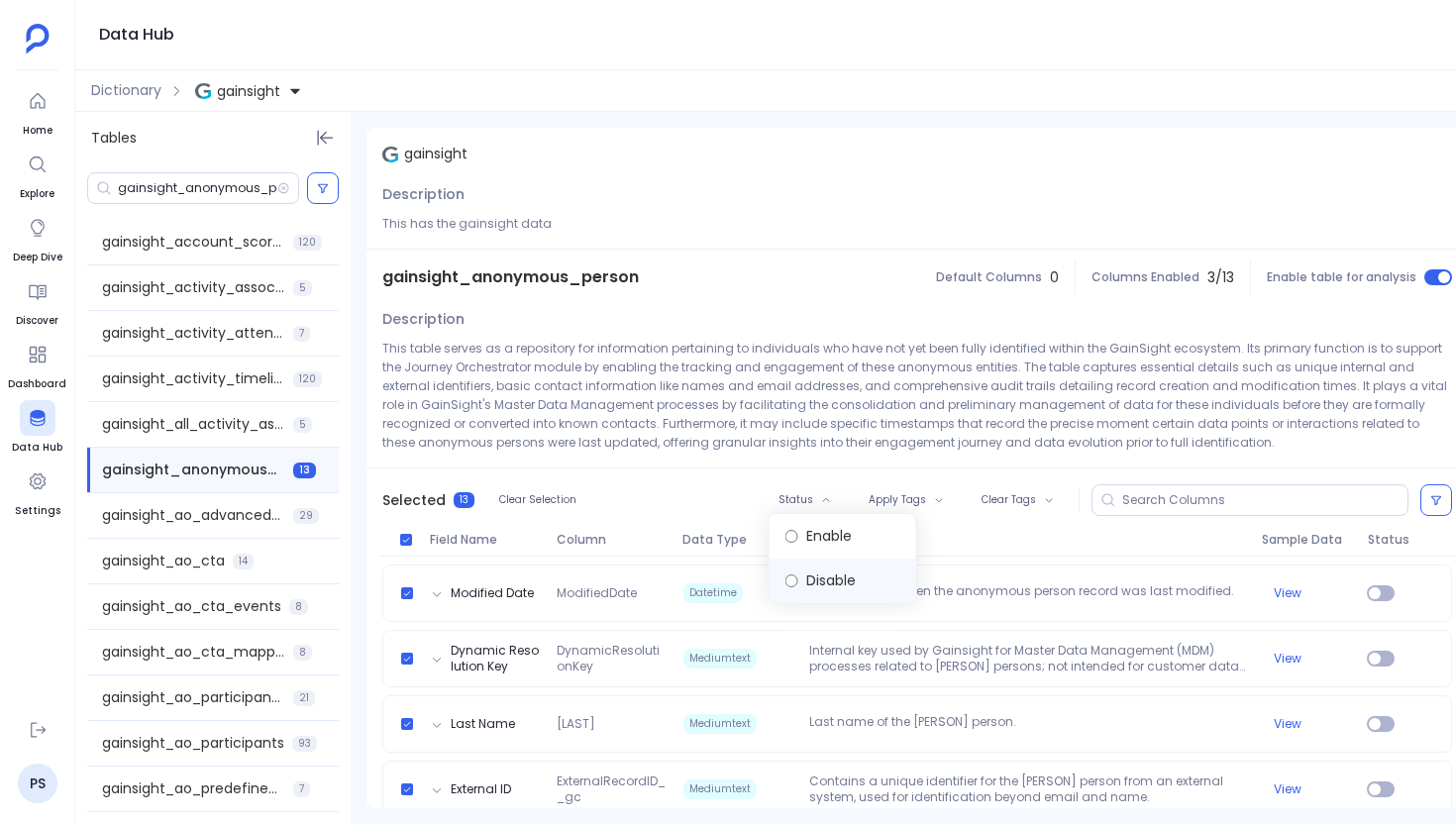 click on "Disable" at bounding box center [843, 580] 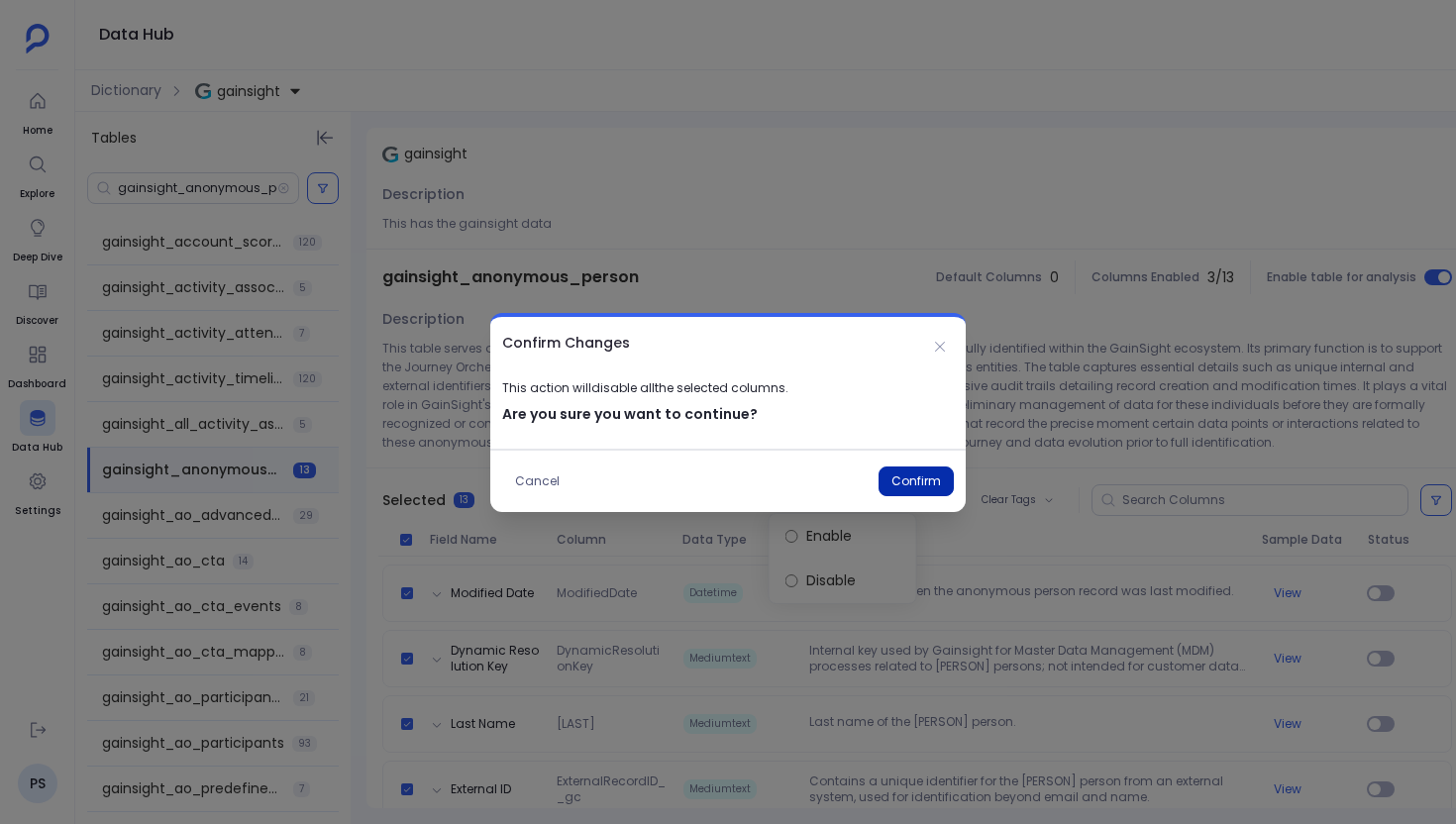 click on "Confirm" at bounding box center [916, 481] 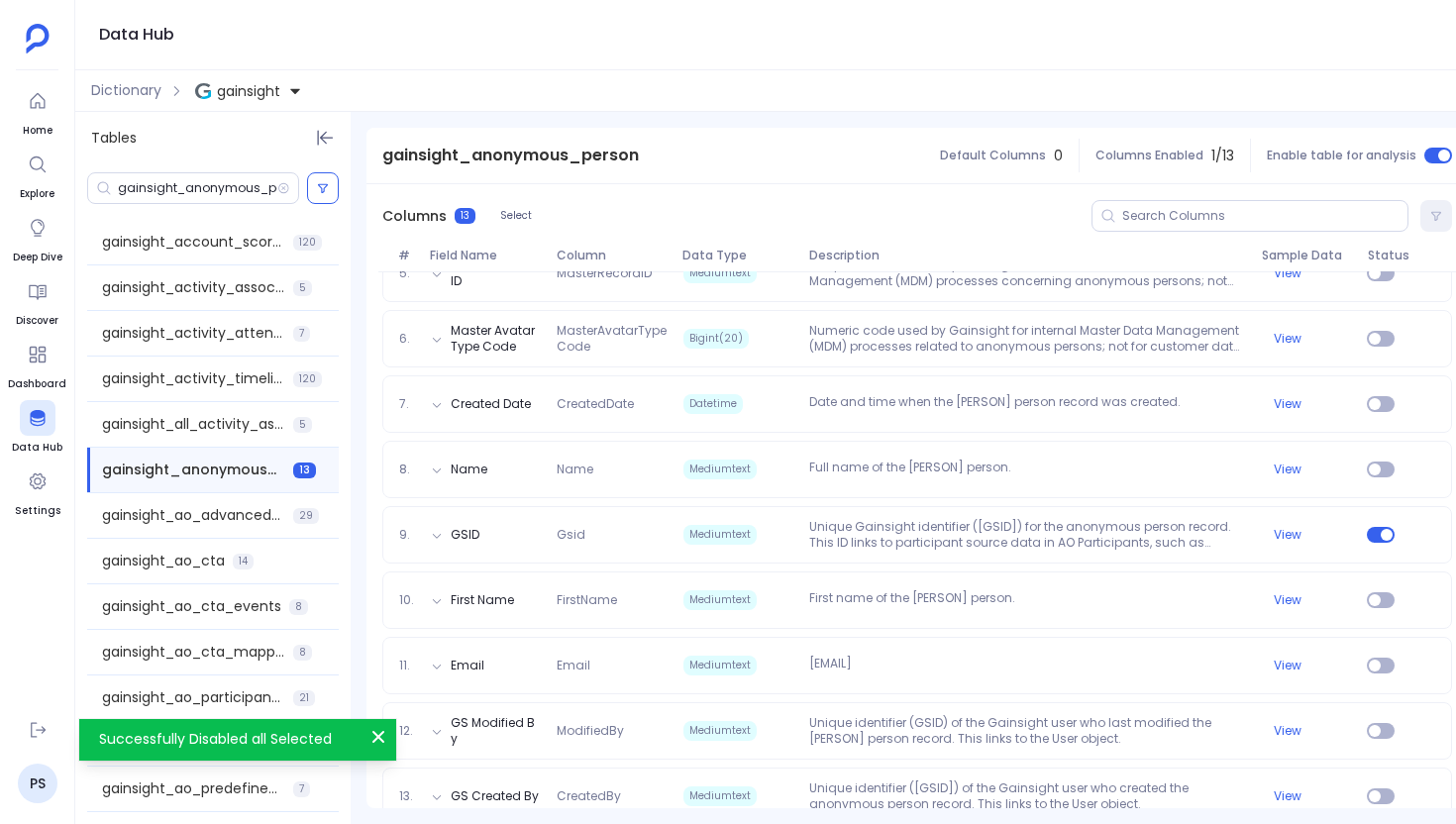 scroll, scrollTop: 614, scrollLeft: 0, axis: vertical 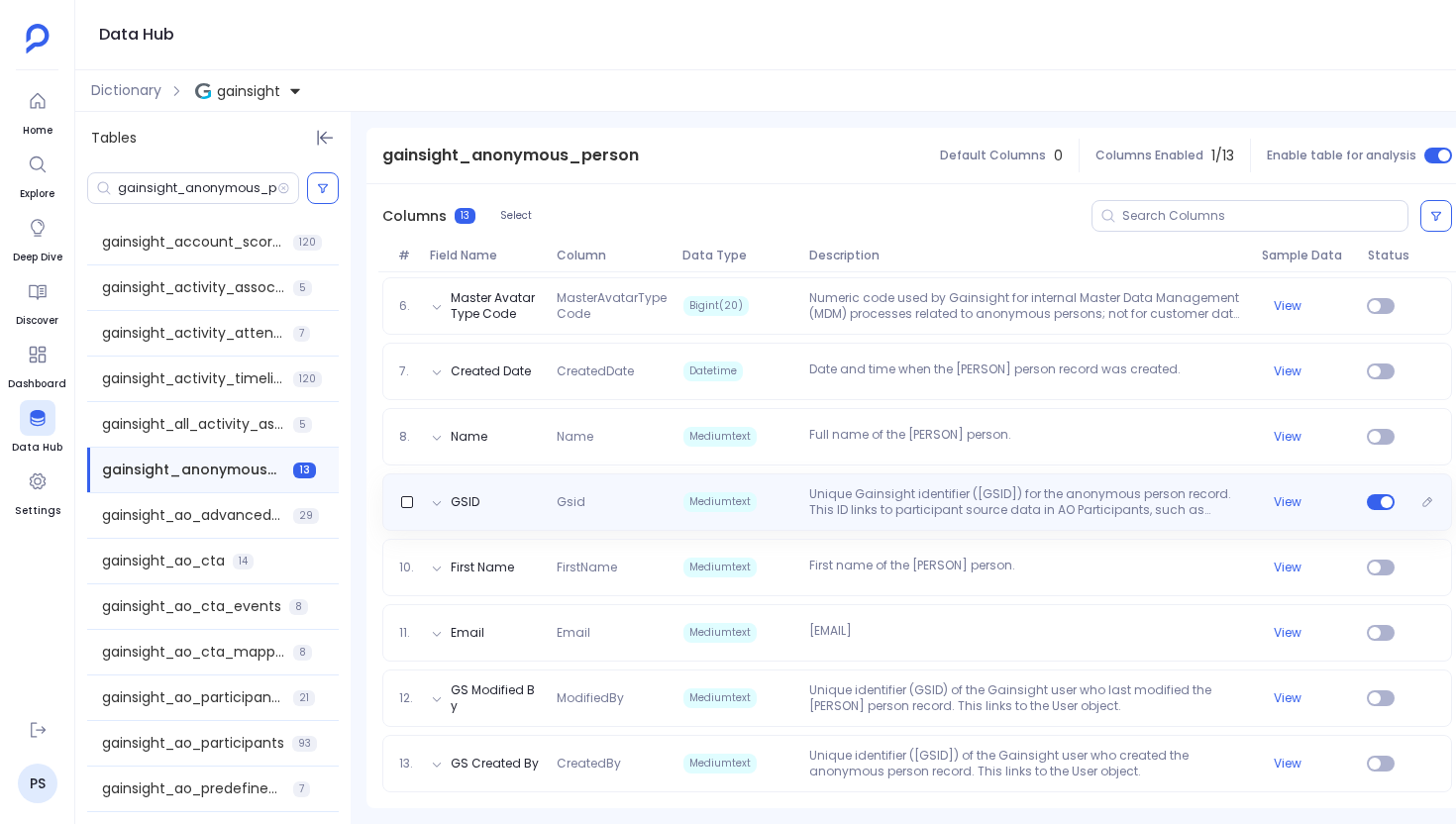 click on "Unique Gainsight identifier (GSID) for the anonymous person record. This ID links to participant source data in AO Participants, such as usage data from Segment integrations." at bounding box center (1027, 502) 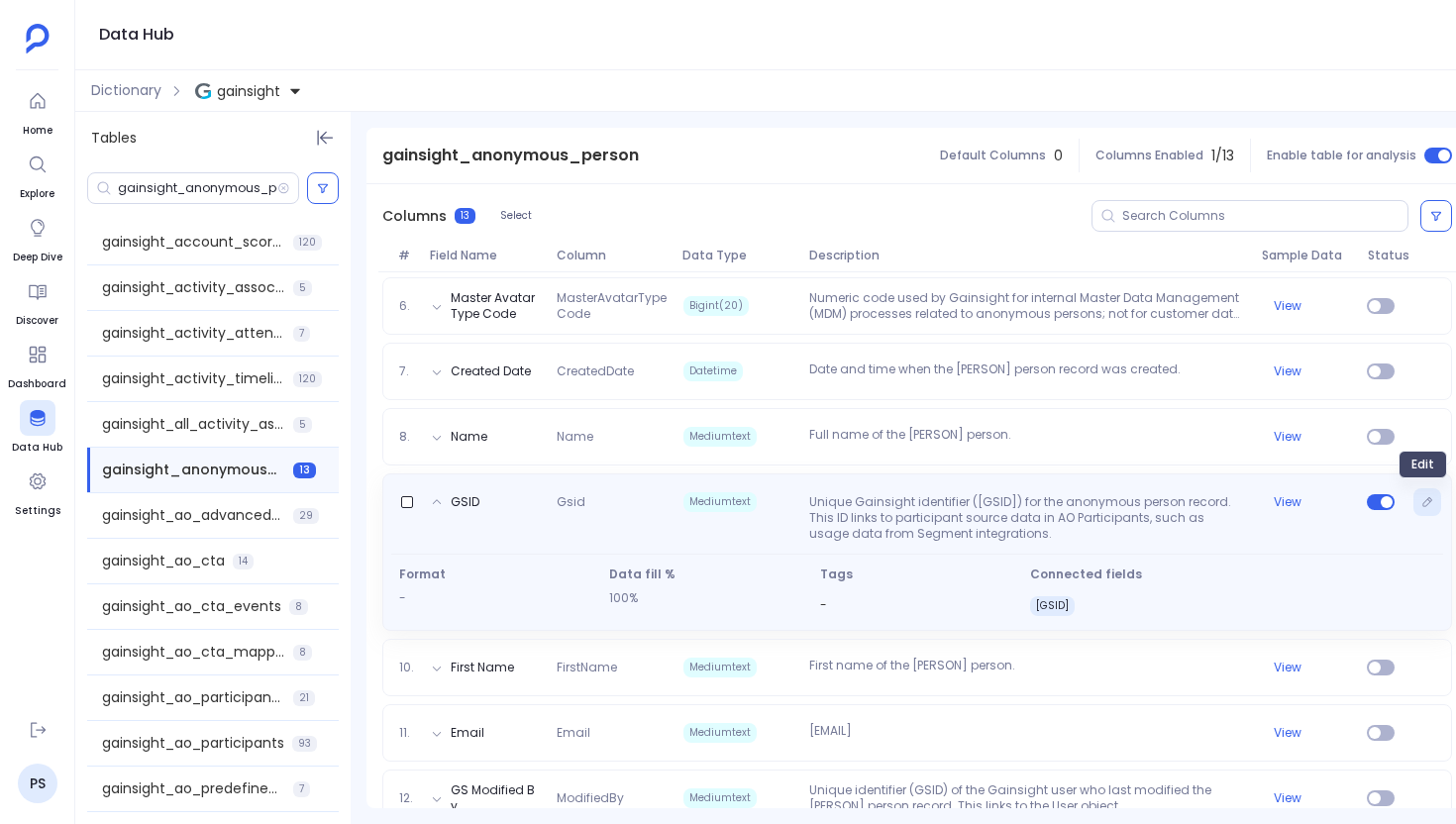 click at bounding box center (1427, 502) 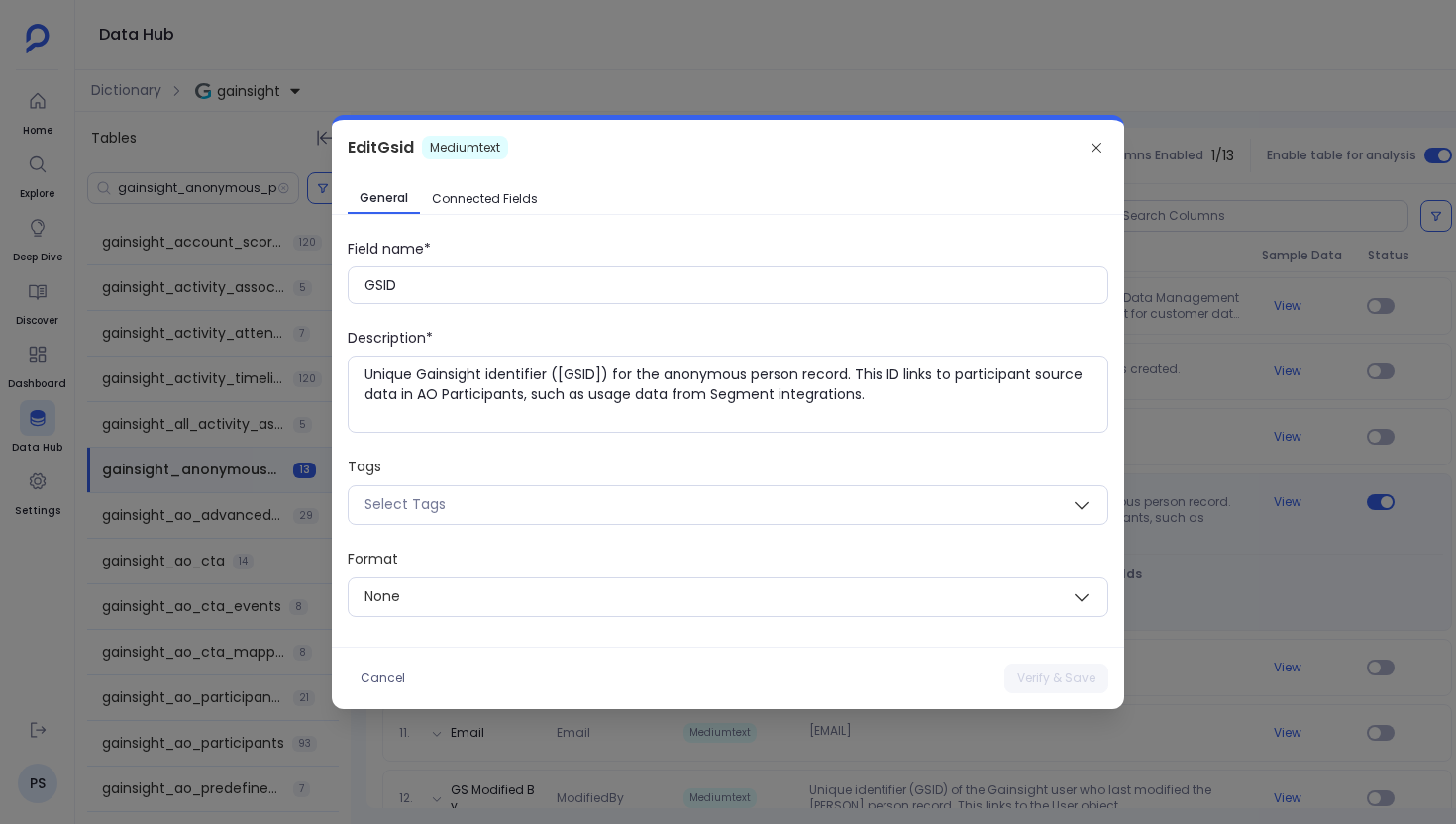 click on "Connected Fields" at bounding box center (484, 199) 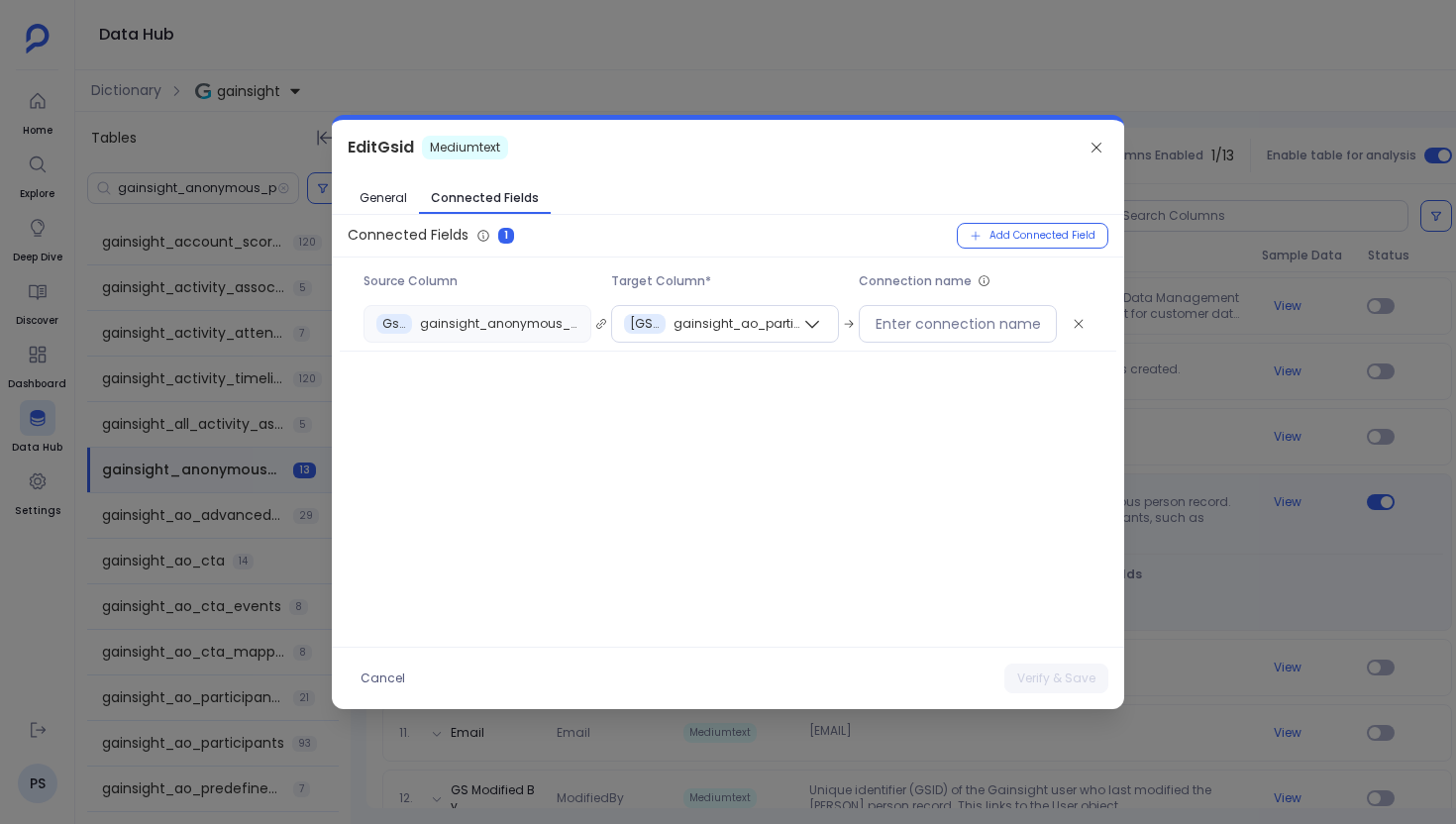 click at bounding box center [728, 412] 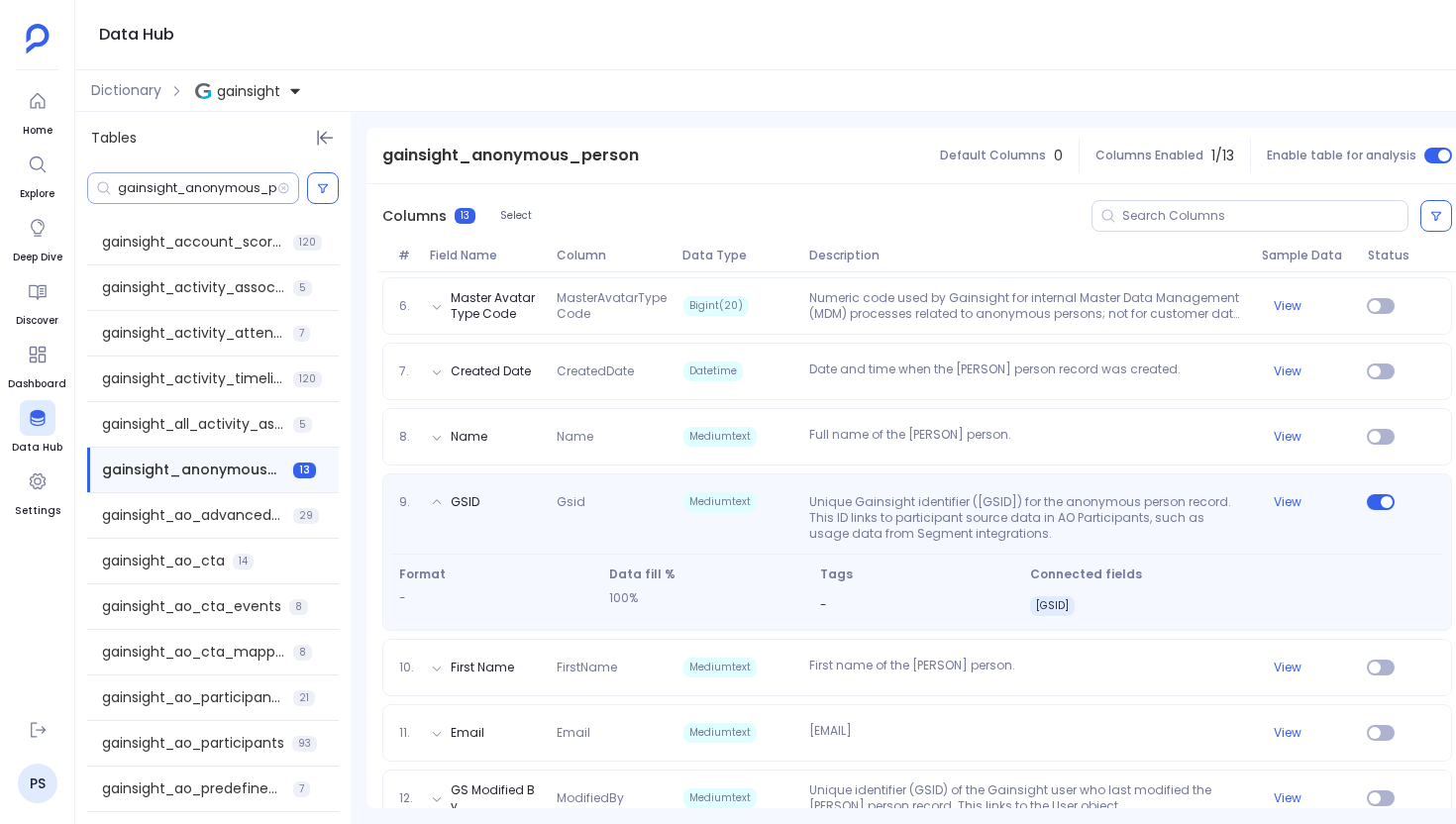 click on "gainsight_anonymous_person" at bounding box center [197, 188] 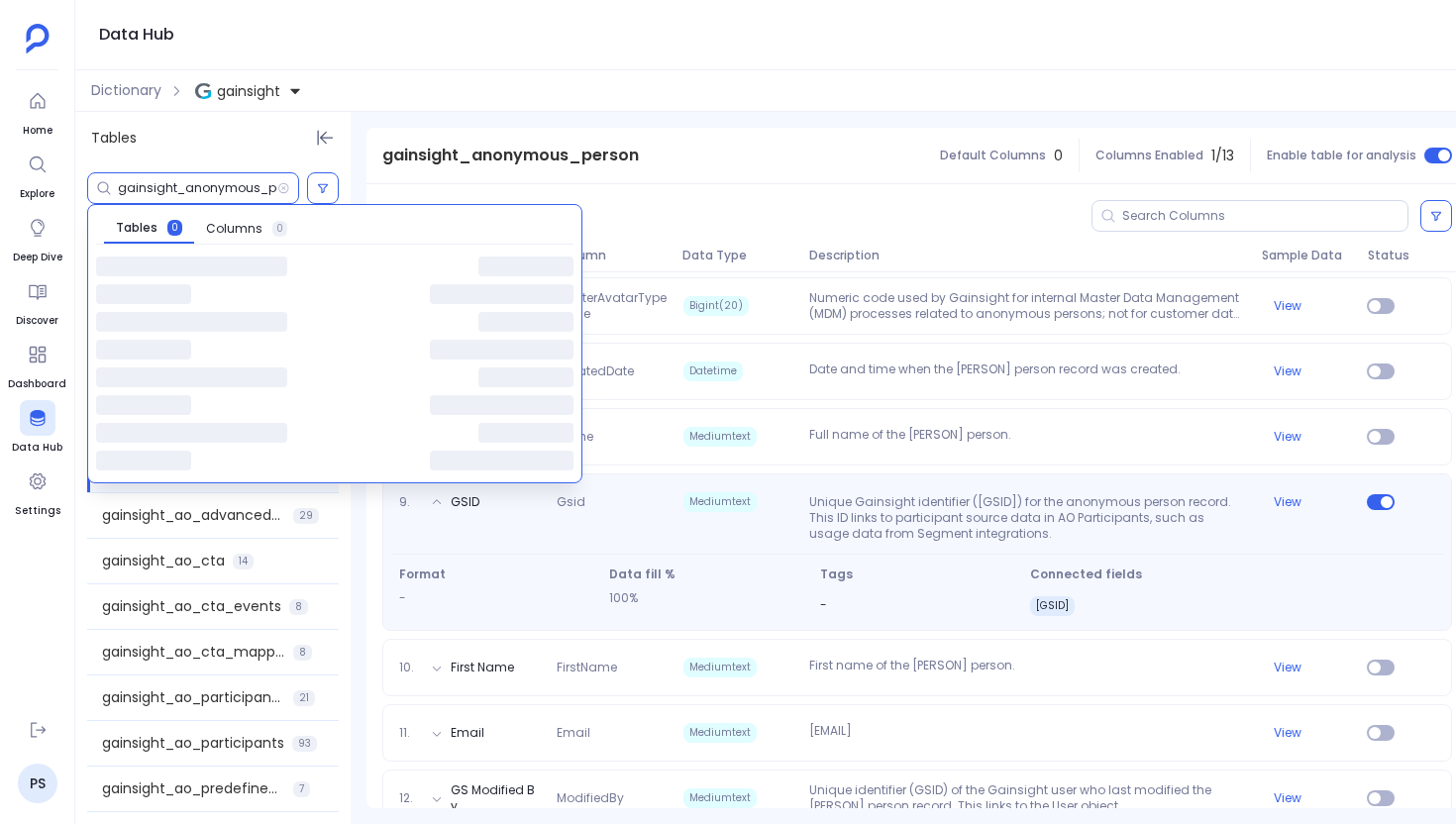 paste on "rmt_er_vote" 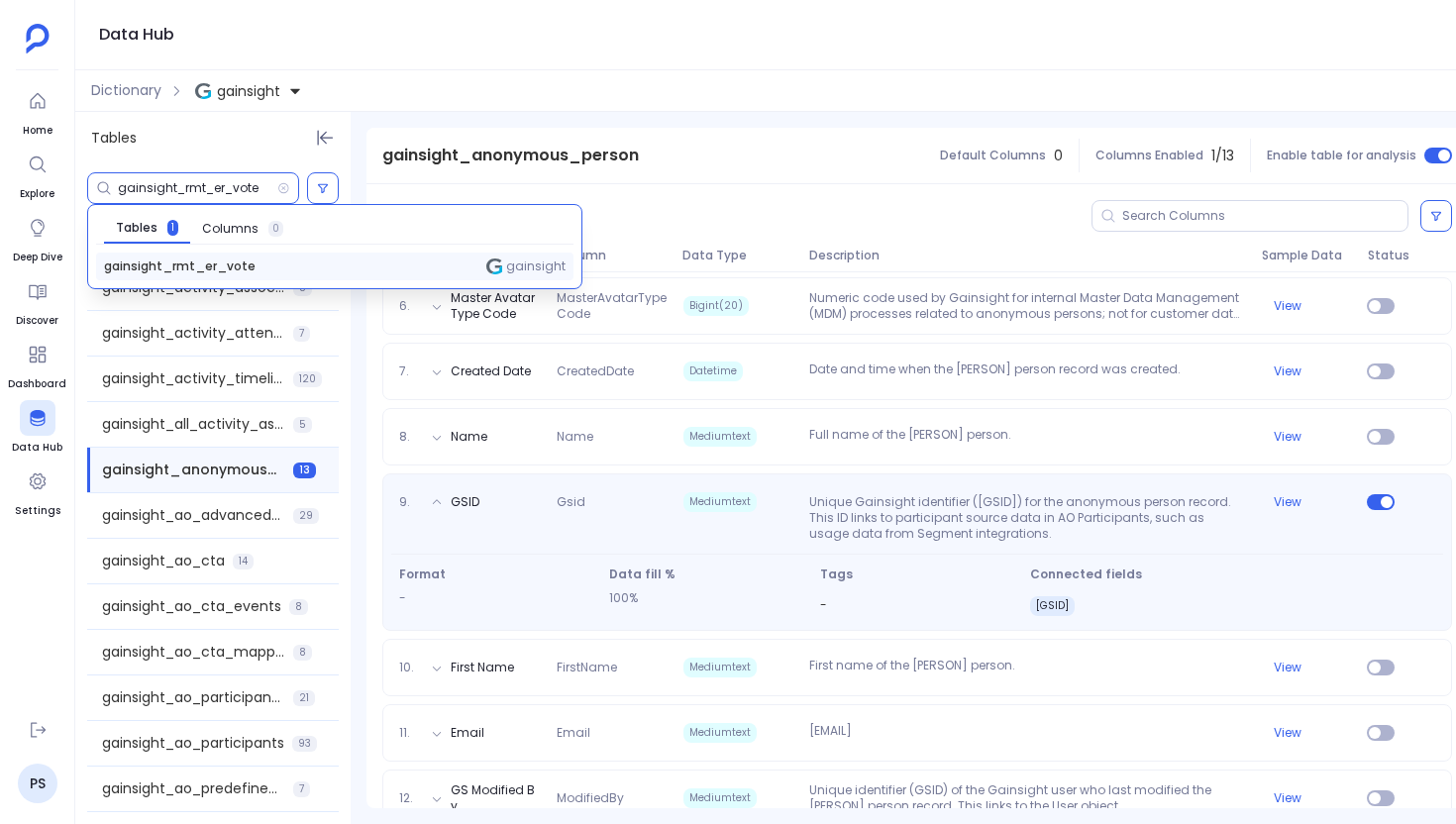 click on "gainsight_rmt_er_vote" at bounding box center [179, 266] 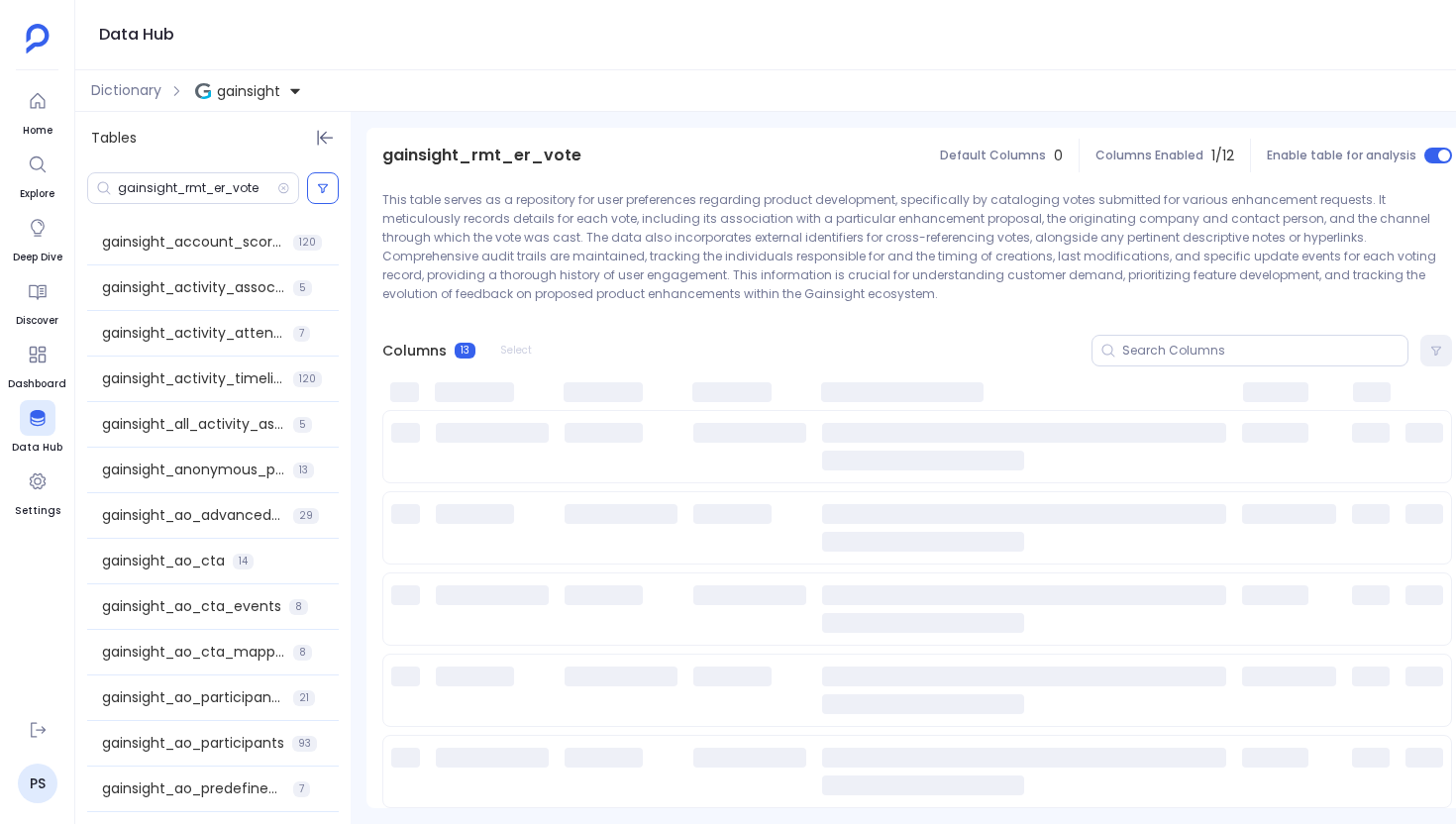 scroll, scrollTop: 29, scrollLeft: 0, axis: vertical 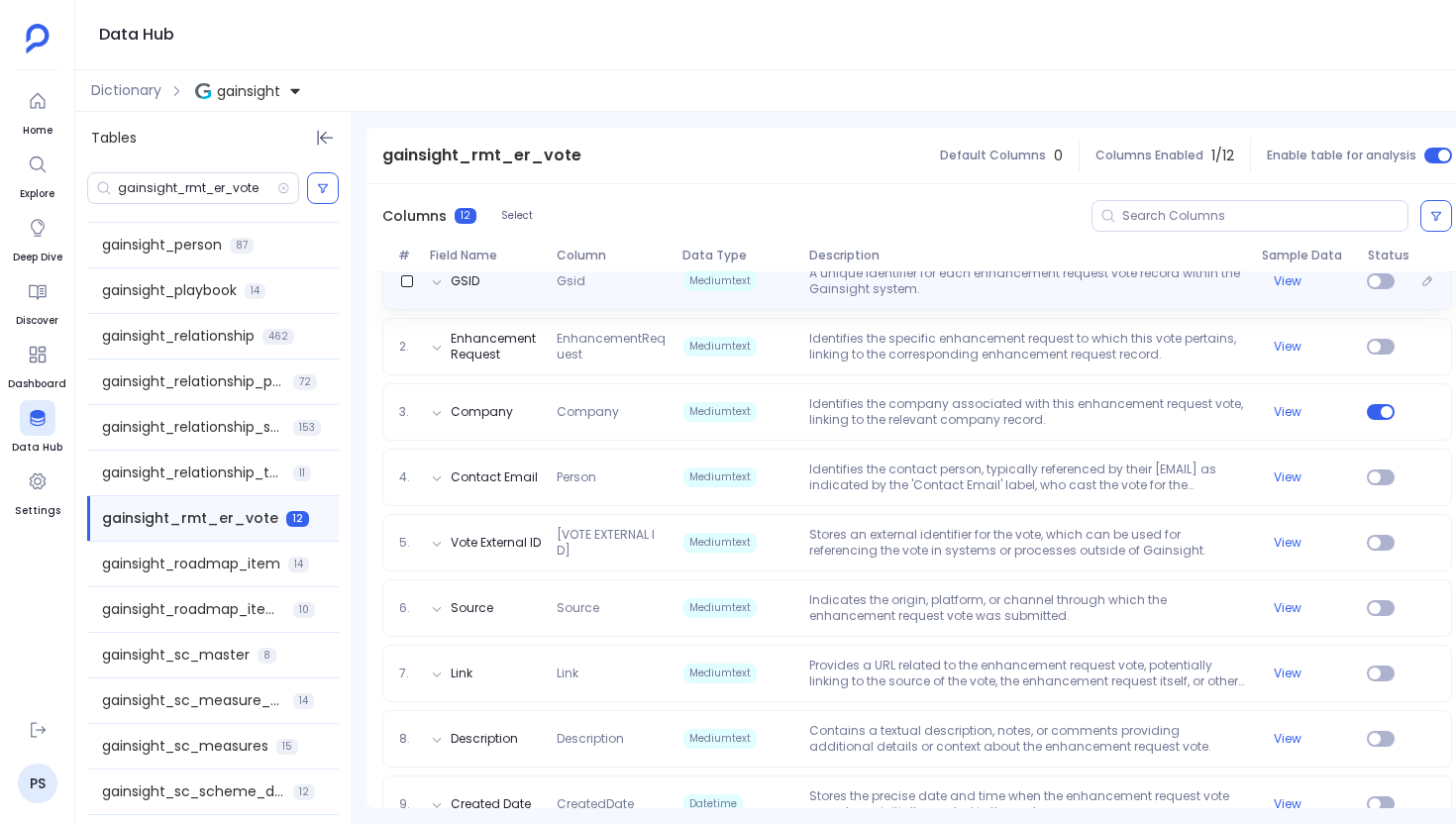 click on "A unique identifier for each enhancement request vote record within the Gainsight system." at bounding box center [1027, 281] 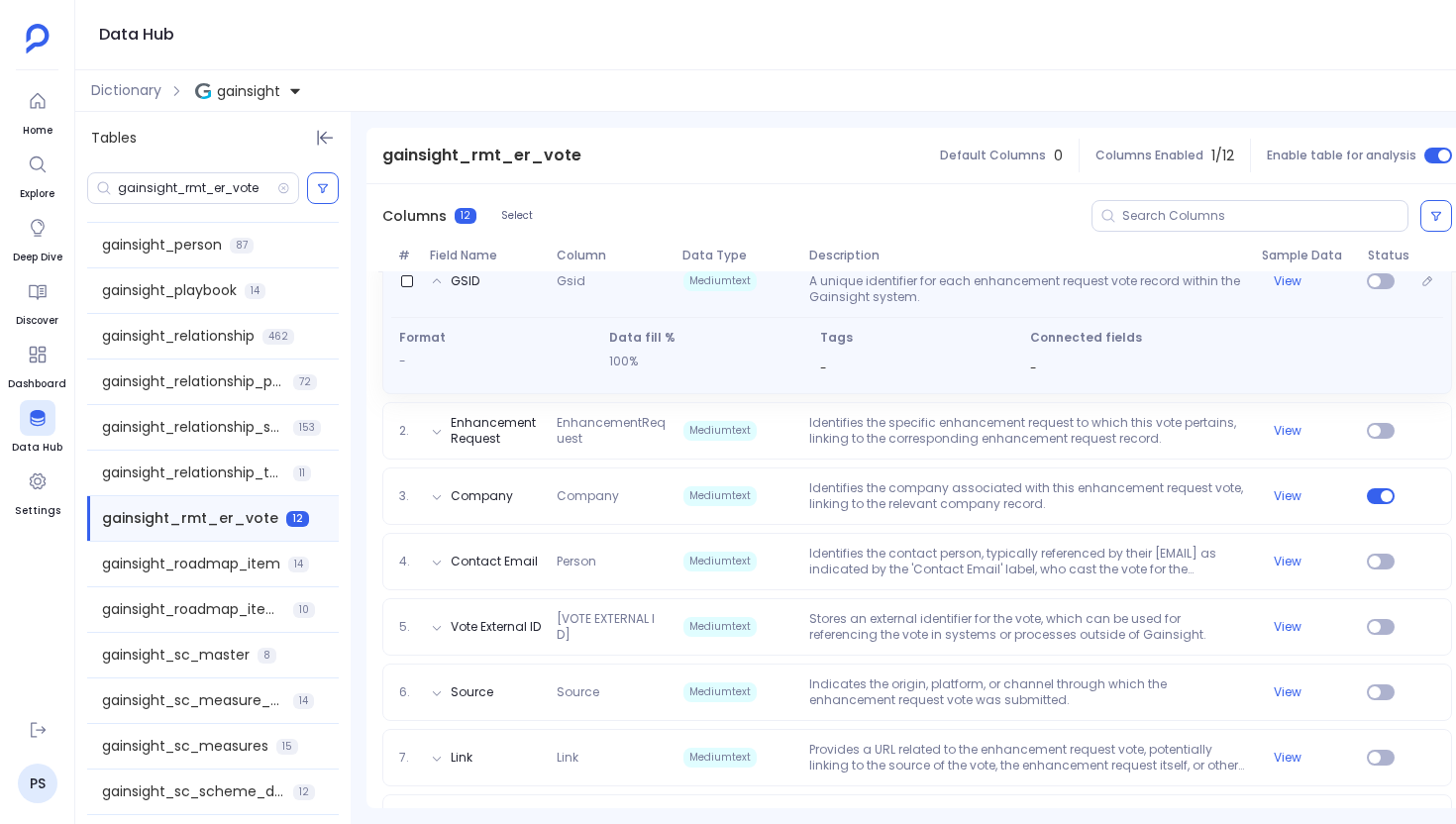 click on "A unique identifier for each enhancement request vote record within the Gainsight system." at bounding box center (1027, 289) 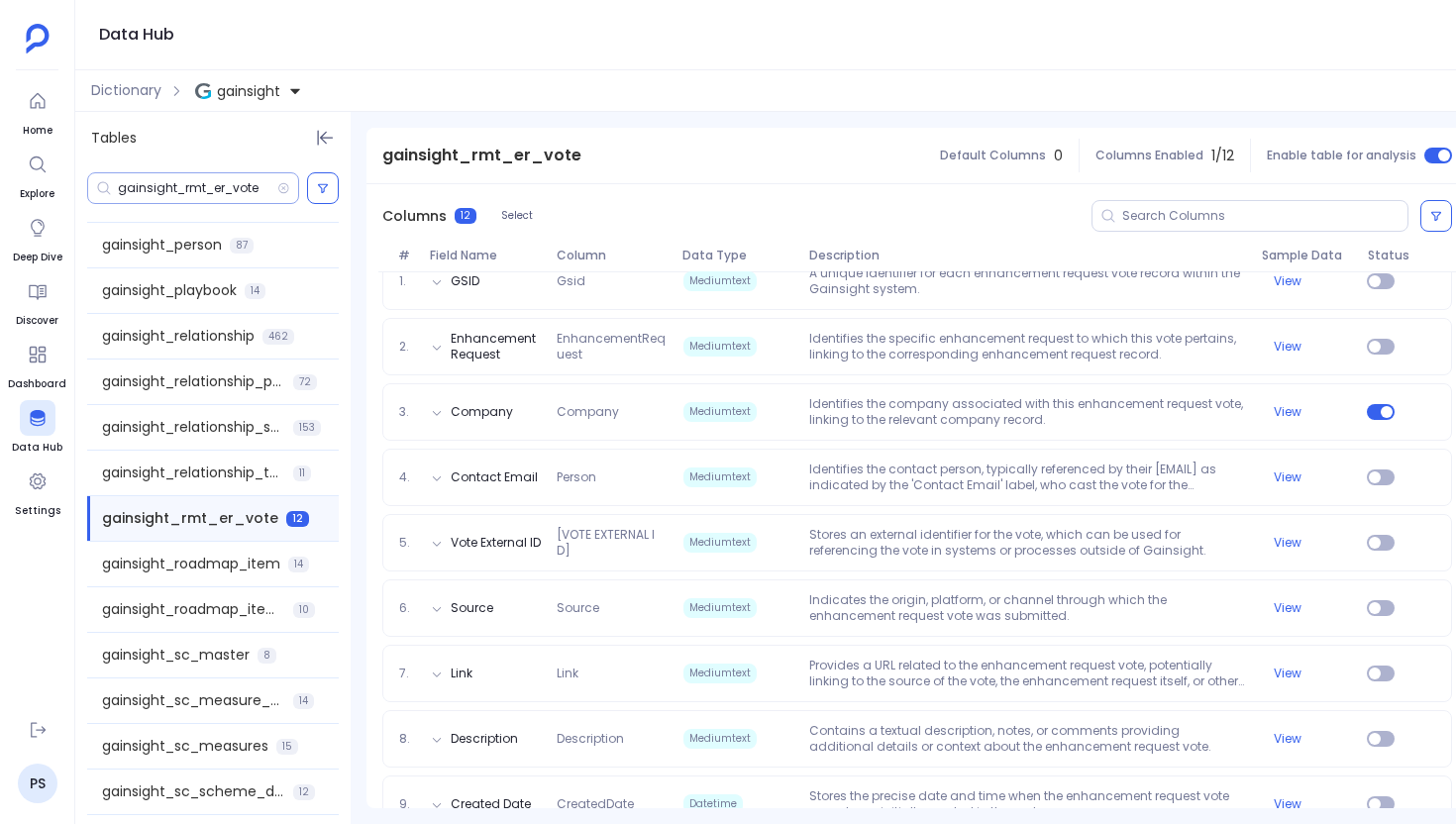 click on "gainsight_rmt_er_vote" at bounding box center [197, 188] 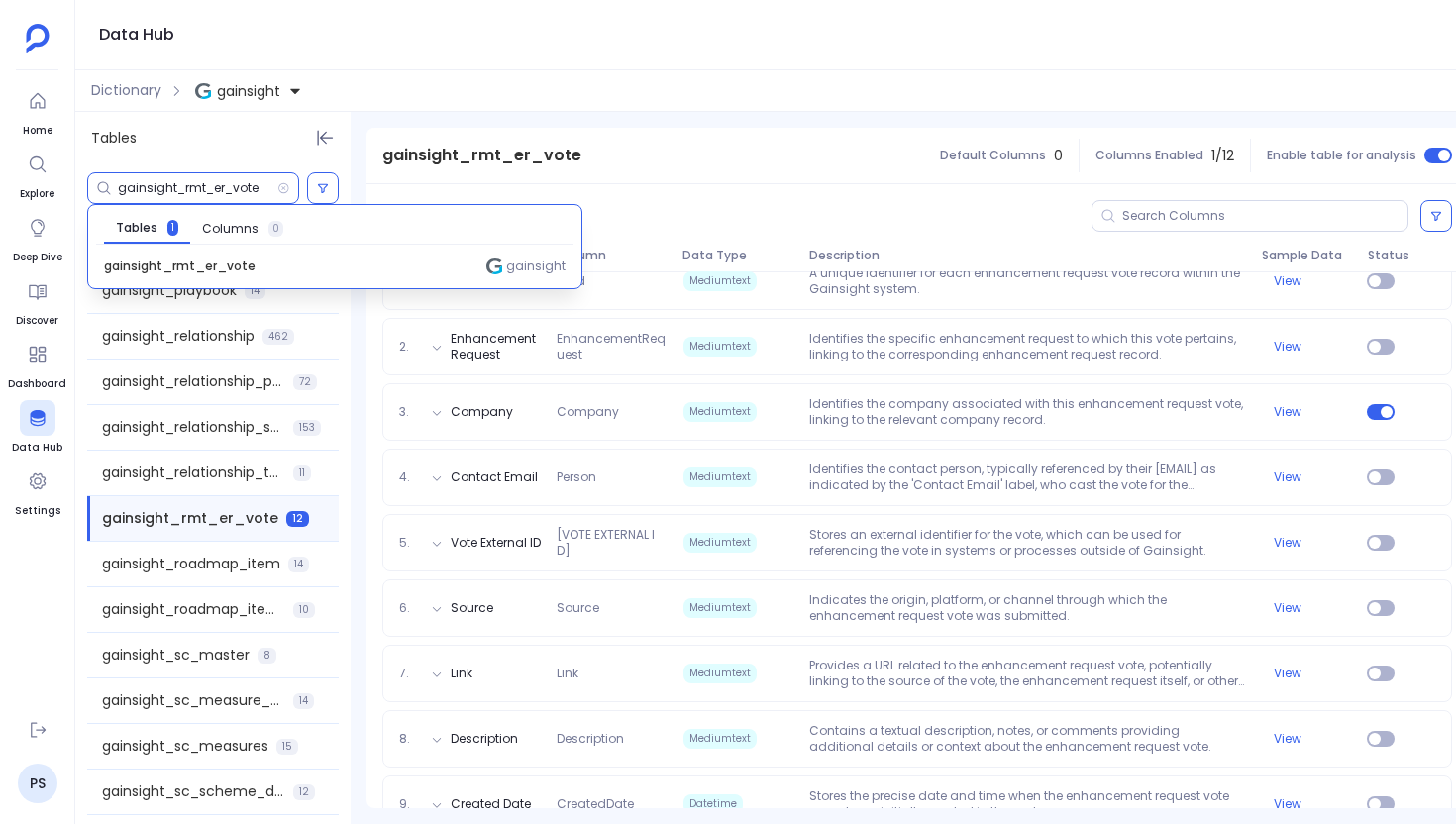 click on "gainsight_rmt_er_vote" at bounding box center [197, 188] 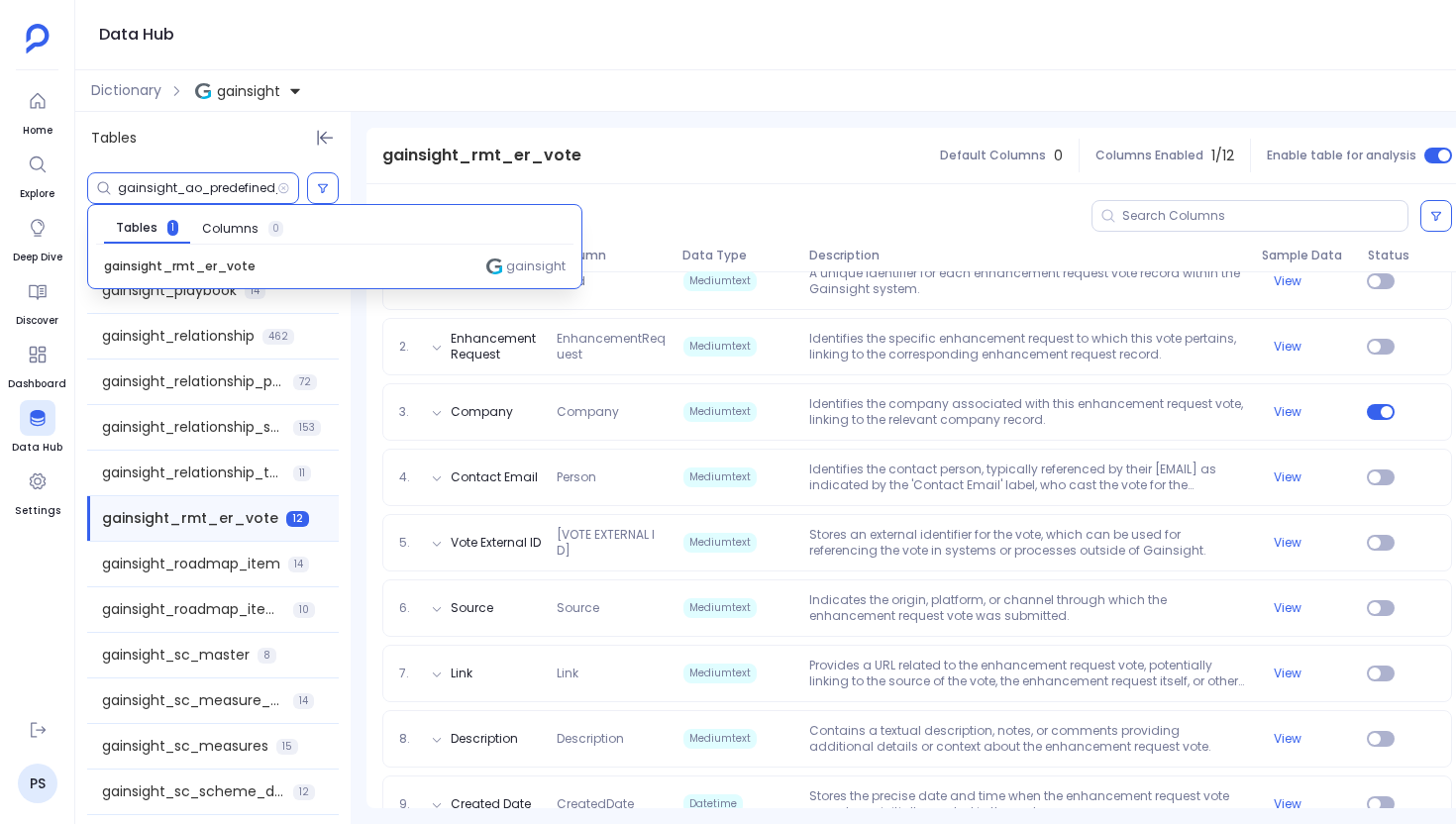 scroll, scrollTop: 0, scrollLeft: 206, axis: horizontal 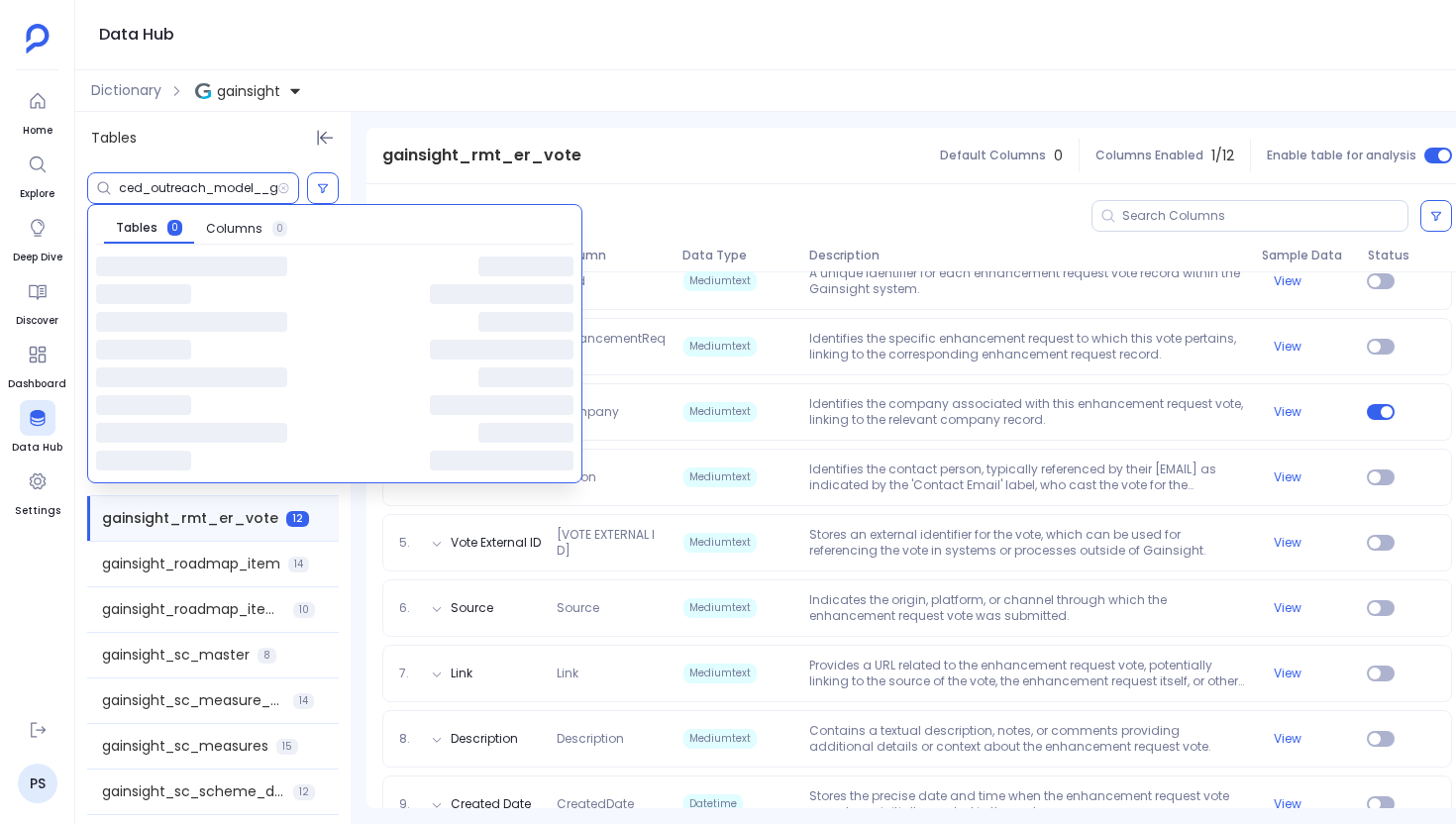 type on "gainsight_ao_predefined_advanced_outreach_model__gc" 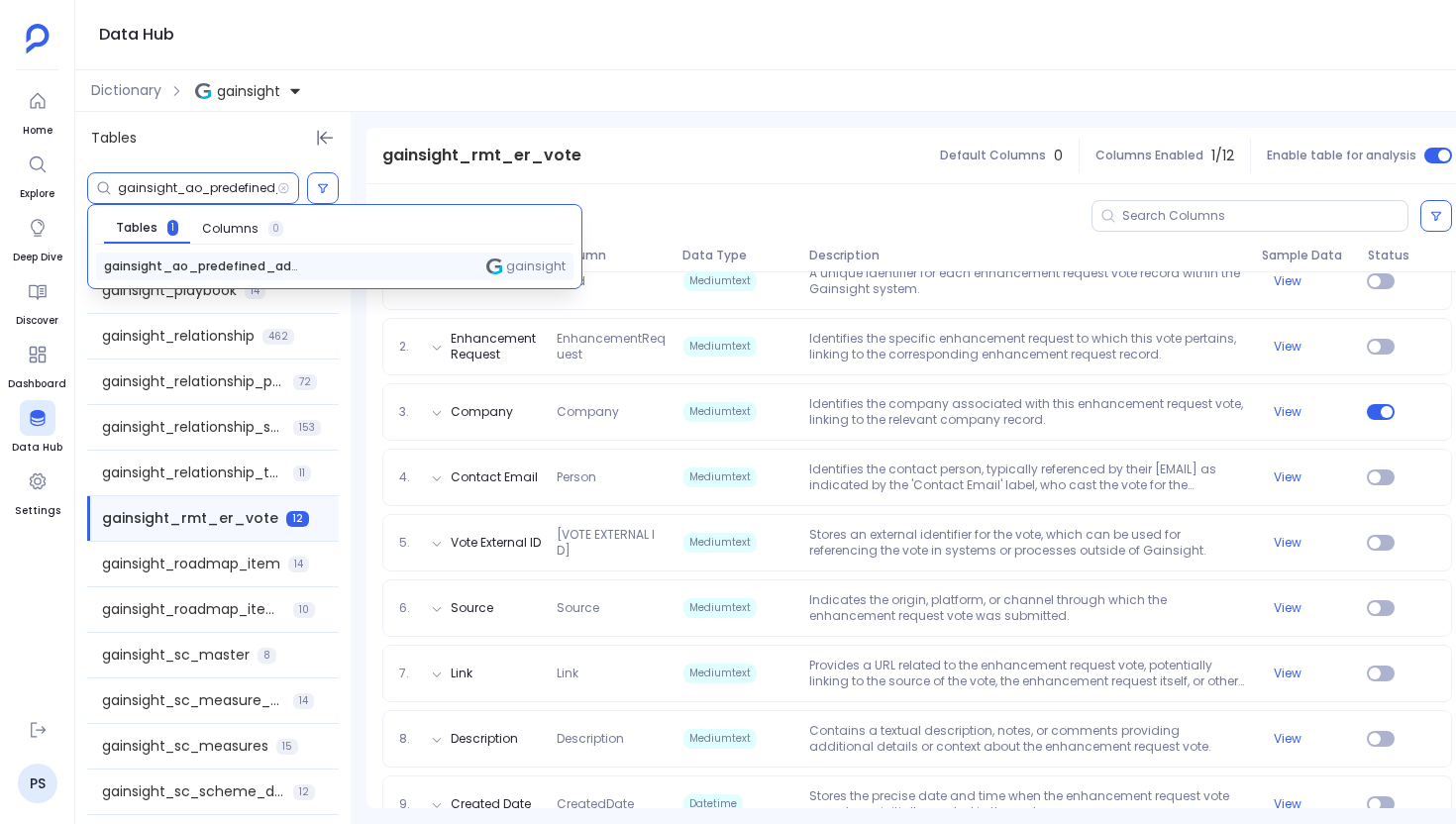 click on "gainsight_ao_predefined_advanced_outreach_model__gc gainsight" at bounding box center (335, 266) 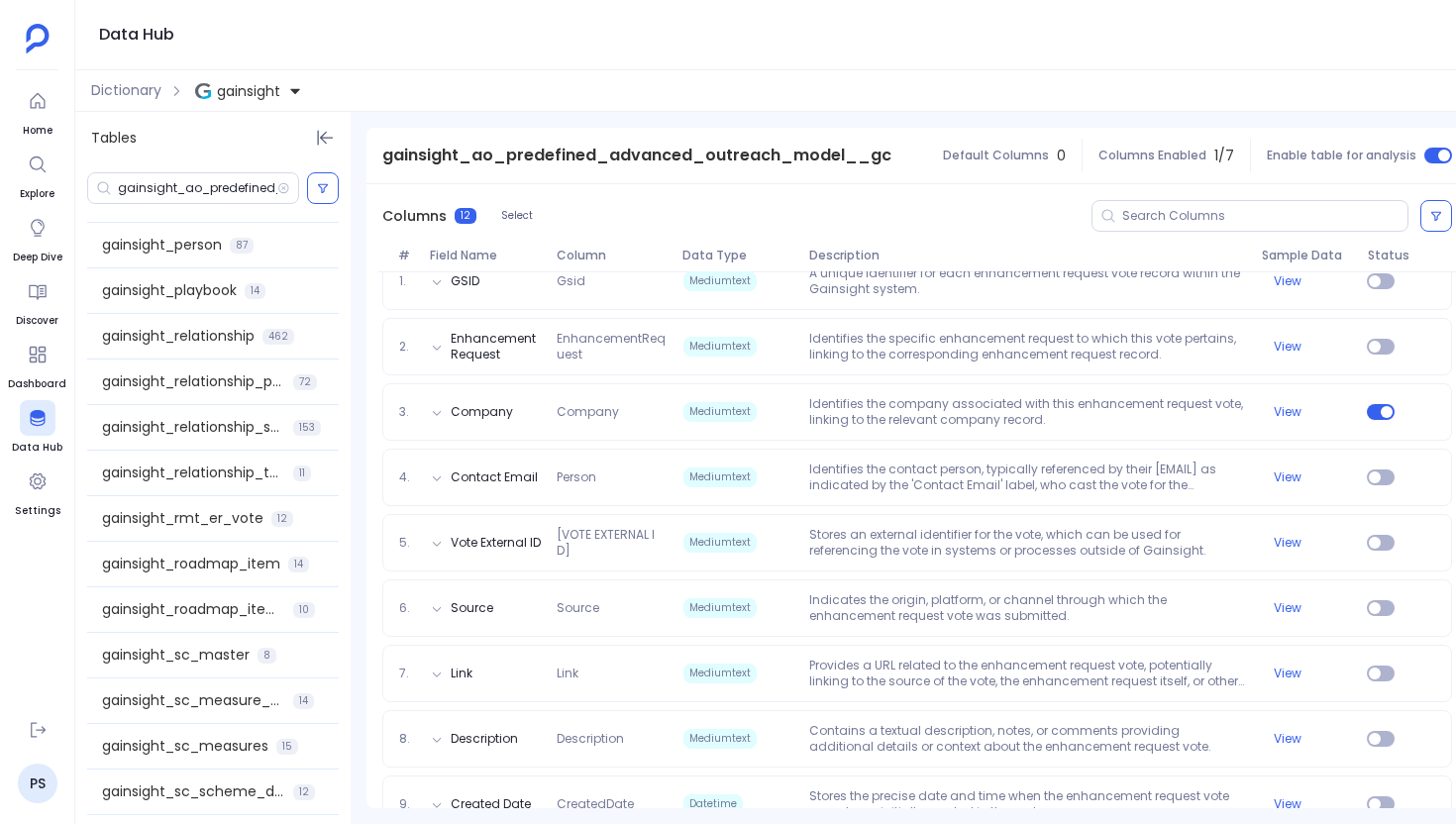 scroll, scrollTop: 123, scrollLeft: 0, axis: vertical 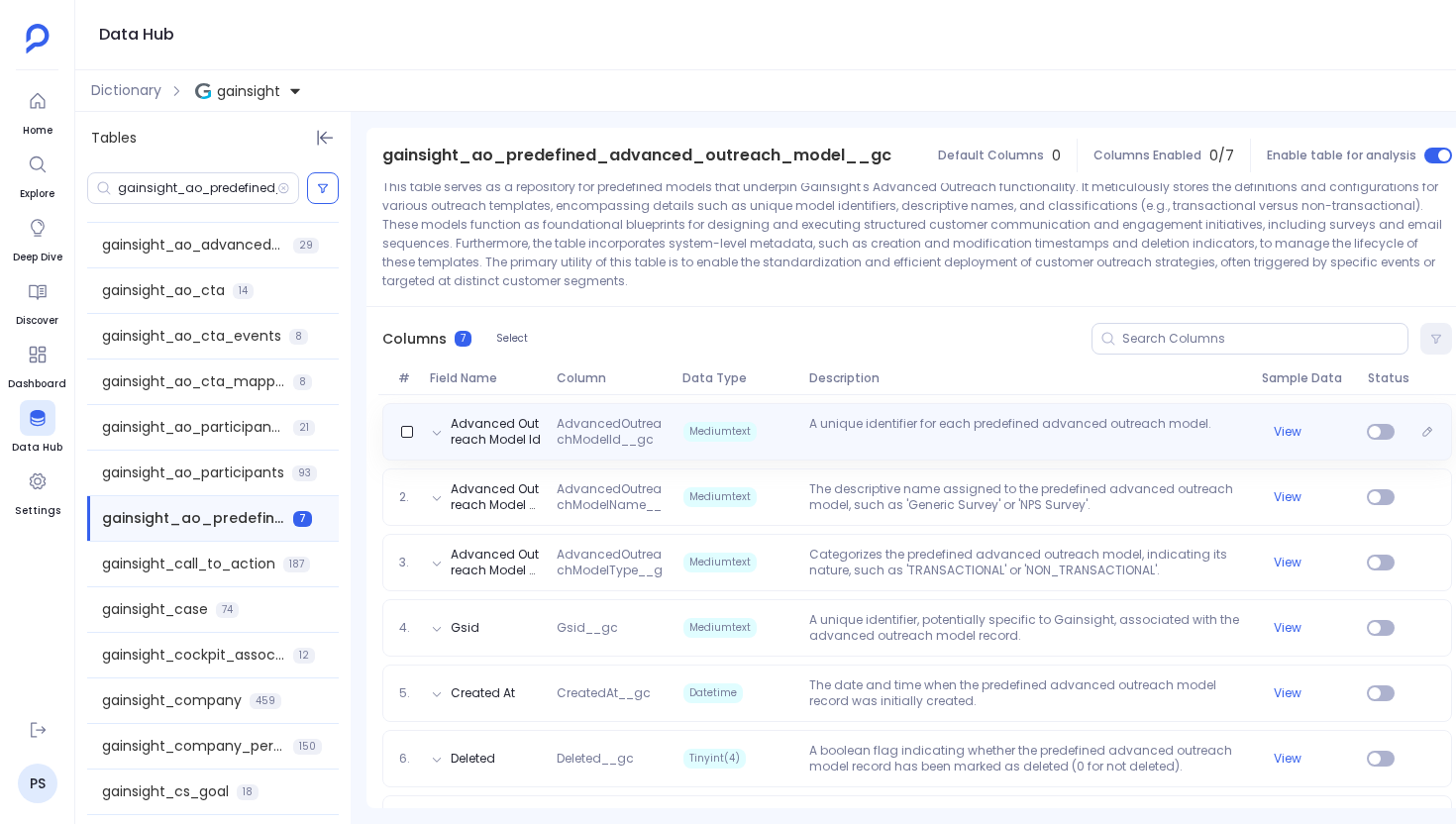 click on "Mediumtext" at bounding box center (738, 432) 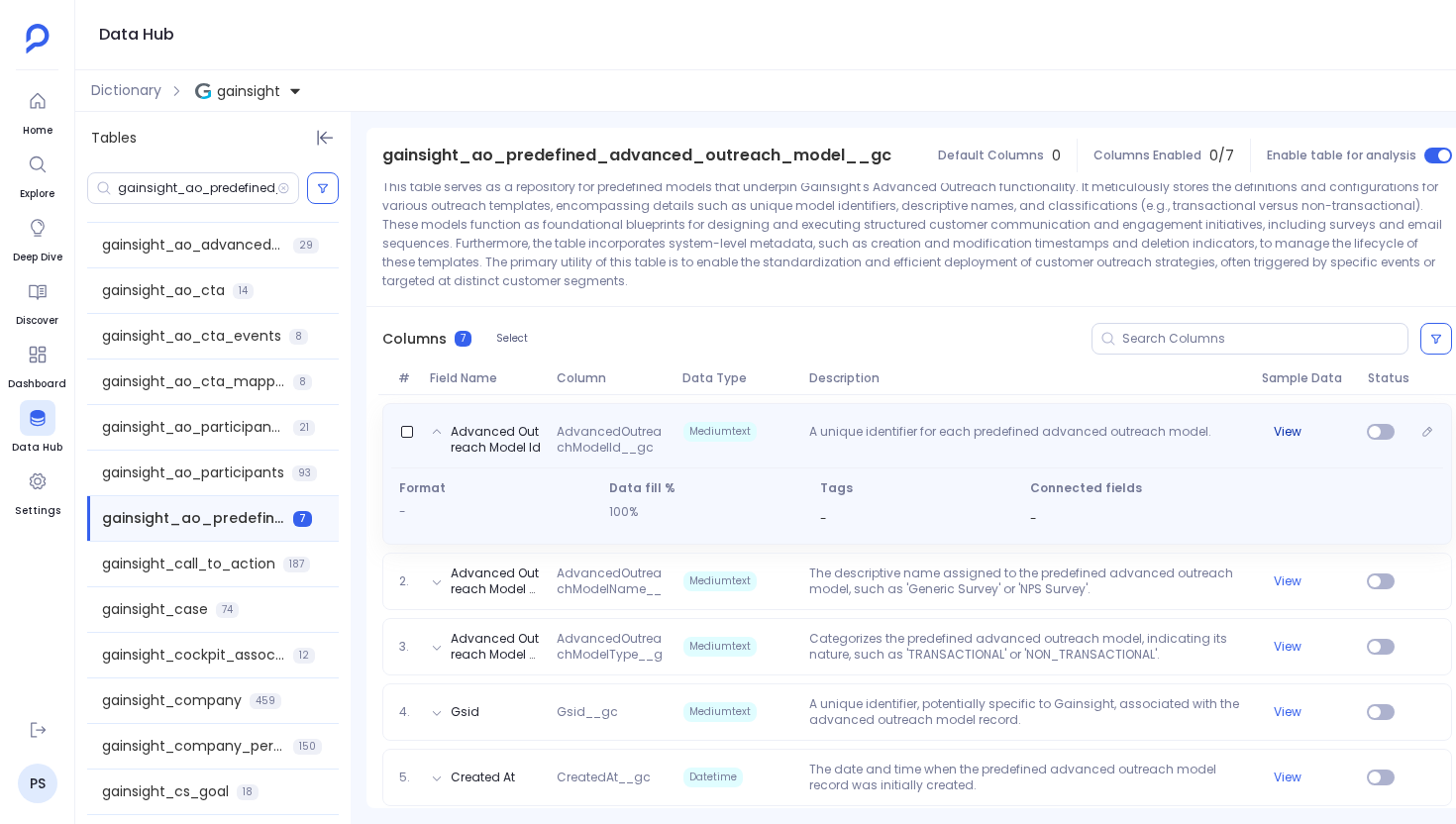 click on "View" at bounding box center (1288, 432) 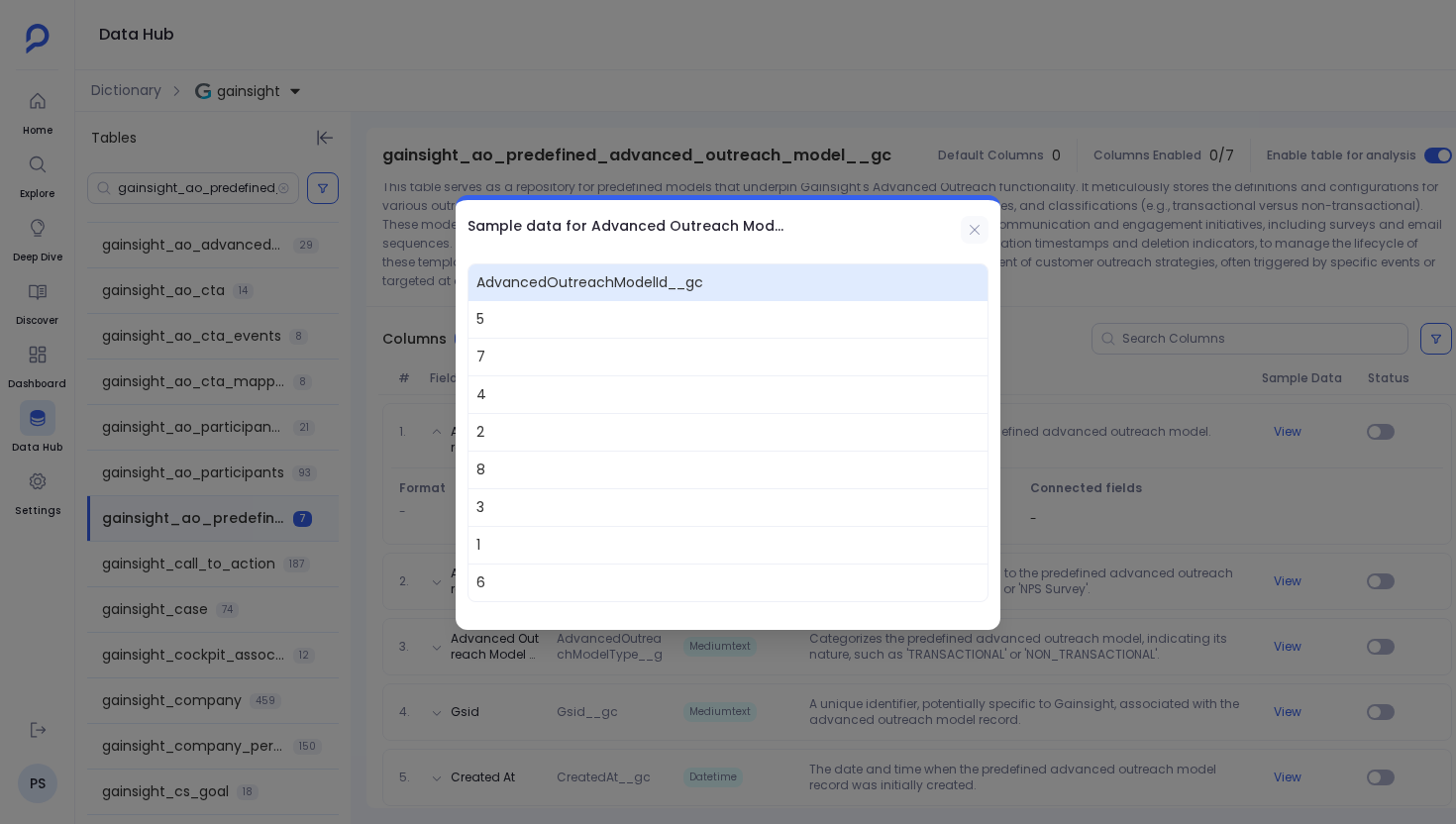 click at bounding box center (975, 230) 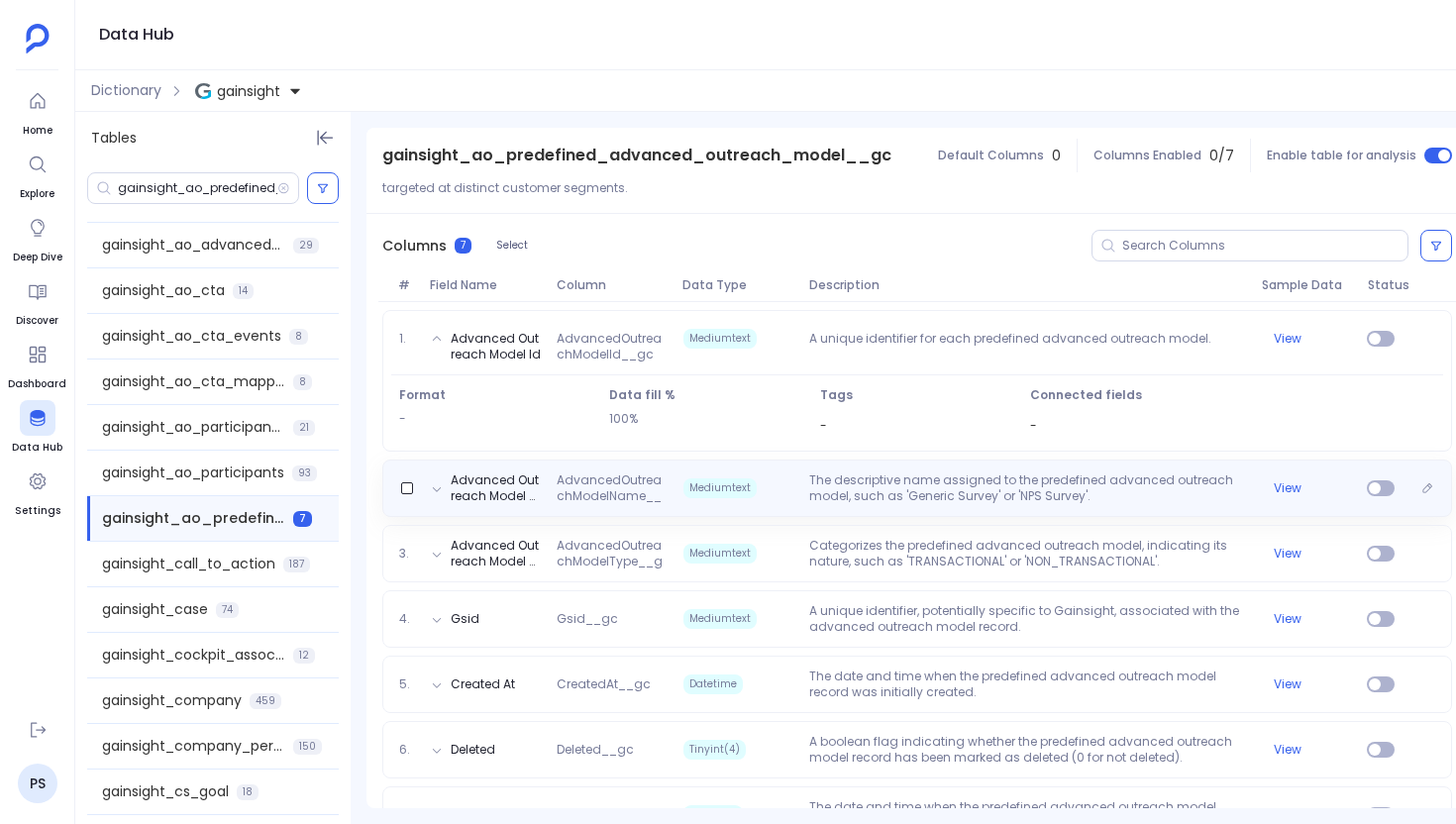 scroll, scrollTop: 306, scrollLeft: 0, axis: vertical 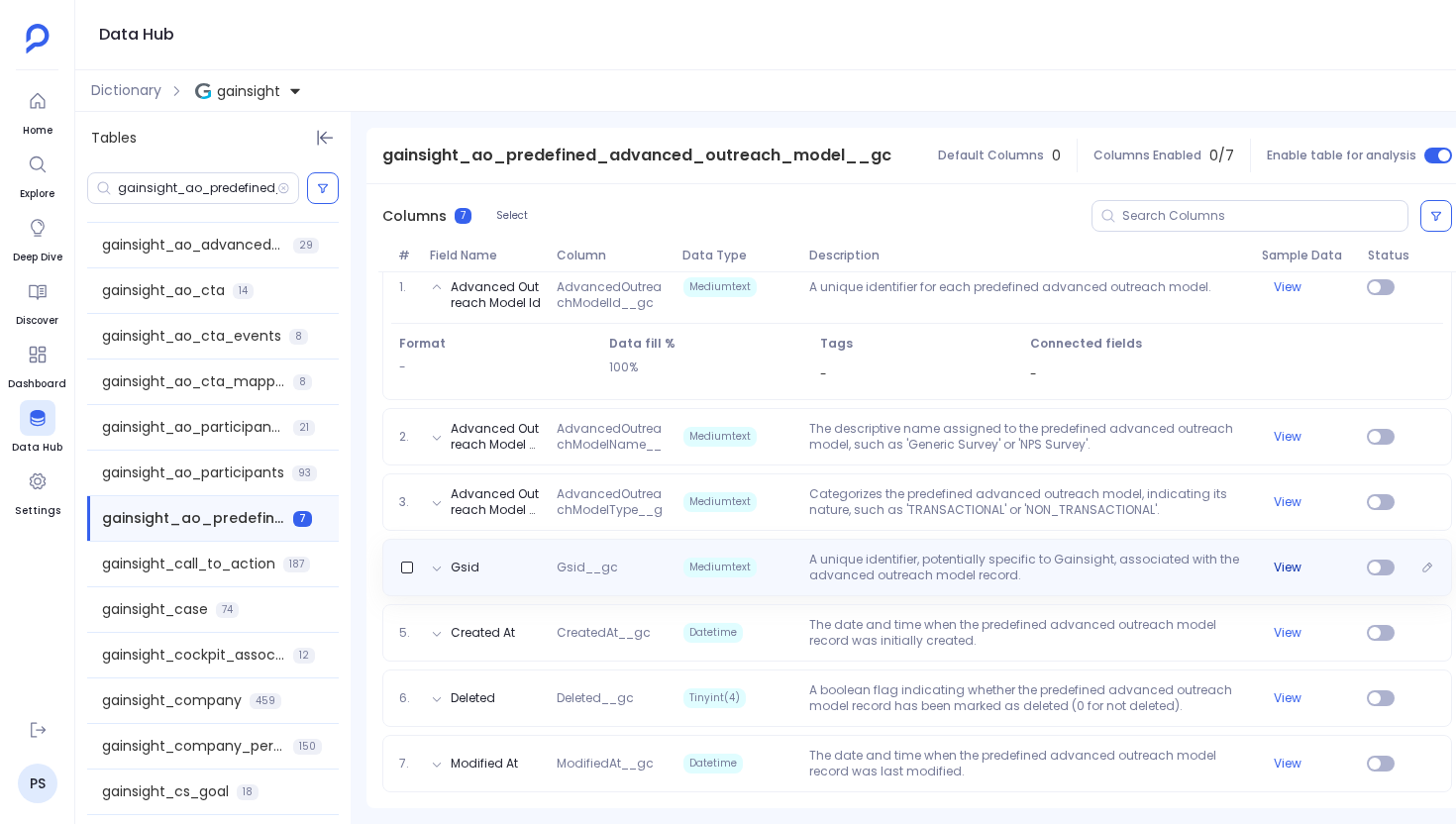 click on "View" at bounding box center [1288, 567] 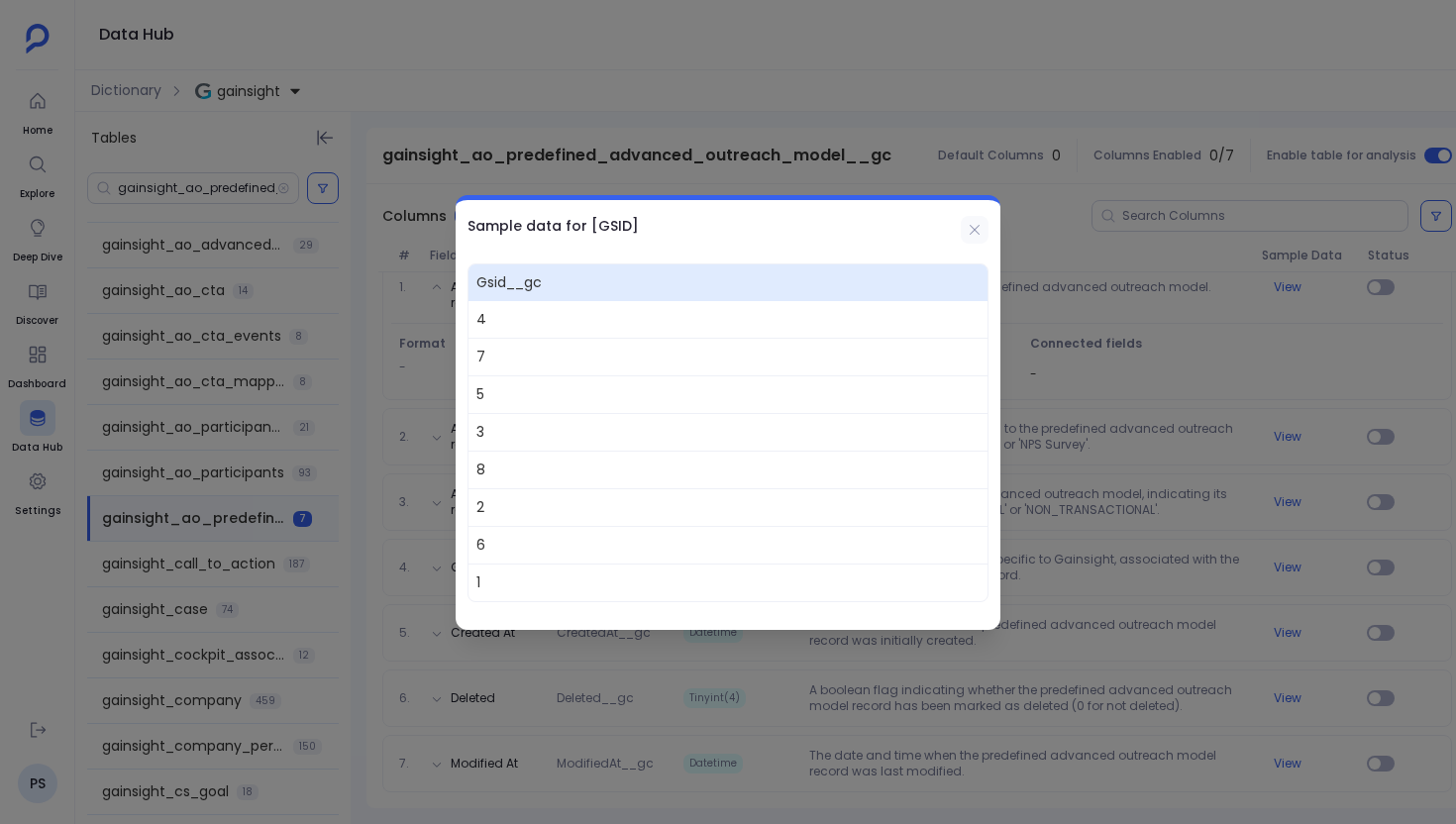 click at bounding box center [975, 229] 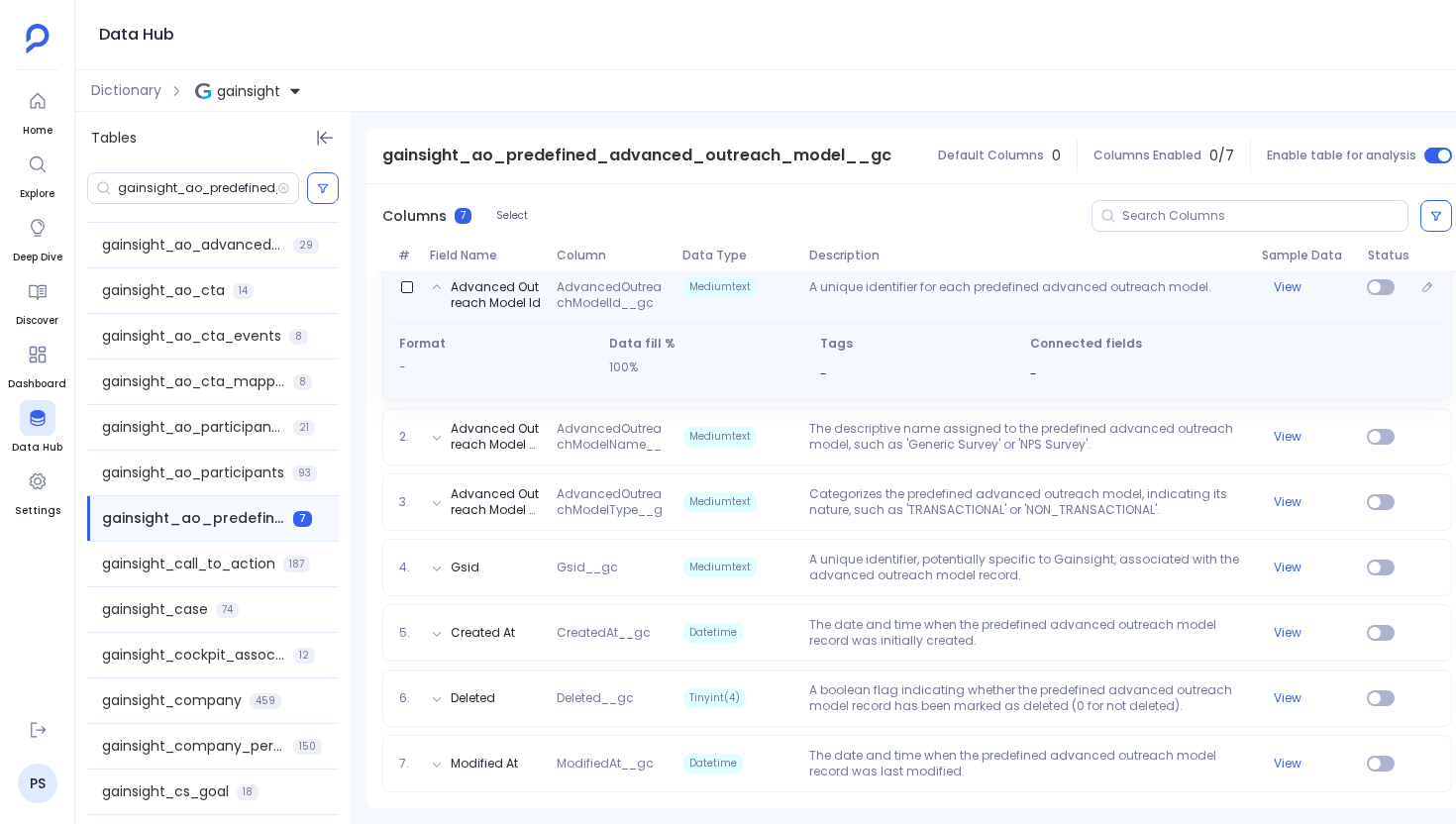 click on "A unique identifier for each predefined advanced outreach model." at bounding box center [1027, 295] 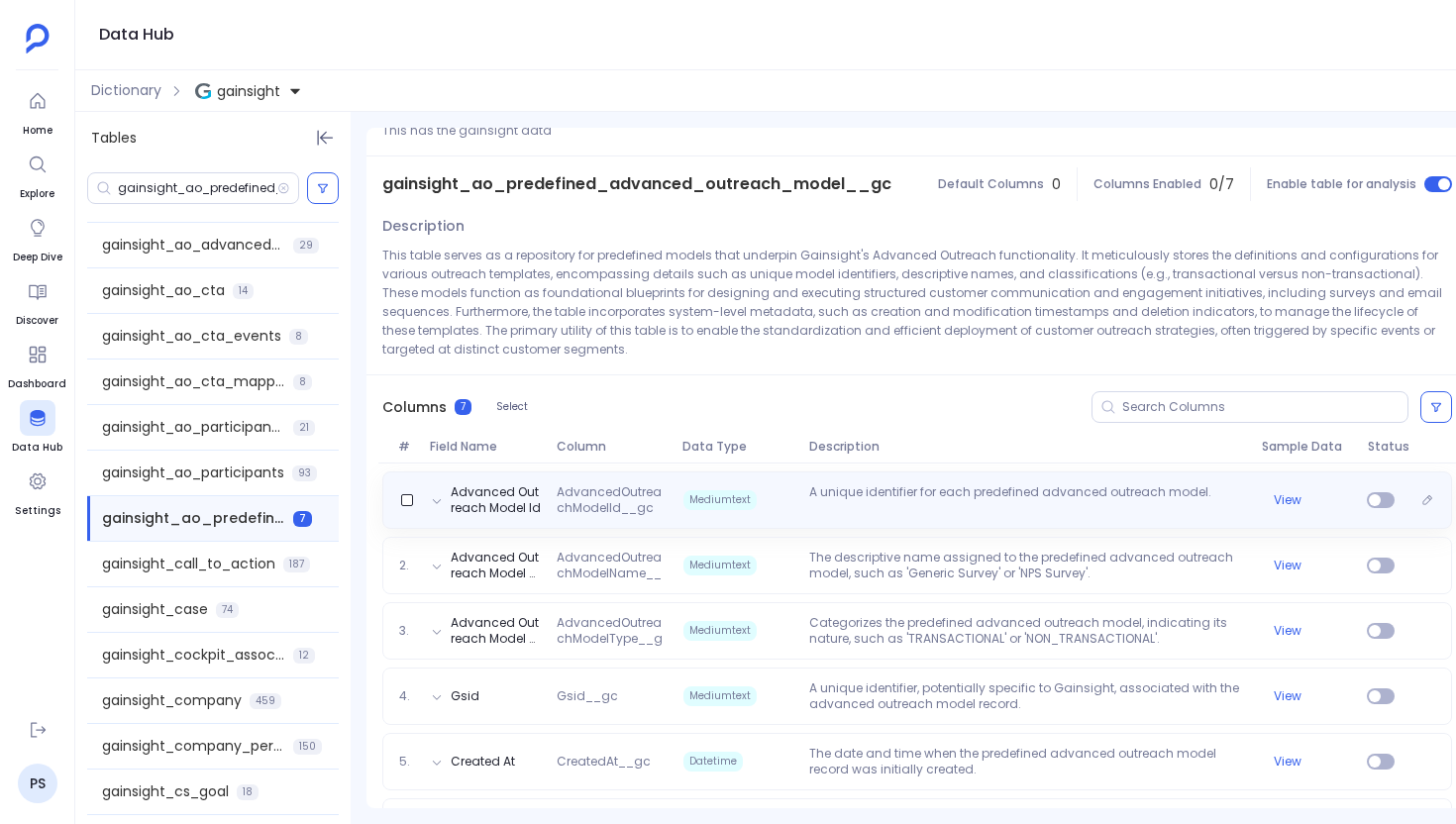 scroll, scrollTop: 222, scrollLeft: 0, axis: vertical 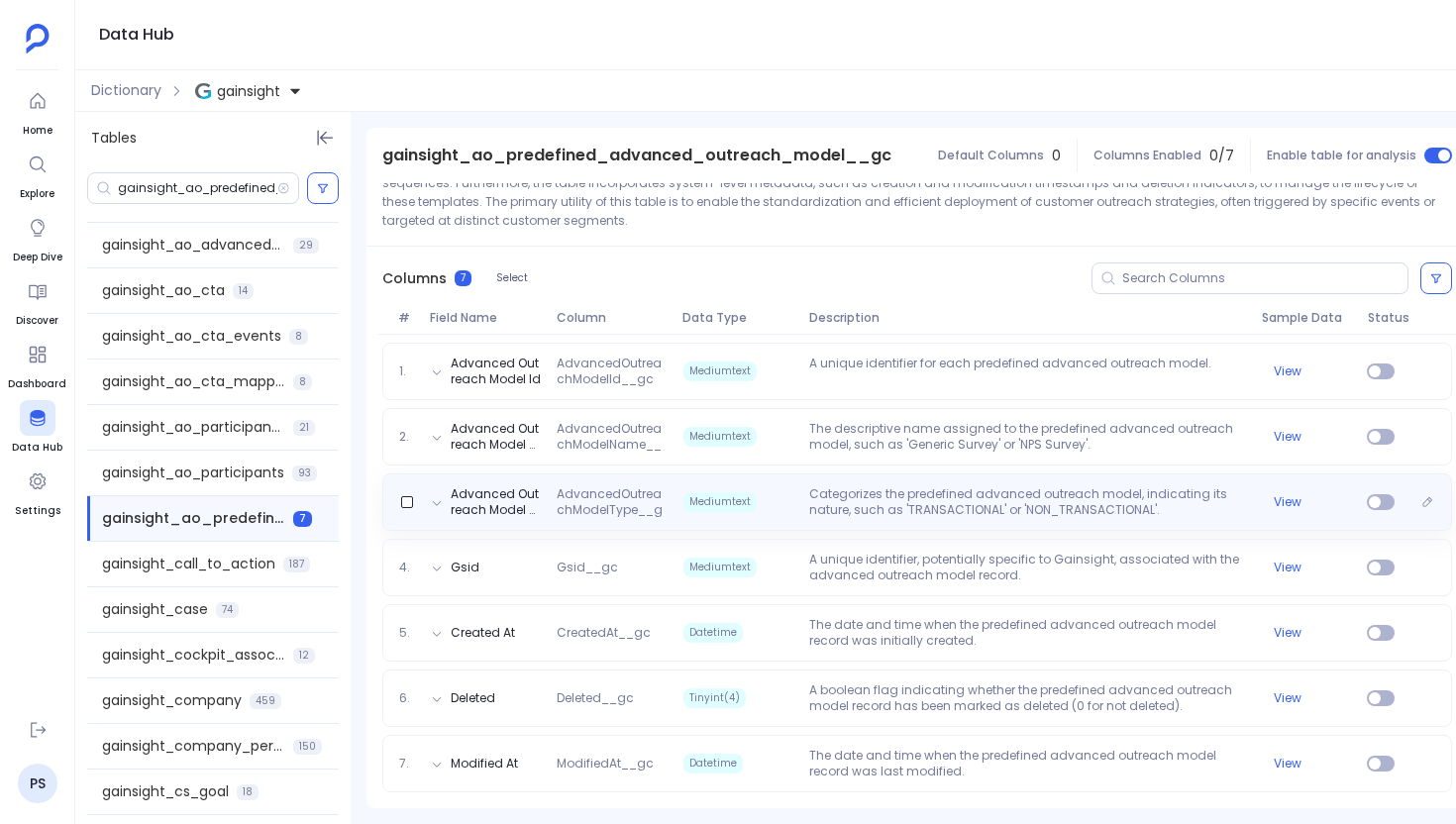 click on "Mediumtext" at bounding box center (738, 502) 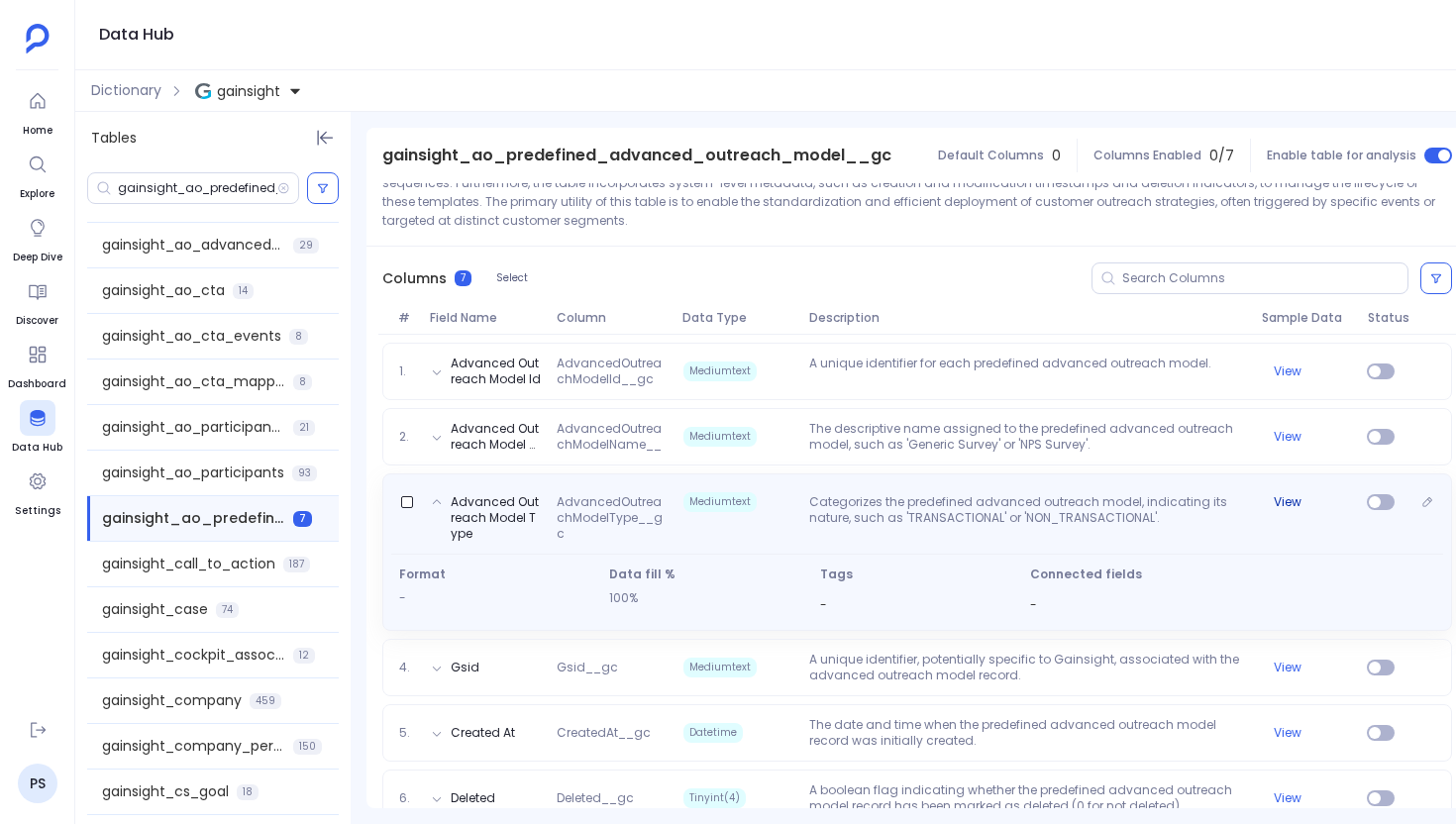 click on "View" at bounding box center (1288, 502) 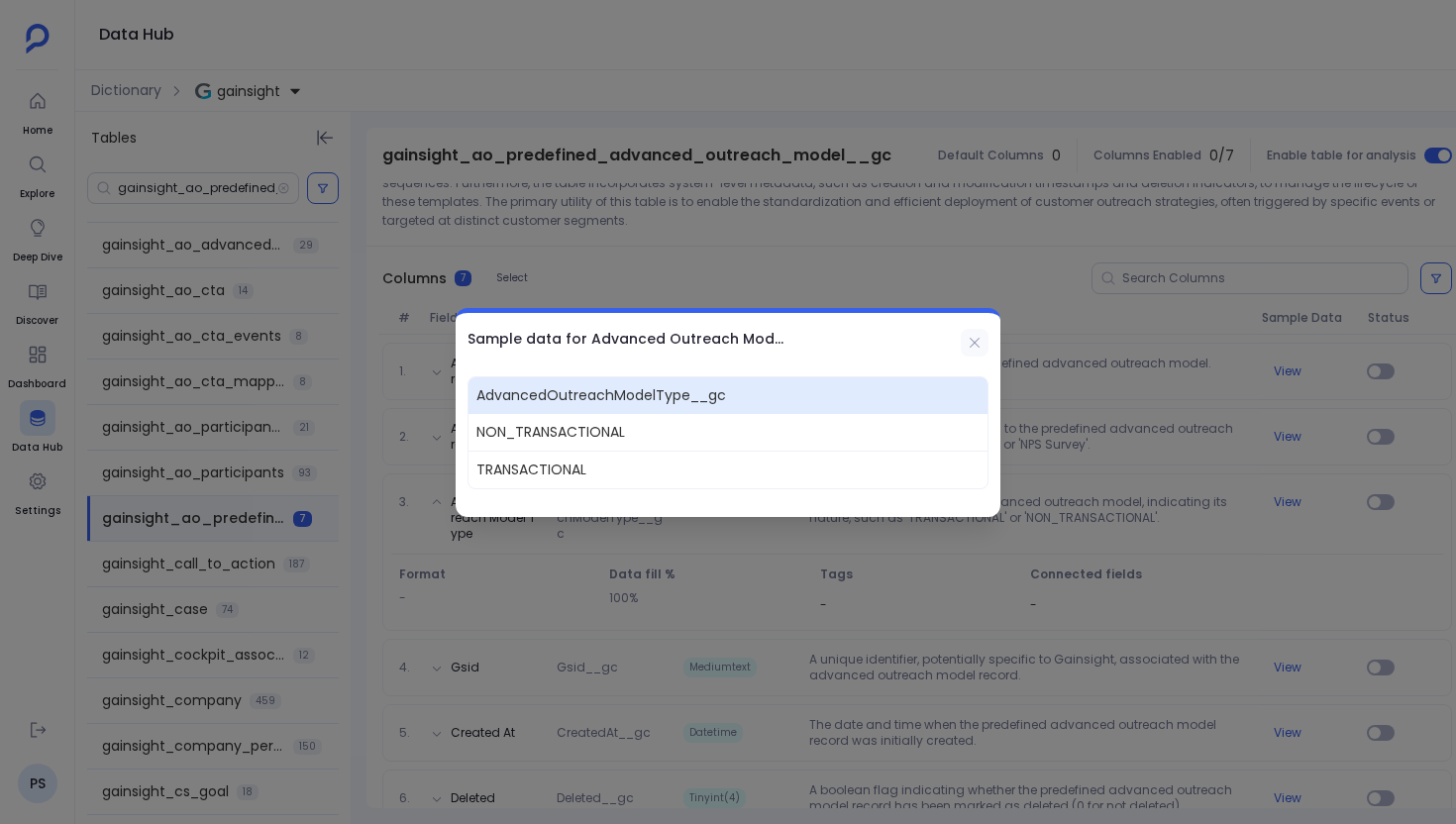 click at bounding box center [975, 343] 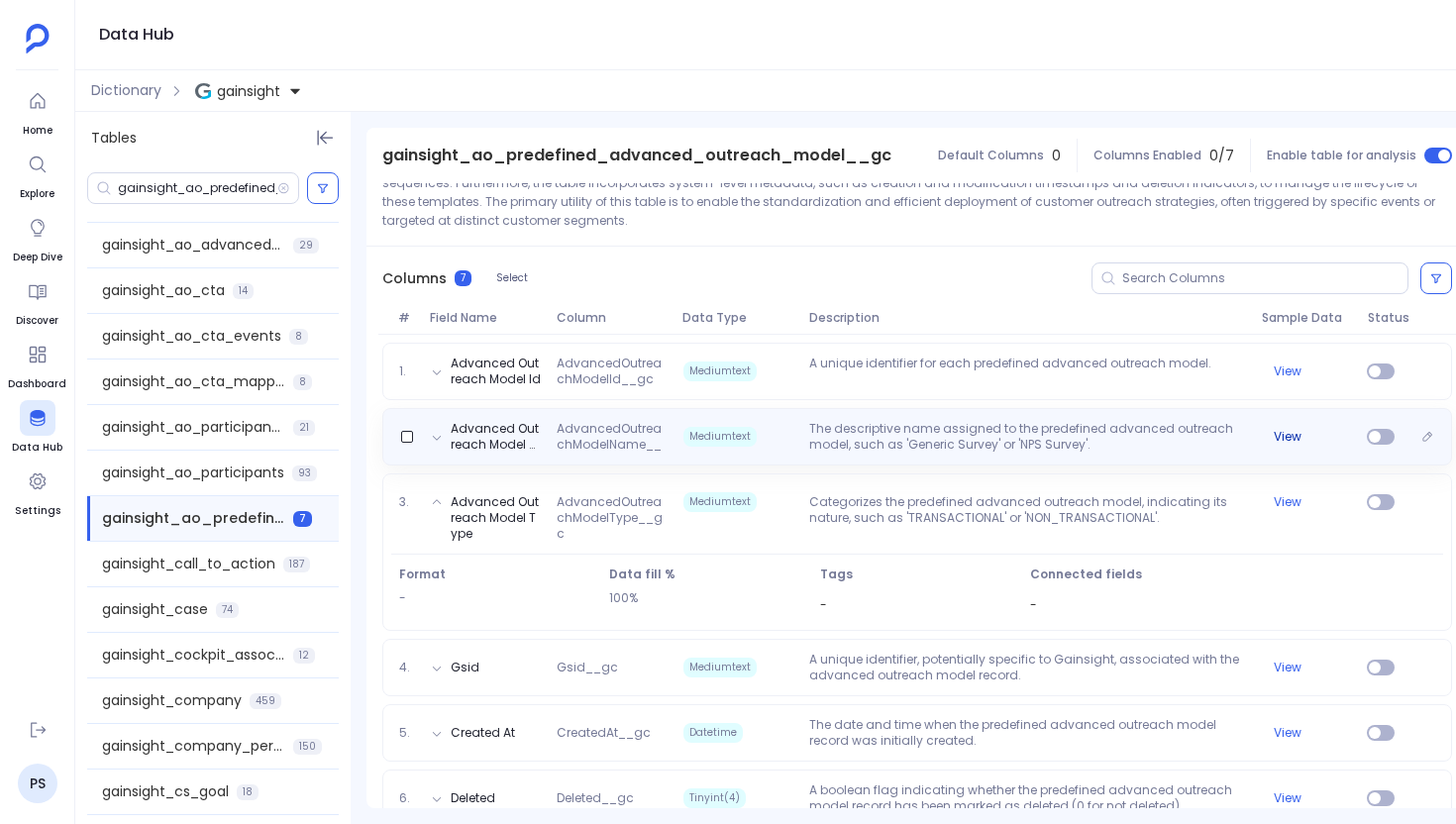 click on "View" at bounding box center [1288, 437] 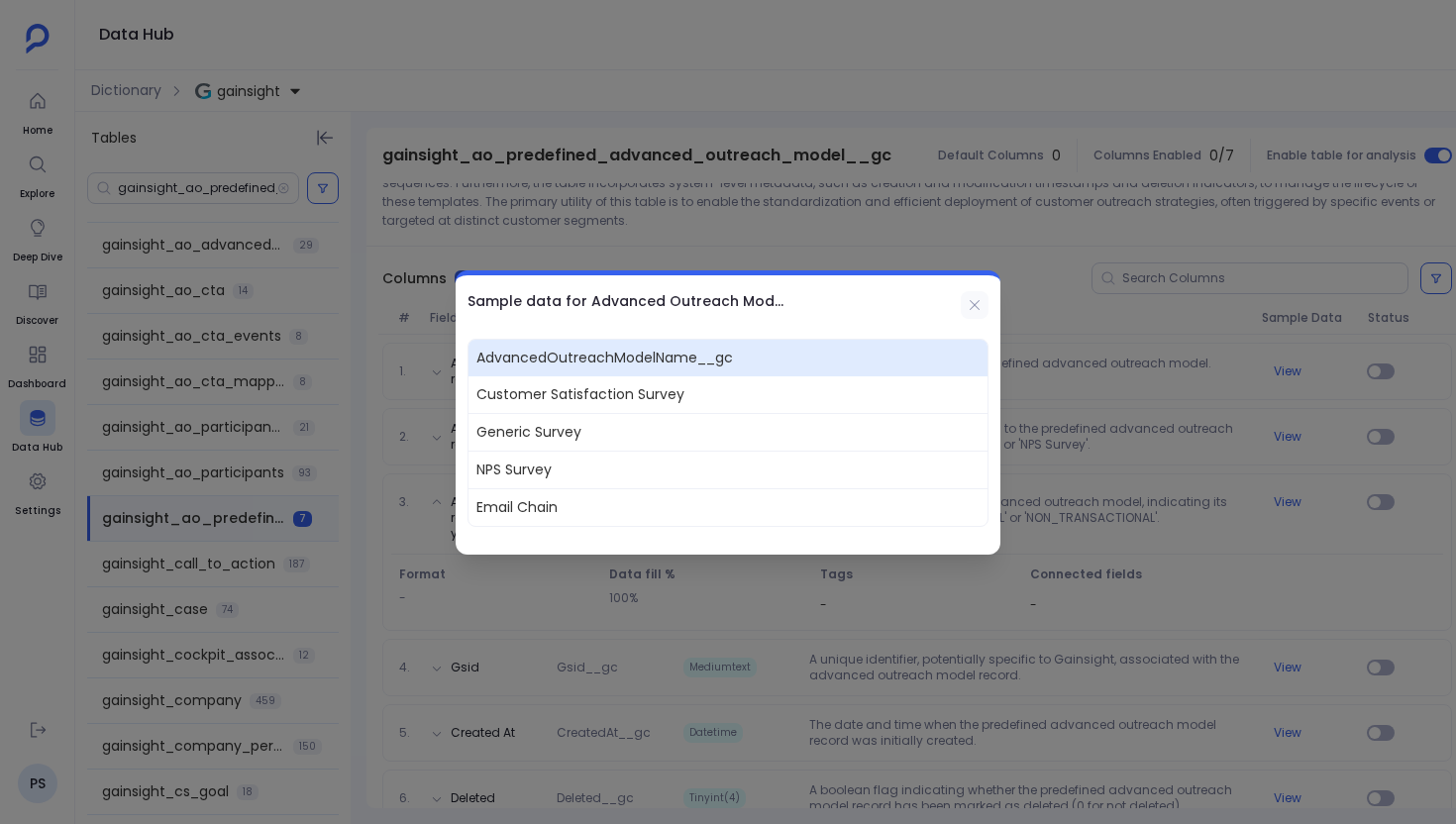 click at bounding box center [975, 305] 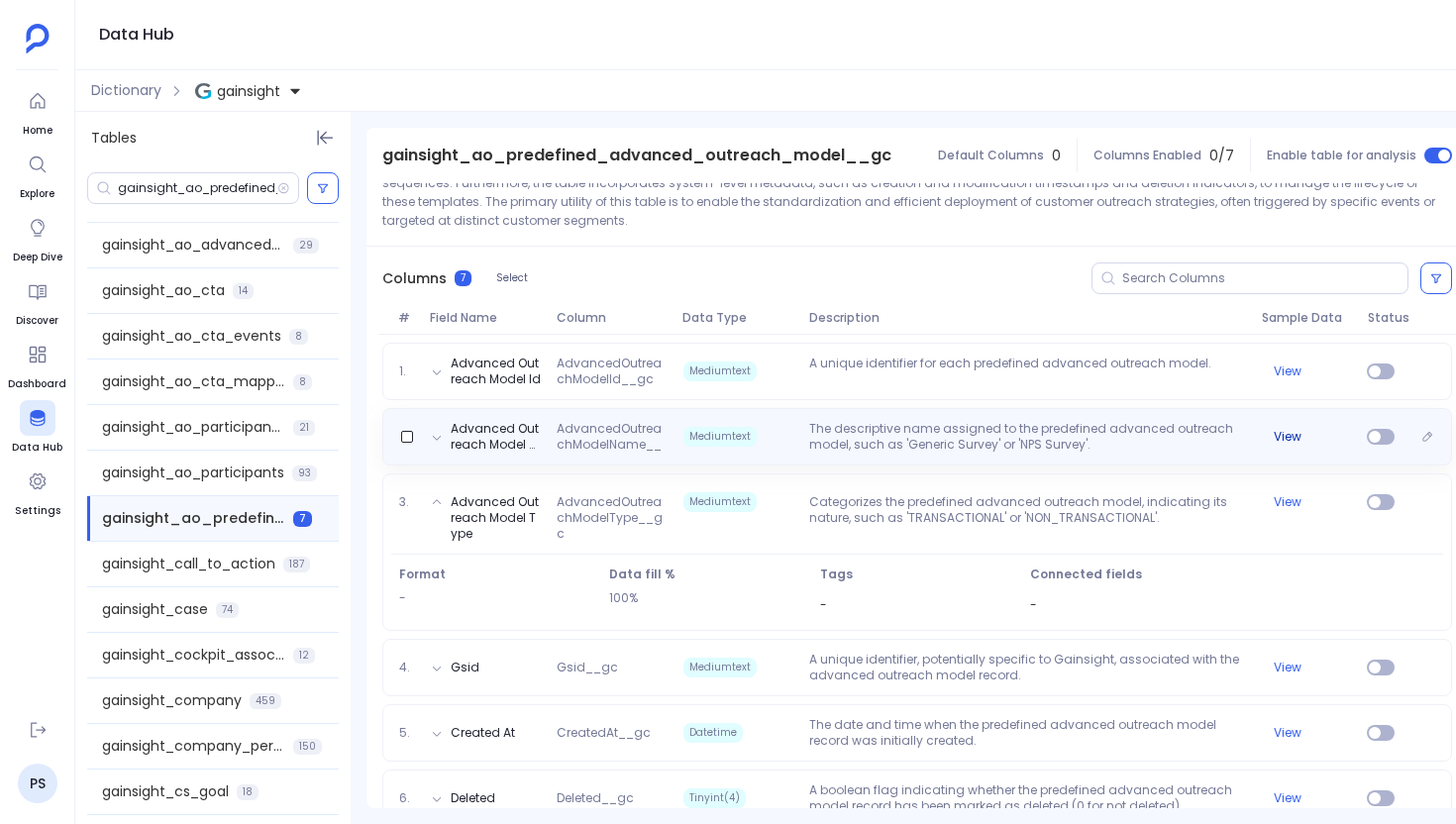 click on "View" at bounding box center (1288, 437) 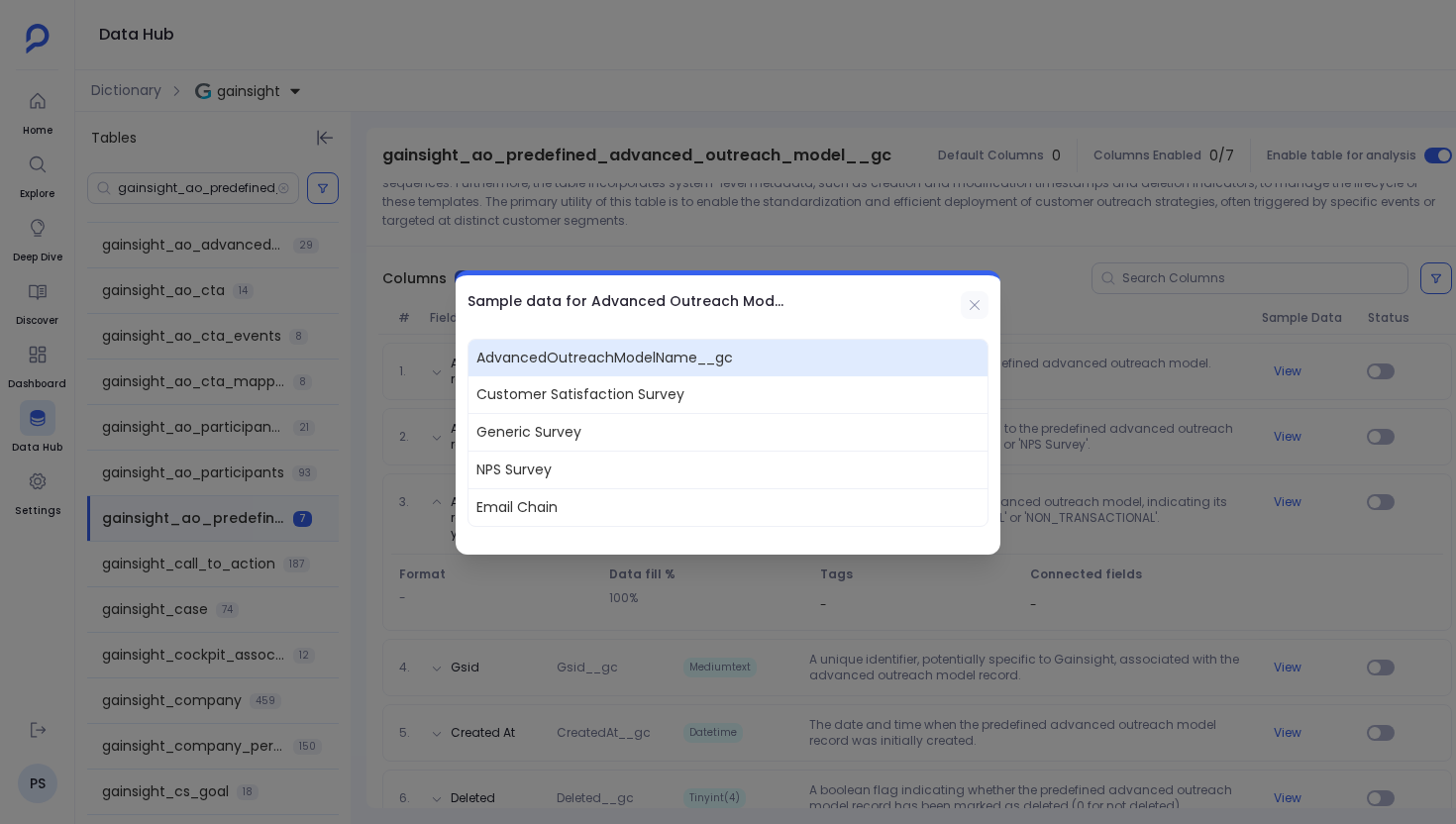 click at bounding box center [975, 305] 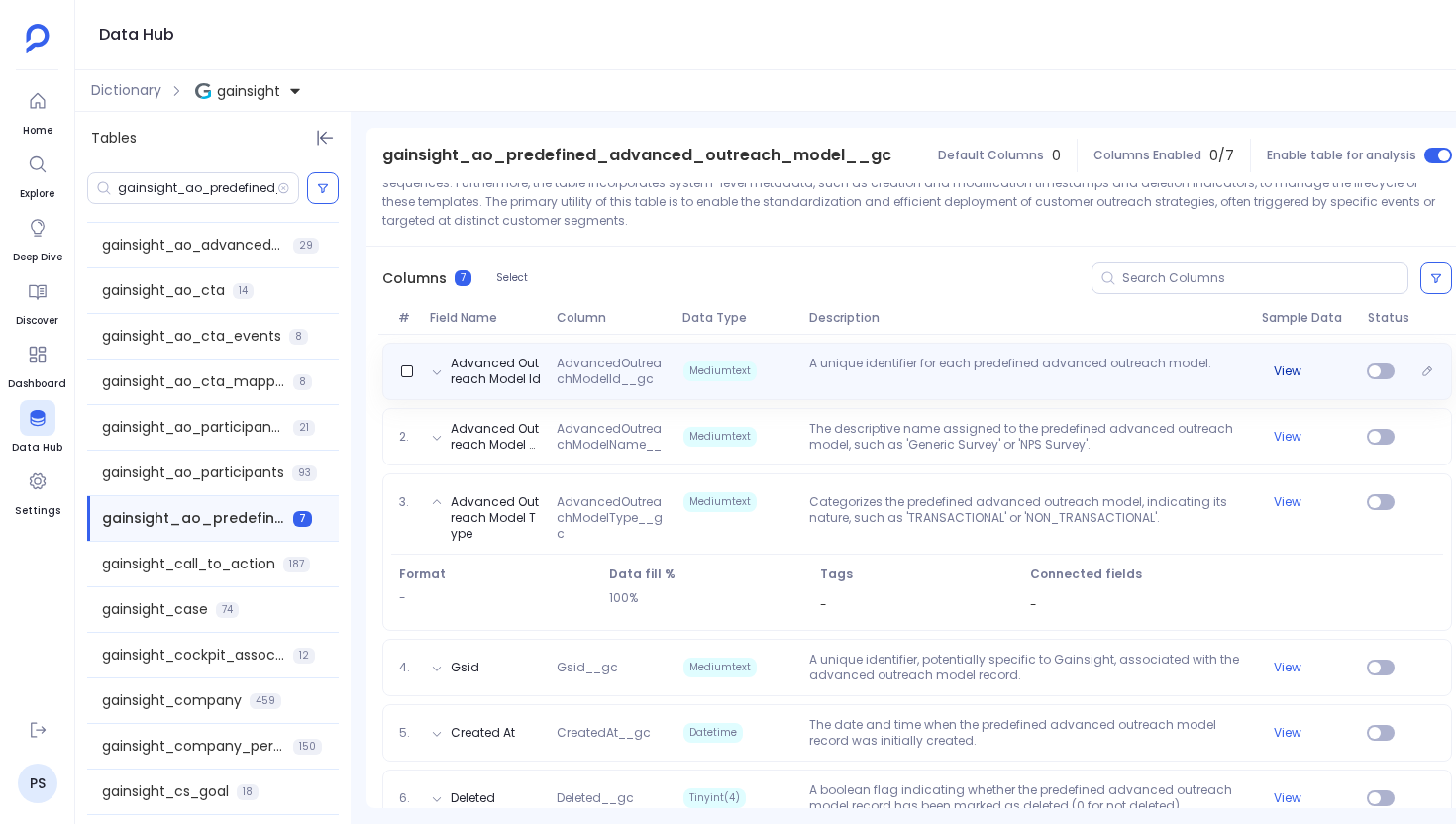 click on "View" at bounding box center (1288, 371) 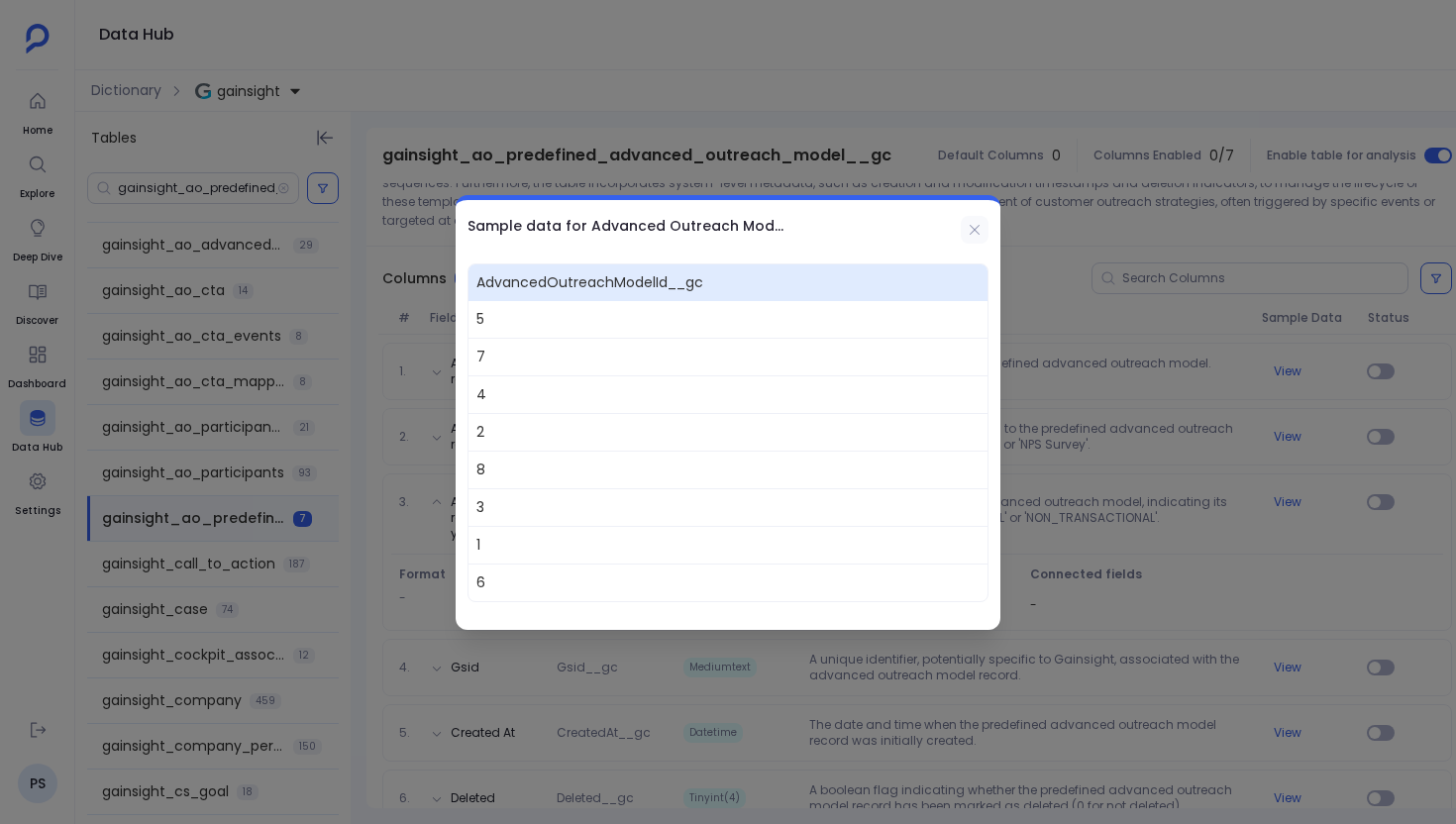 click at bounding box center [975, 230] 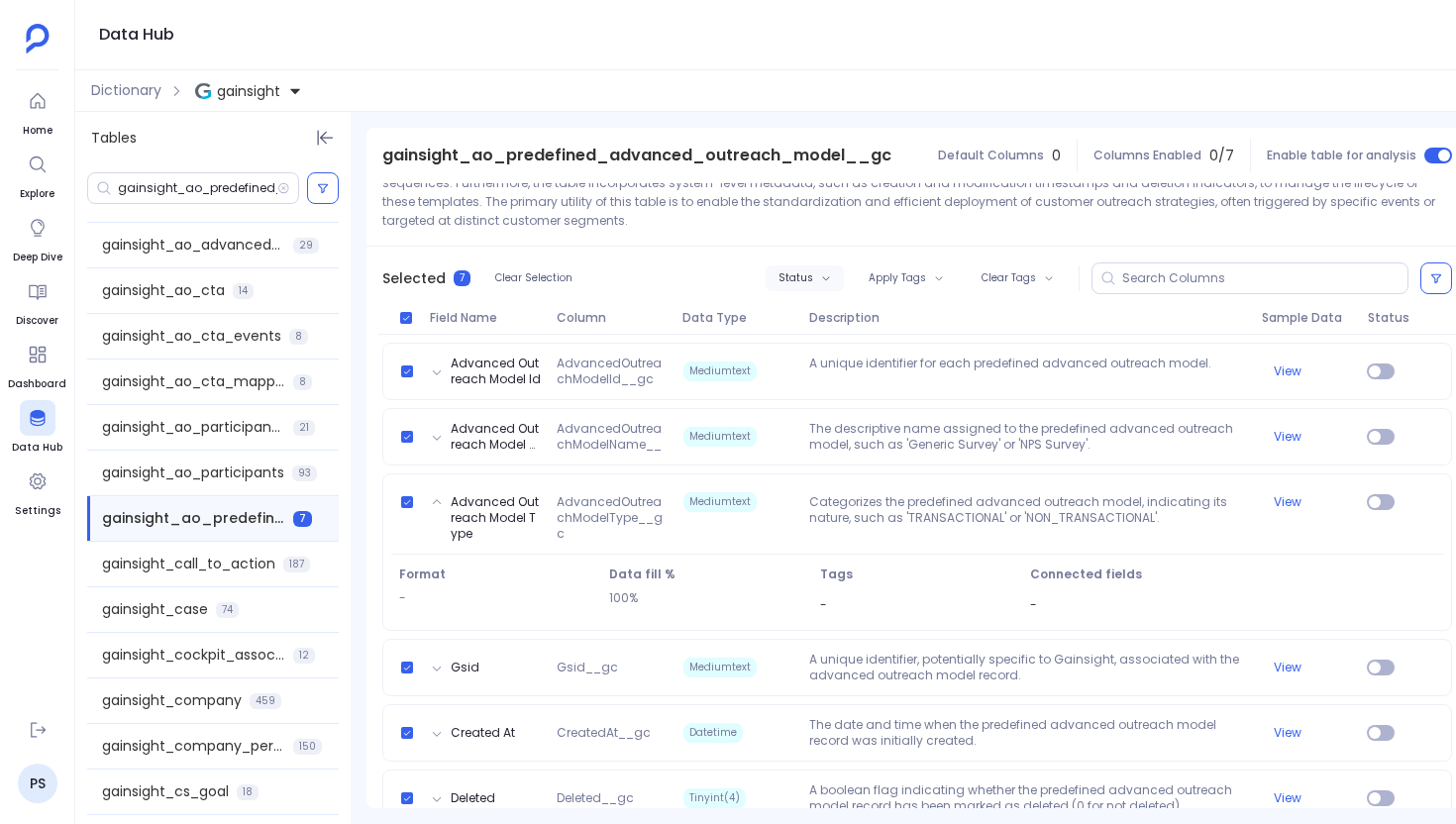 click on "Status" at bounding box center (795, 278) 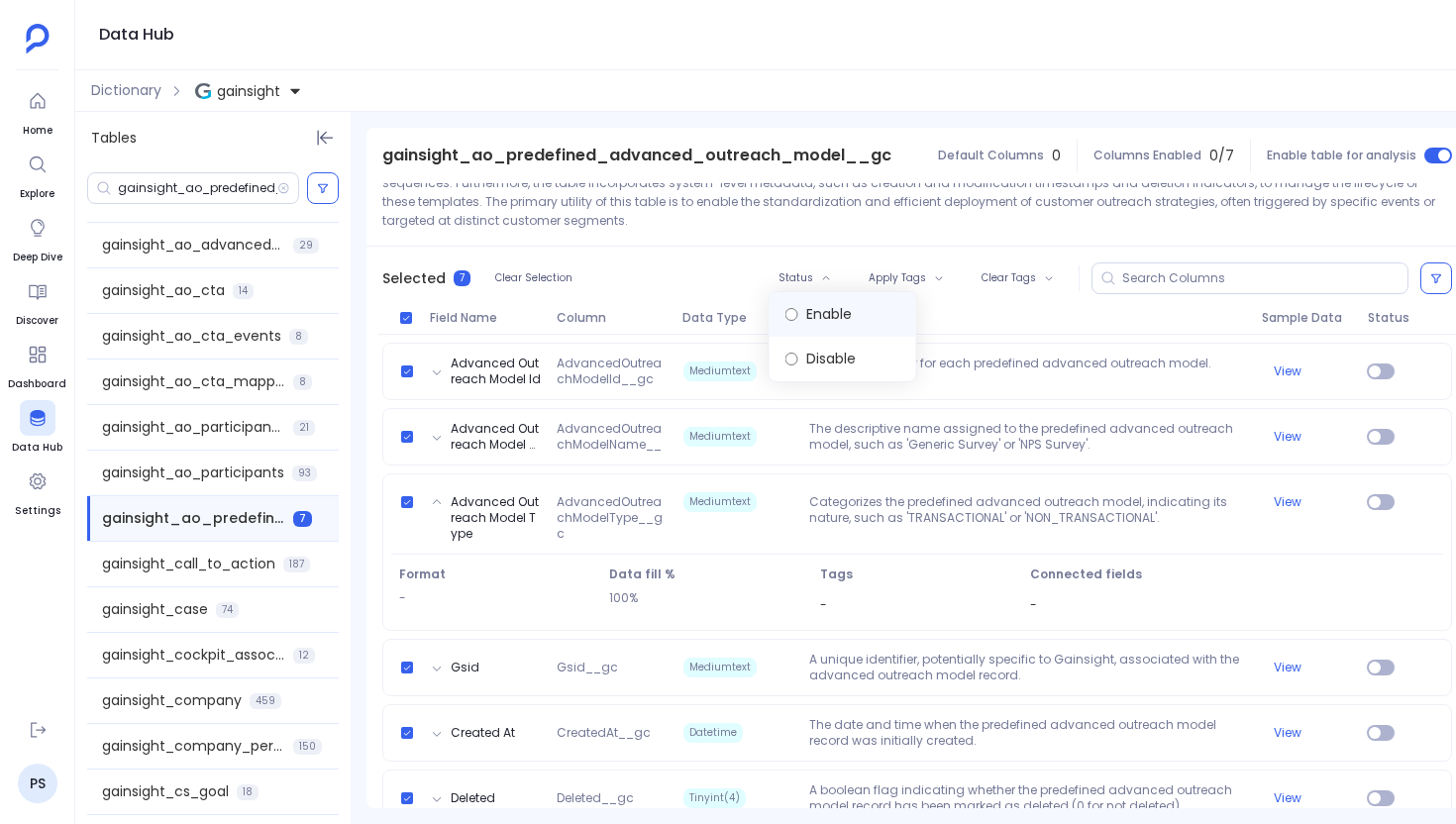 click on "Enable" at bounding box center [843, 314] 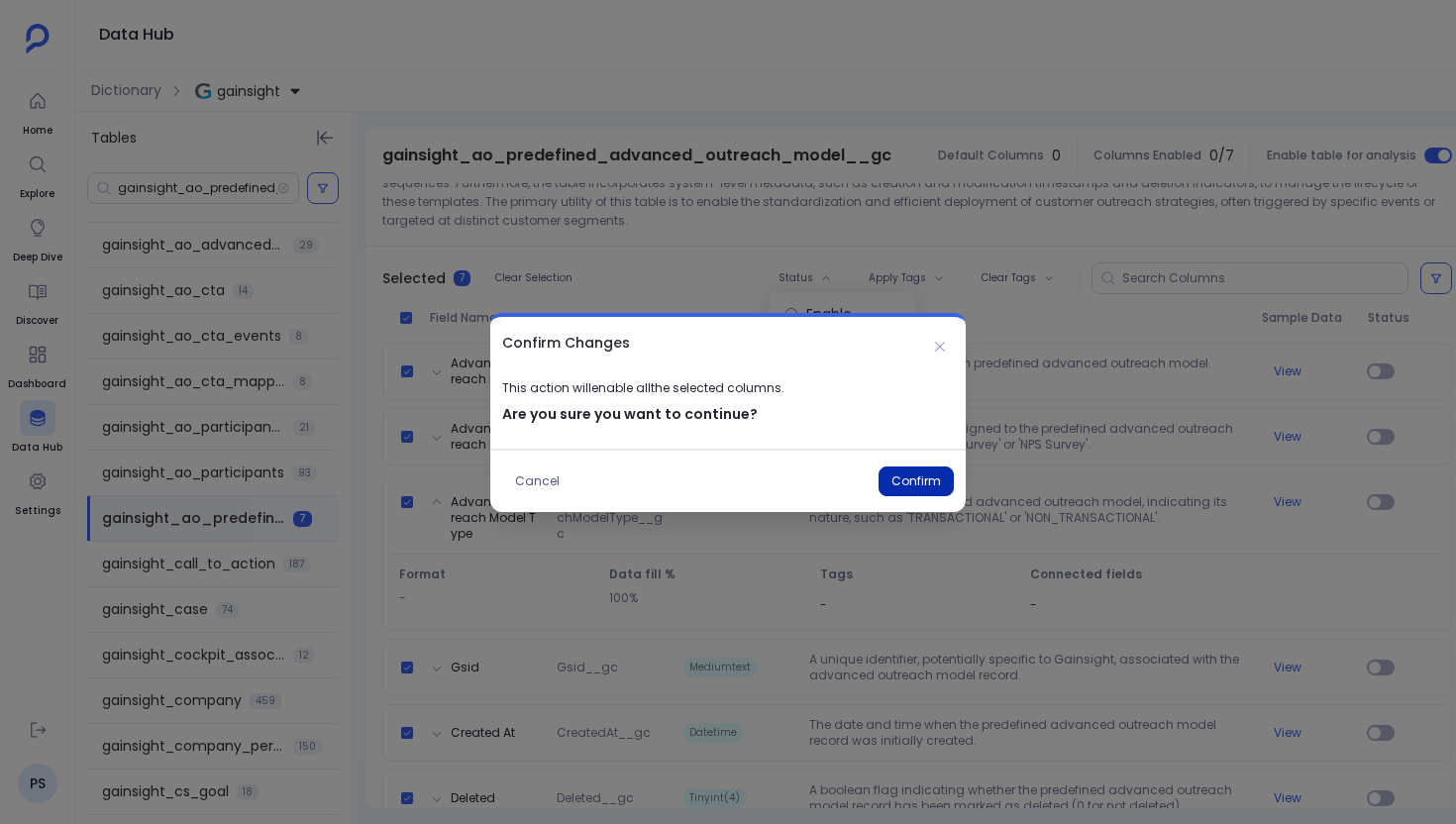 click on "Confirm" at bounding box center [916, 481] 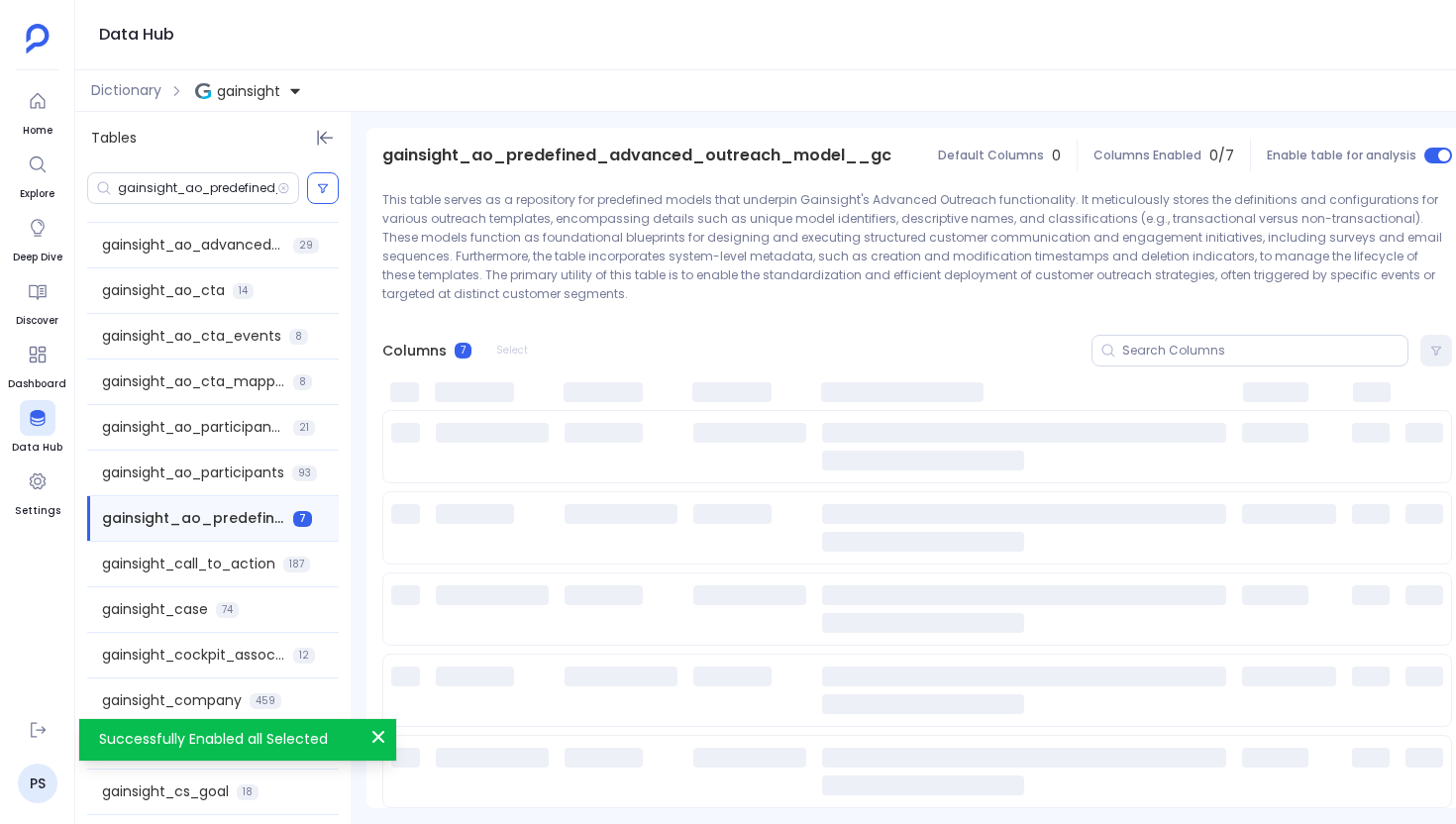 scroll, scrollTop: 149, scrollLeft: 0, axis: vertical 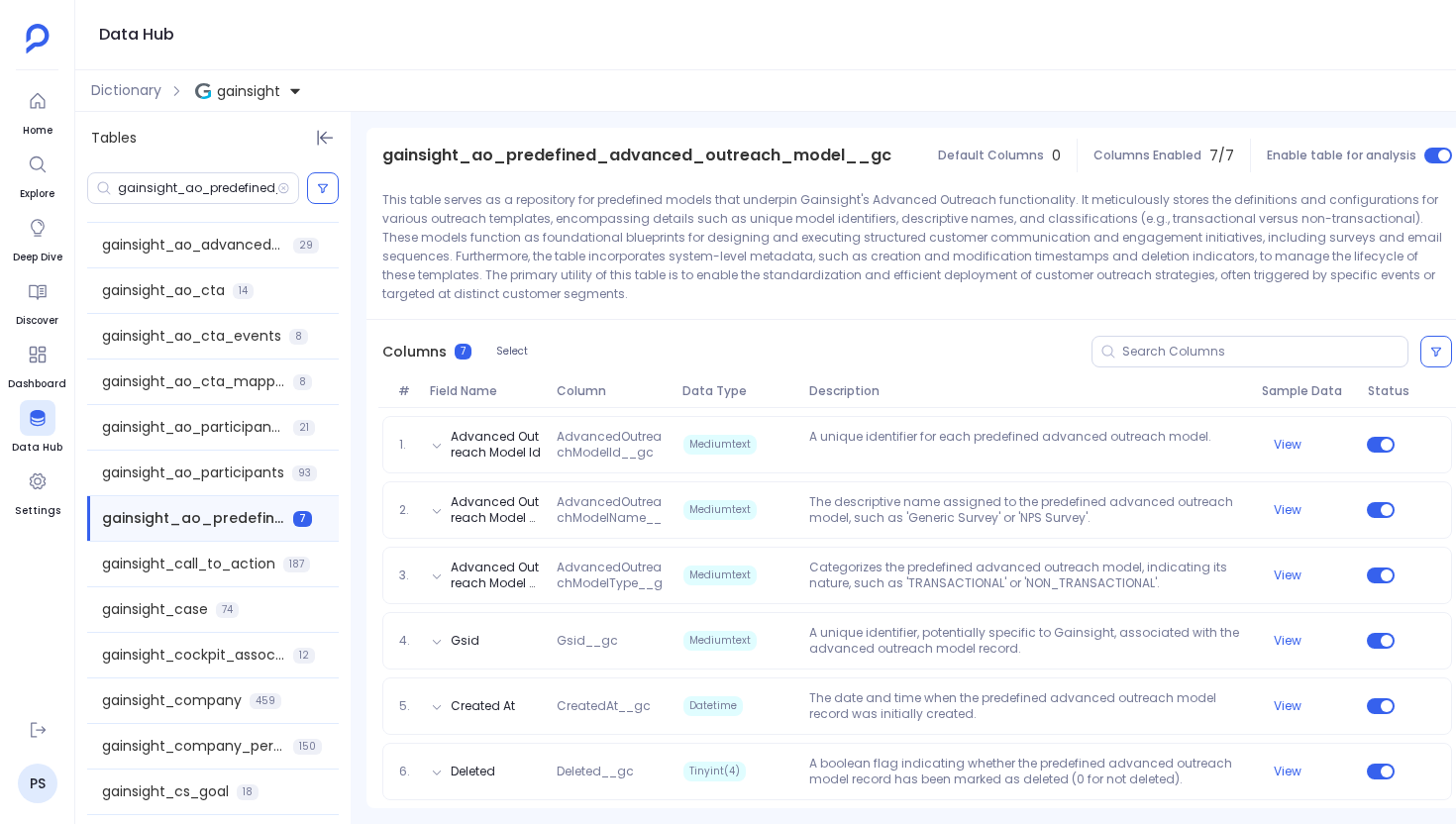 click on "gainsight_ao_predefined_advanced_outreach_model__gc" at bounding box center [637, 155] 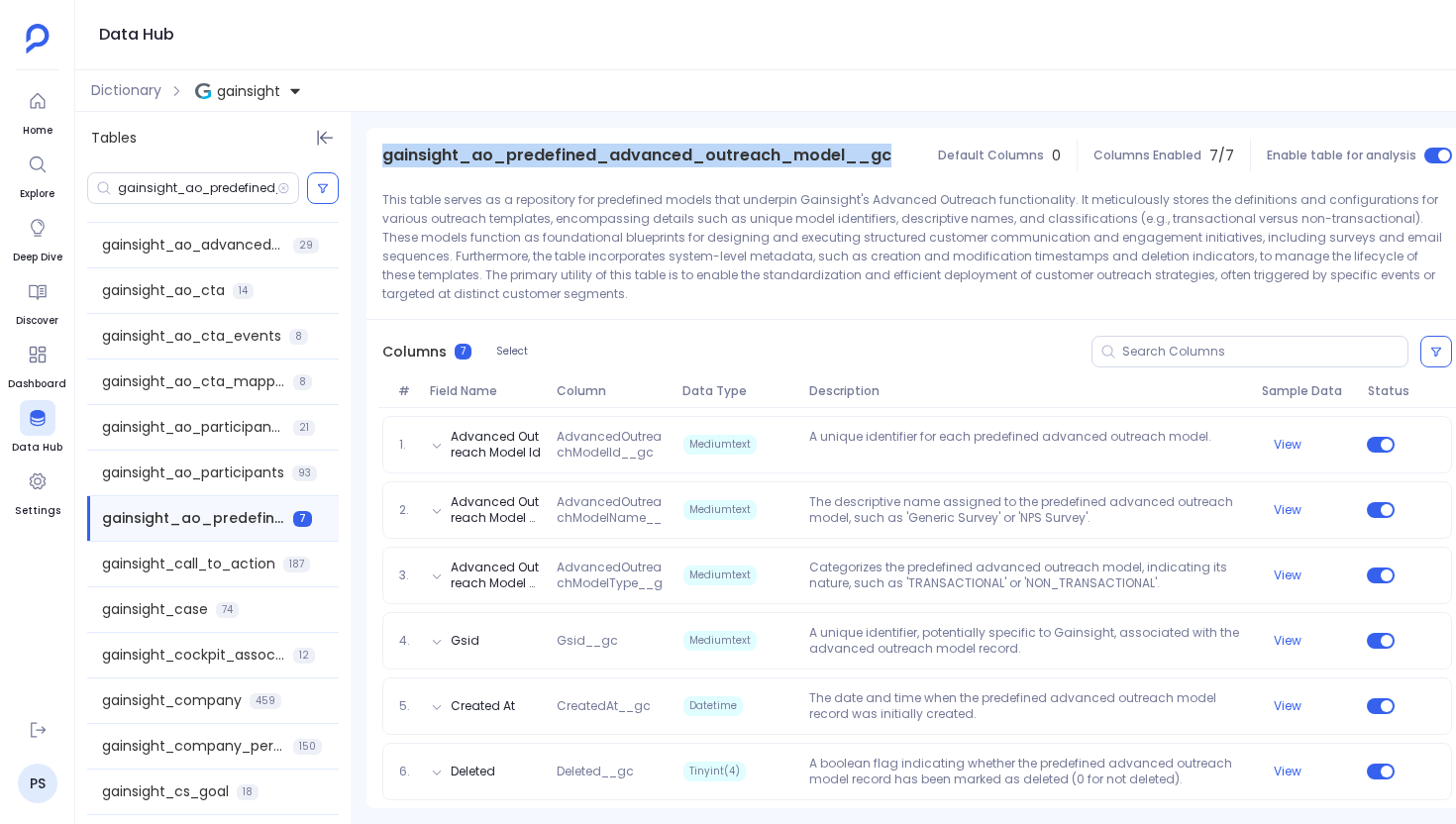 copy on "gainsight_ao_predefined_advanced_outreach_model__gc" 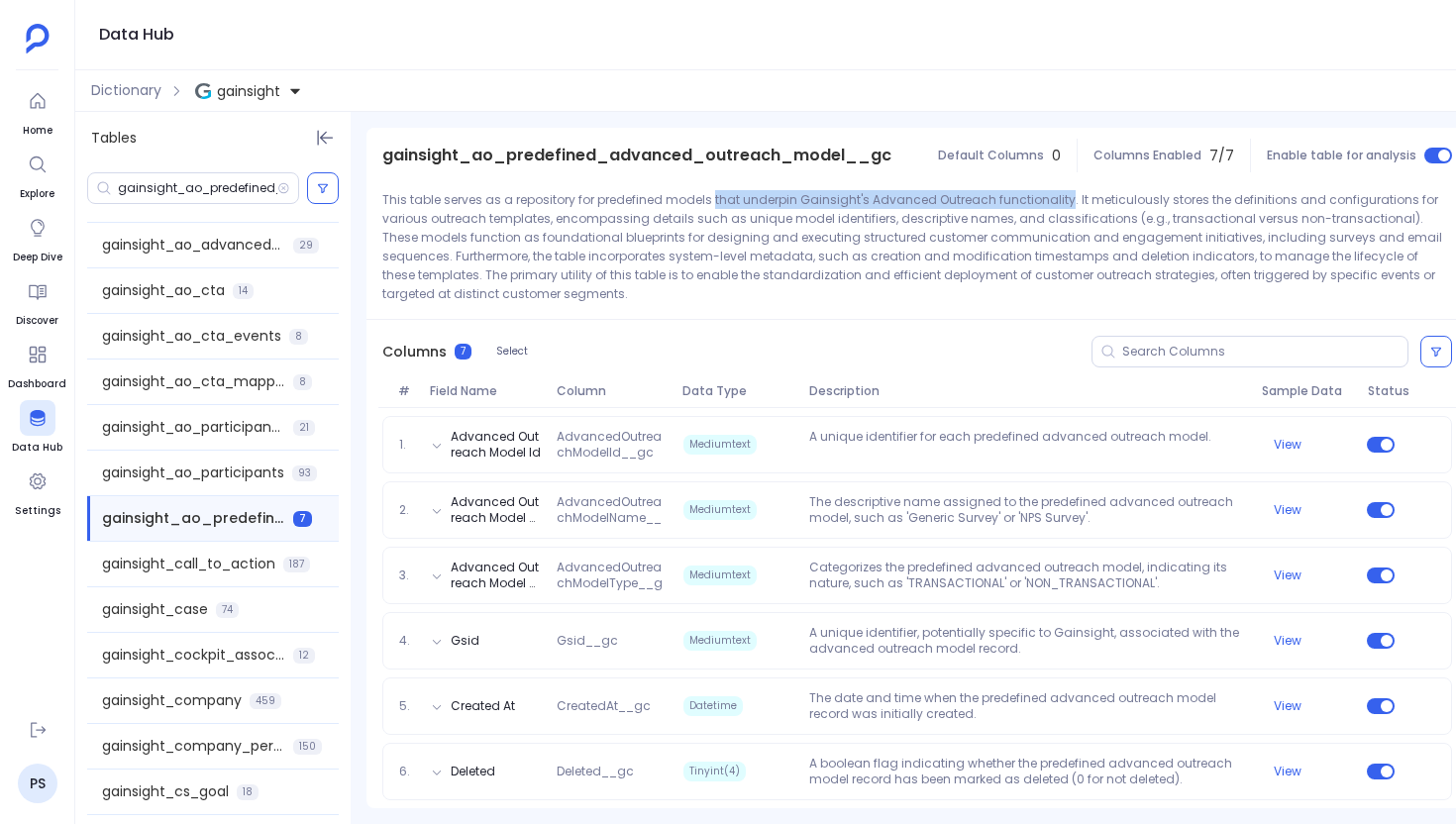 drag, startPoint x: 709, startPoint y: 200, endPoint x: 1058, endPoint y: 198, distance: 349.00573 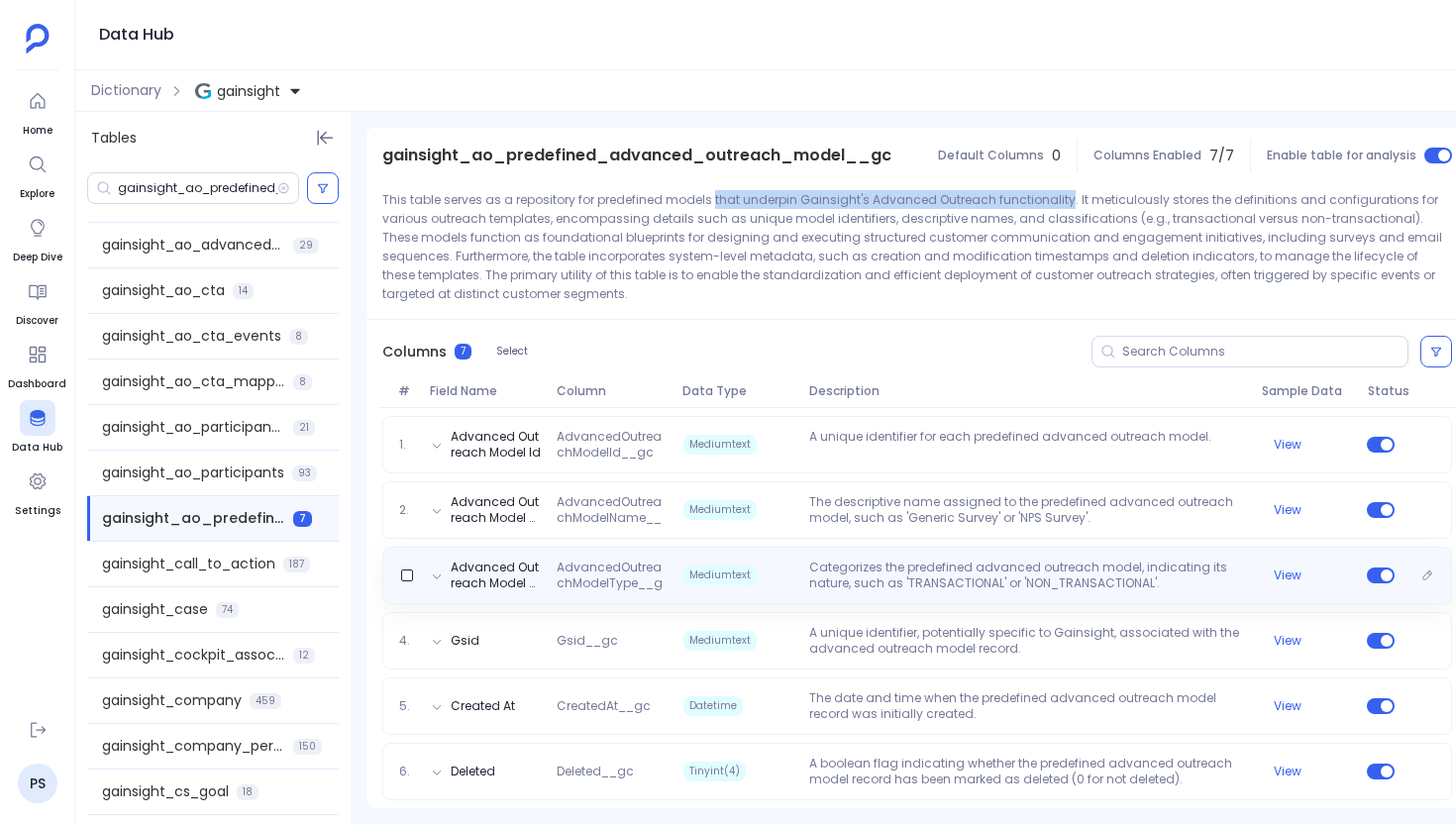 scroll, scrollTop: 222, scrollLeft: 0, axis: vertical 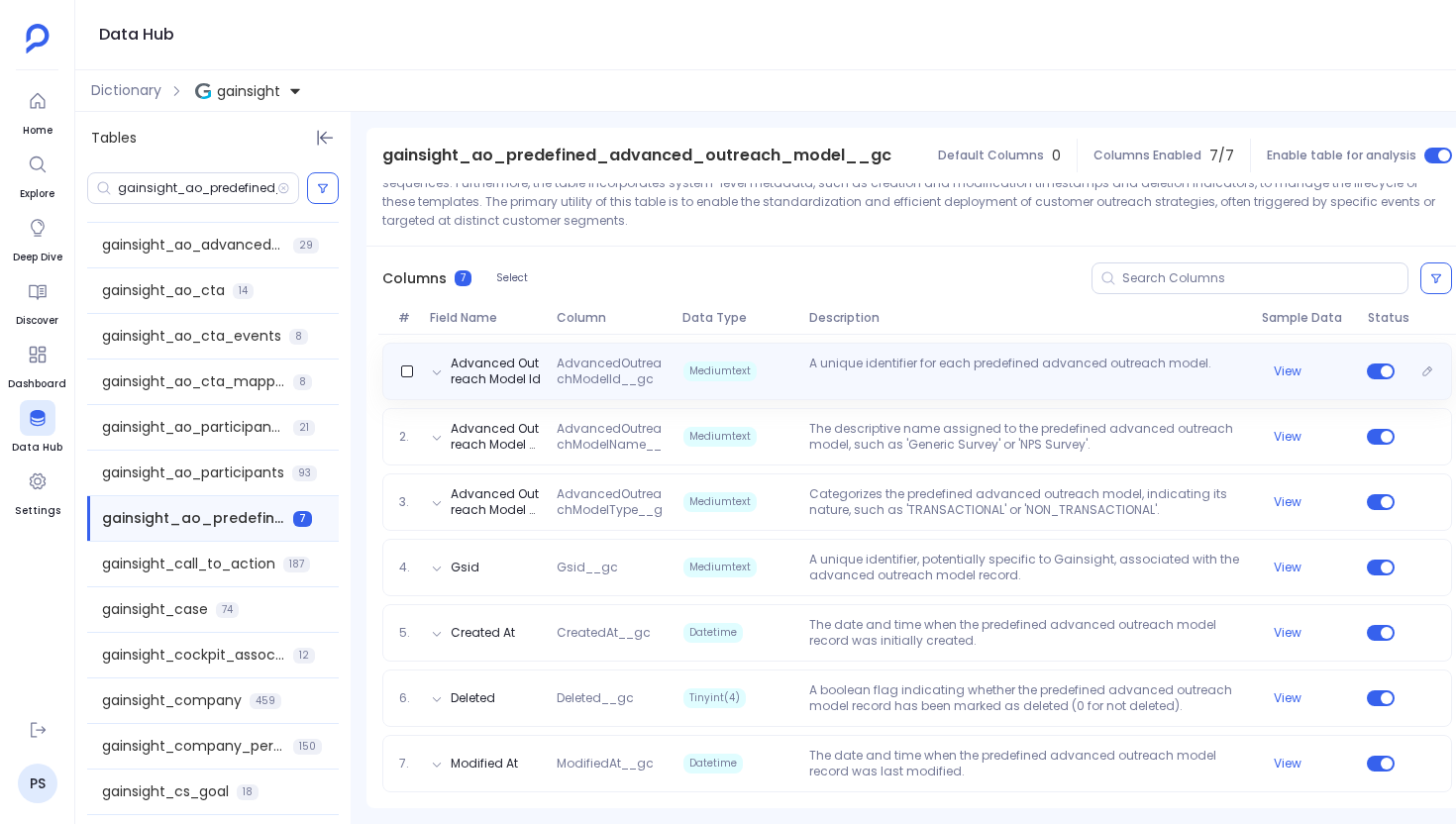 click on "AdvancedOutreachModelId__gc" at bounding box center (611, 371) 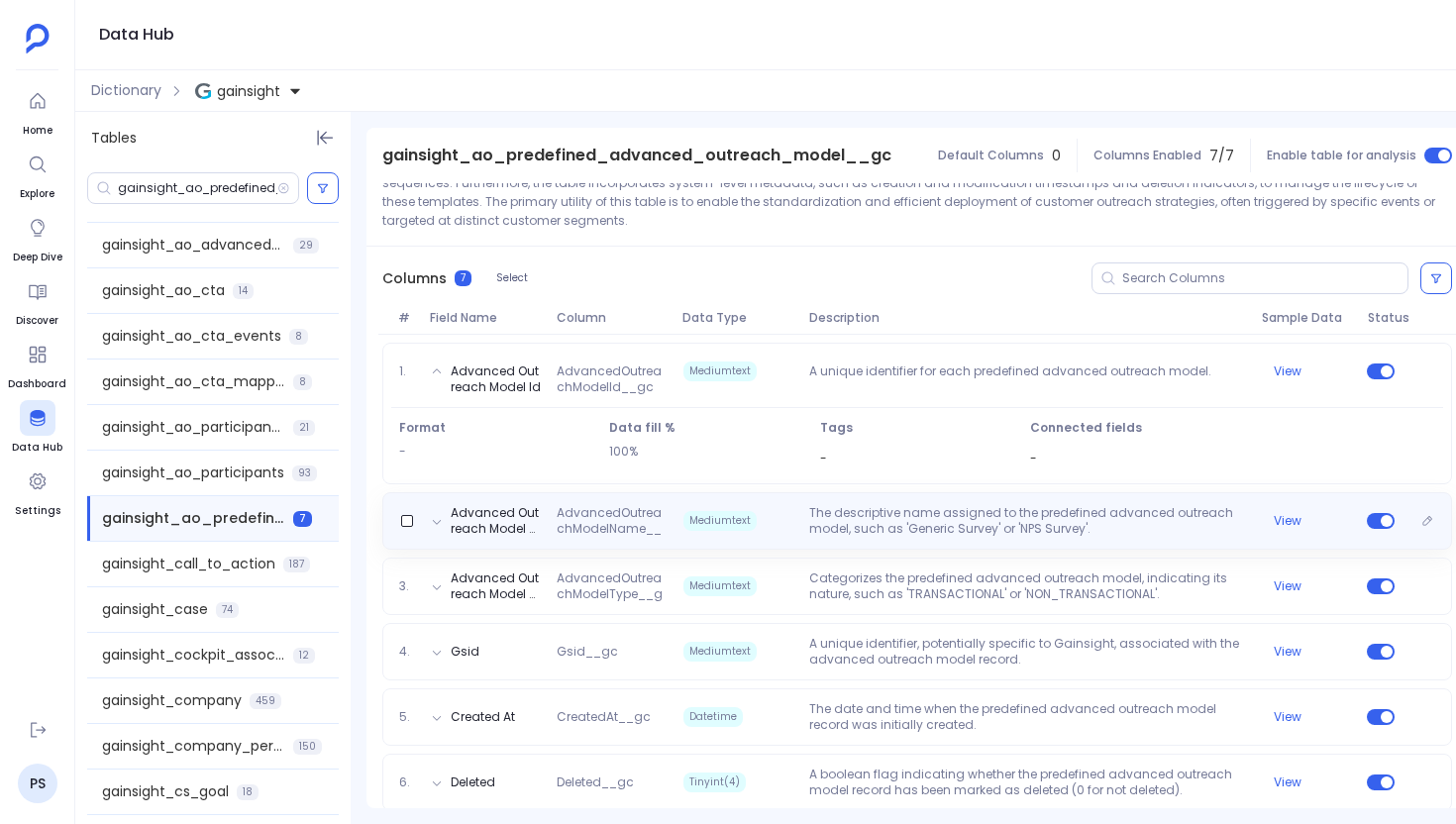 click on "Mediumtext" at bounding box center [738, 521] 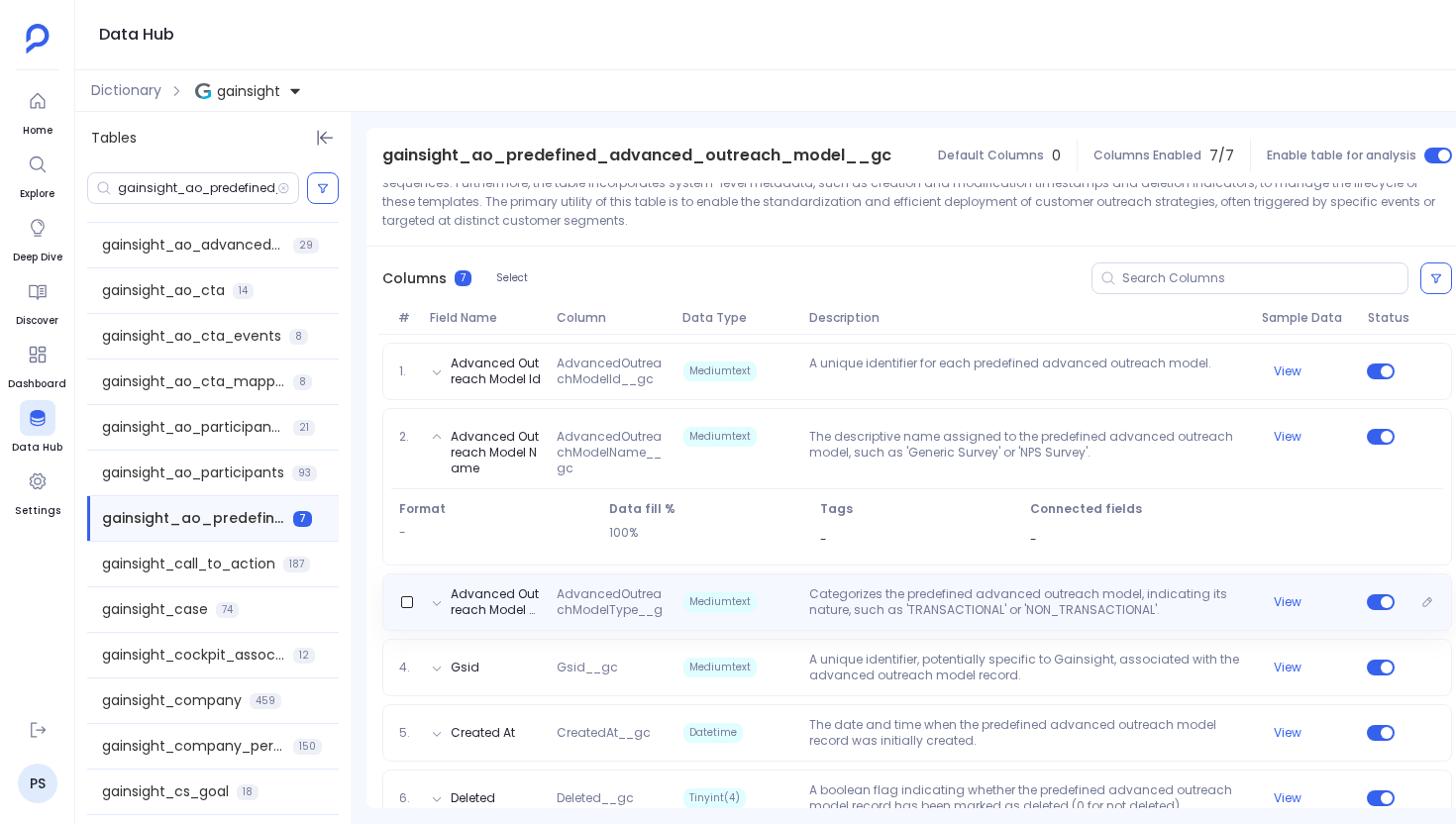 click on "Advanced Outreach Model Type AdvancedOutreachModelType__gc Mediumtext Categorizes the predefined advanced outreach model, indicating its nature, such as 'TRANSACTIONAL' or 'NON_TRANSACTIONAL'. View" at bounding box center [917, 602] 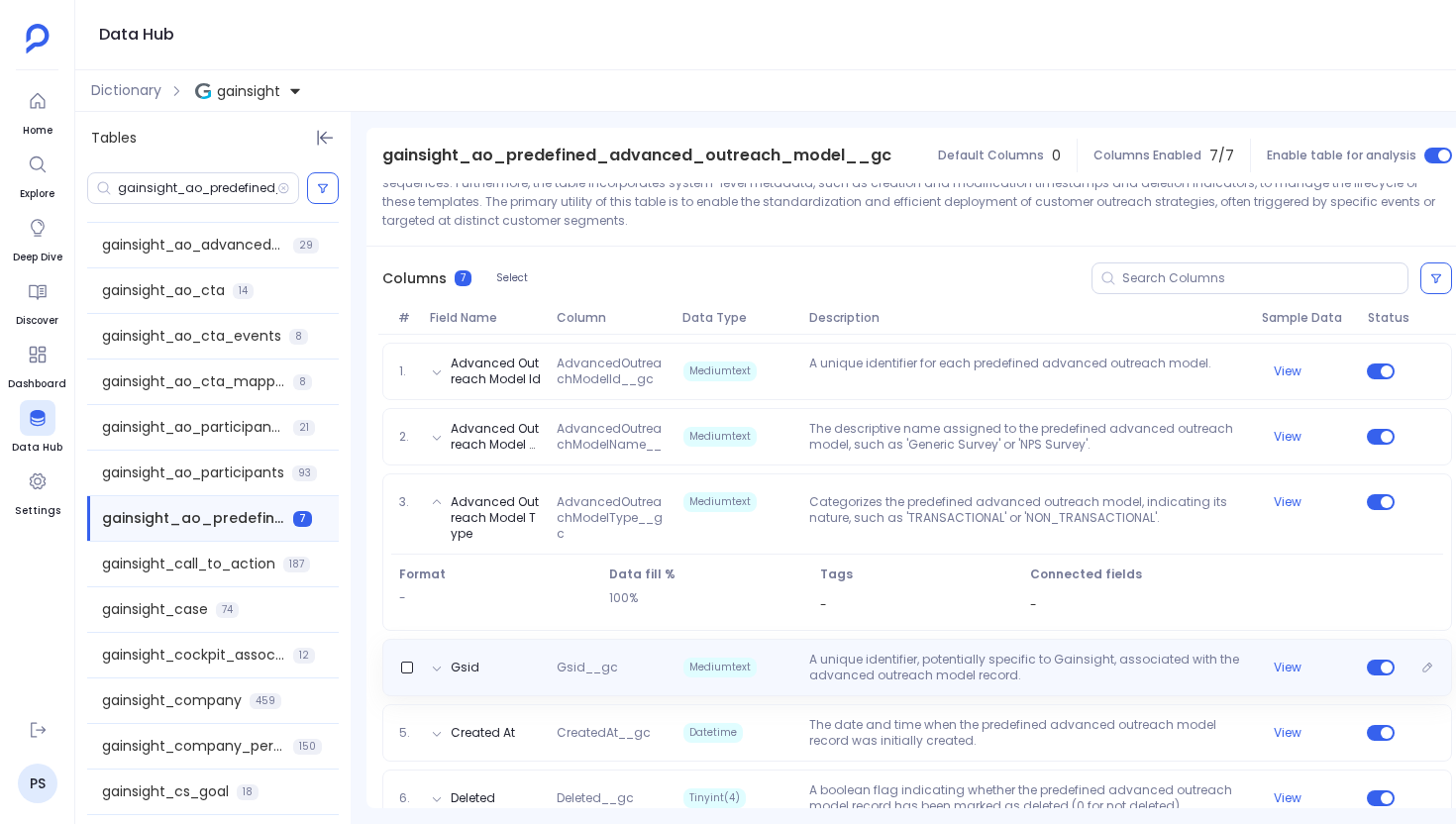 click on "Gsid Gsid__gc Mediumtext A unique identifier, potentially specific to Gainsight, associated with the advanced outreach model record. View" at bounding box center (917, 668) 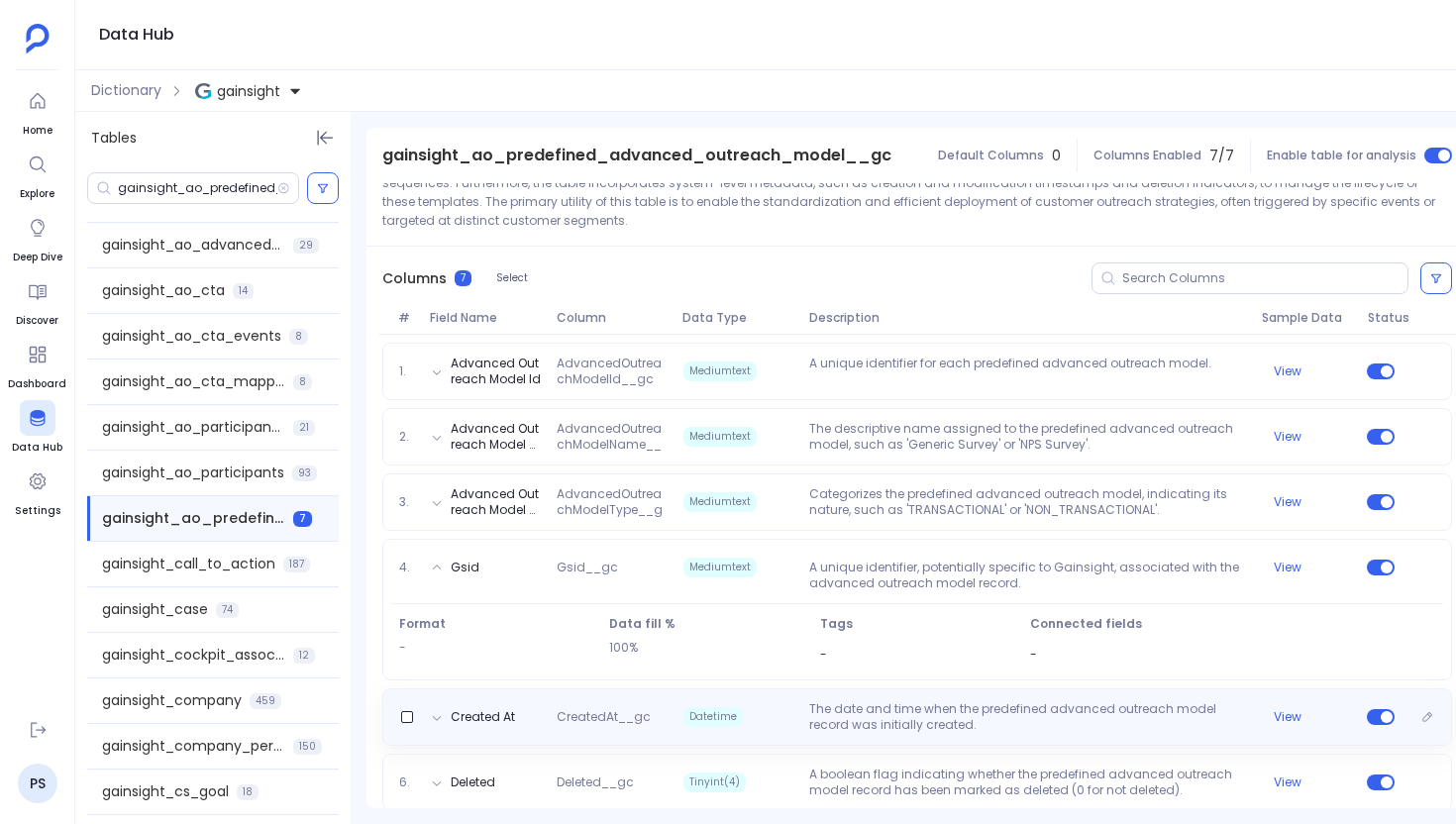 click on "Datetime" at bounding box center (738, 717) 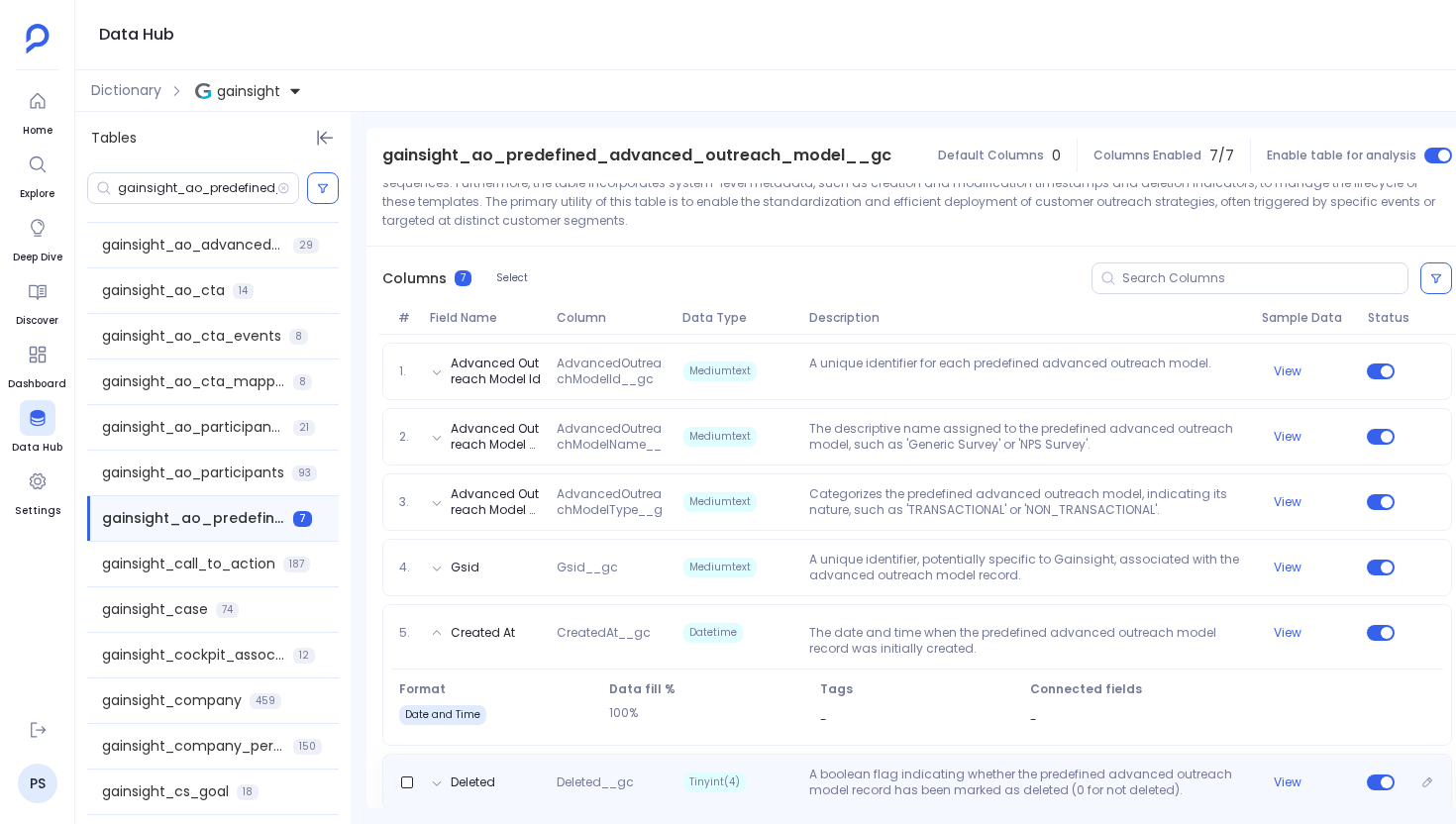 click on "Tinyint(4)" at bounding box center (738, 782) 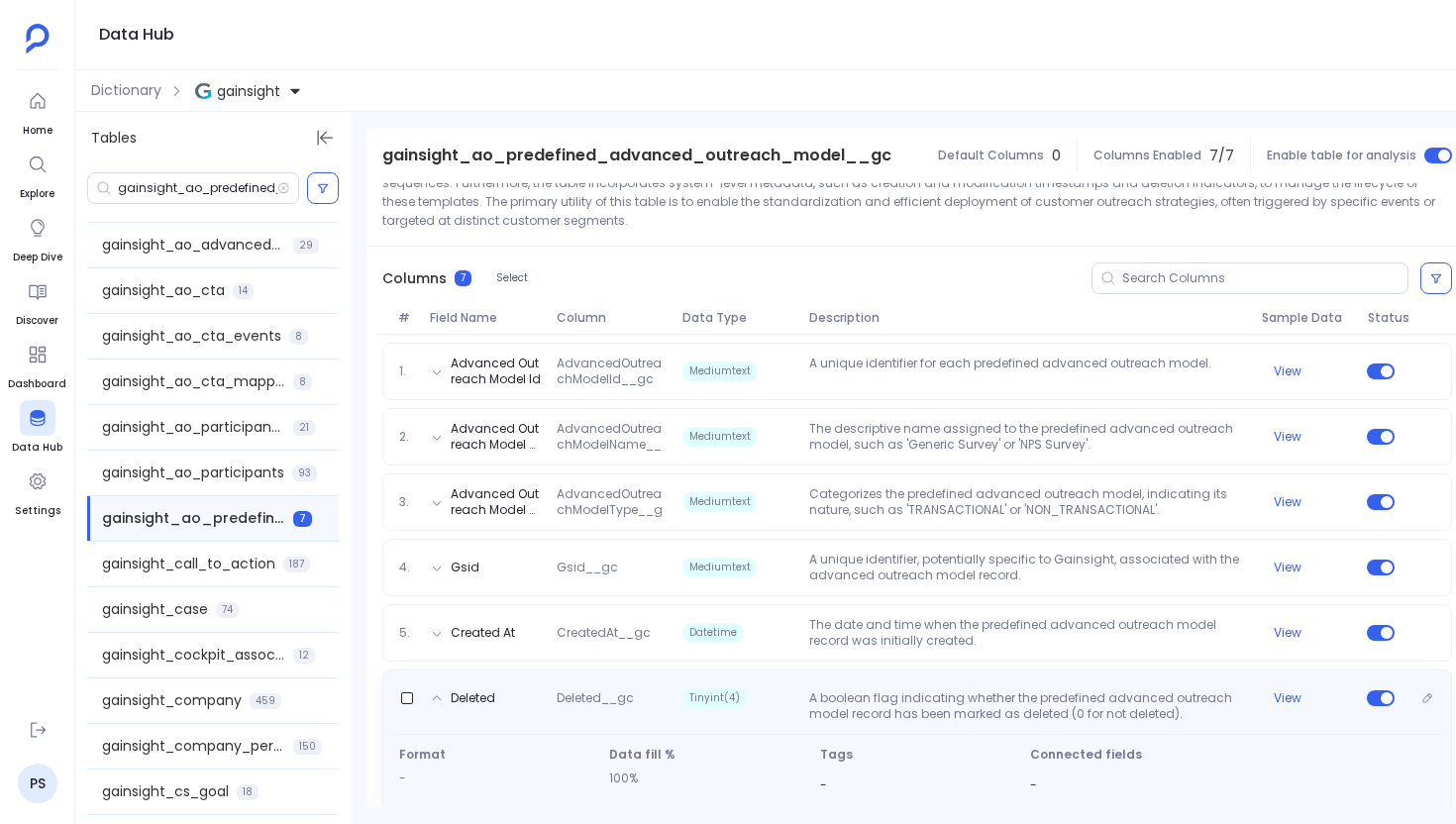 scroll, scrollTop: 306, scrollLeft: 0, axis: vertical 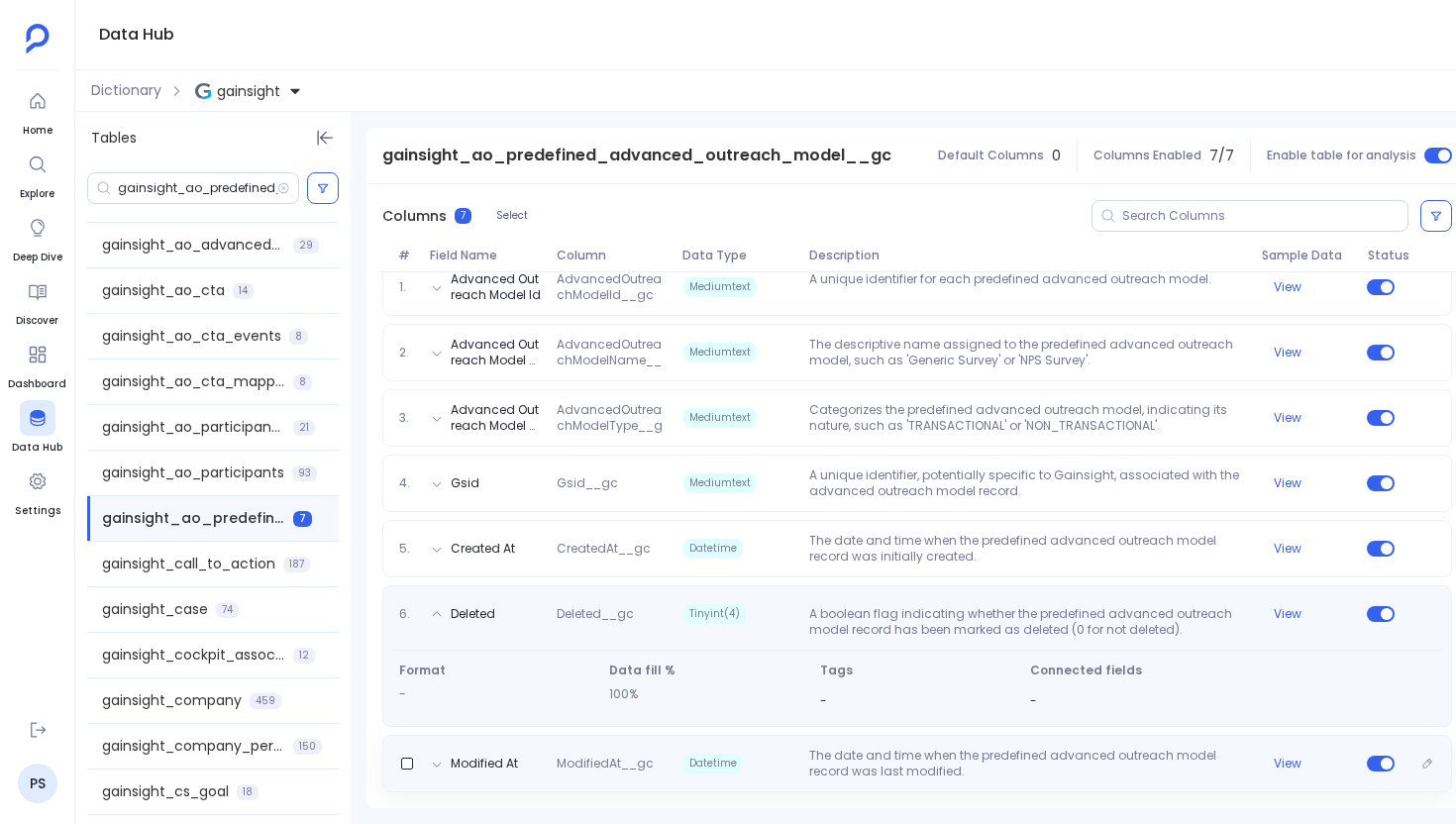 click on "Modified At ModifiedAt__gc Datetime The date and time when the predefined advanced outreach model record was last modified. View" at bounding box center [917, 764] 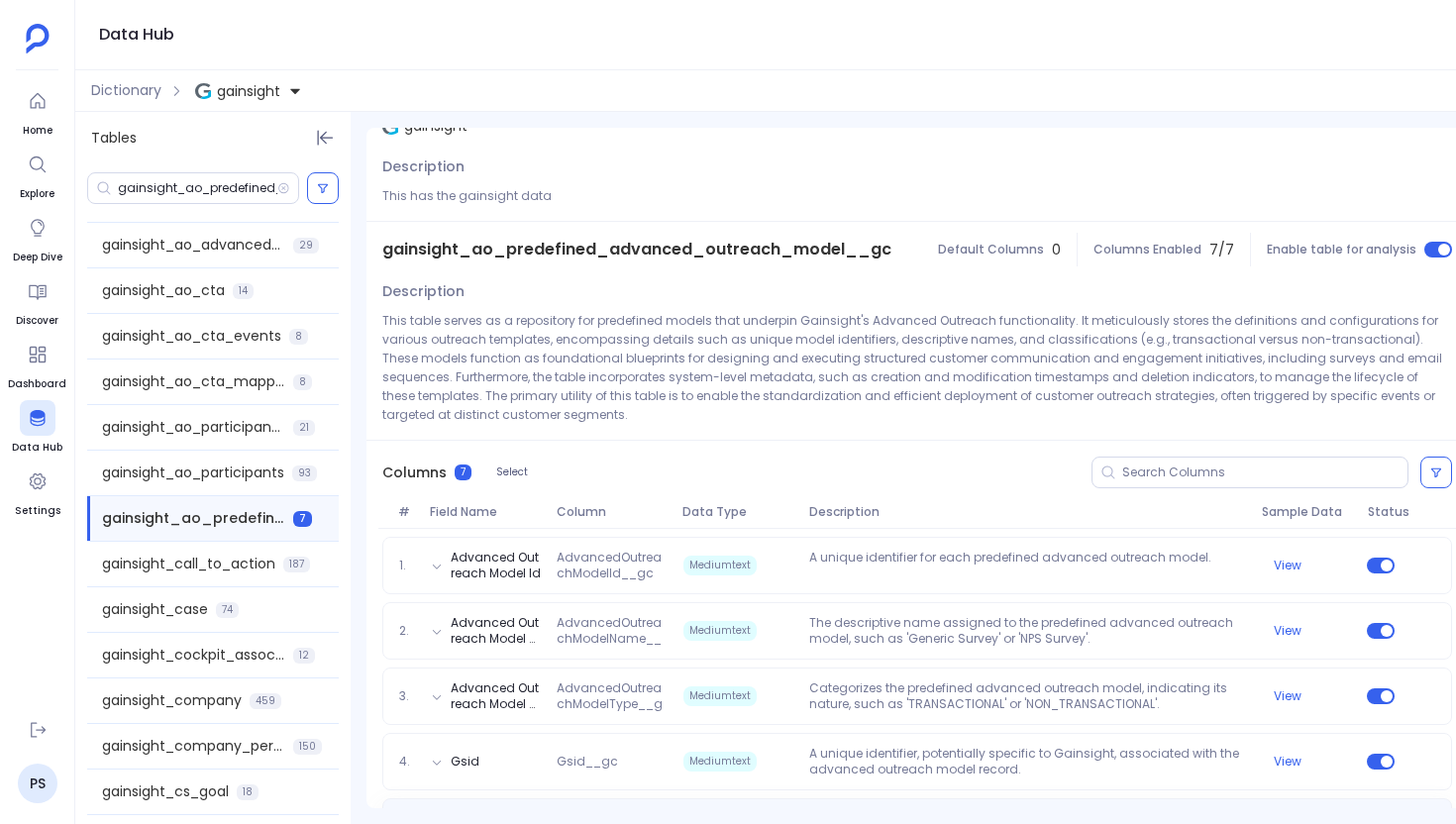 scroll, scrollTop: 0, scrollLeft: 0, axis: both 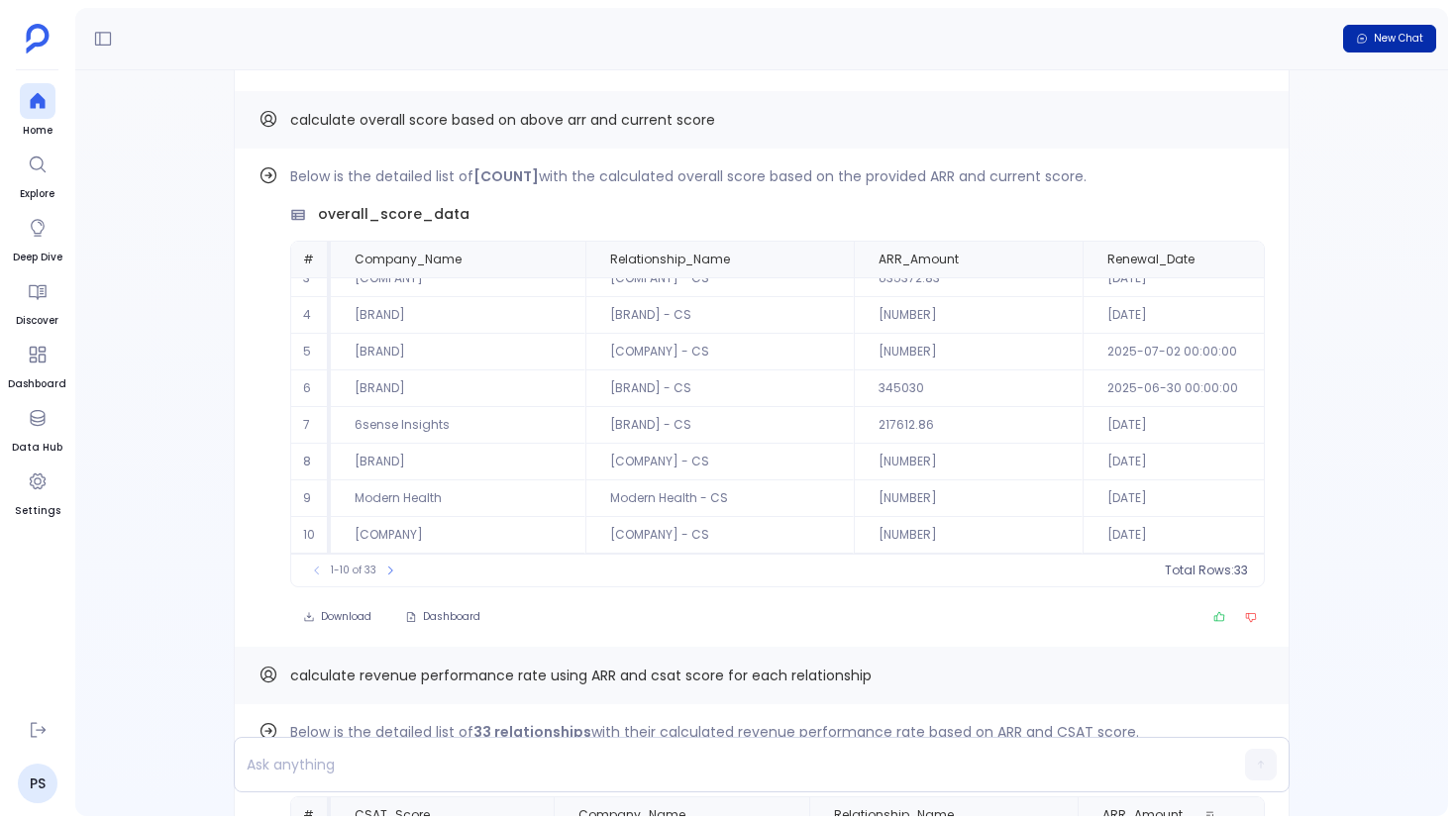 click on "New Chat" at bounding box center (1399, 39) 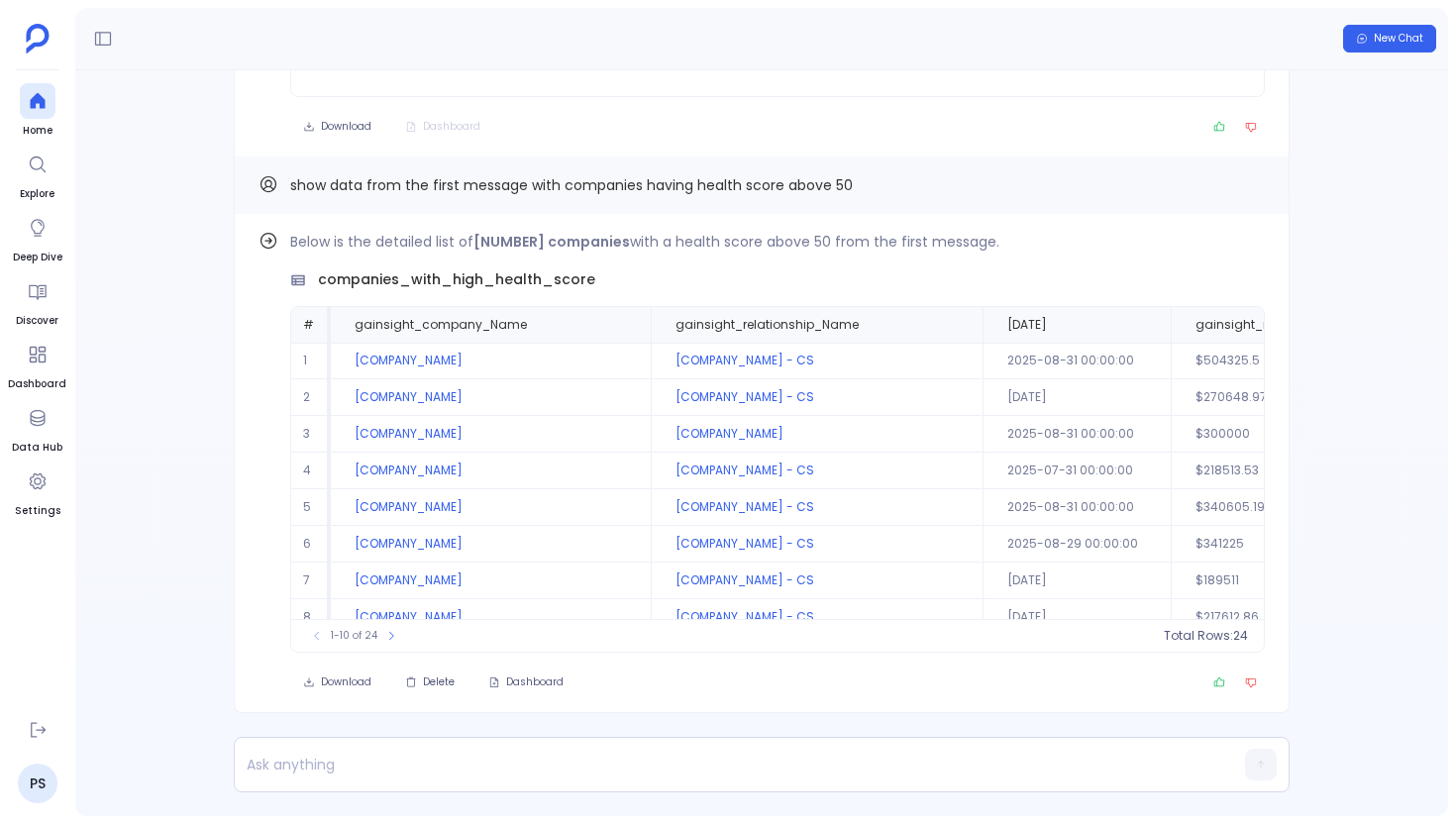 scroll, scrollTop: 0, scrollLeft: 0, axis: both 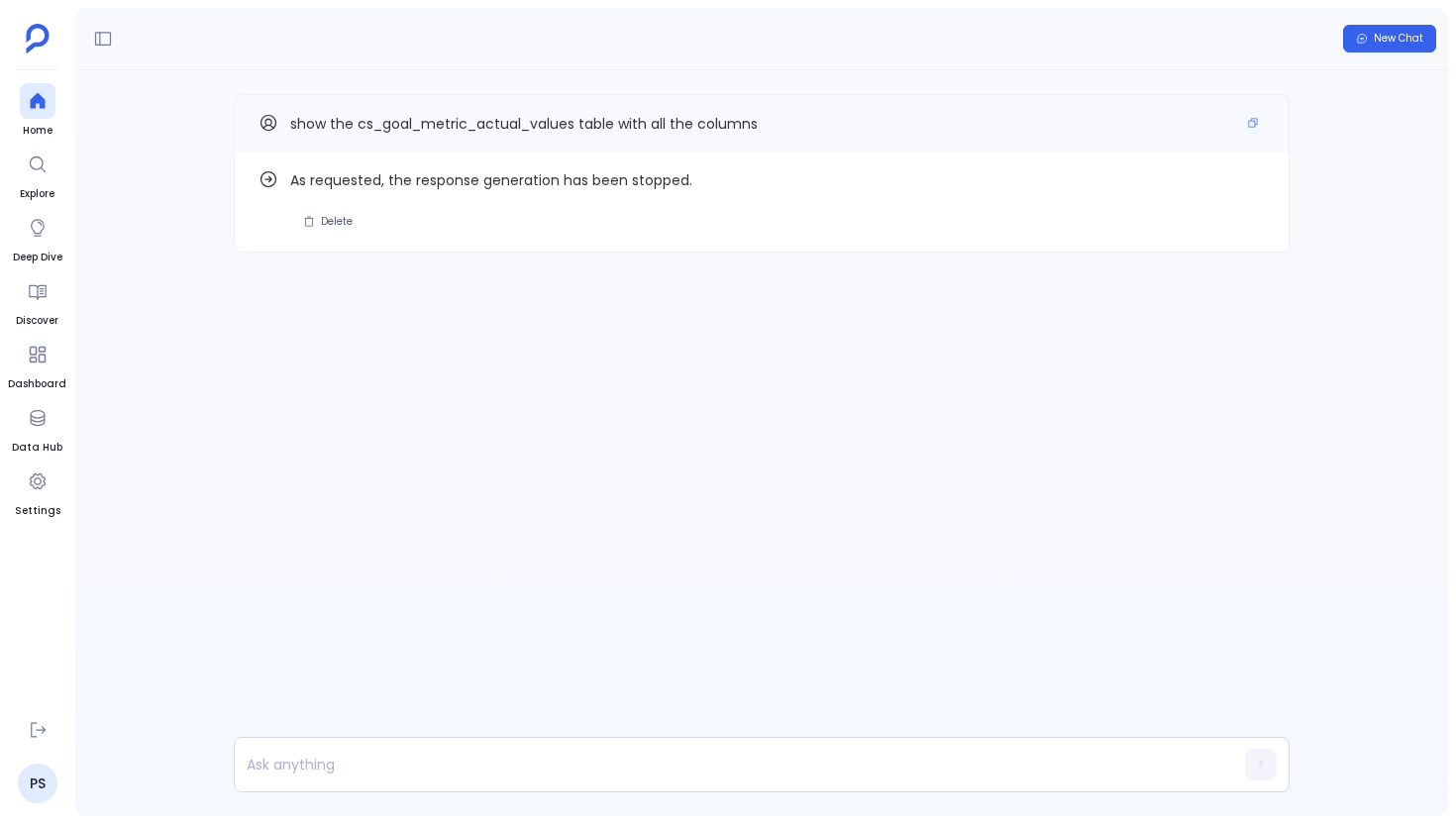 click on "show the cs_goal_metric_actual_values table with all the columns" at bounding box center (524, 124) 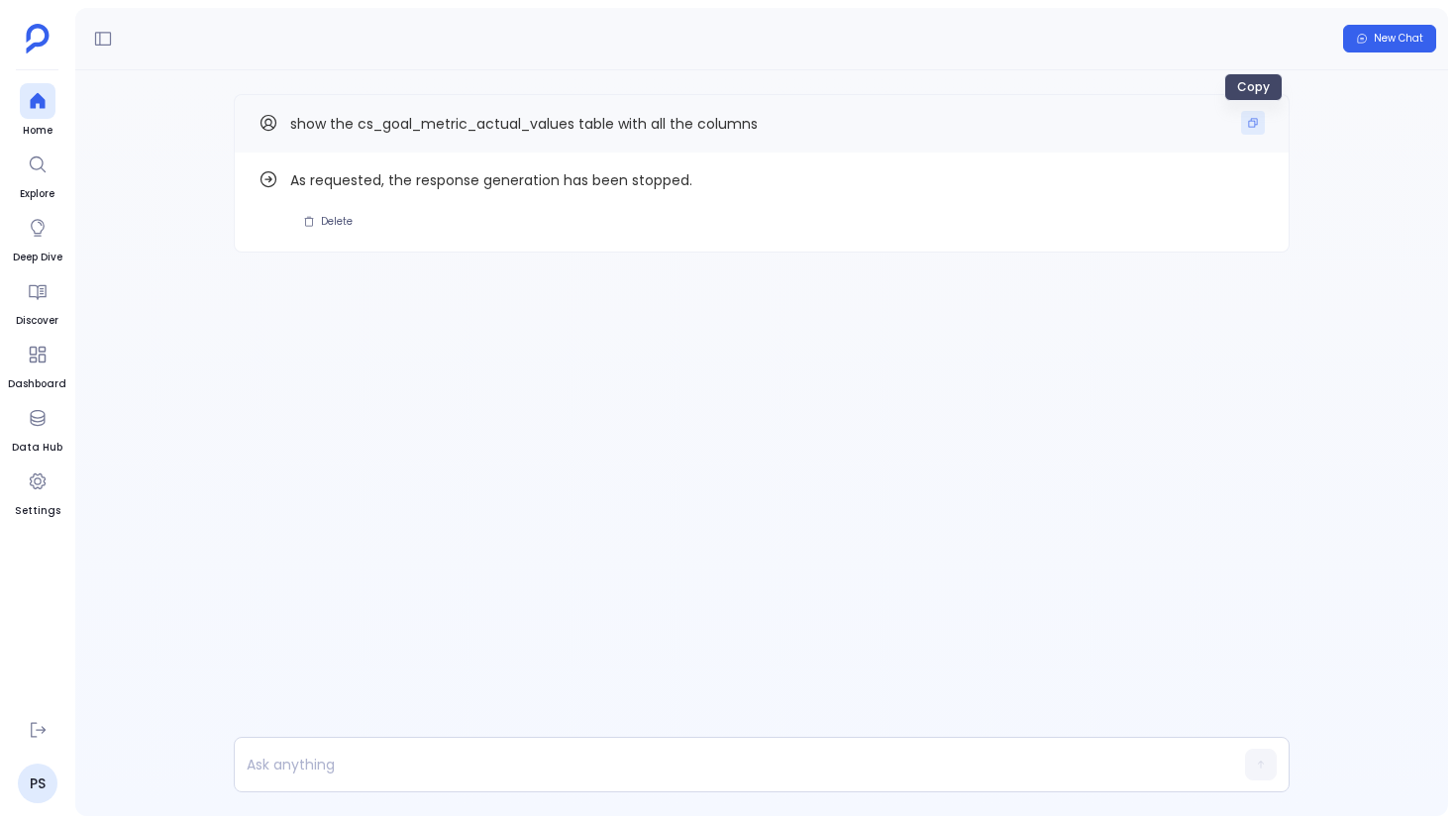 click at bounding box center (1253, 123) 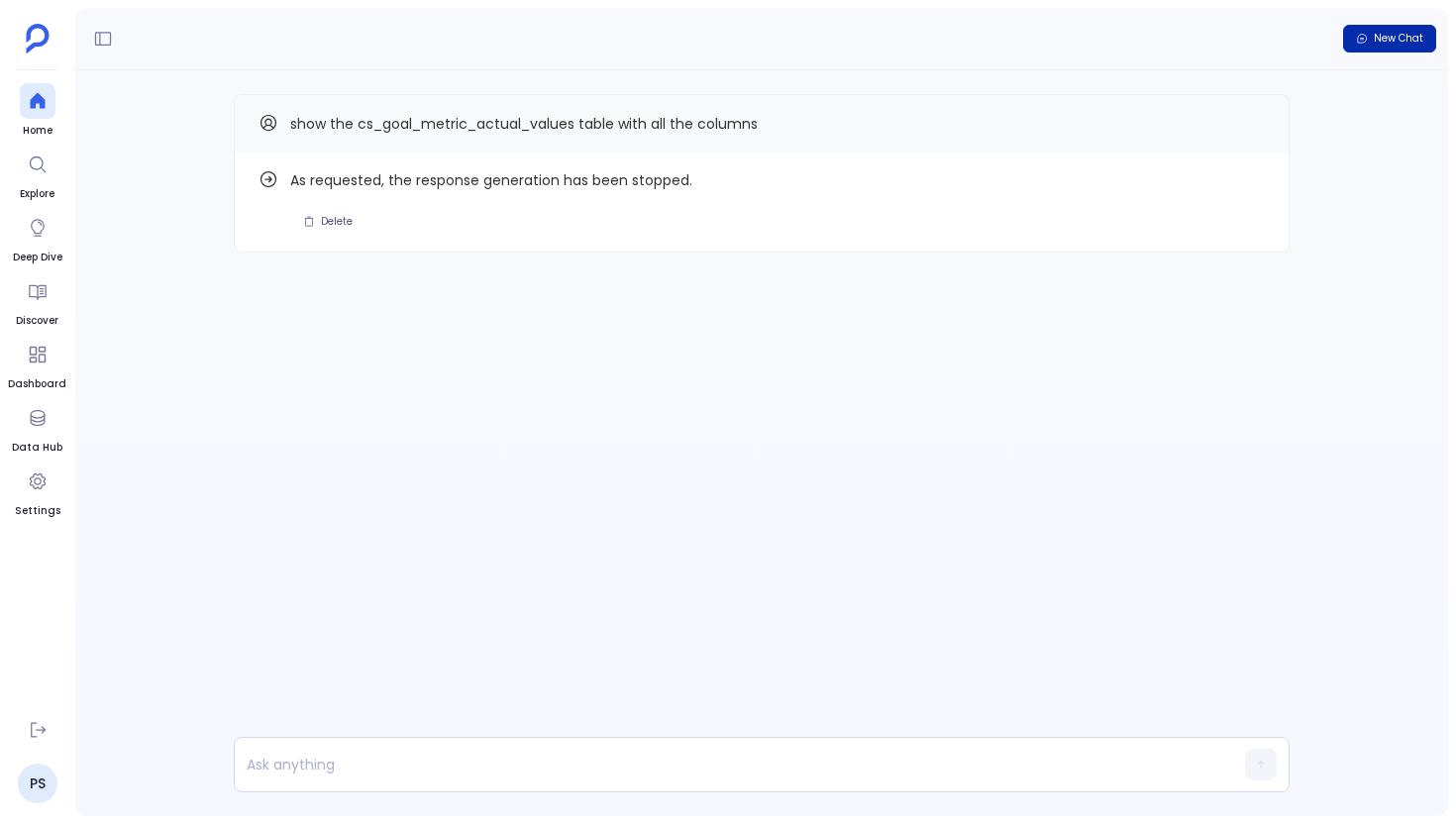 click on "New Chat" at bounding box center [1399, 39] 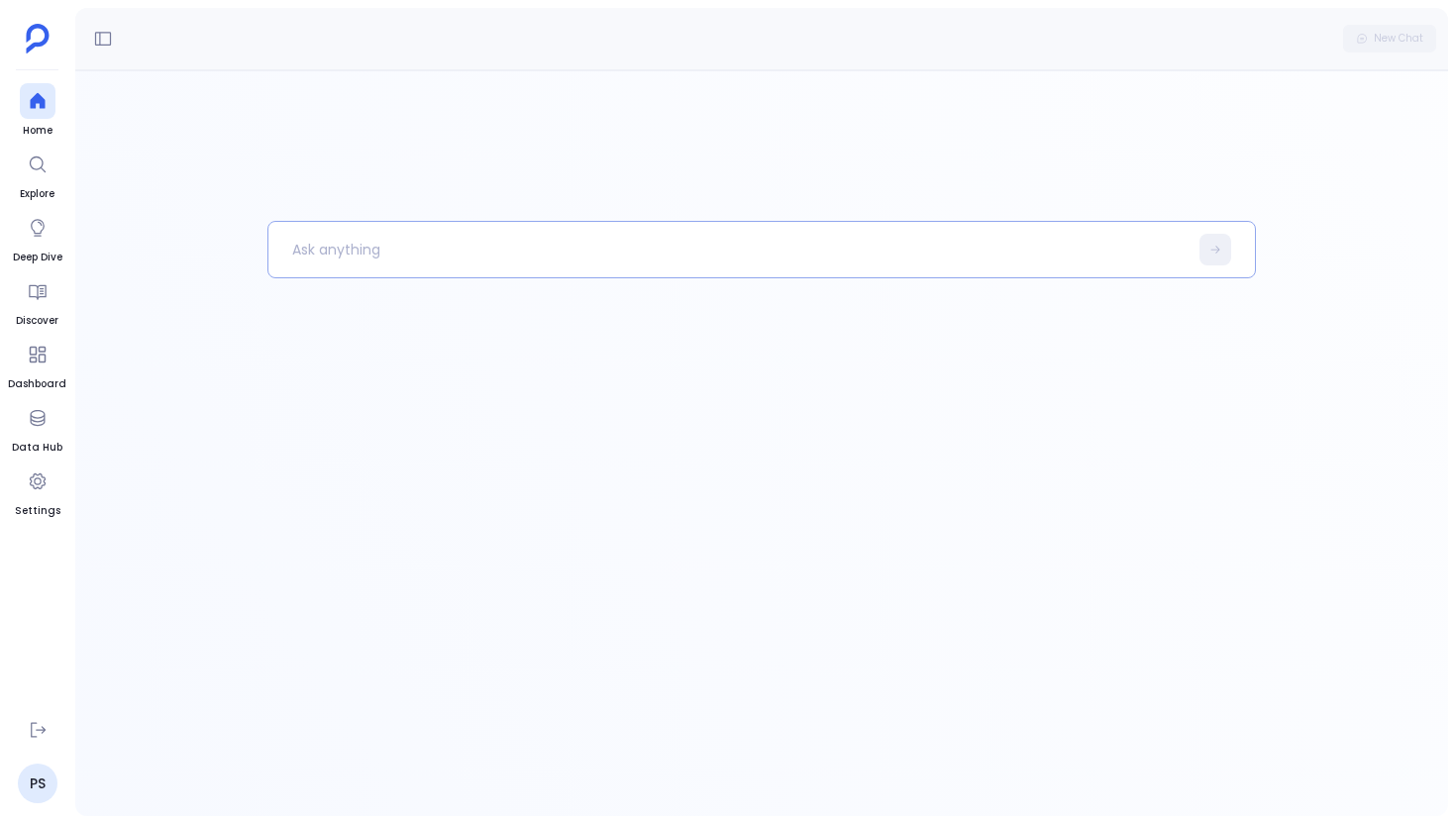 click at bounding box center (728, 250) 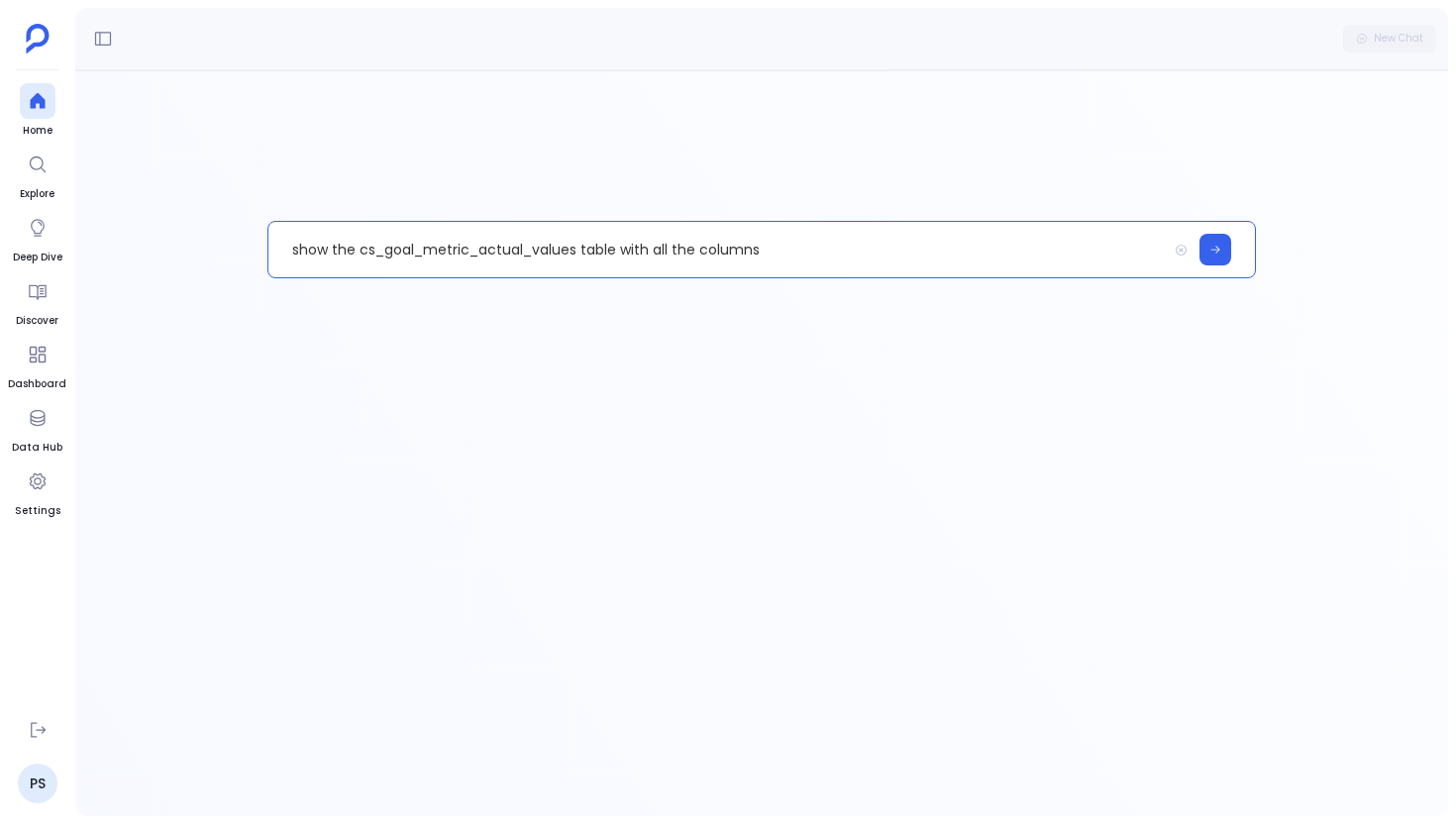 click on "show the cs_goal_metric_actual_values table with all the columns" at bounding box center [717, 250] 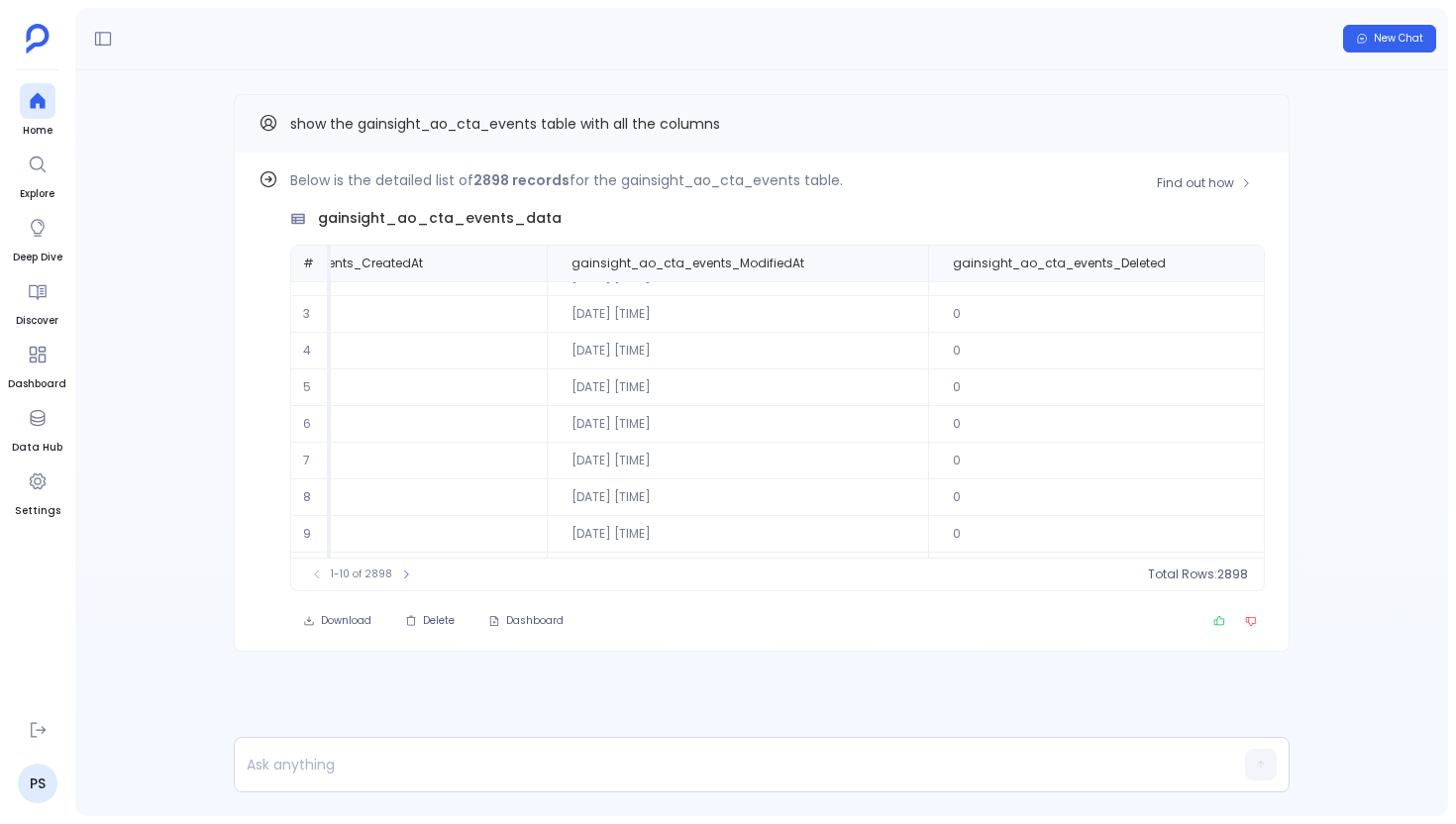 scroll, scrollTop: 95, scrollLeft: 2002, axis: both 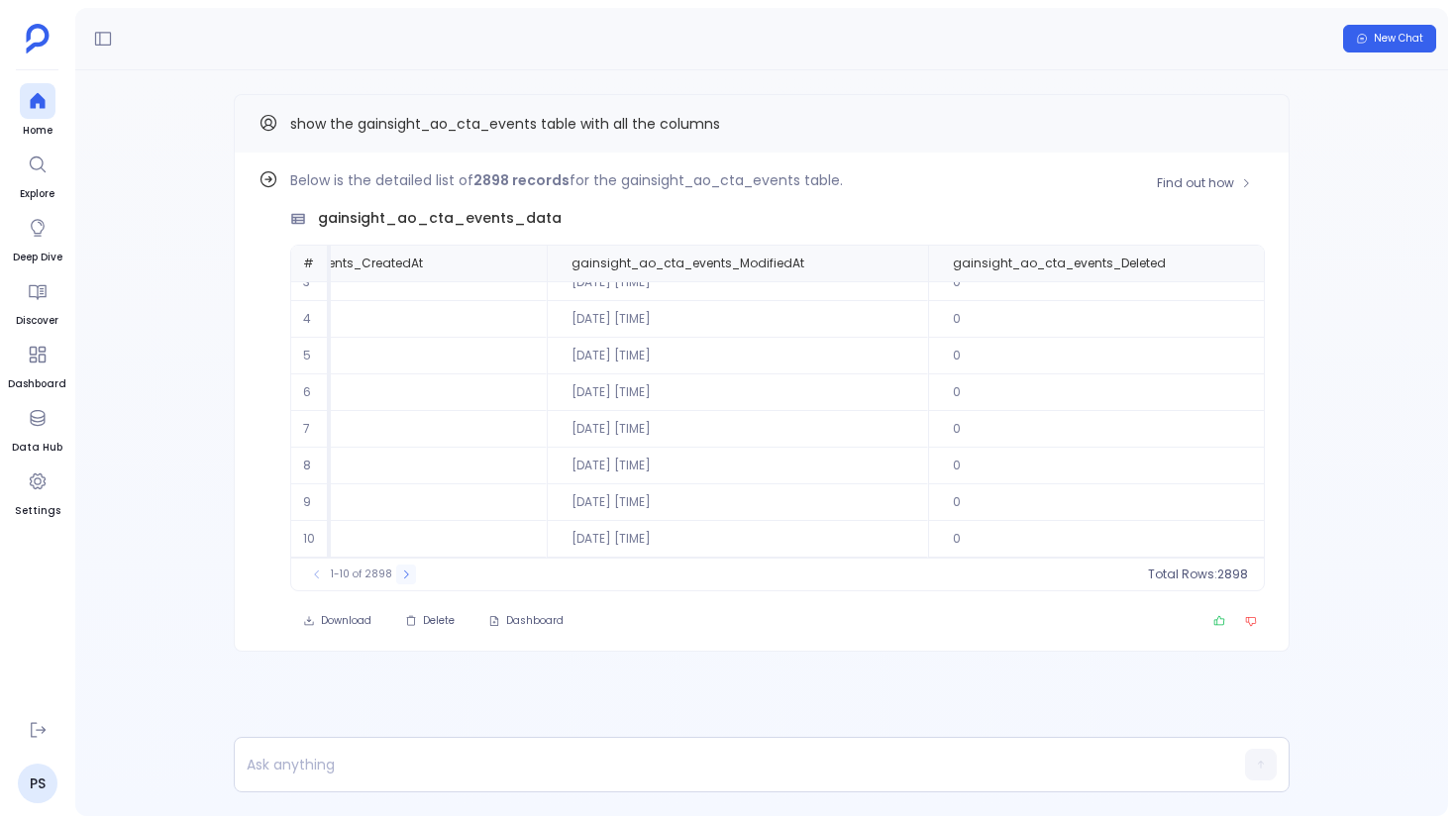 click at bounding box center [317, 574] 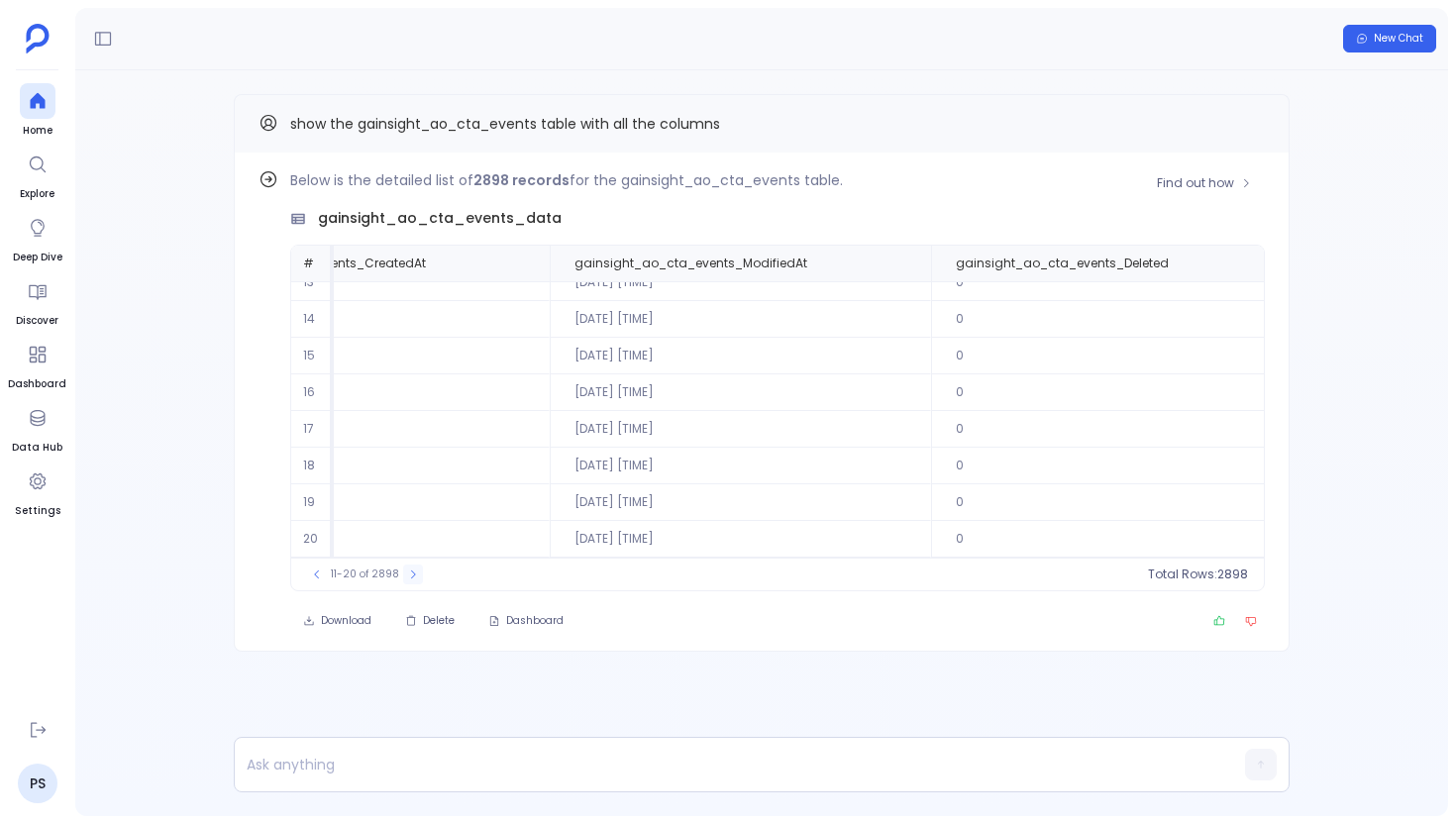 click at bounding box center [413, 574] 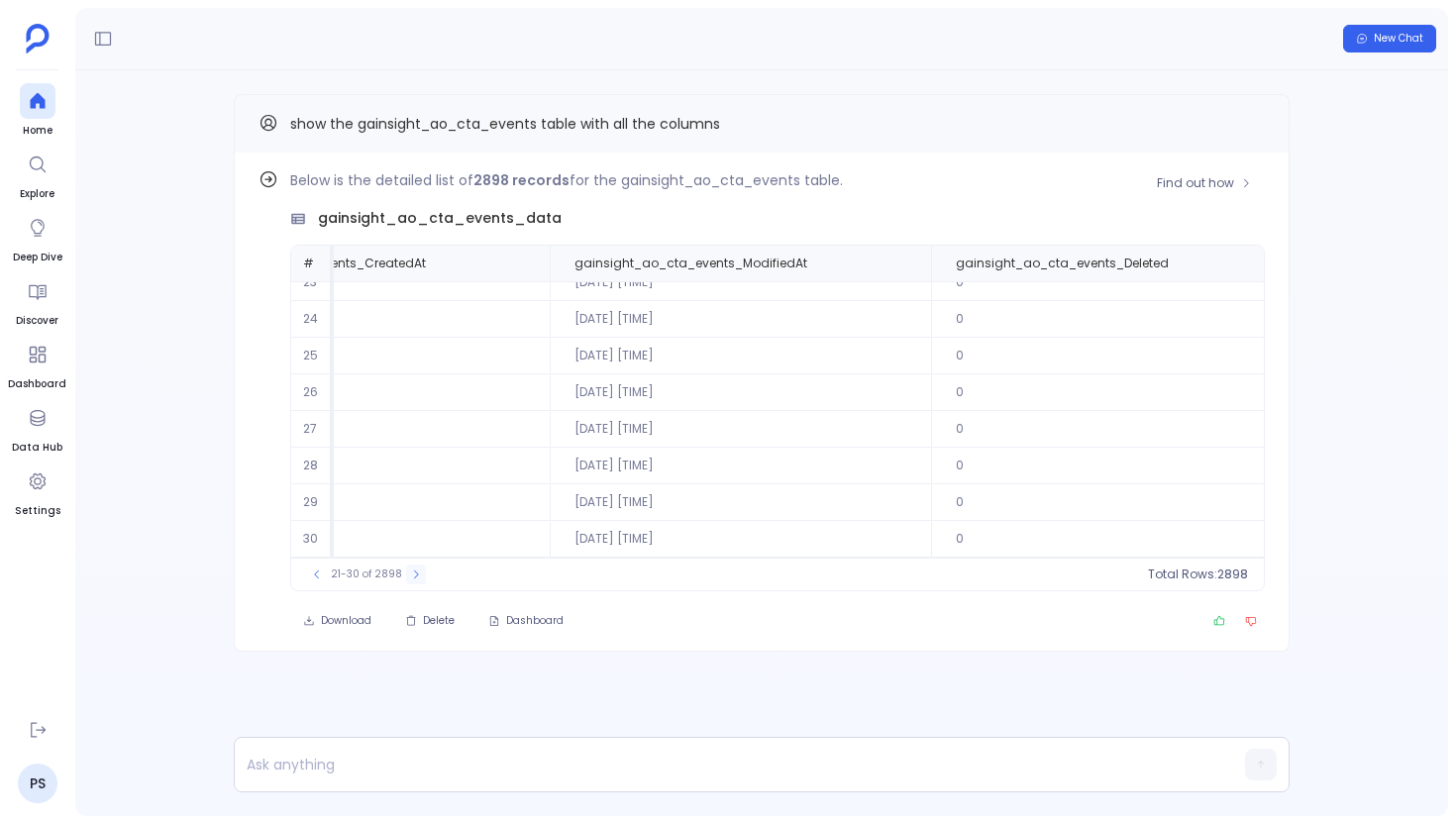 click on "21-30 of 2898" at bounding box center (366, 574) 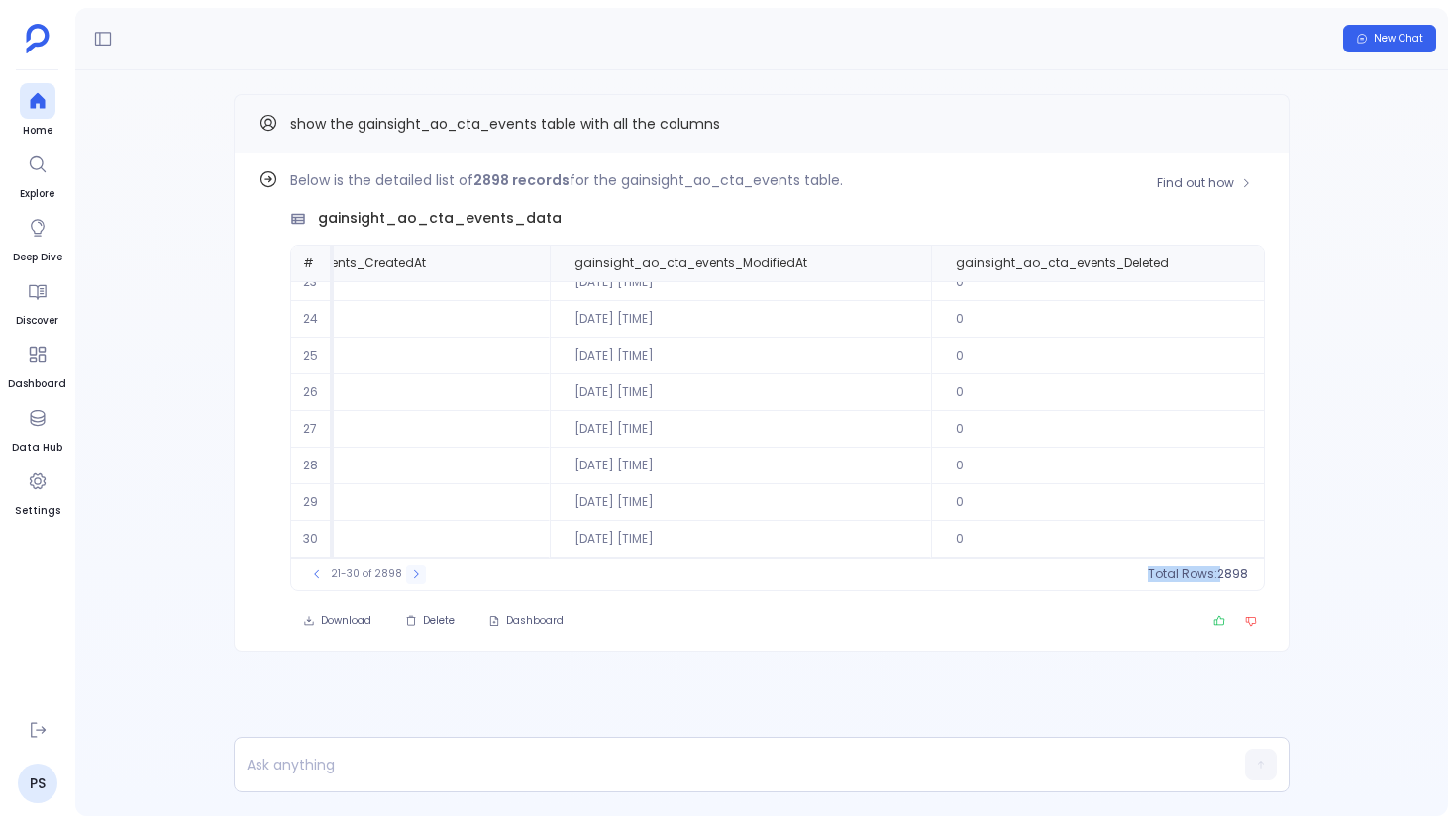 click on "21-30 of 2898" at bounding box center (366, 574) 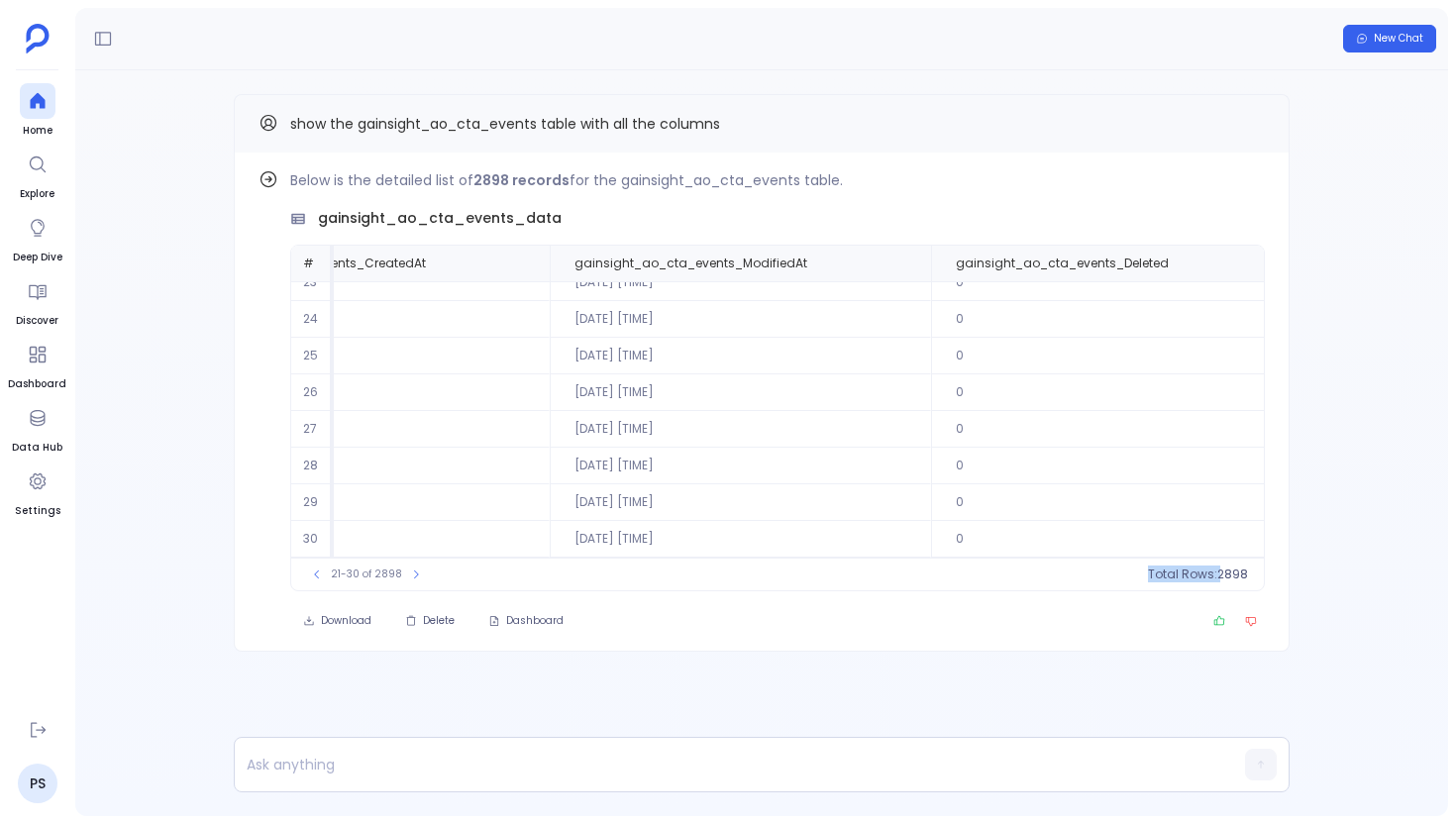 click on "Find out how Below is the detailed list of  [NUMBER] records  for the gainsight_ao_cta_events table. gainsight_ao_cta_events_data # gainsight_ao_cta_events_Gsid gainsight_ao_cta_events_CTAId gainsight_ao_cta_events_EventType gainsight_ao_cta_events_EventName gainsight_ao_cta_events_EventTime gainsight_ao_cta_events_CreatedAt gainsight_ao_cta_events_ModifiedAt gainsight_ao_cta_events_Deleted 21 [ID] [ID] CTA_STATUS_CHANGE Closed Won [DATE] [TIME] [DATE] [TIME] [DATE] [TIME] 0 22 [ID] [ID] CTA_STATUS_CHANGE Closed Won [DATE] [TIME] [DATE] [TIME] [DATE] [TIME] 0 23 [ID] [ID] CTA_STATUS_CHANGE Closed Won [DATE] [TIME] 0" at bounding box center (762, 412) 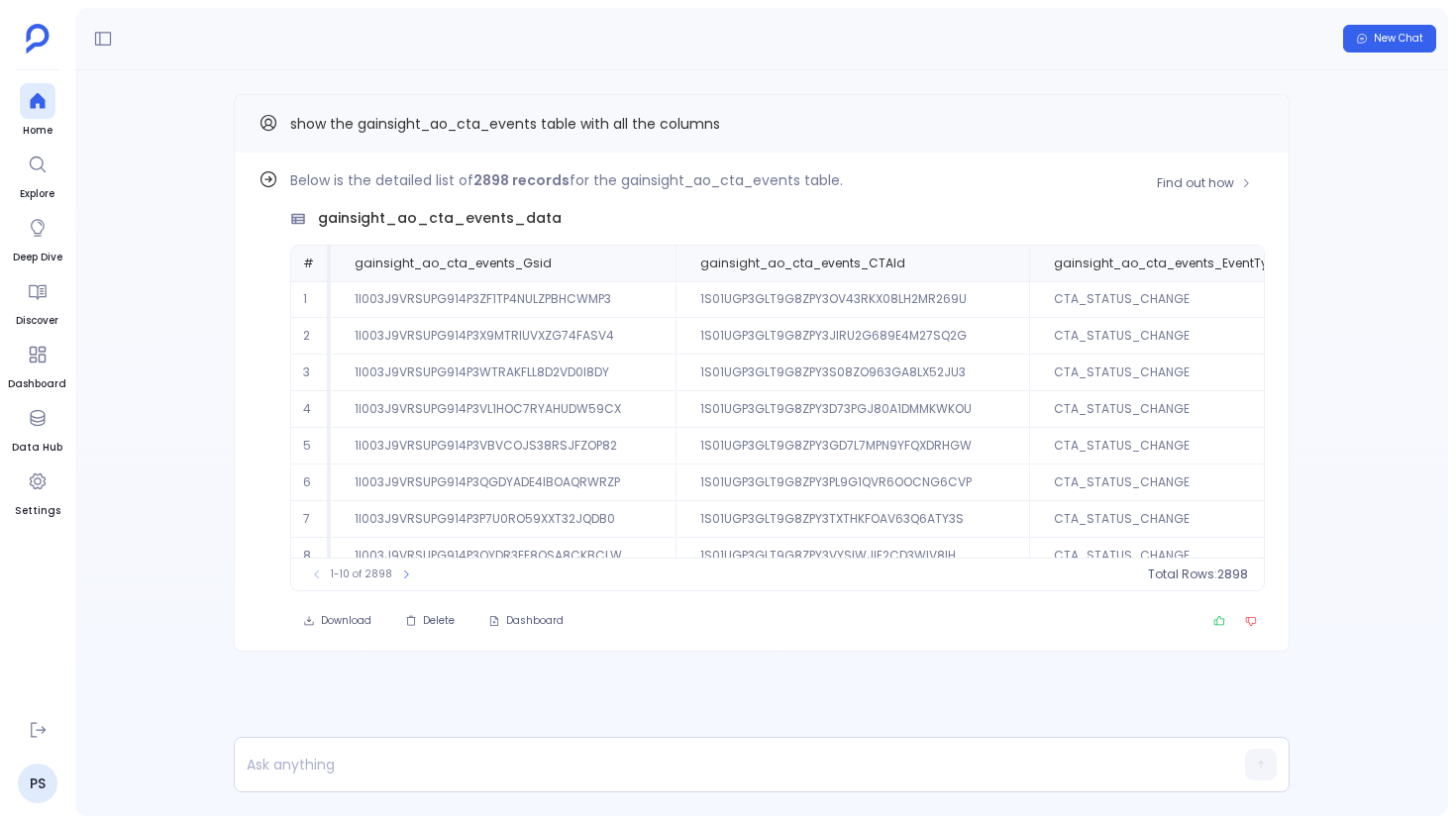 click on "1I003J9VRSUPG914P3WTRAKFLL8D2VD0I8DY" at bounding box center [503, 299] 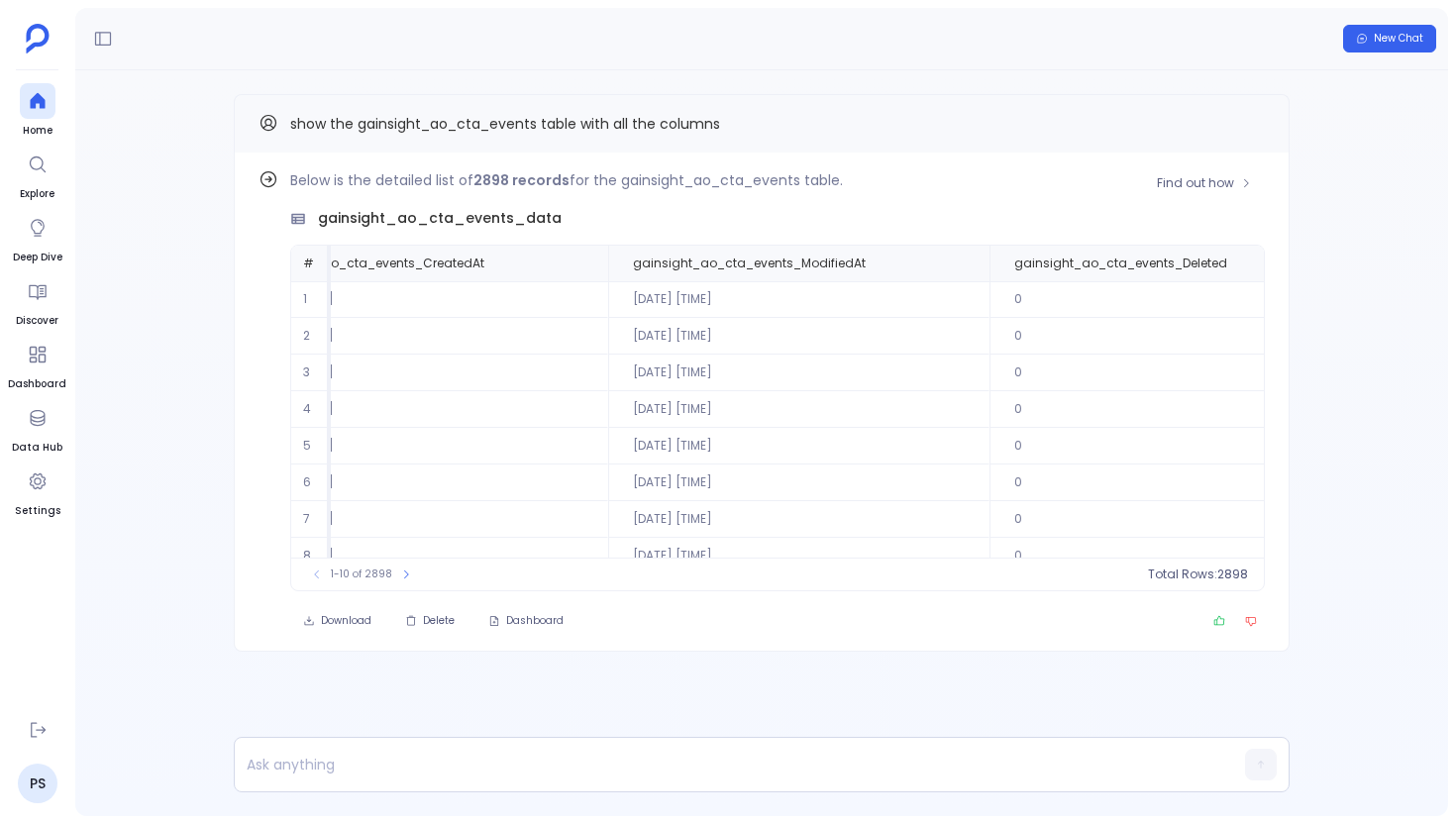 scroll, scrollTop: 0, scrollLeft: 2002, axis: horizontal 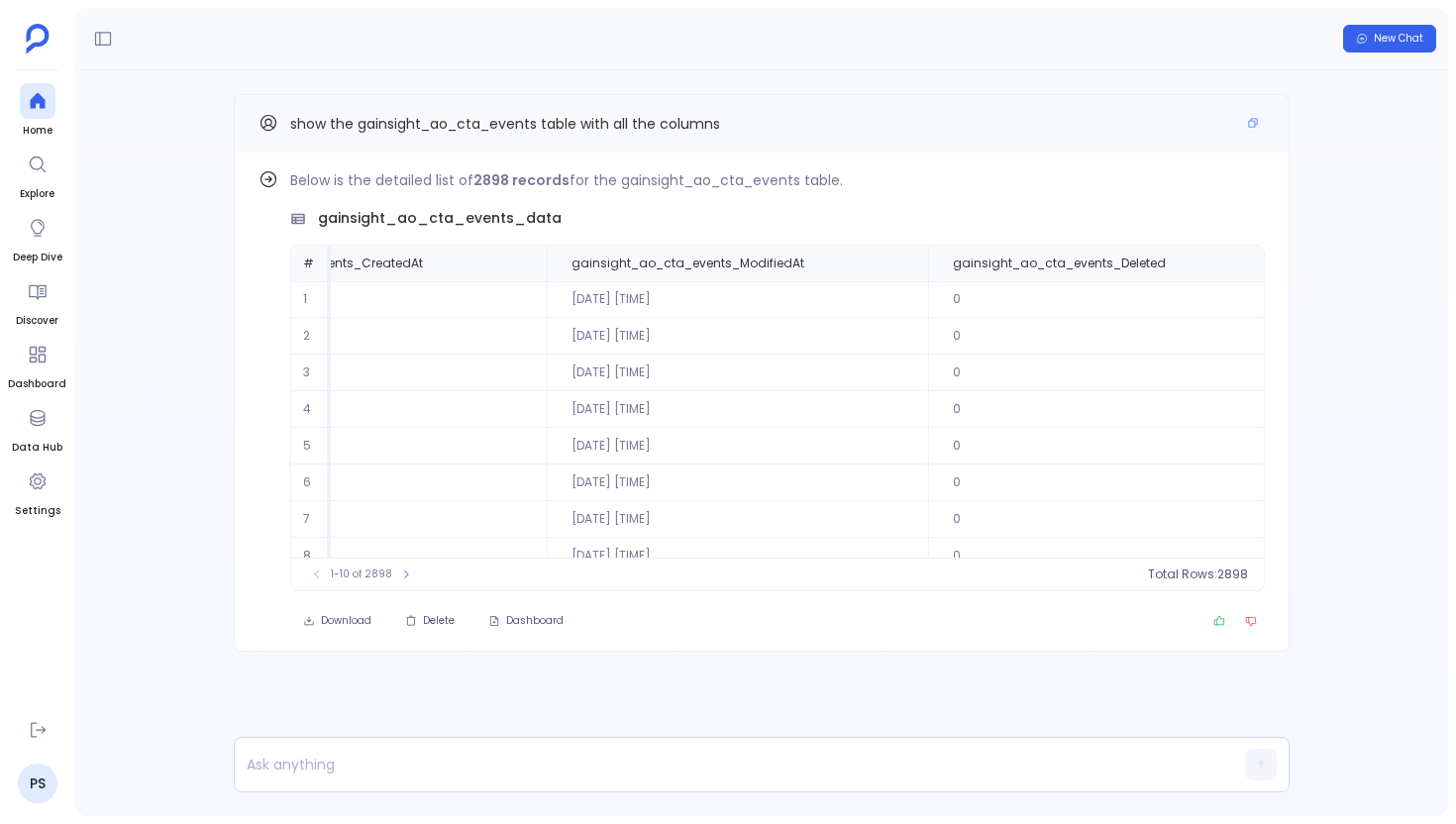 click on "show the gainsight_ao_cta_events table with all the columns" at bounding box center (505, 124) 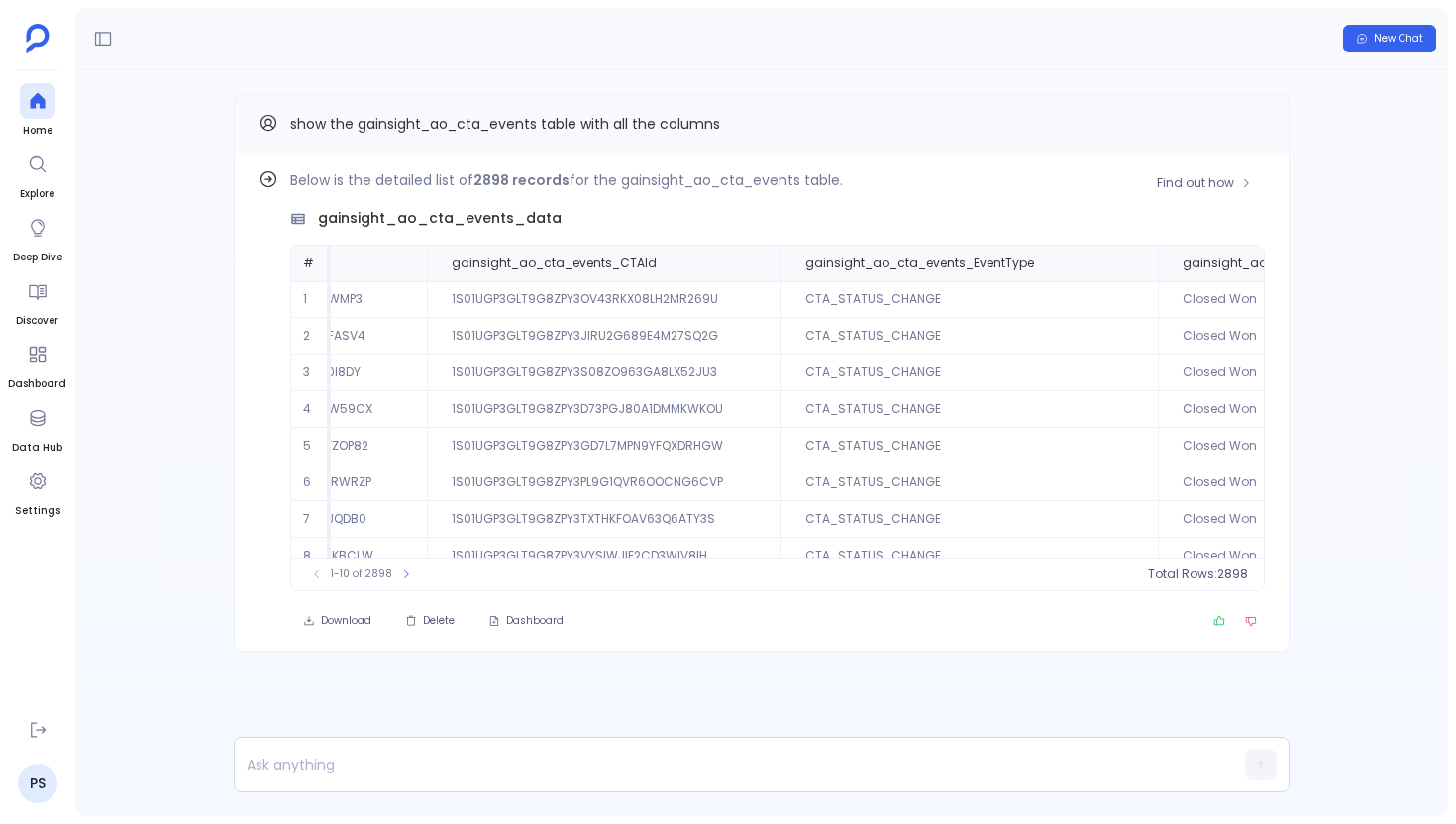 scroll, scrollTop: 0, scrollLeft: 260, axis: horizontal 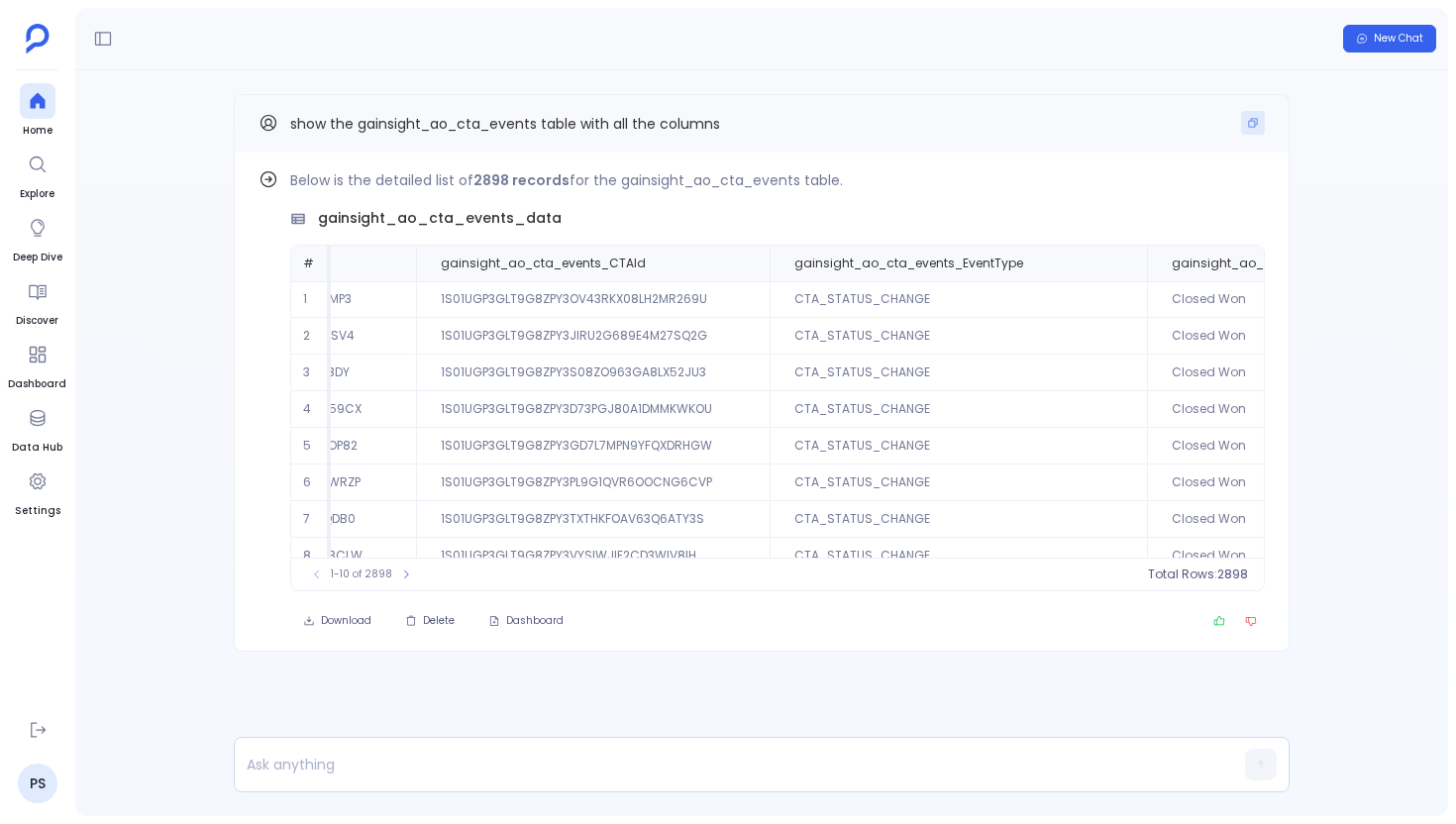 click at bounding box center (1253, 123) 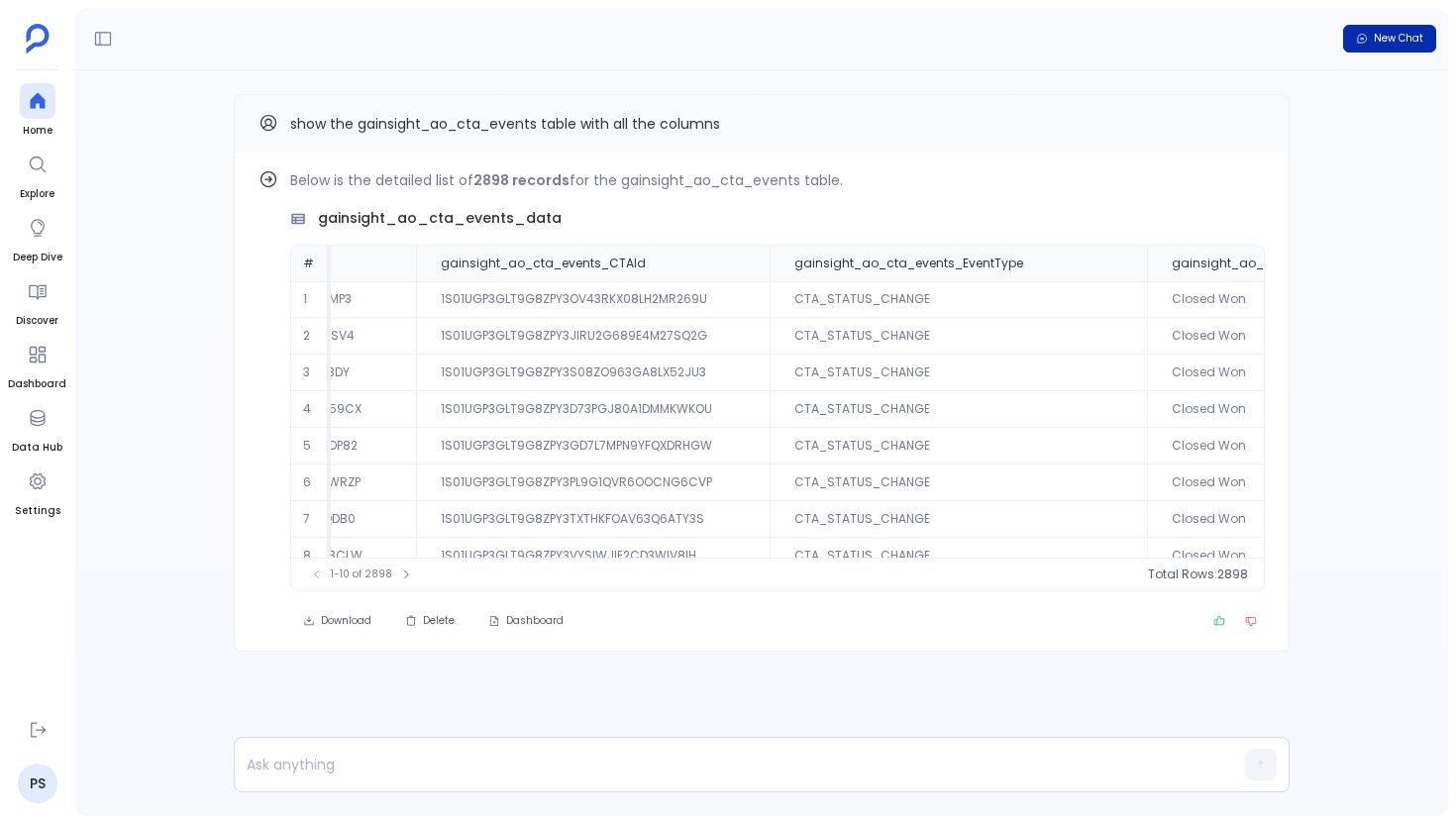 click at bounding box center [1362, 39] 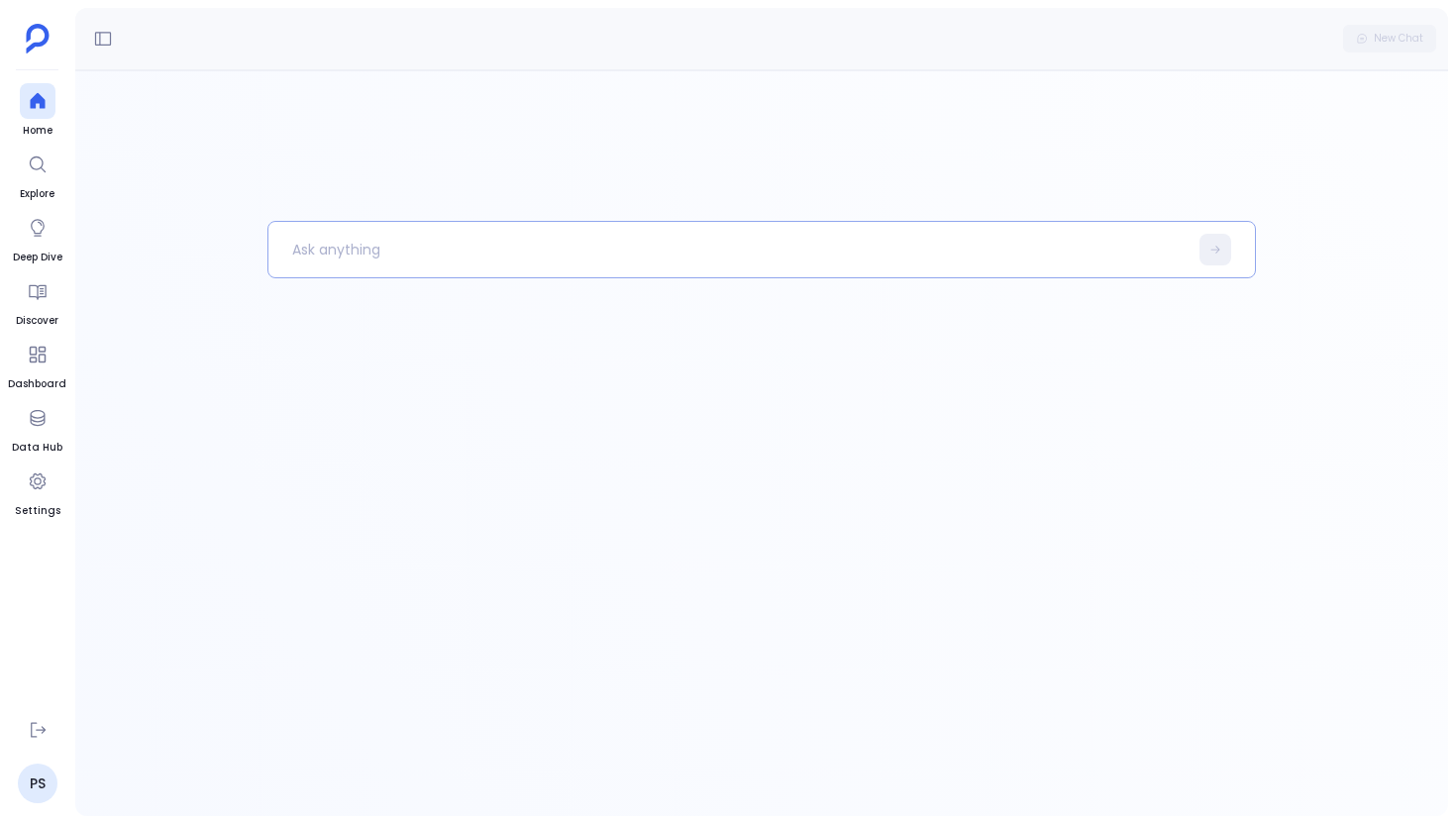 click at bounding box center (728, 250) 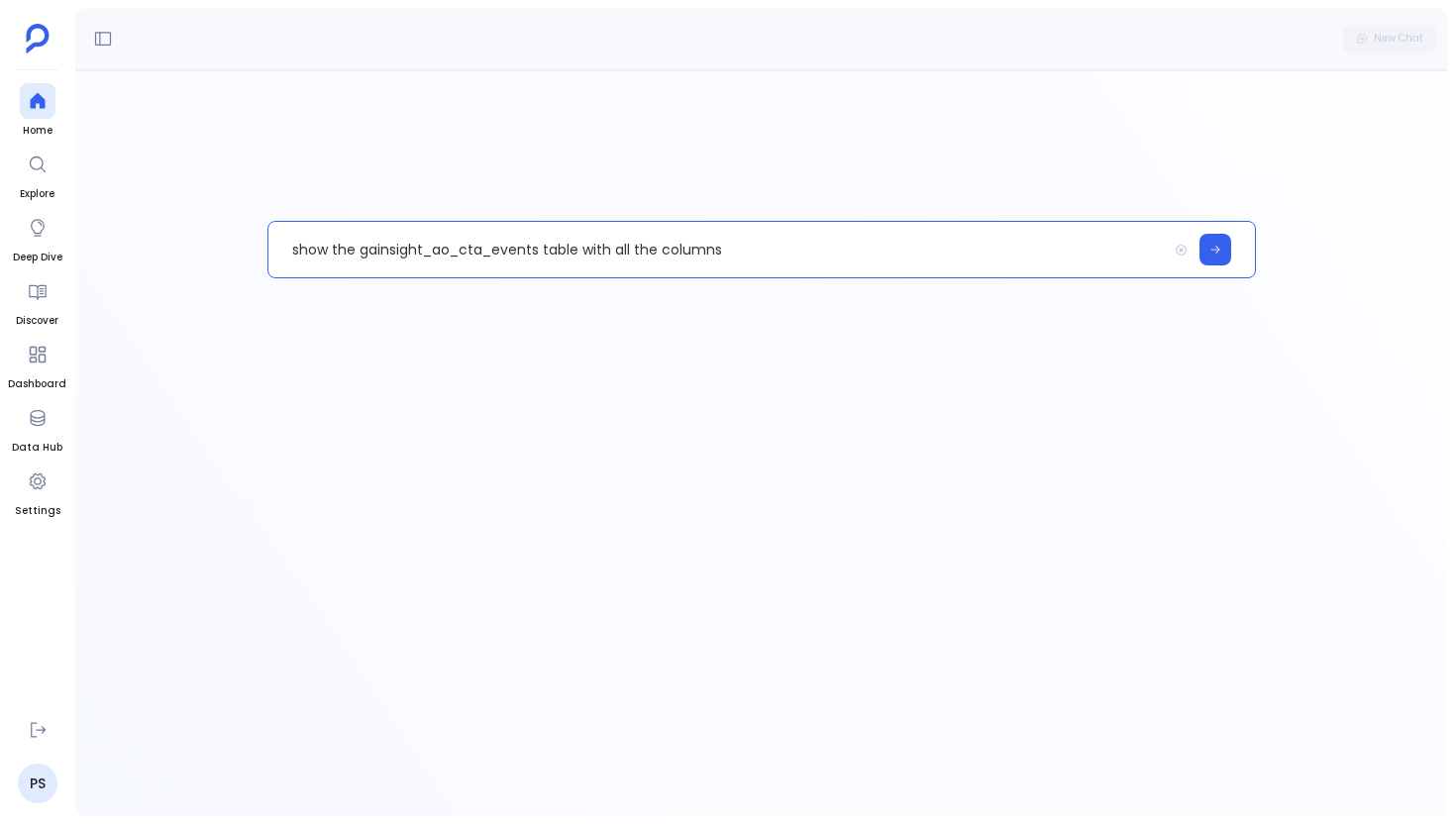 click on "show the gainsight_ao_cta_events table with all the columns" at bounding box center (717, 250) 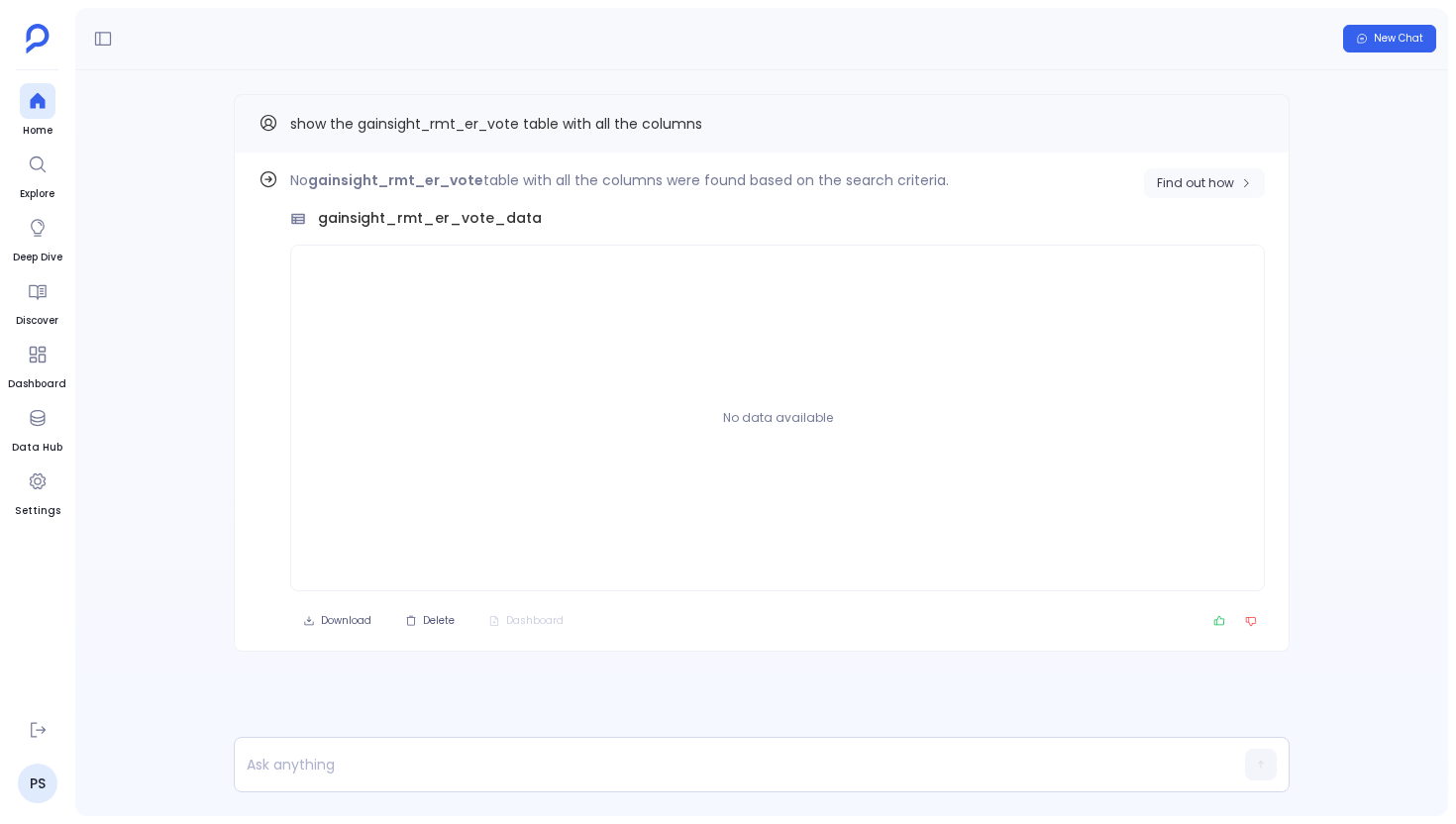 click on "Find out how" at bounding box center [1196, 183] 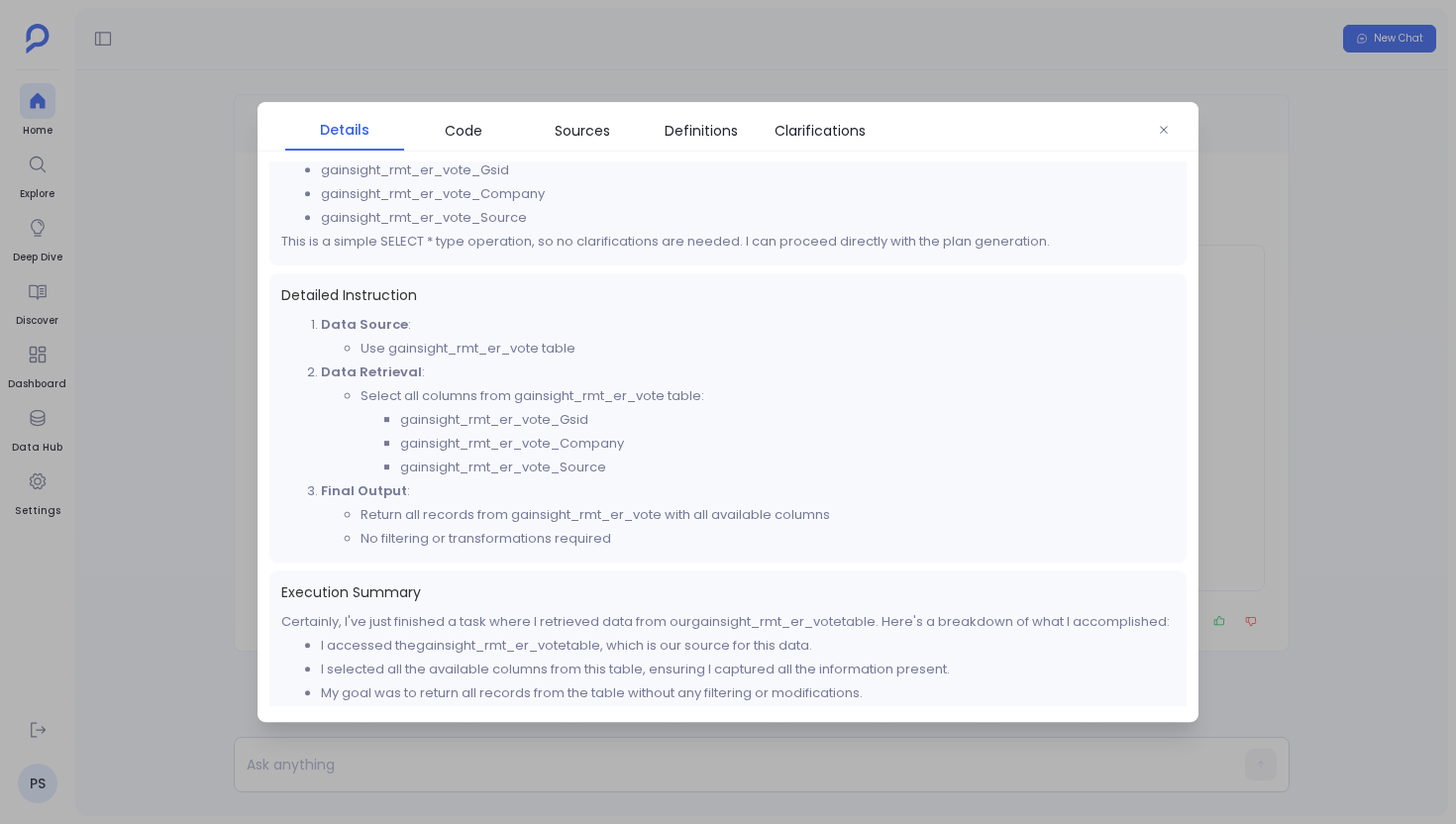 scroll, scrollTop: 314, scrollLeft: 0, axis: vertical 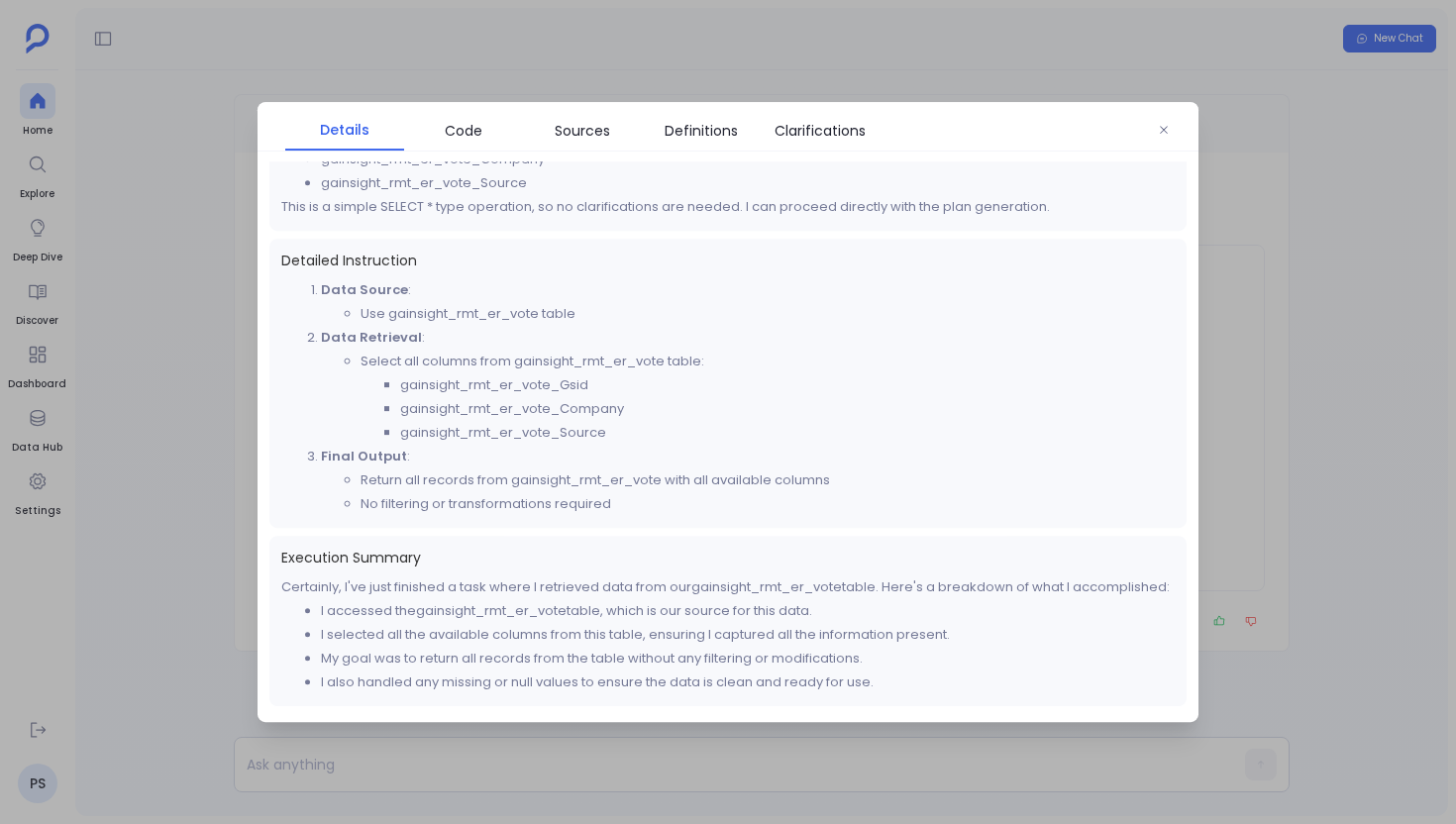 click at bounding box center [728, 412] 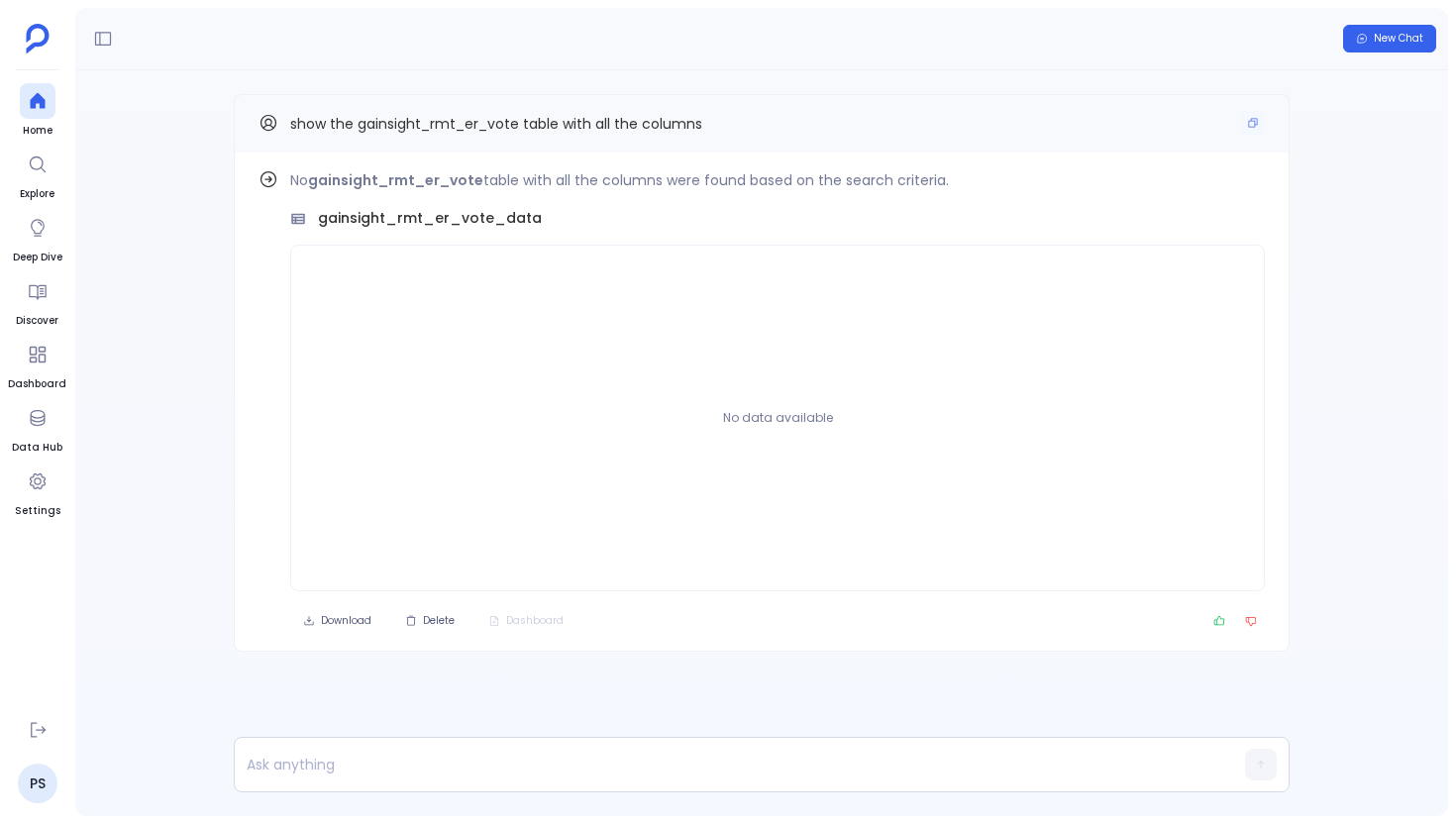 click on "show the gainsight_rmt_er_vote table with all the columns" at bounding box center [496, 124] 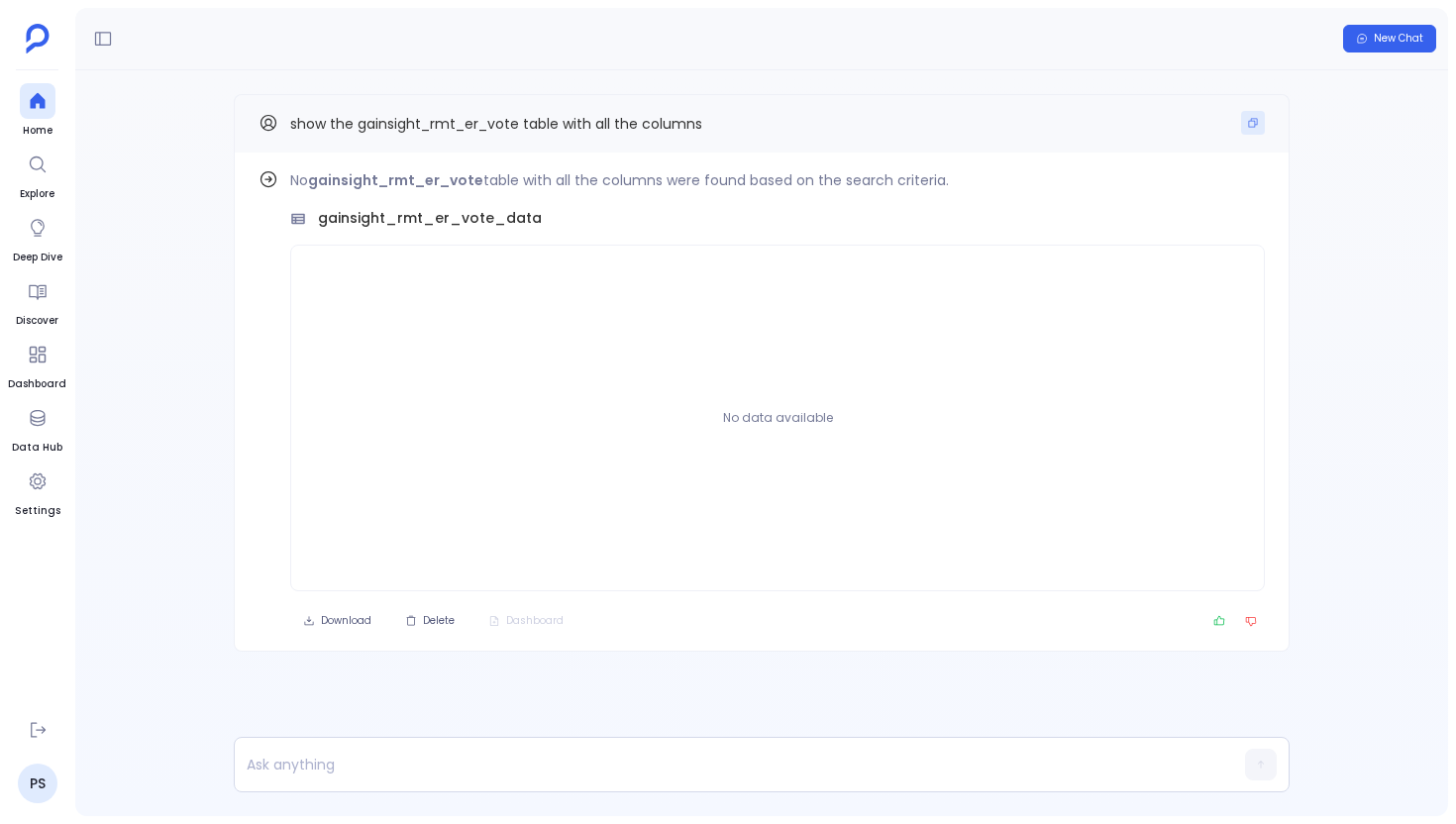 click at bounding box center [1253, 123] 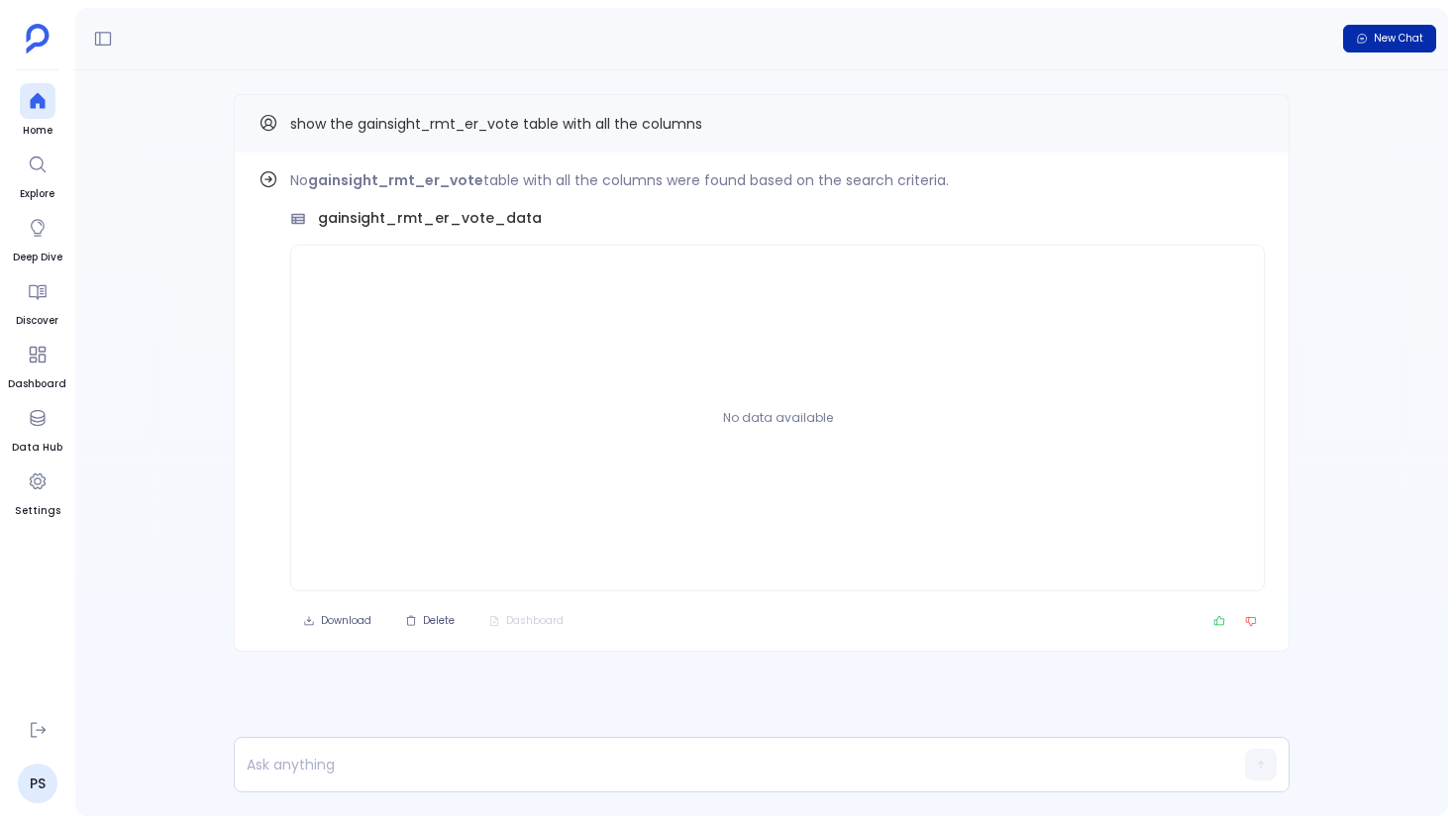 click on "New Chat" at bounding box center [1390, 39] 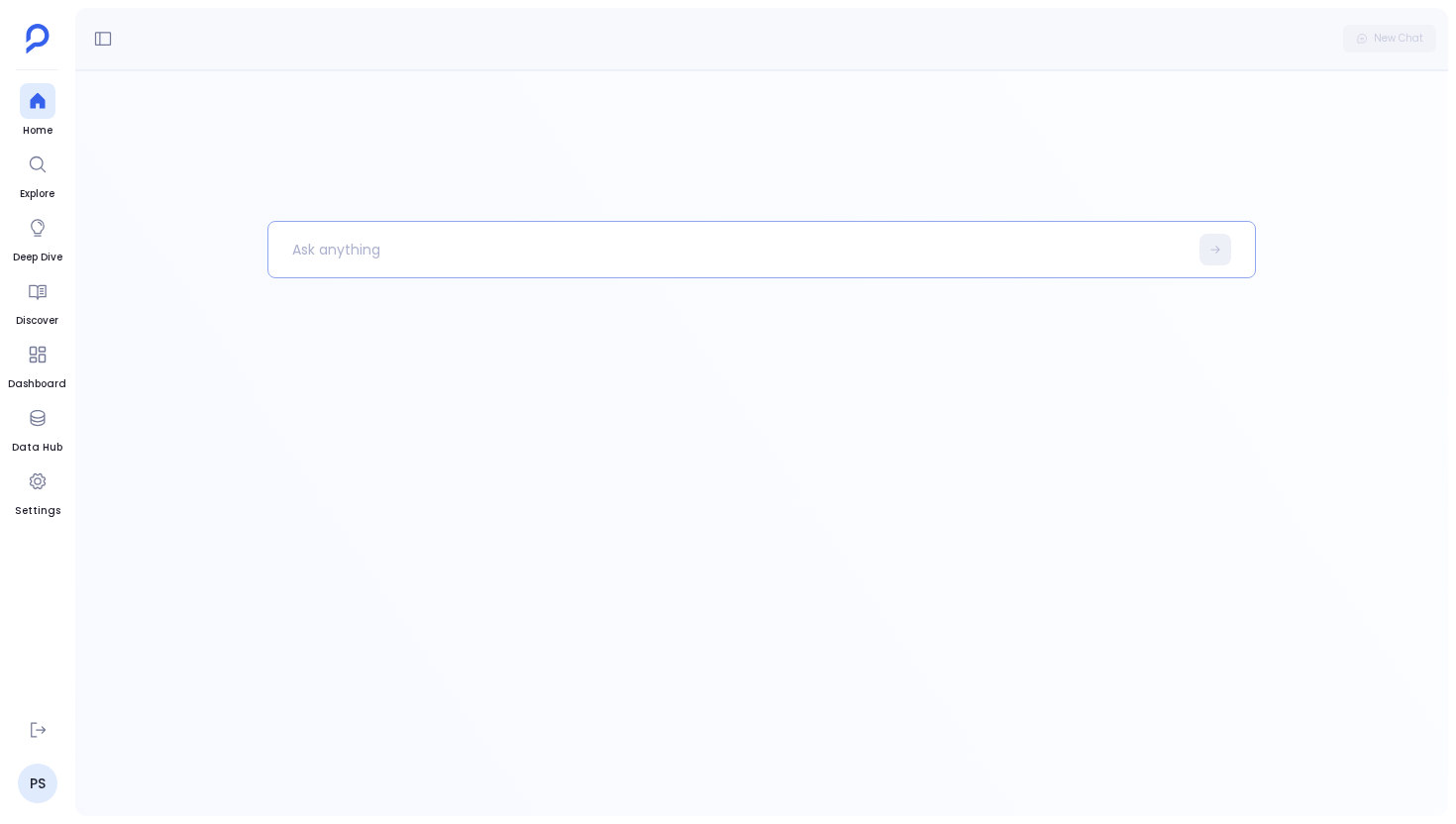 click at bounding box center (728, 250) 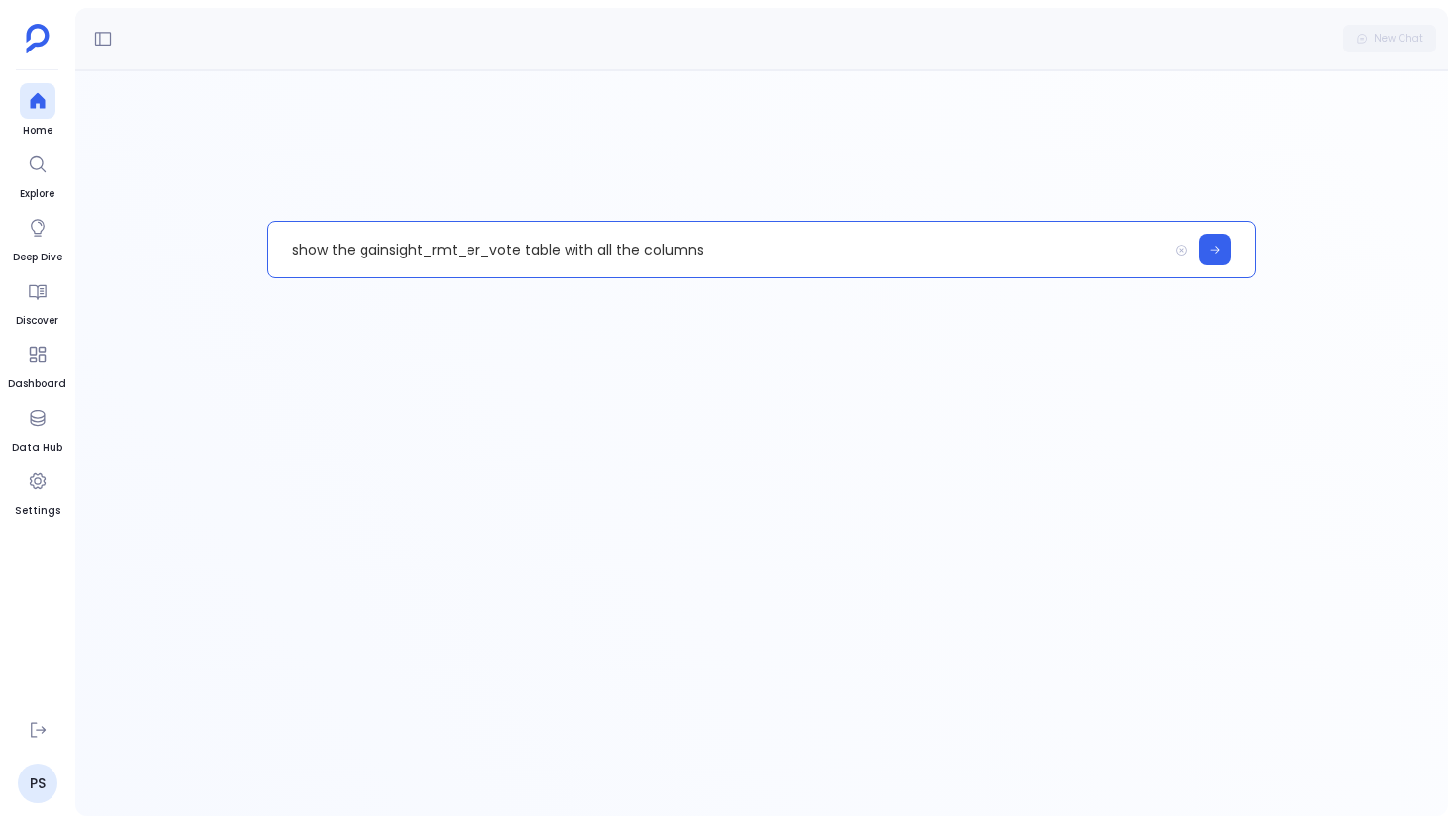 click on "show the gainsight_rmt_er_vote table with all the columns" at bounding box center (717, 250) 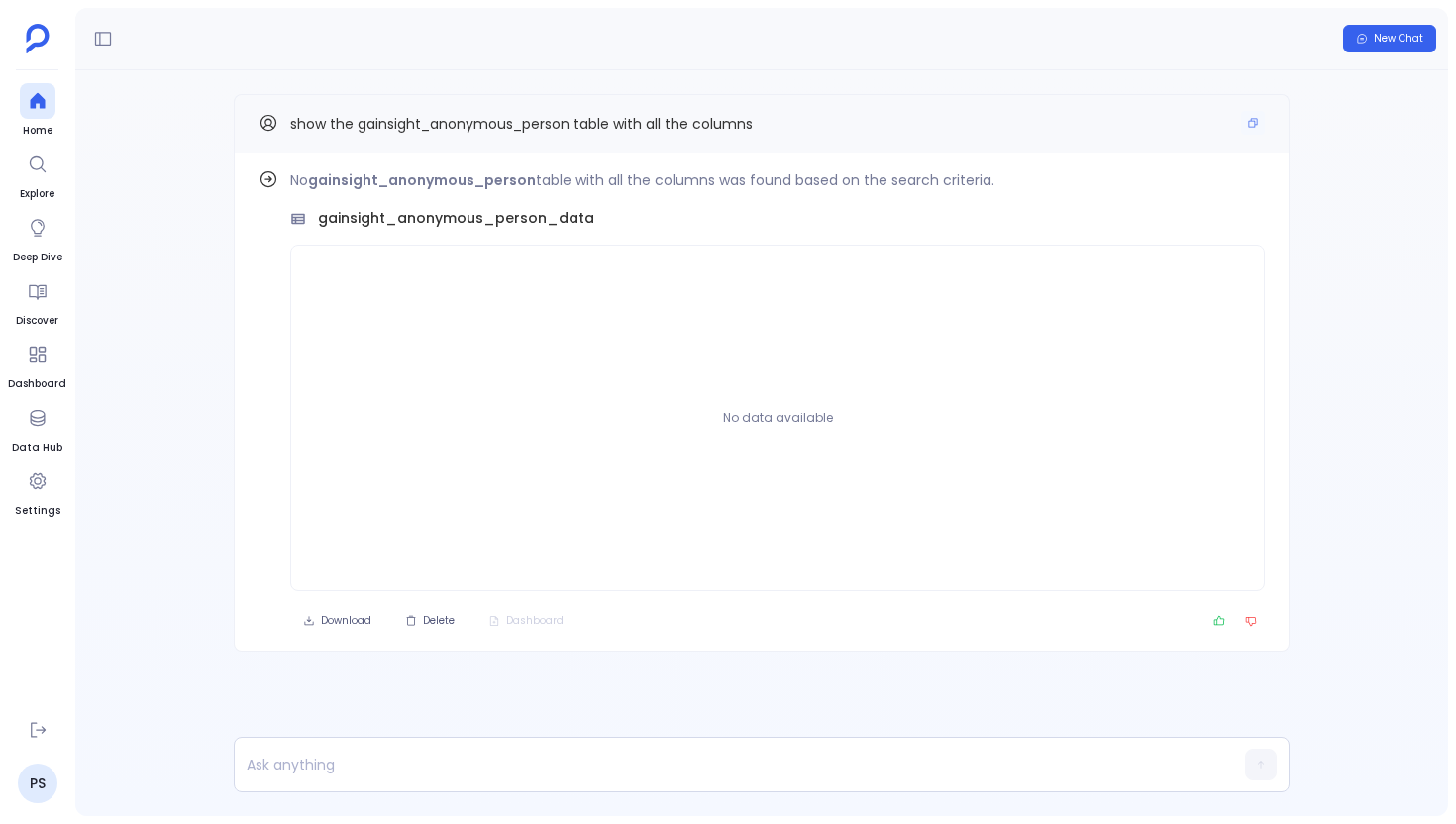 click on "show the gainsight_anonymous_person table with all the columns" at bounding box center (521, 124) 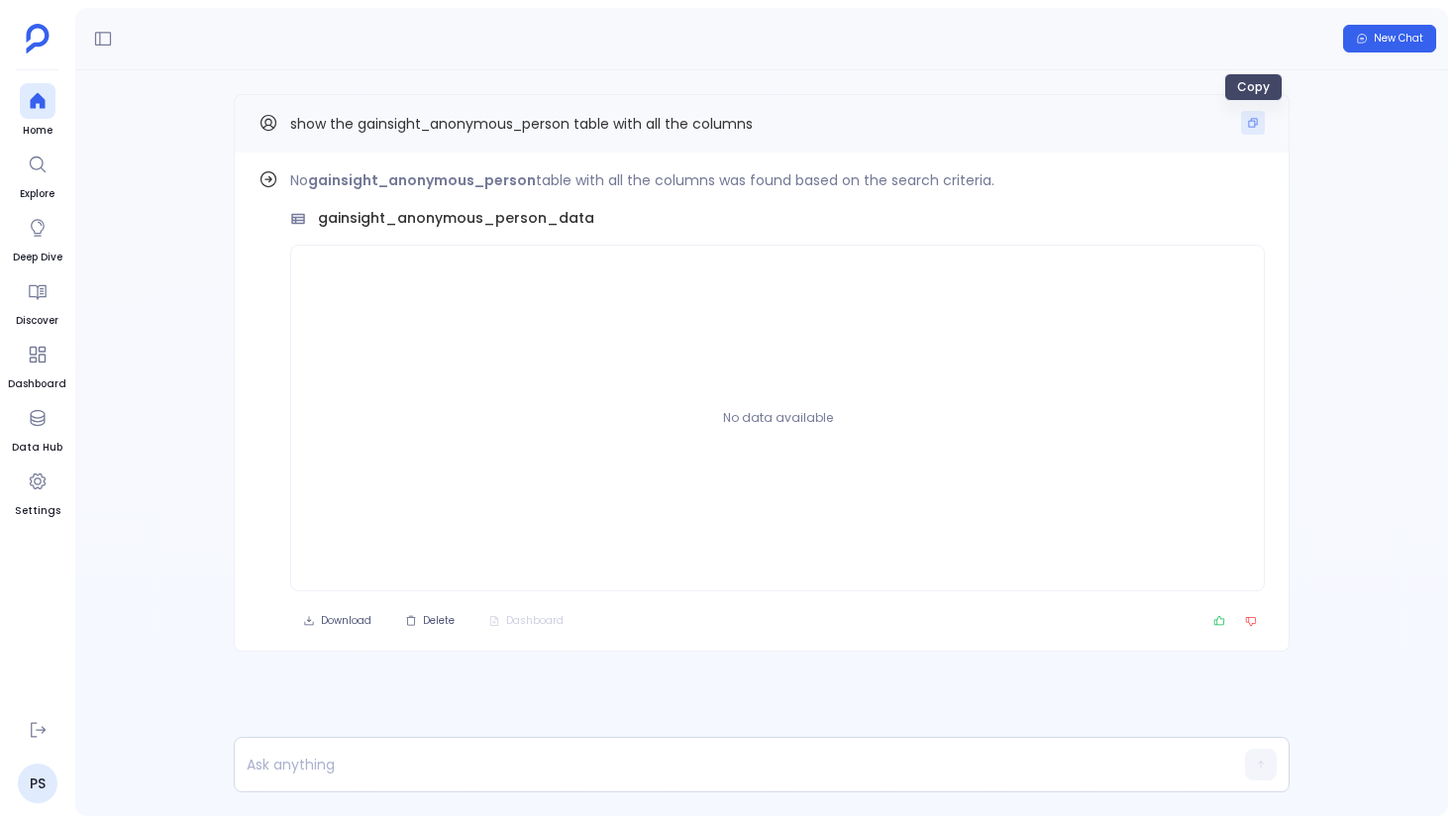 click at bounding box center (1253, 123) 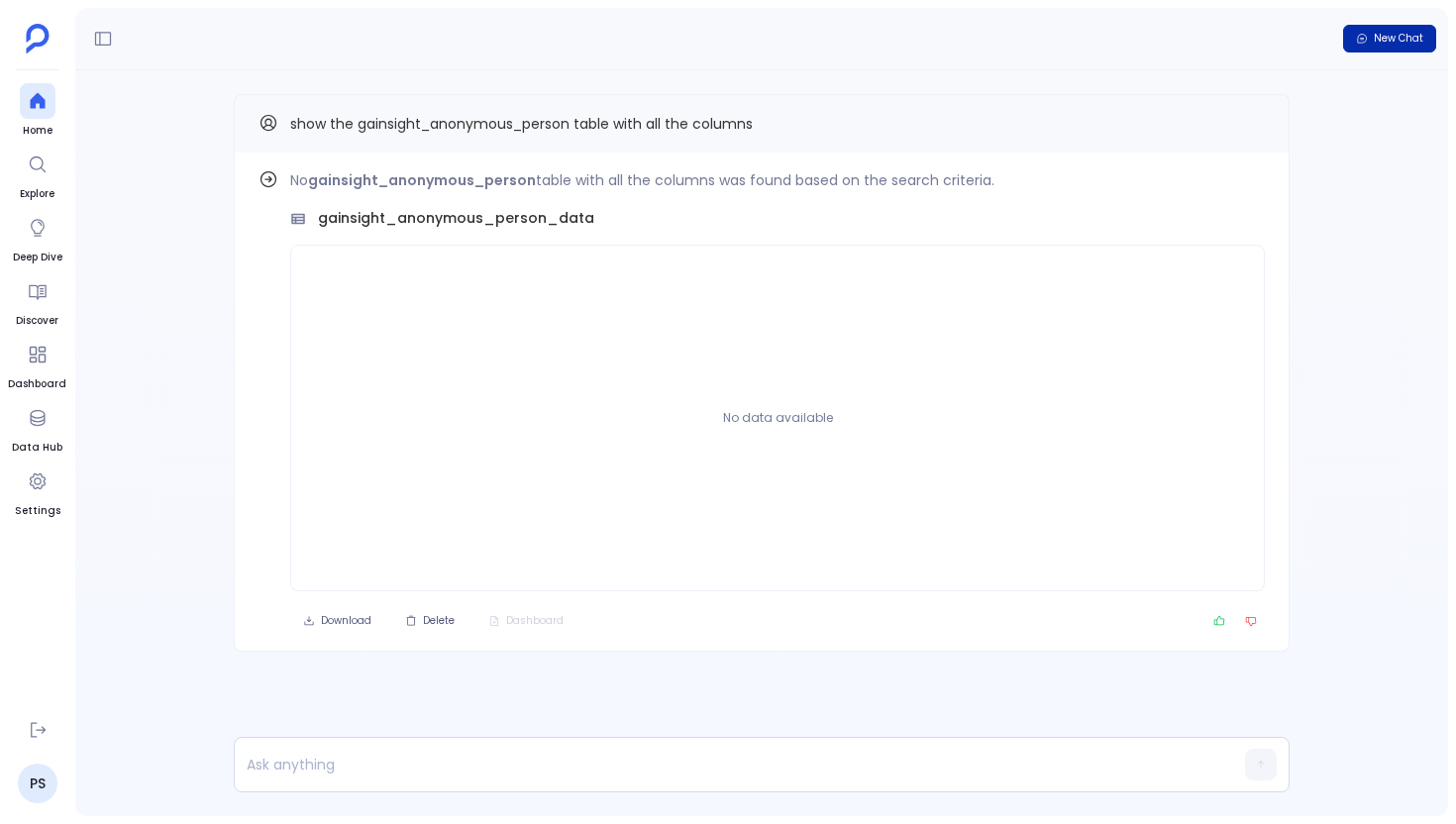 click on "New Chat" at bounding box center (1390, 39) 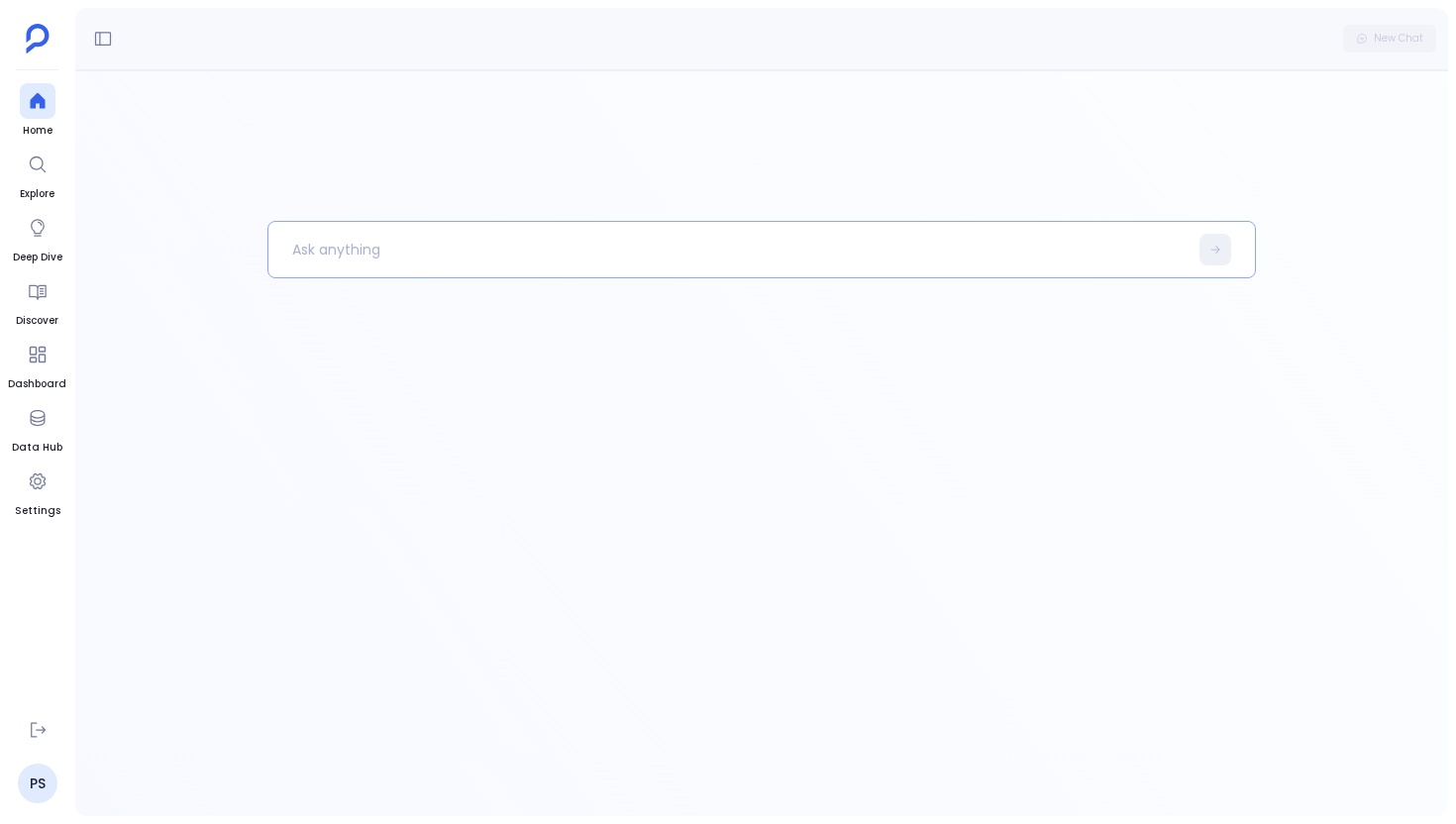 click at bounding box center [728, 250] 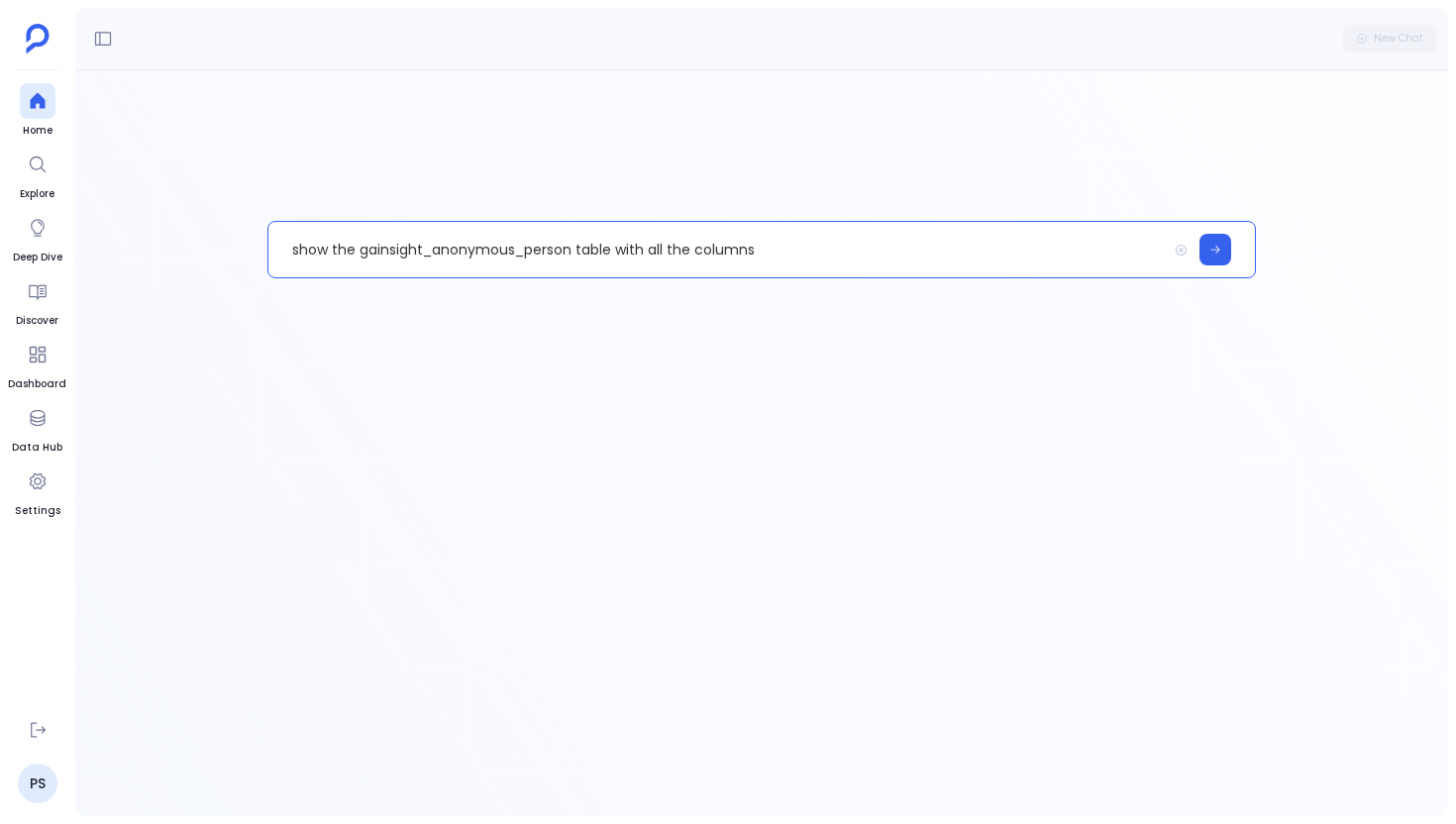click on "show the gainsight_anonymous_person table with all the columns" at bounding box center (717, 250) 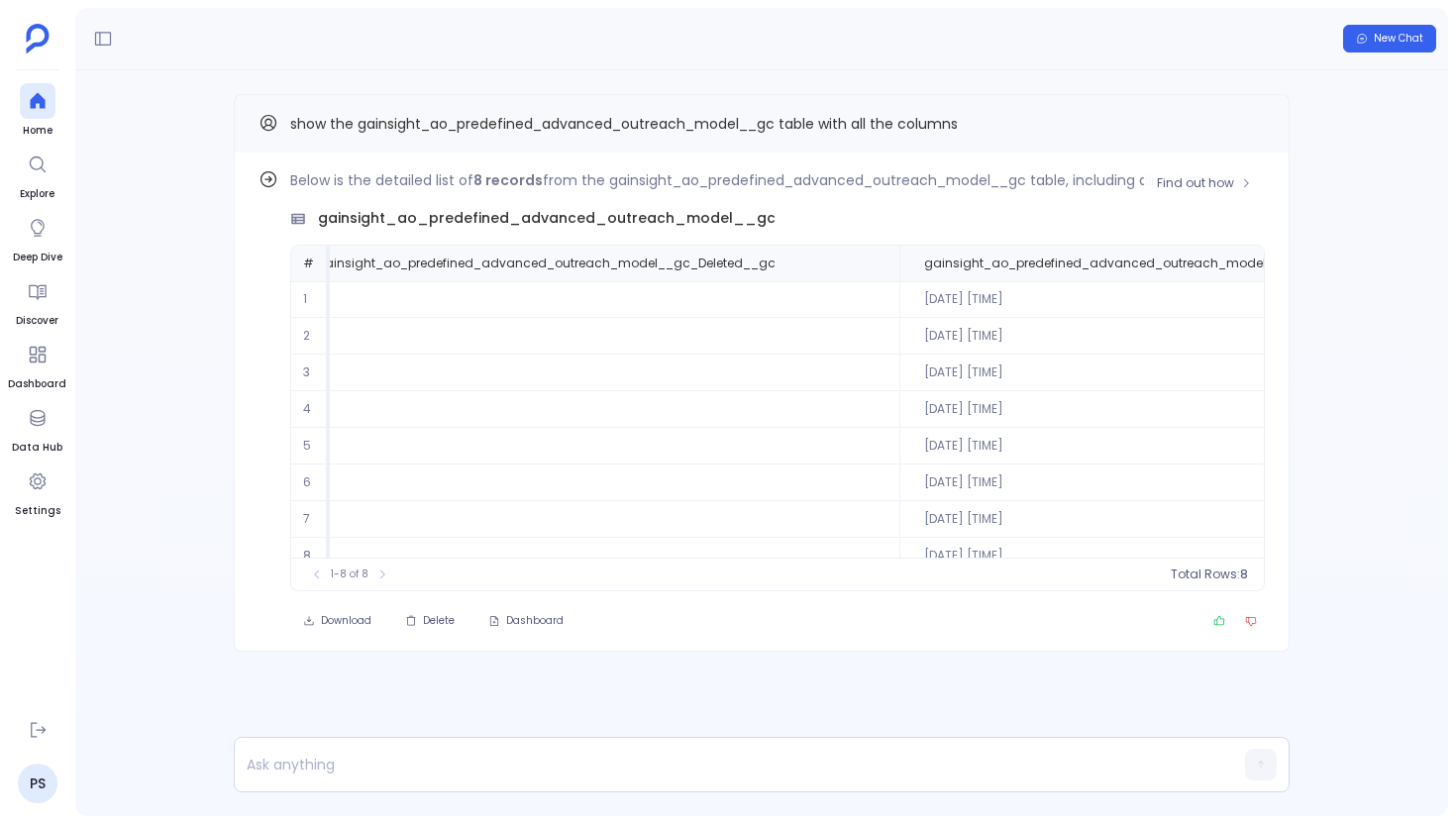 scroll, scrollTop: 0, scrollLeft: 3692, axis: horizontal 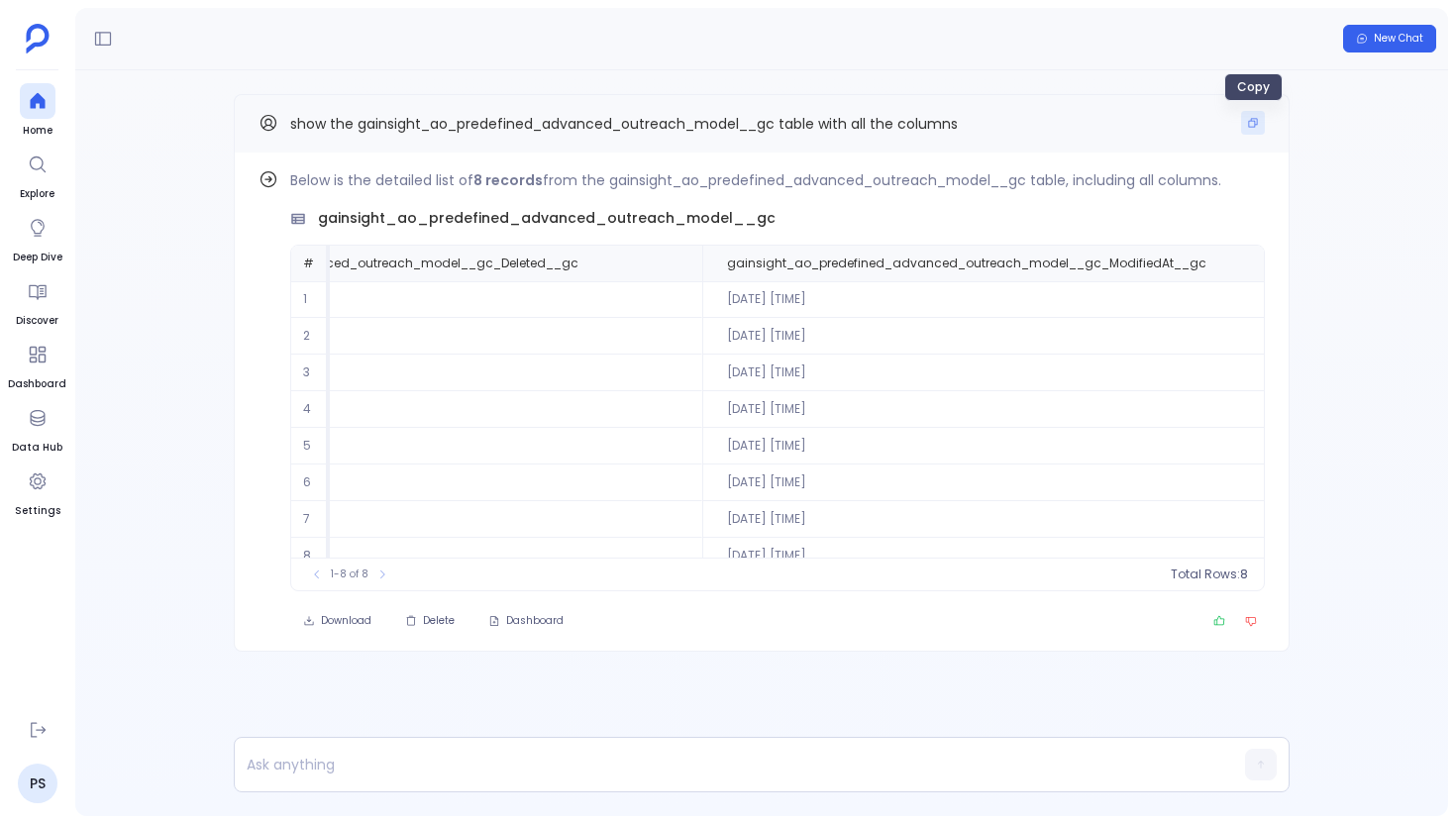 click at bounding box center [1253, 123] 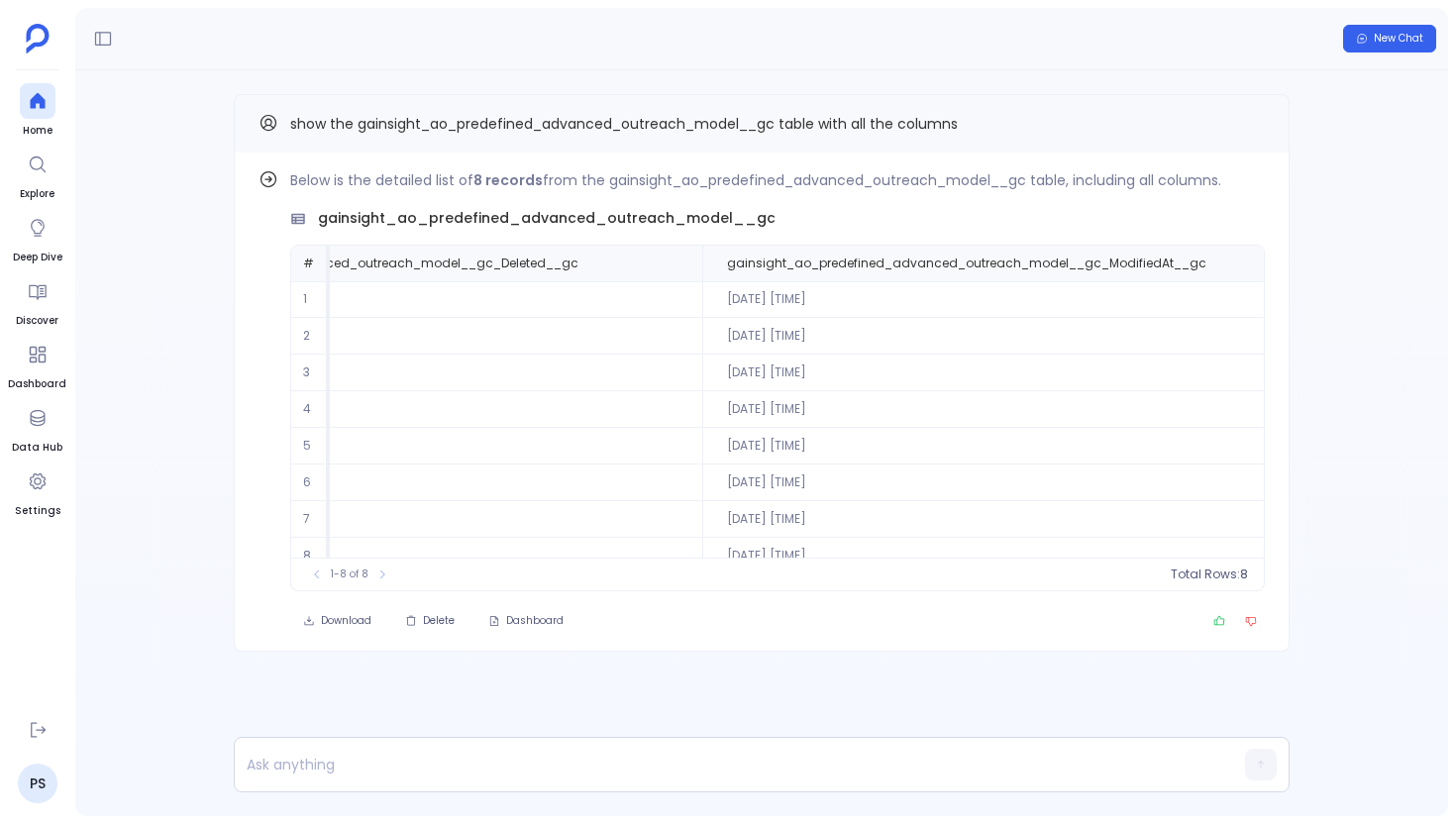 click on "New Chat" at bounding box center [762, 39] 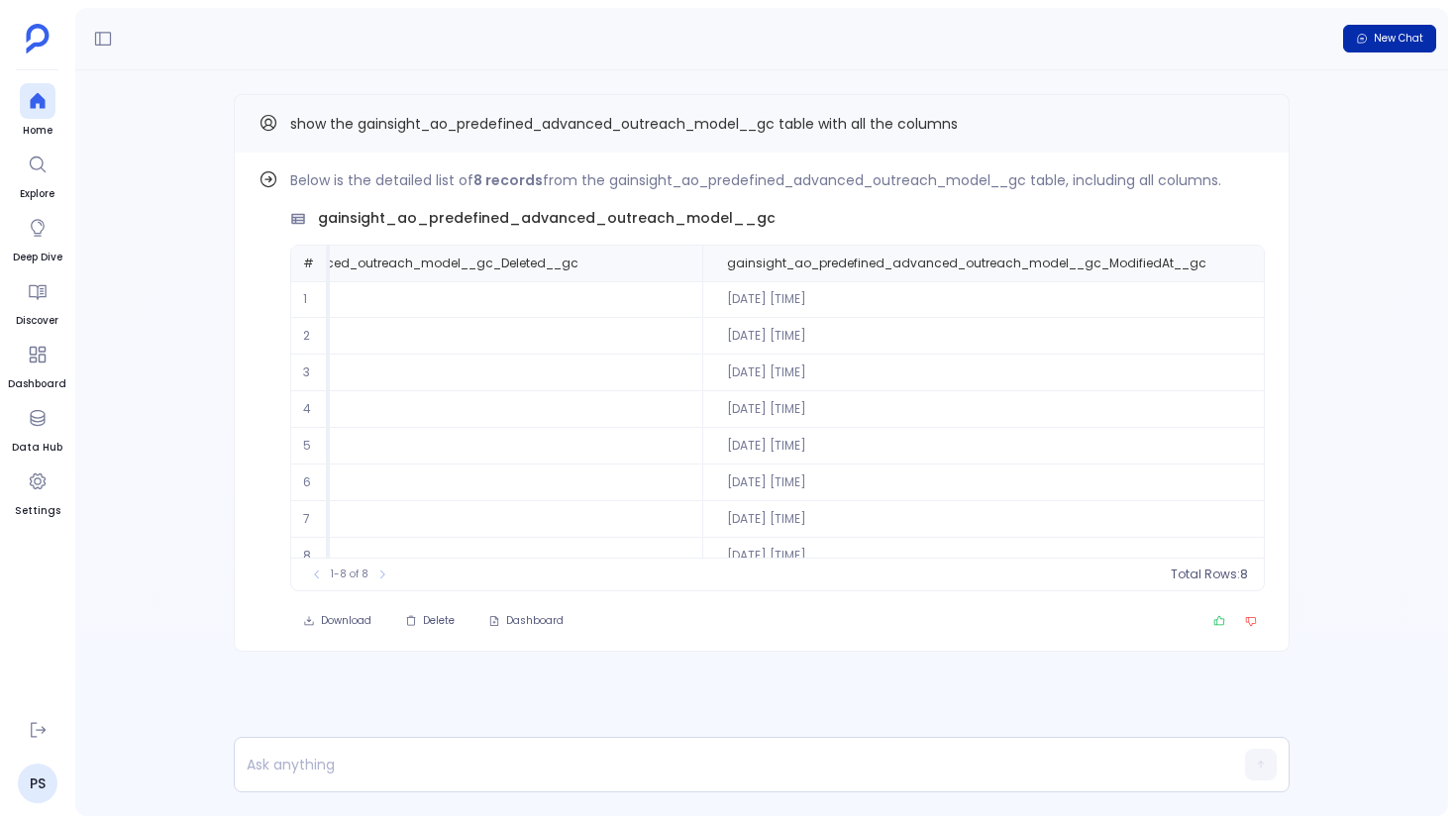 click on "New Chat" at bounding box center [1390, 39] 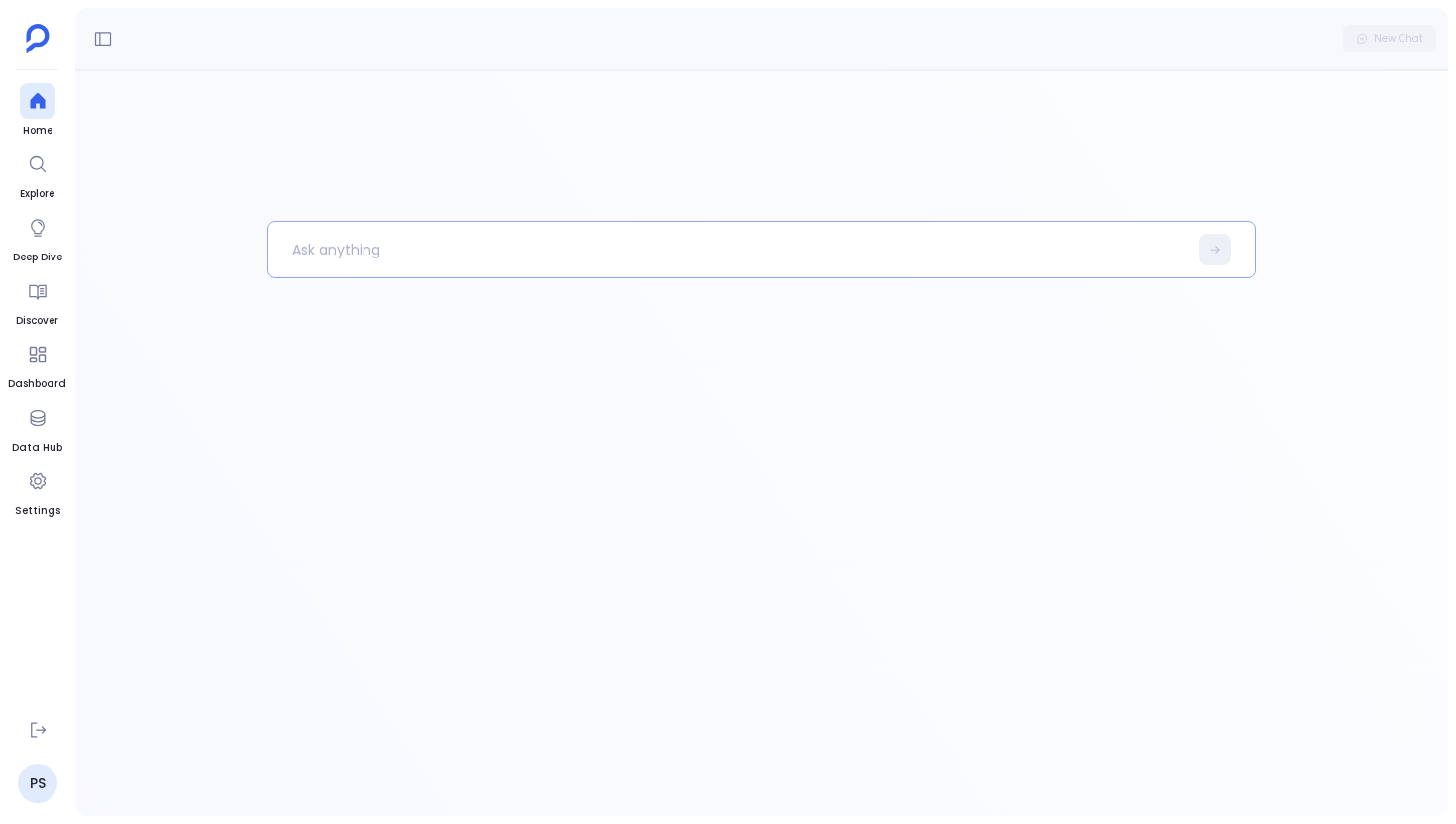 click at bounding box center (728, 250) 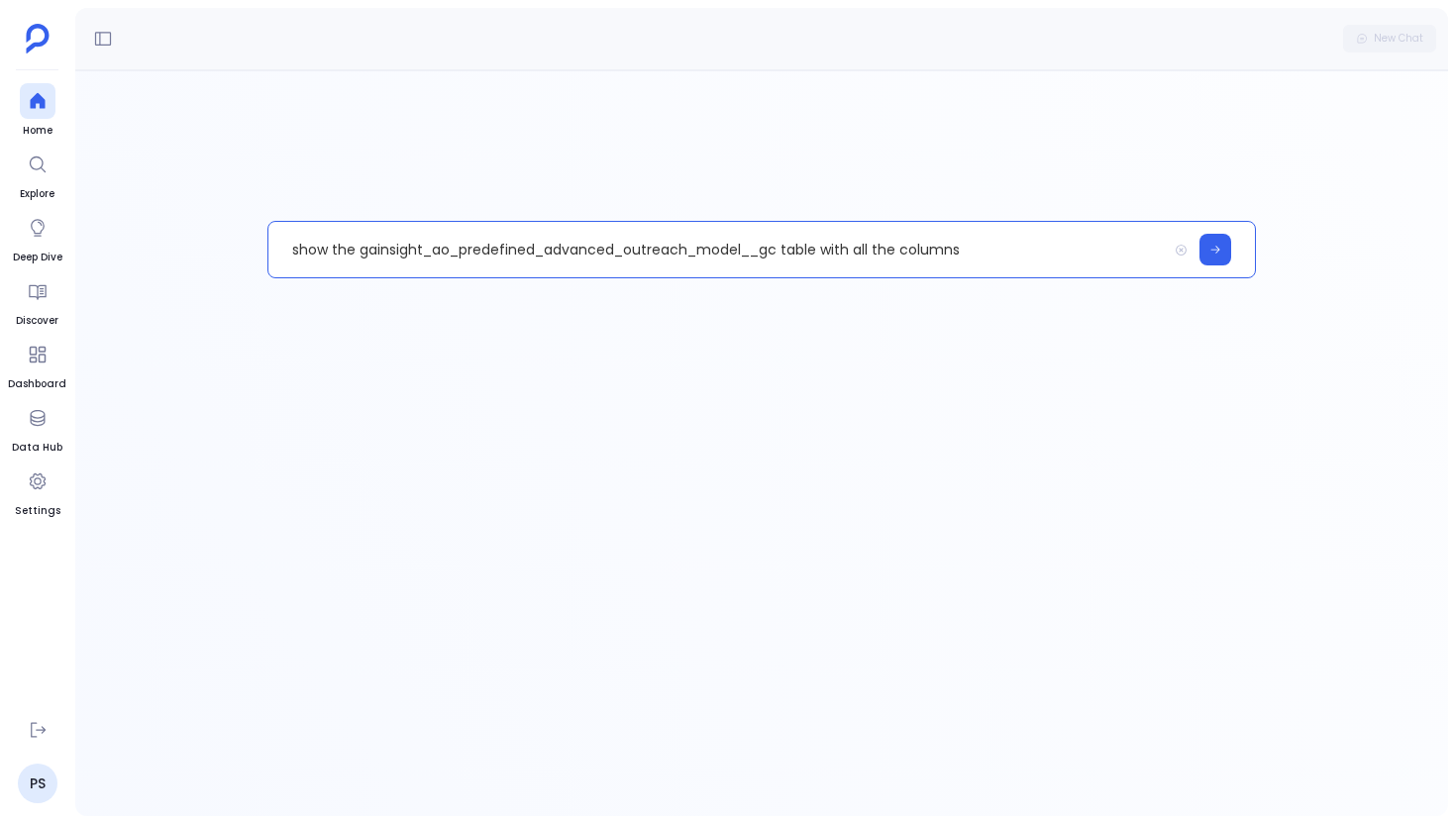 click on "show the gainsight_ao_predefined_advanced_outreach_model__gc table with all the columns" at bounding box center [717, 250] 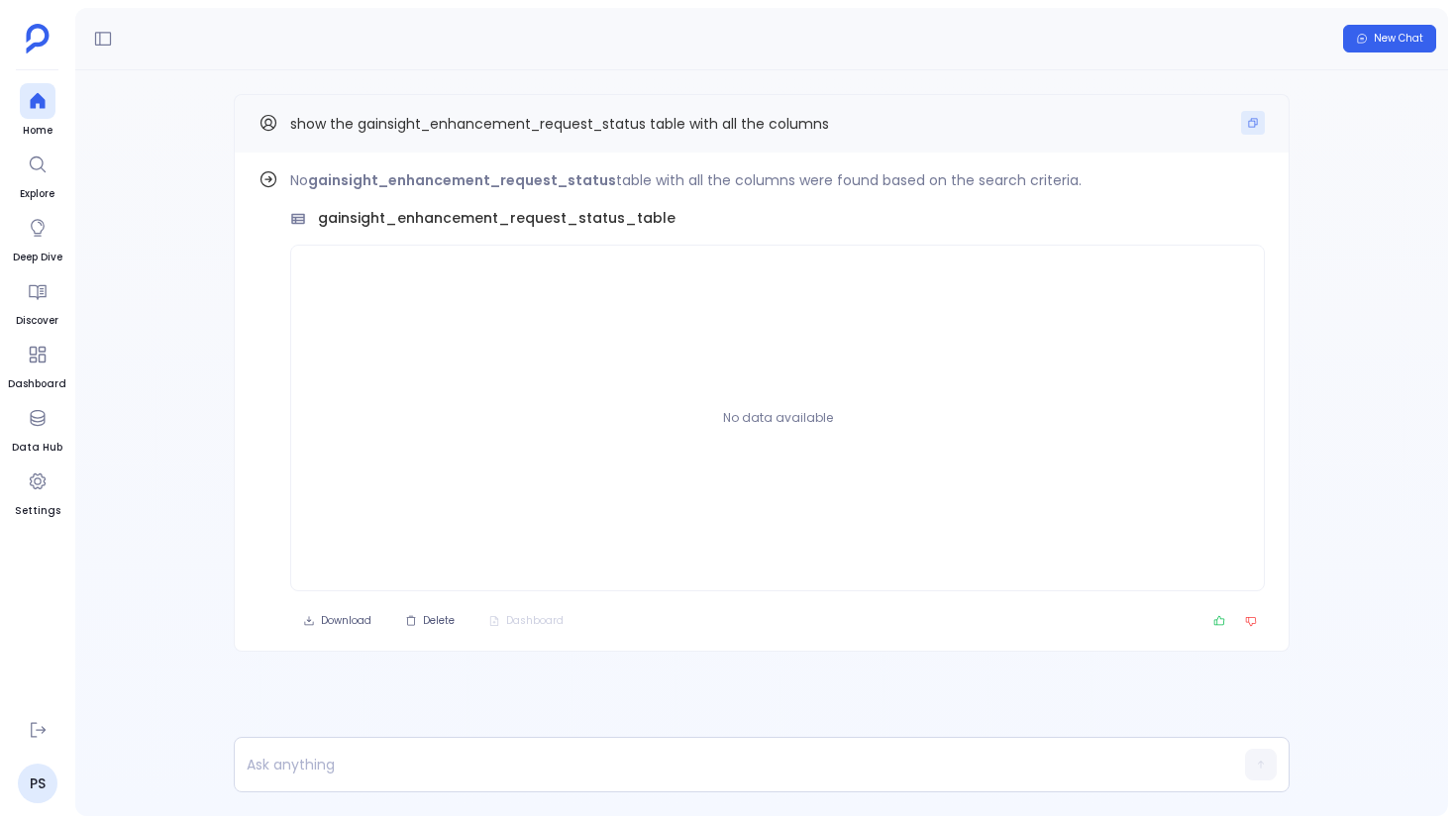 click at bounding box center (1253, 123) 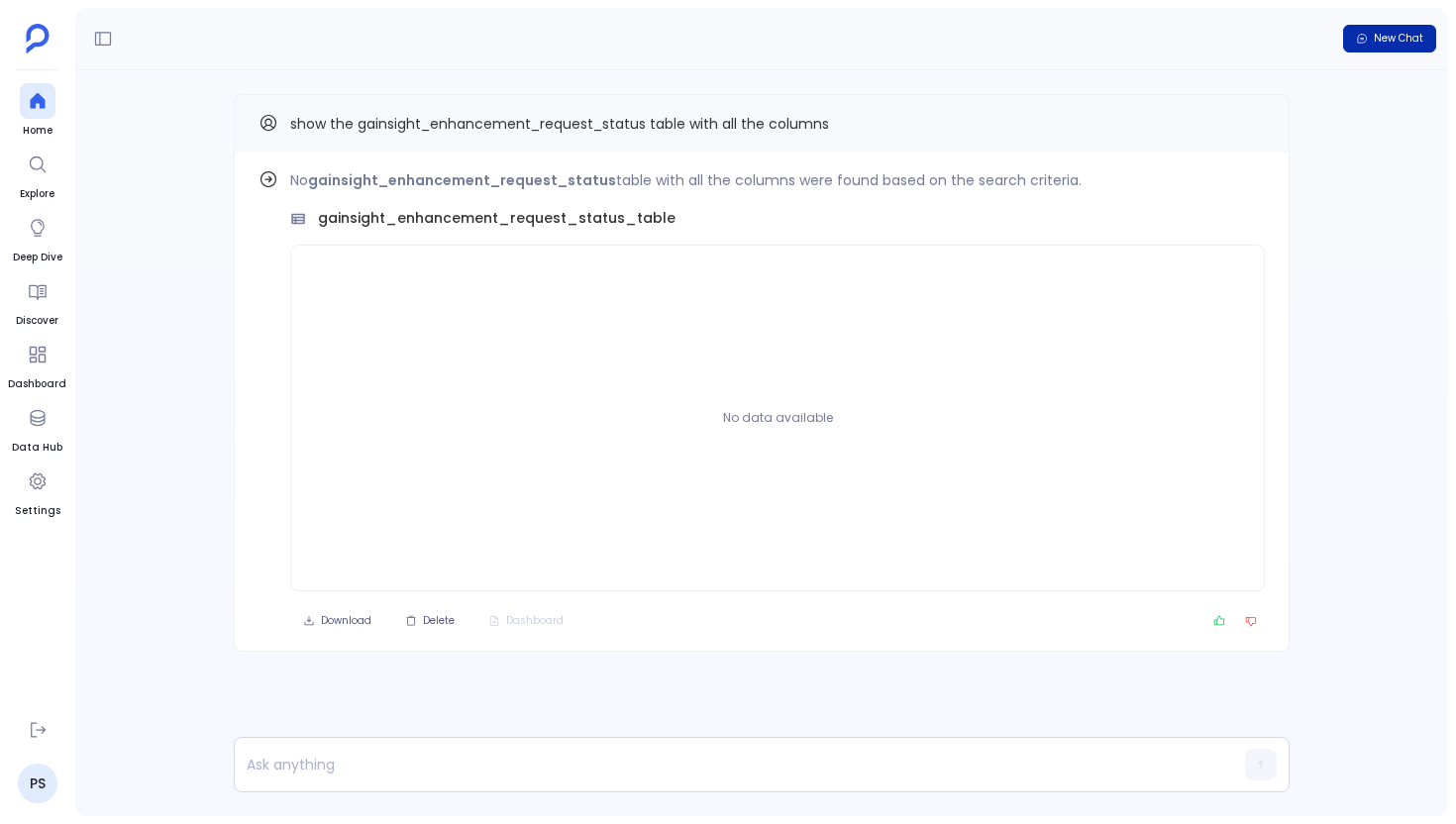 click on "New Chat" at bounding box center [1399, 39] 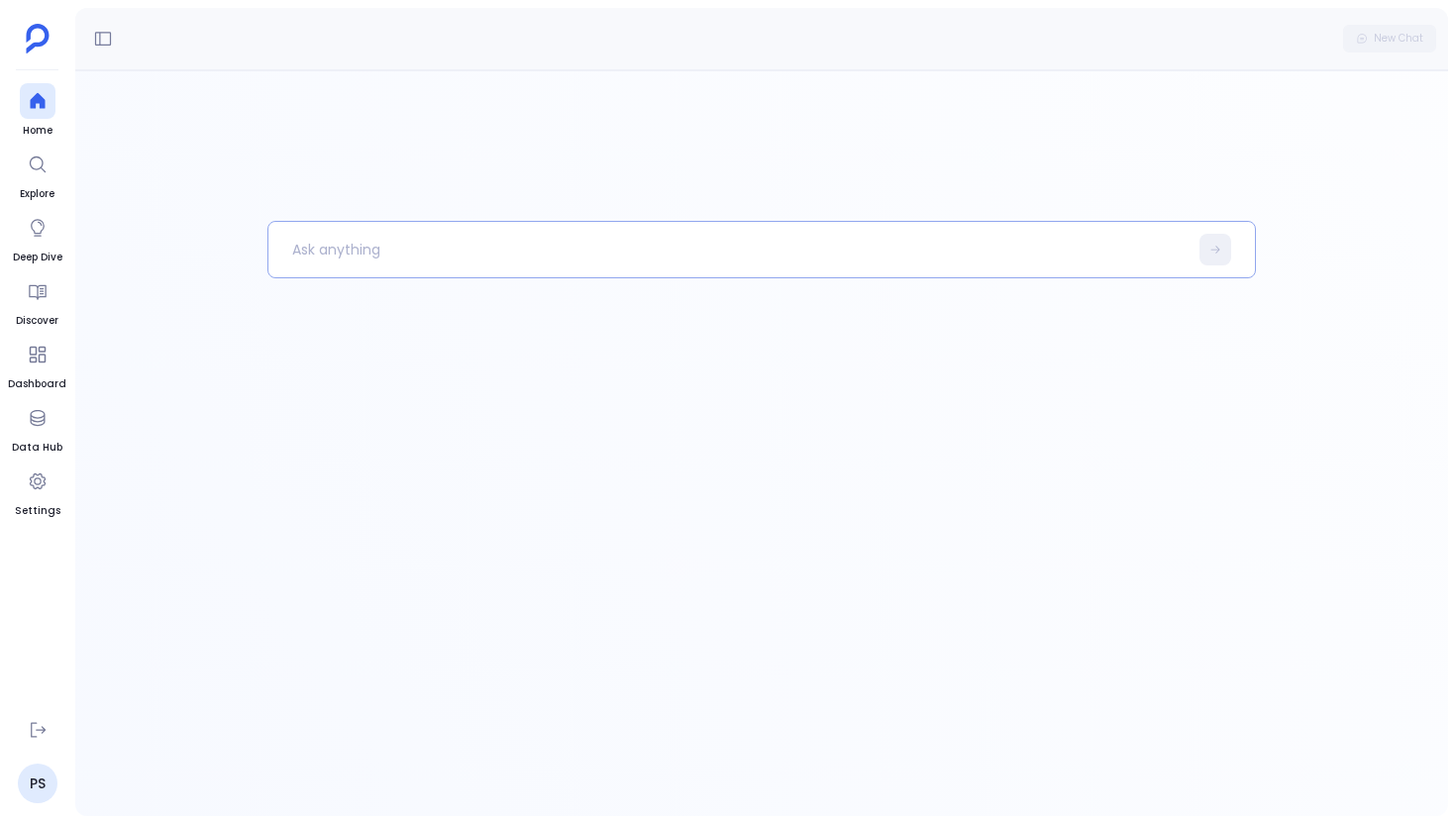 click at bounding box center (728, 250) 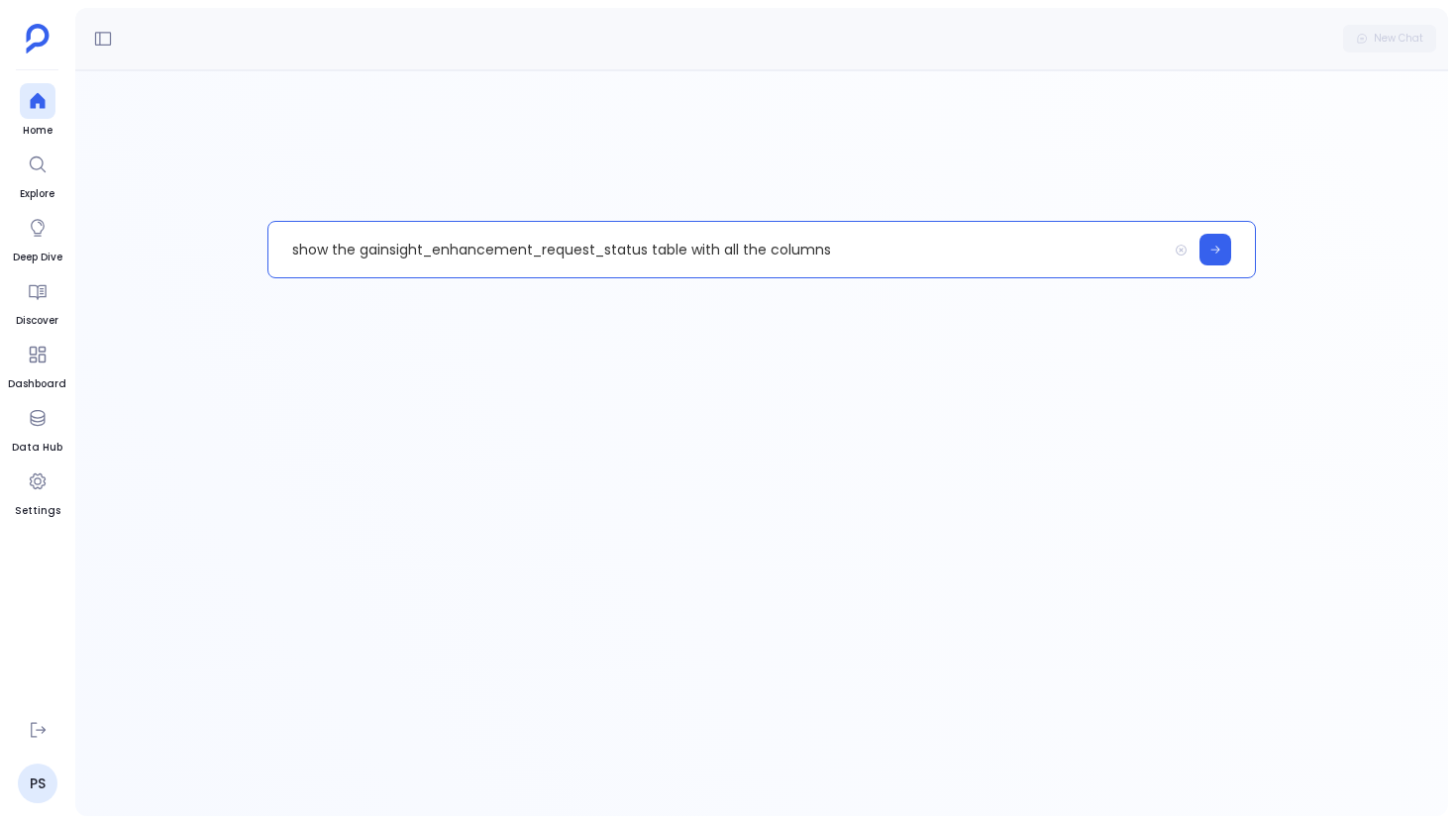 click on "show the gainsight_enhancement_request_status table with all the columns" at bounding box center [717, 250] 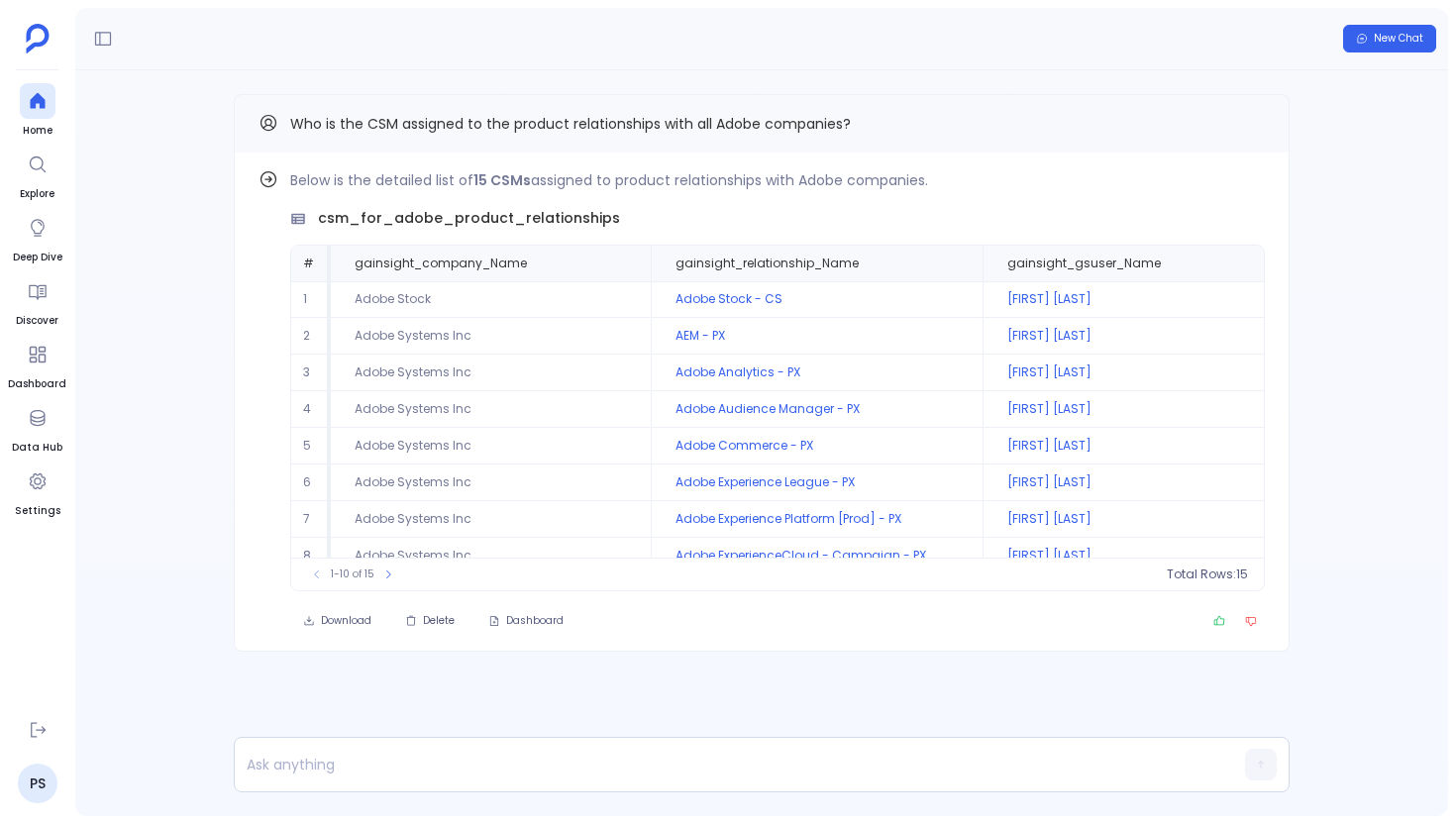 scroll, scrollTop: 0, scrollLeft: 0, axis: both 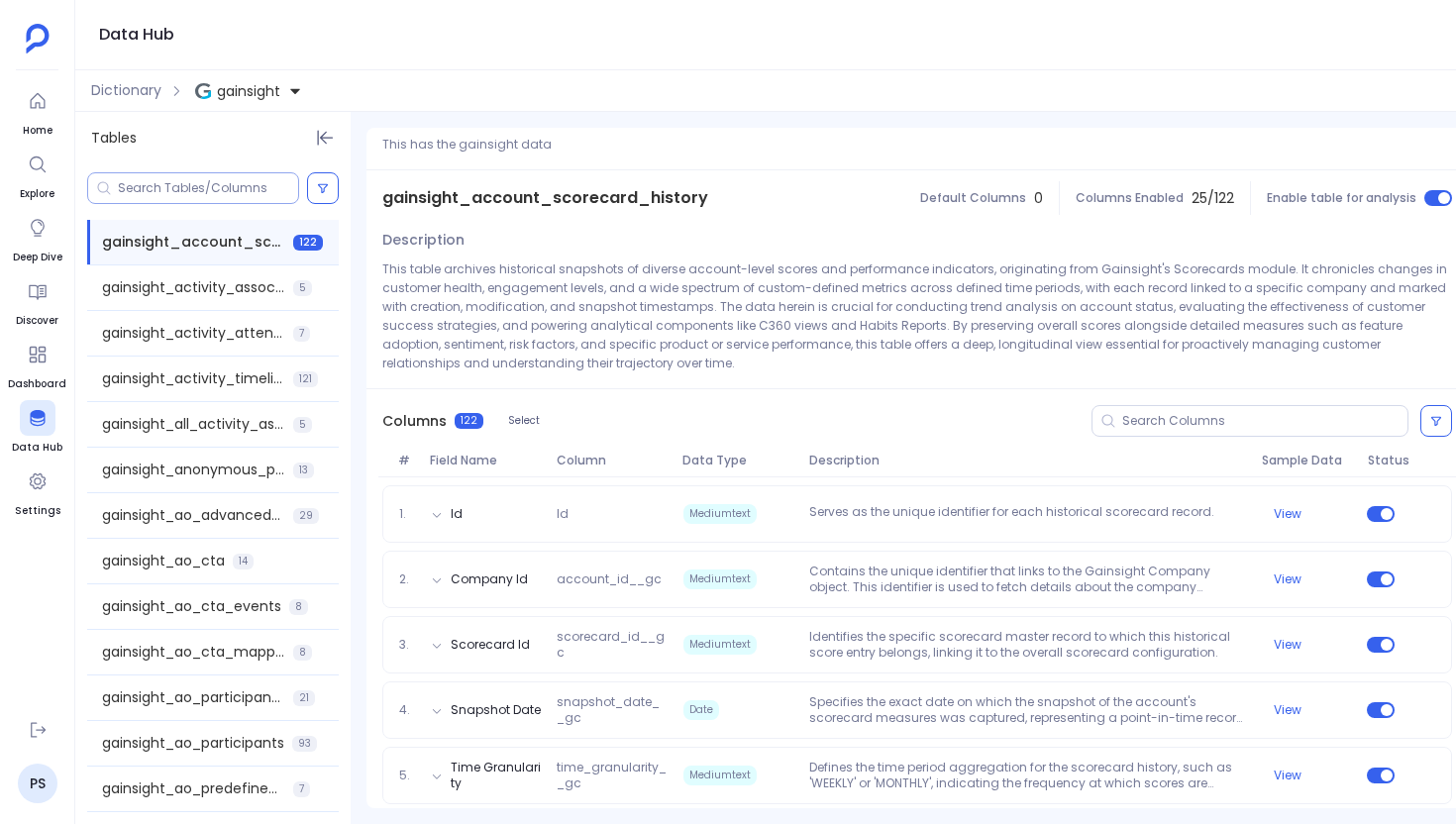 click at bounding box center (208, 188) 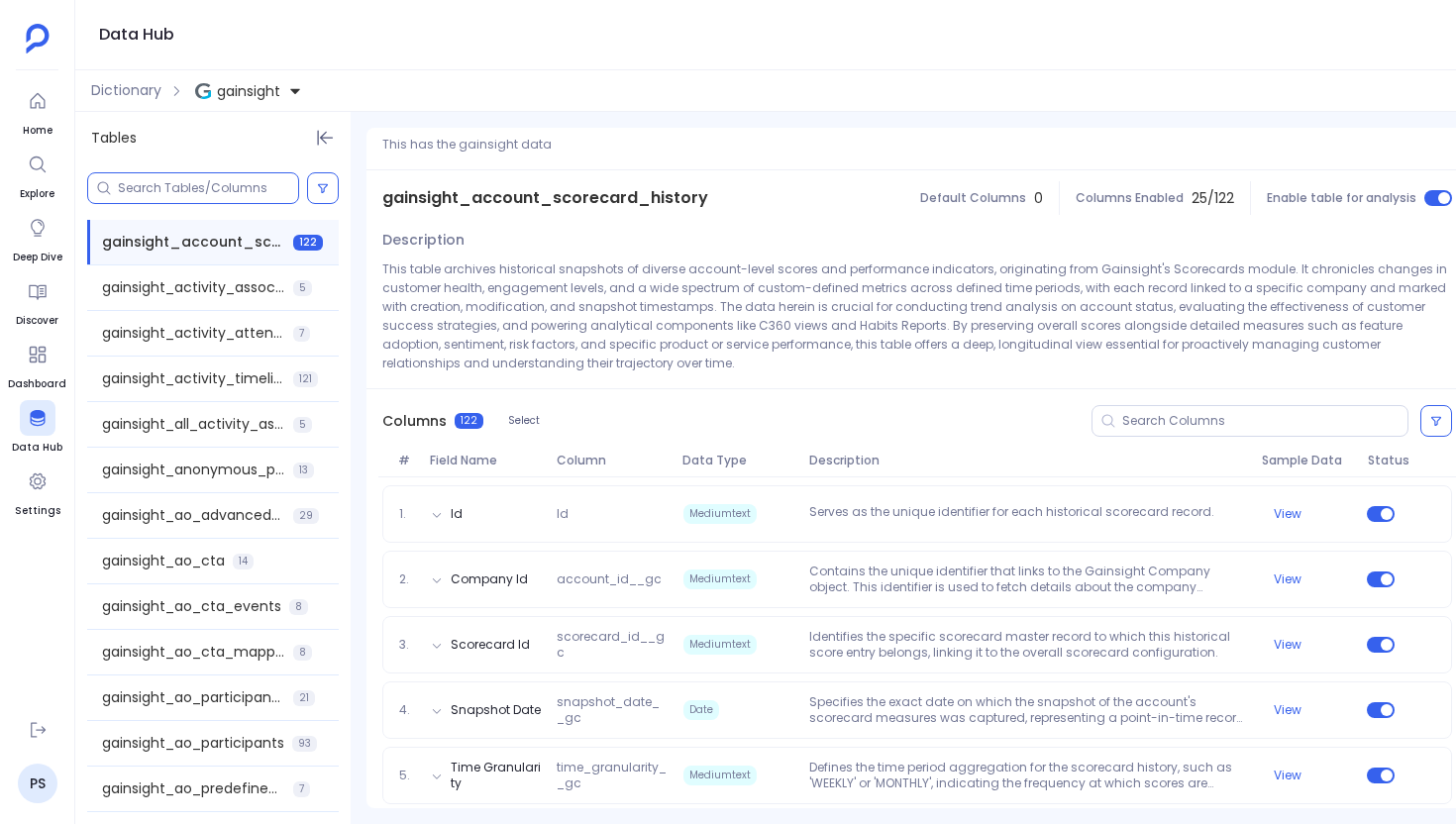 paste on "support or drive" 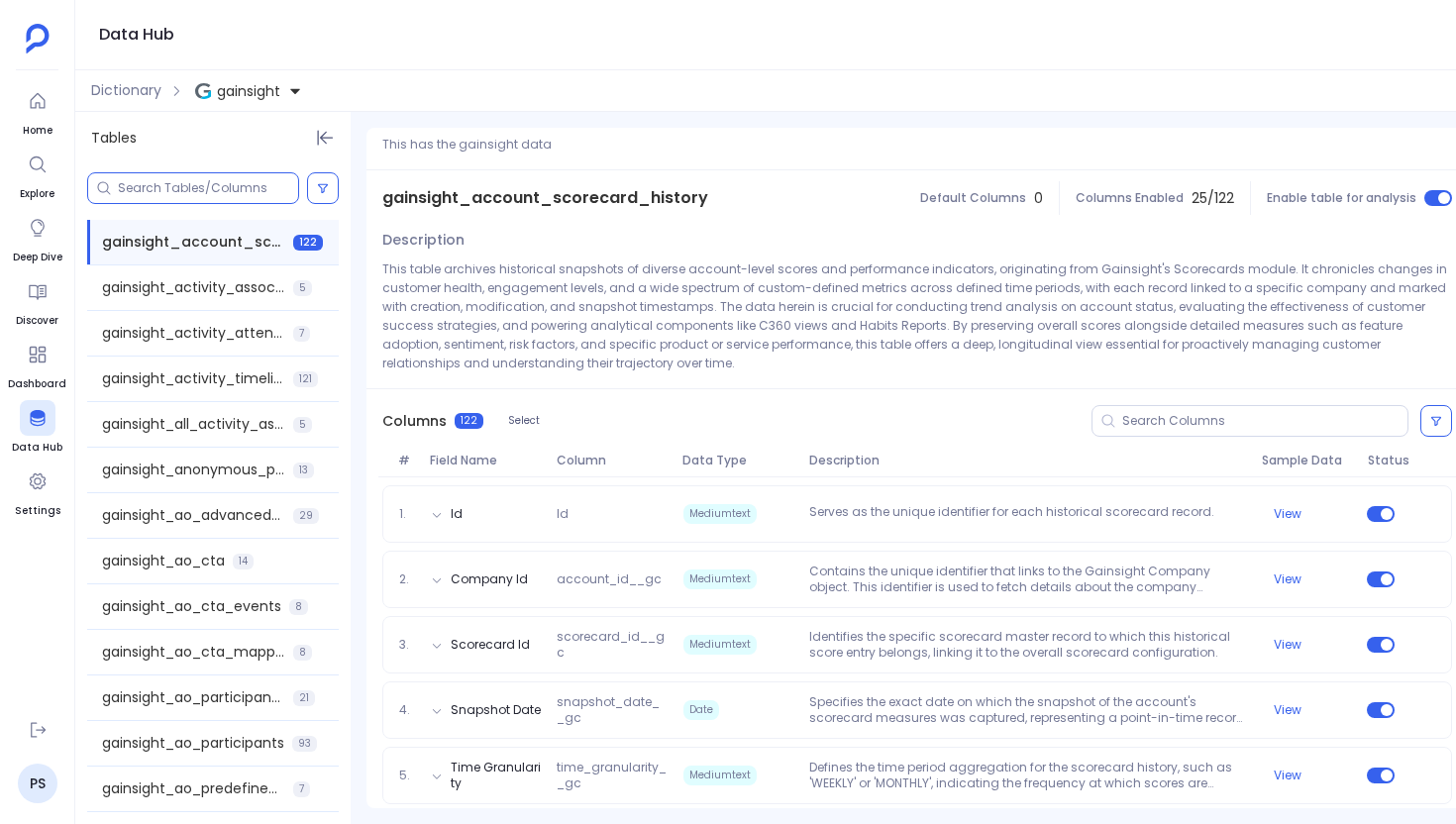 paste on "gainsight_ao_predefined_advanced_outreach_model__gc" 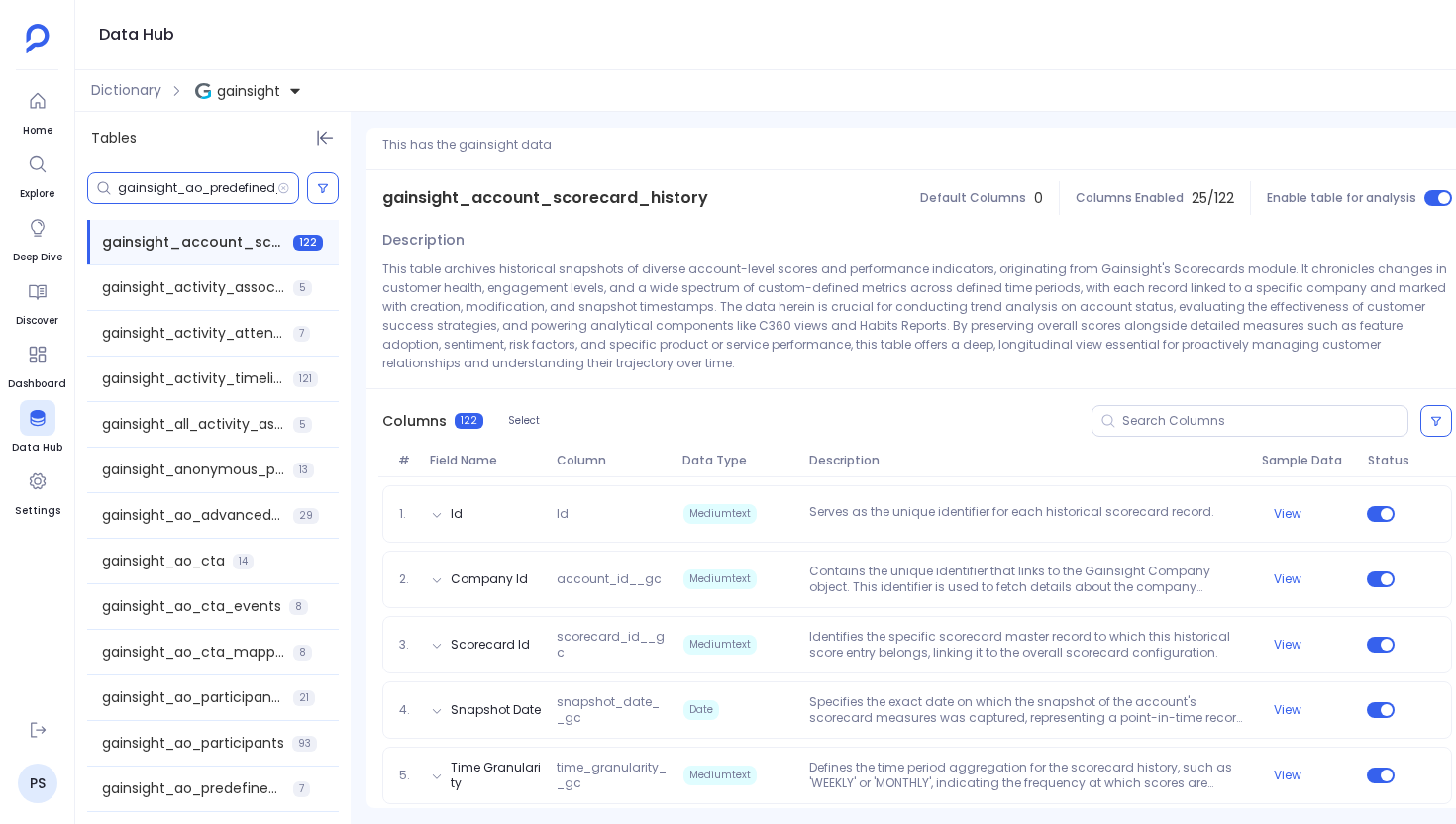 scroll, scrollTop: 0, scrollLeft: 206, axis: horizontal 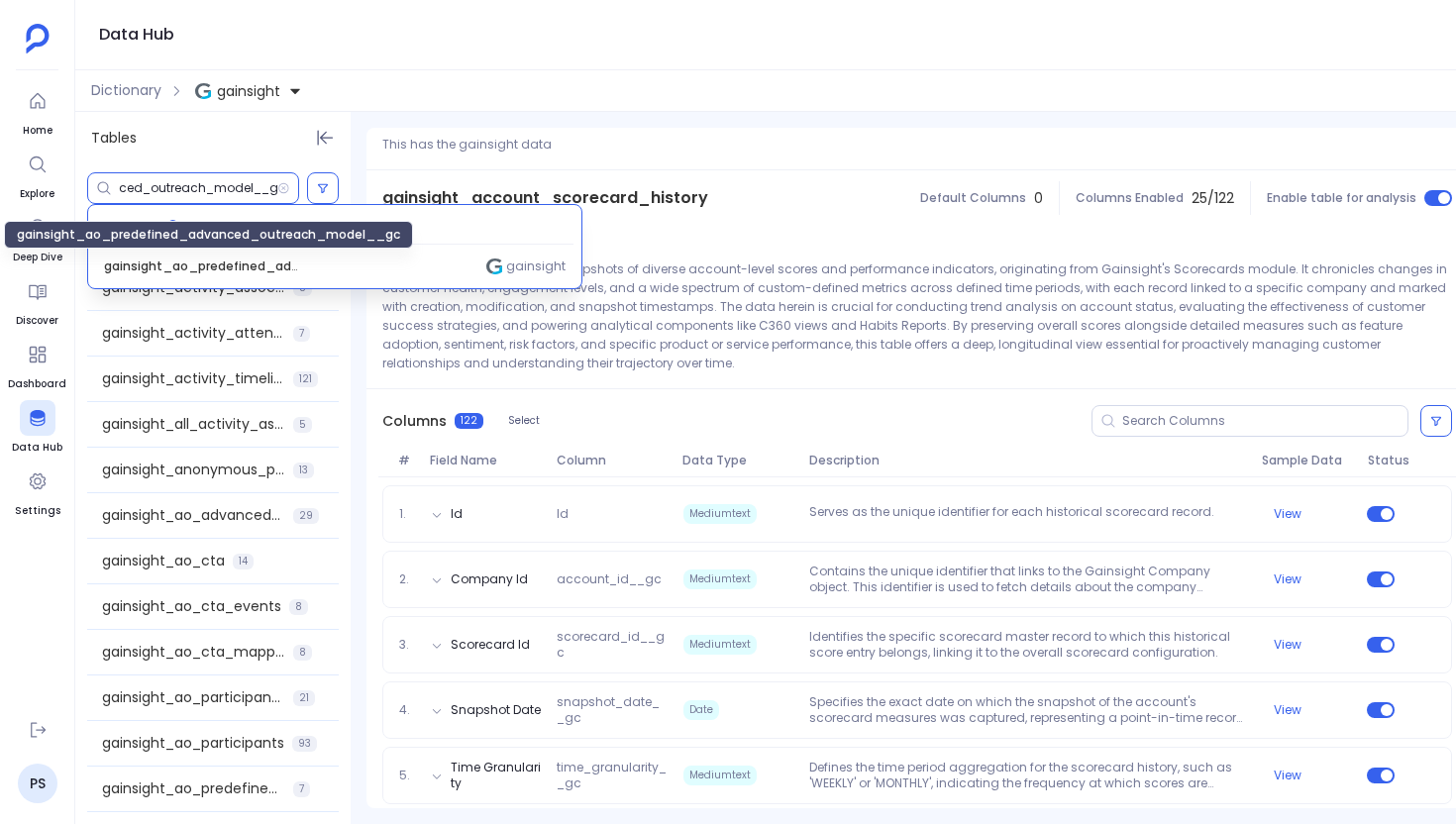 click on "gainsight_ao_predefined_advanced_outreach_model__gc" at bounding box center (203, 266) 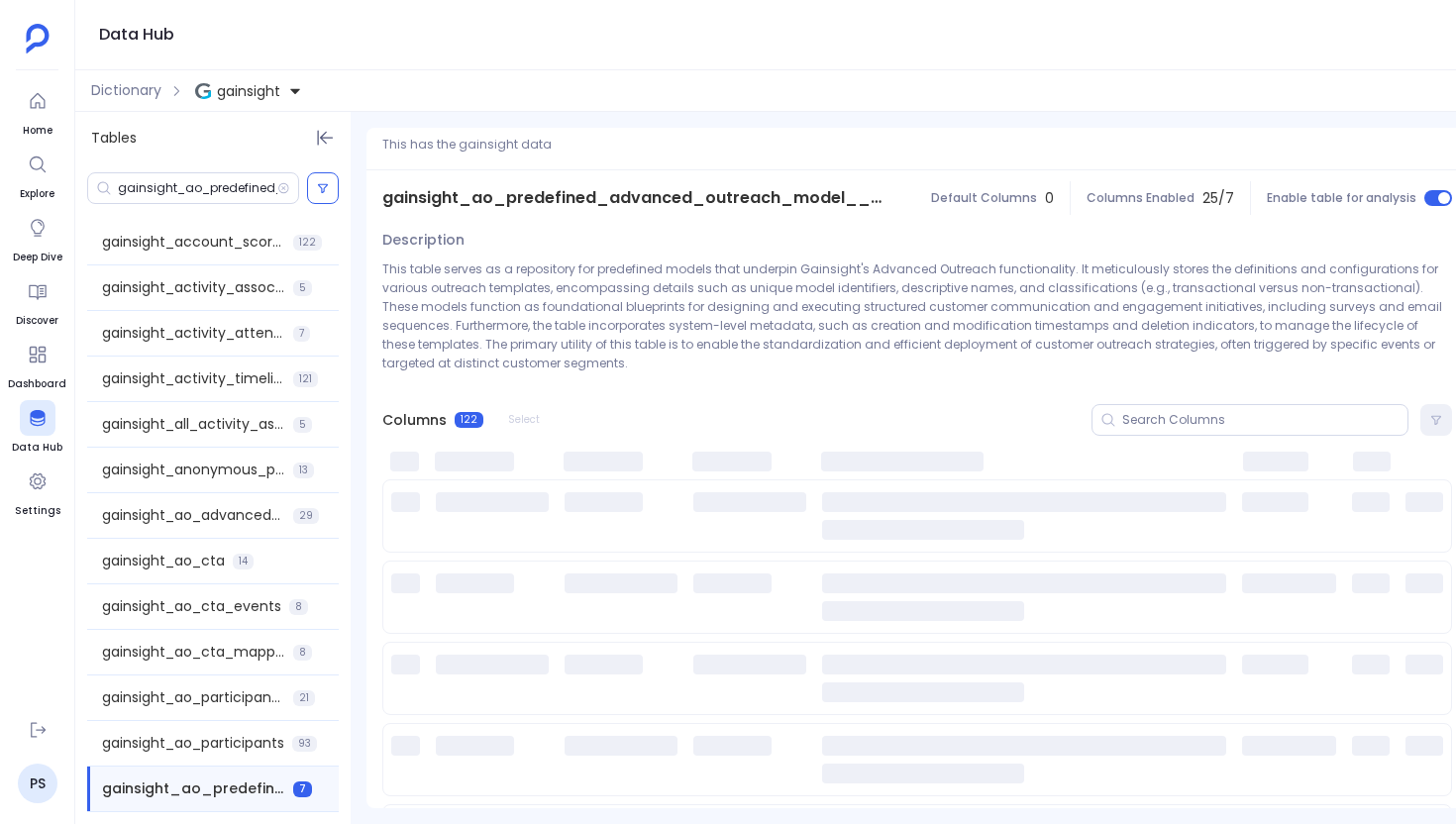 scroll, scrollTop: 39, scrollLeft: 0, axis: vertical 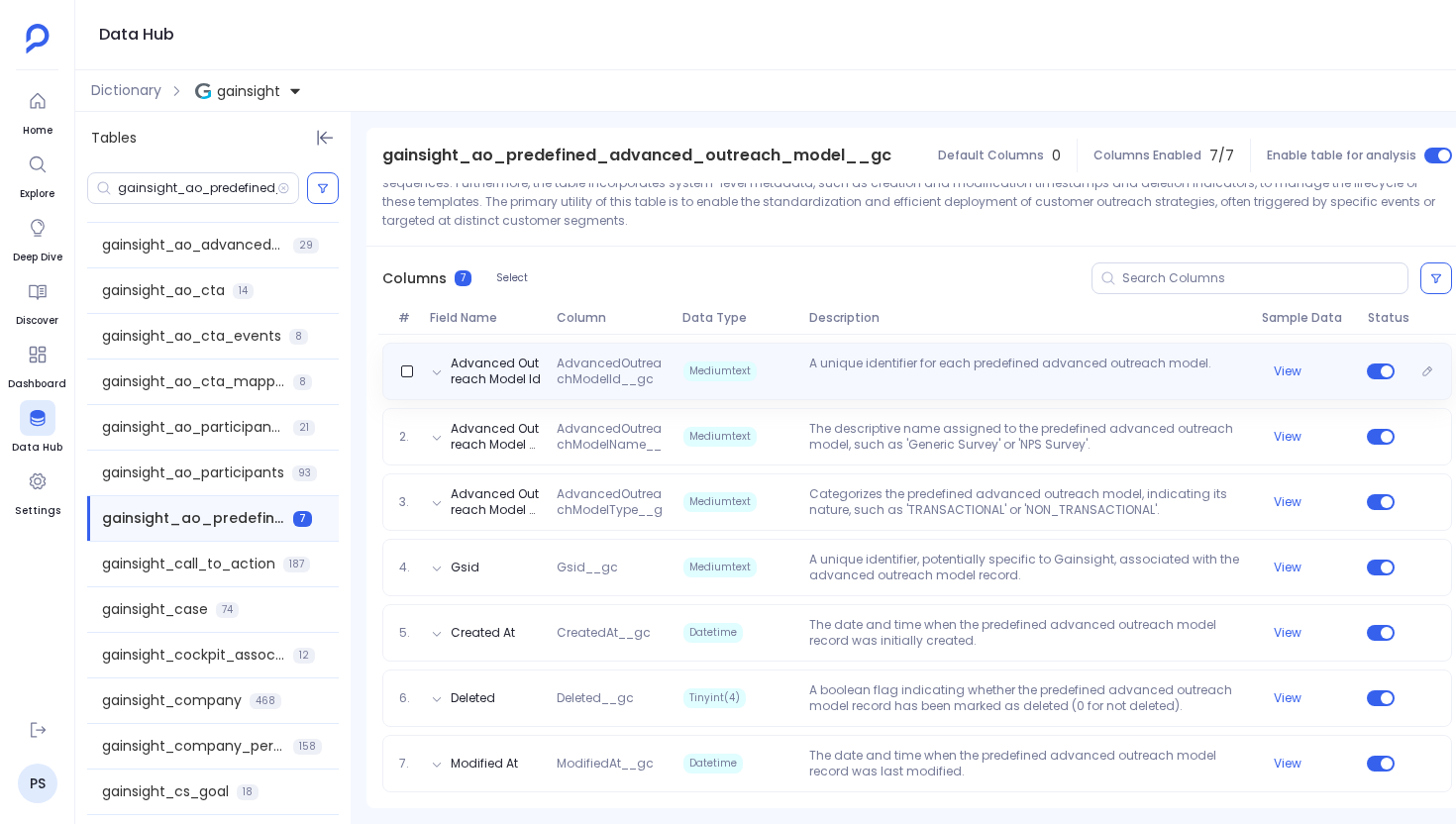 click on "[EXTERNAL_ID] [EXTERNAL_ID] Mediumtext [EXTERNAL_ID] [EXTERNAL_ID] View" at bounding box center [917, 371] 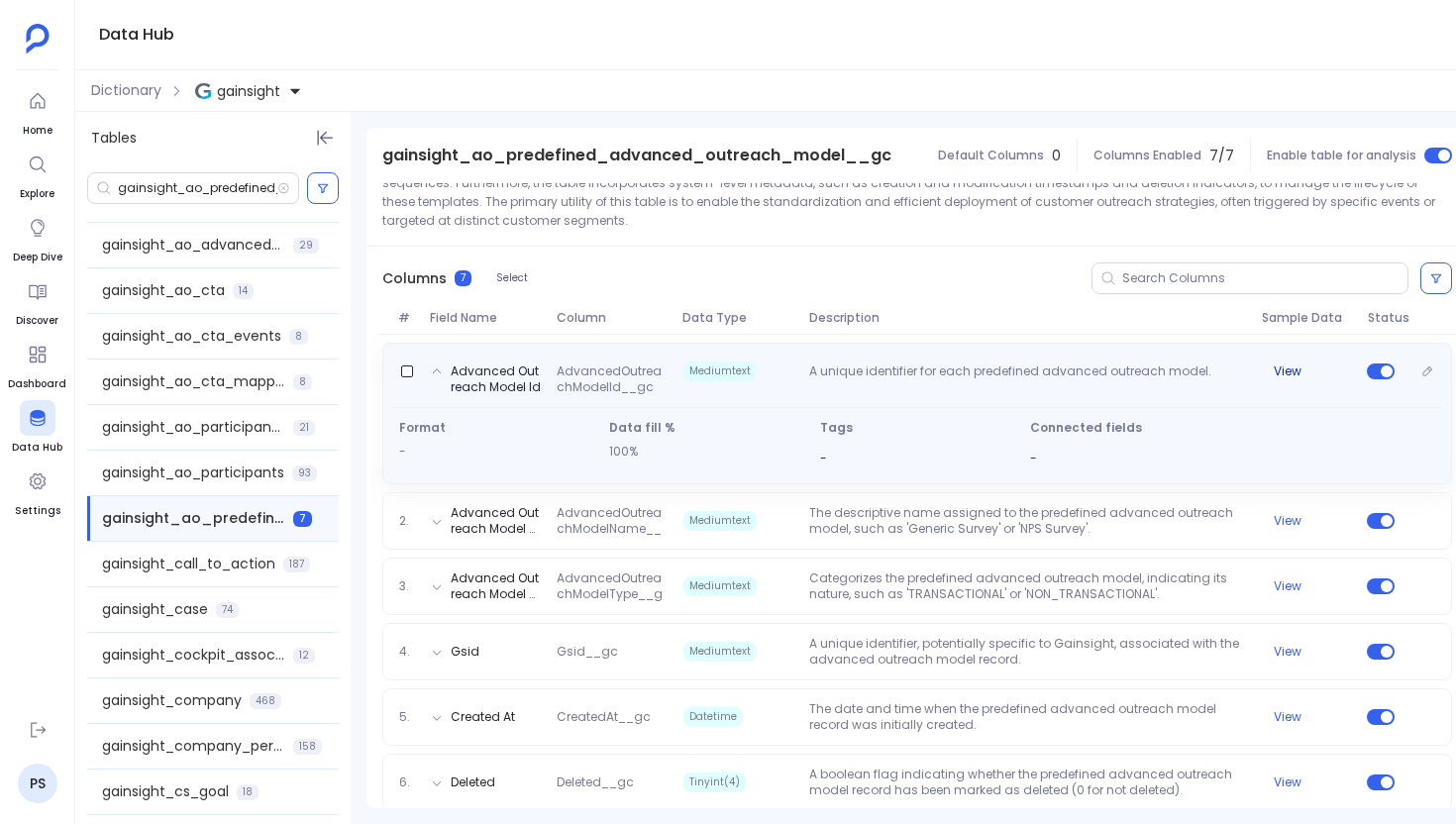 click on "View" at bounding box center [1288, 371] 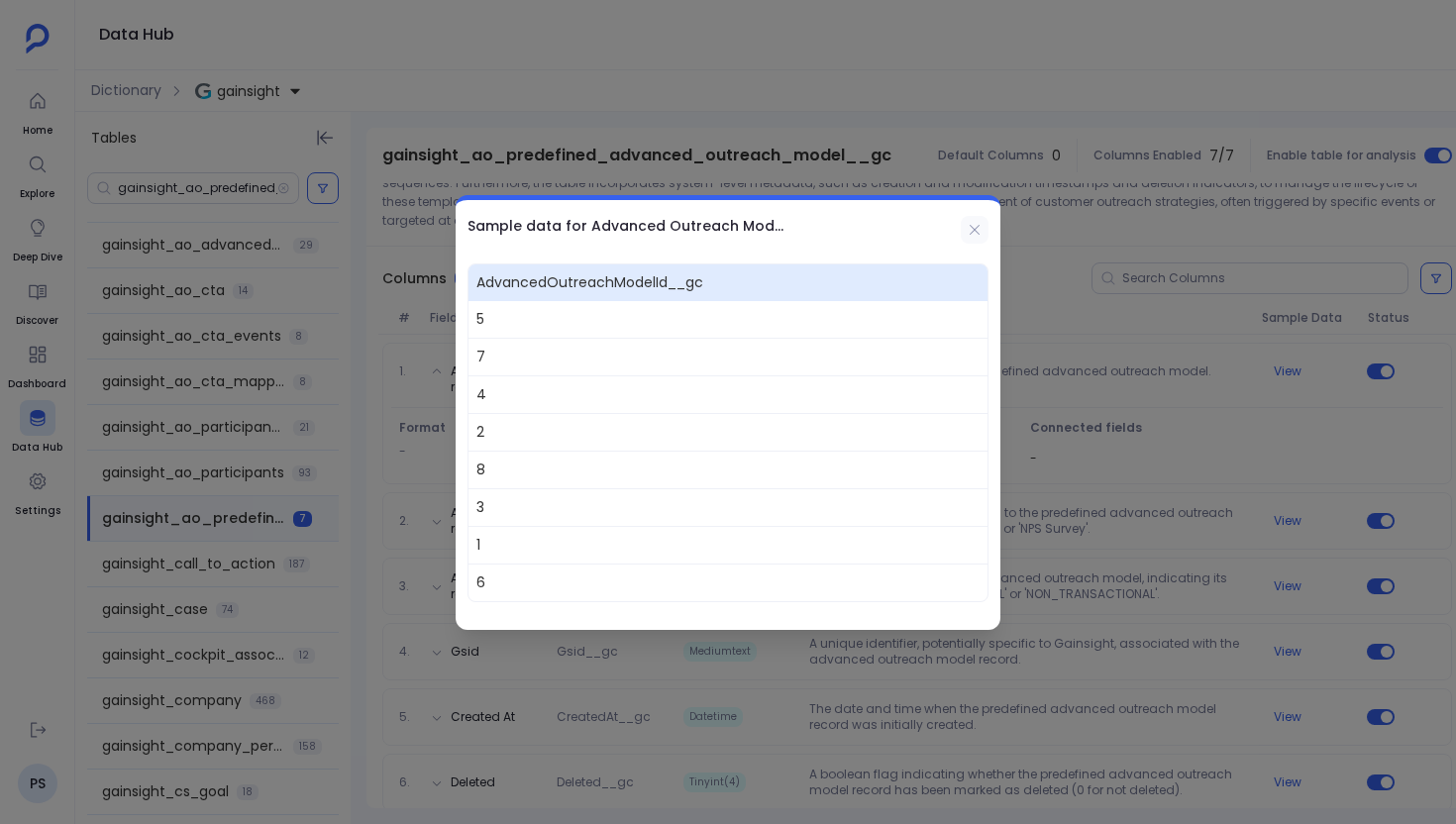 click at bounding box center (975, 230) 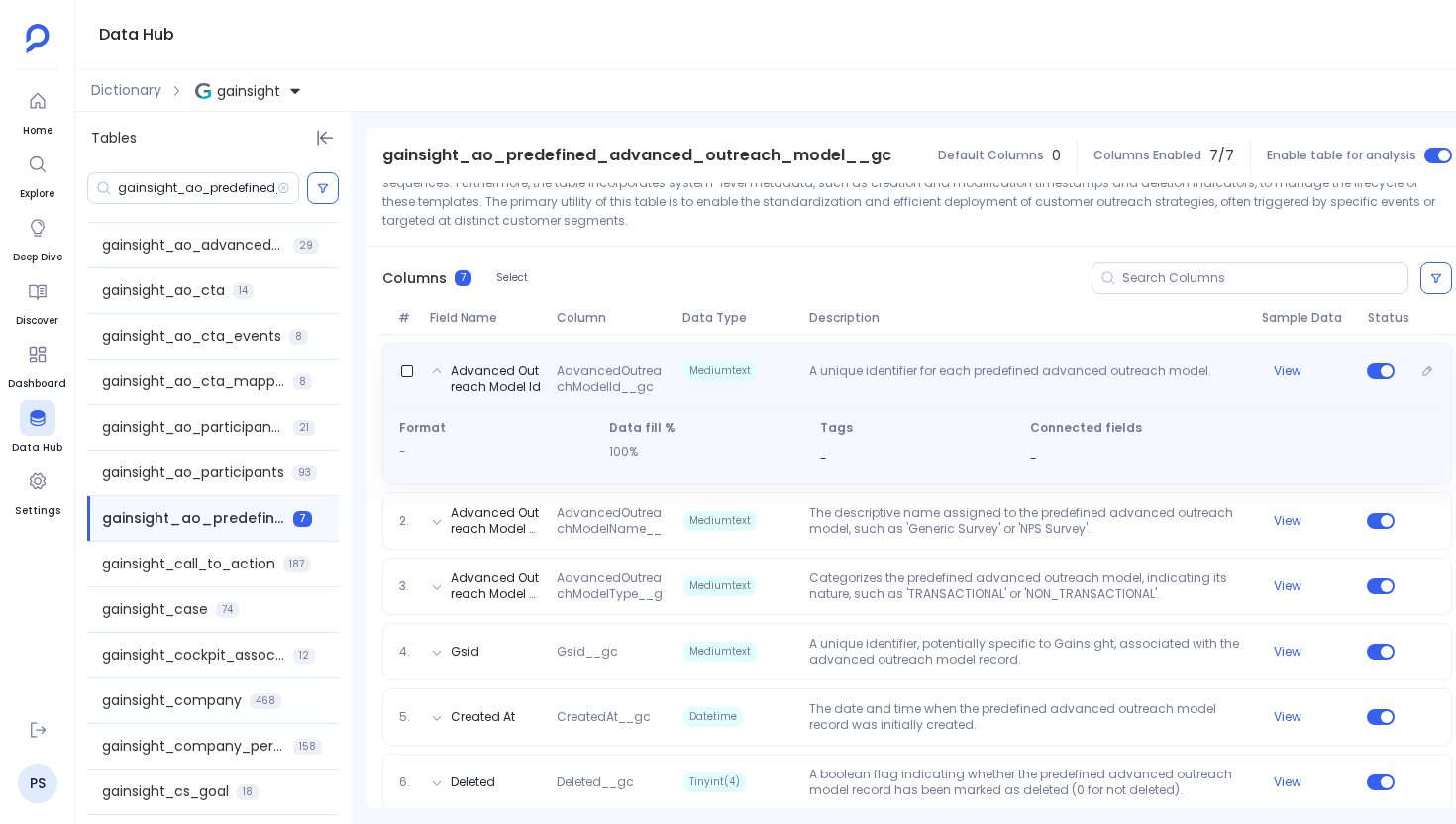 click on "-" at bounding box center (917, 458) 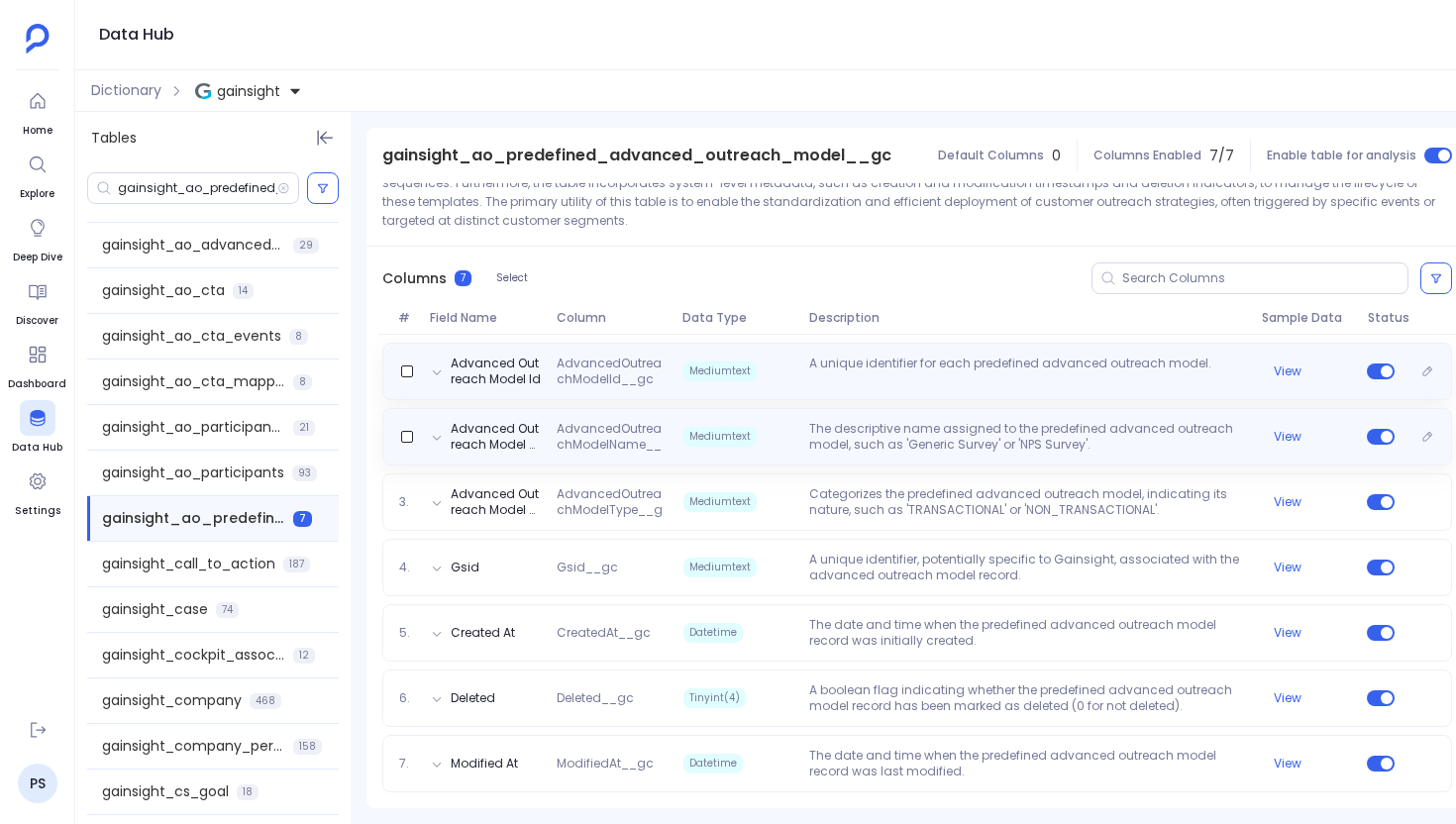 click on "The descriptive name assigned to the predefined advanced outreach model, such as 'Generic Survey' or 'NPS Survey'." at bounding box center (1027, 371) 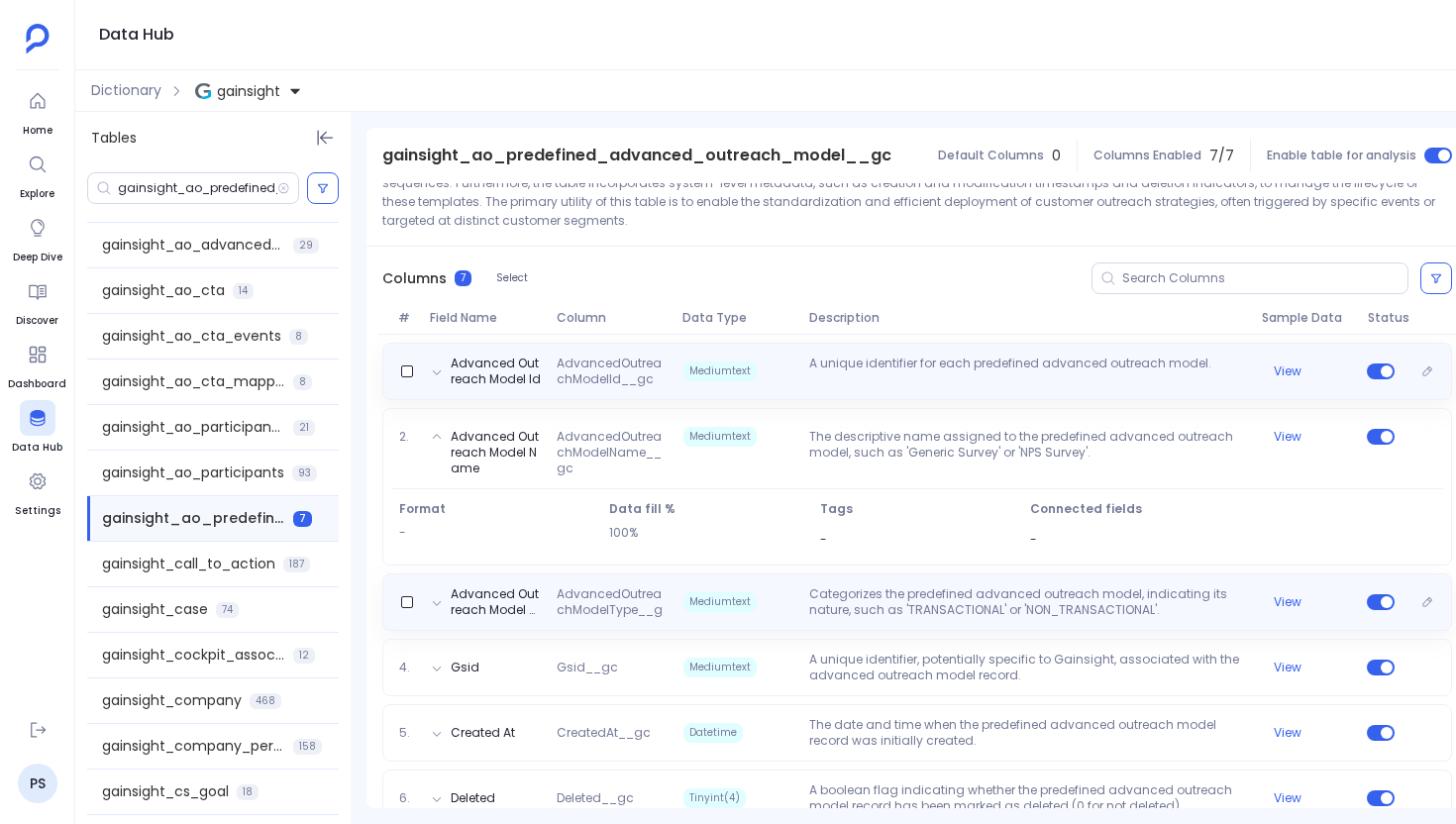 click on "Categorizes the predefined advanced outreach model, indicating its nature, such as 'TRANSACTIONAL' or 'NON_TRANSACTIONAL'." at bounding box center [1027, 371] 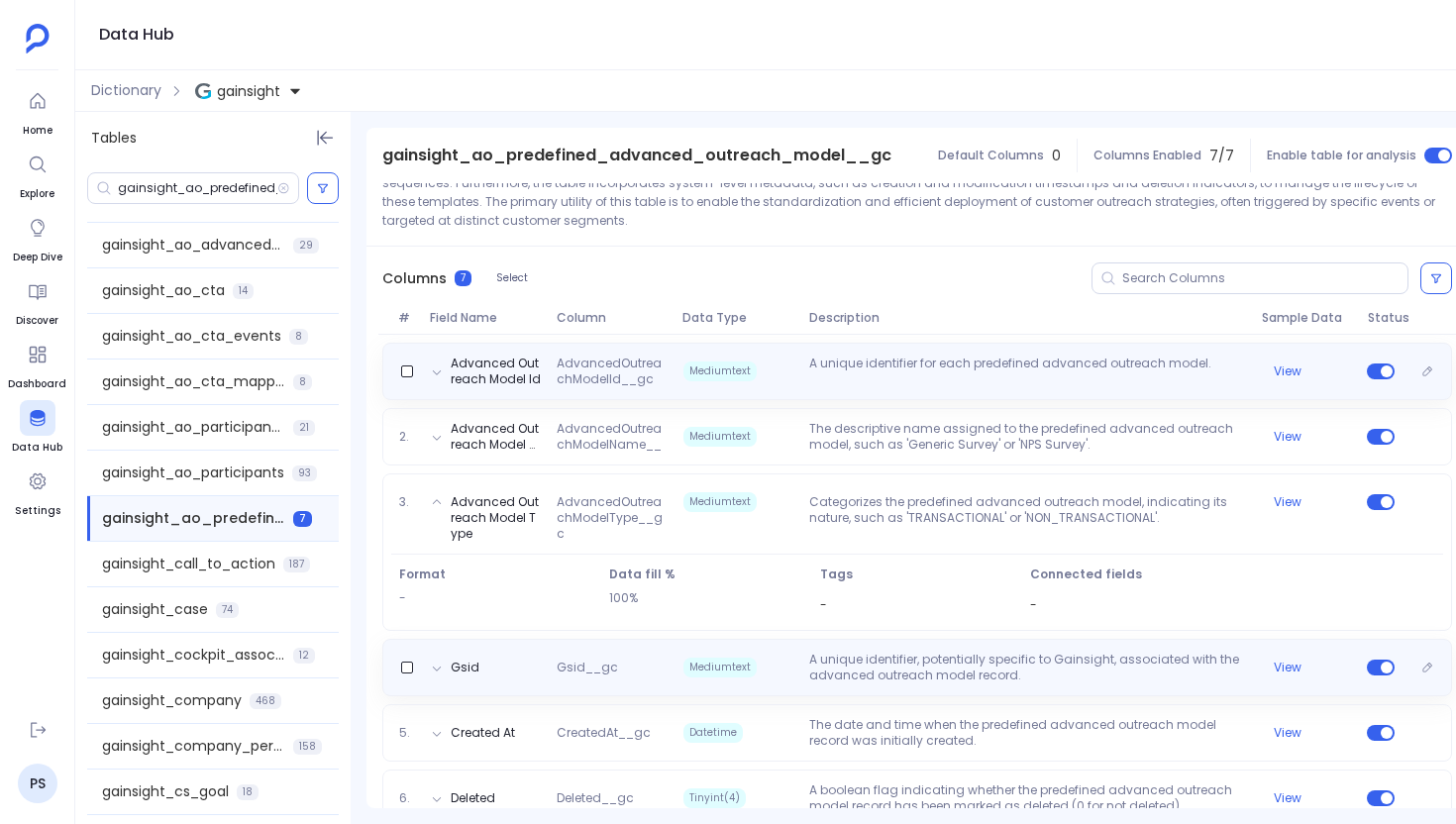 click on "A unique identifier, potentially specific to Gainsight, associated with the advanced outreach model record." at bounding box center (1027, 371) 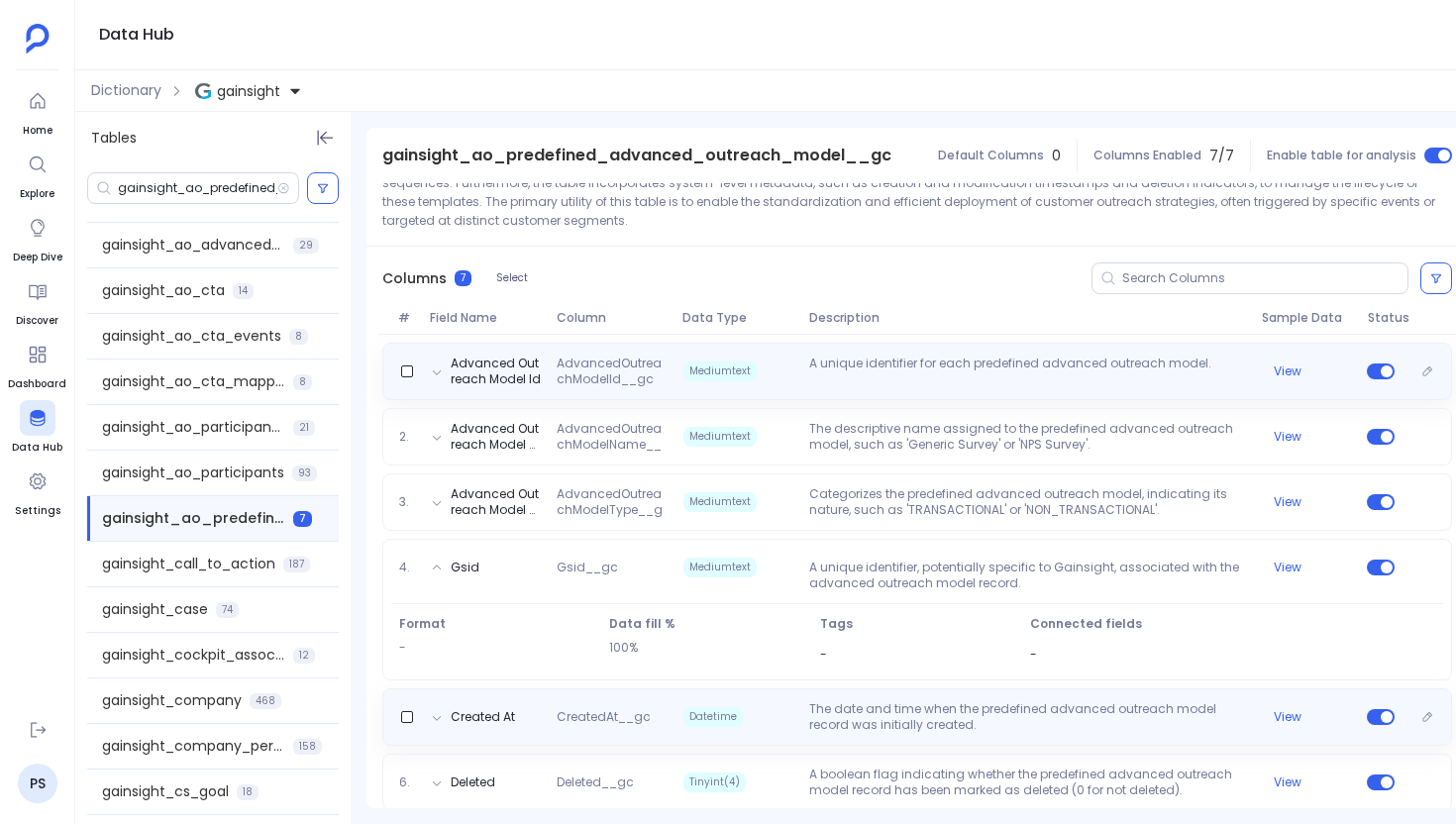 click on "The date and time when the predefined advanced outreach model record was initially created." at bounding box center (1027, 371) 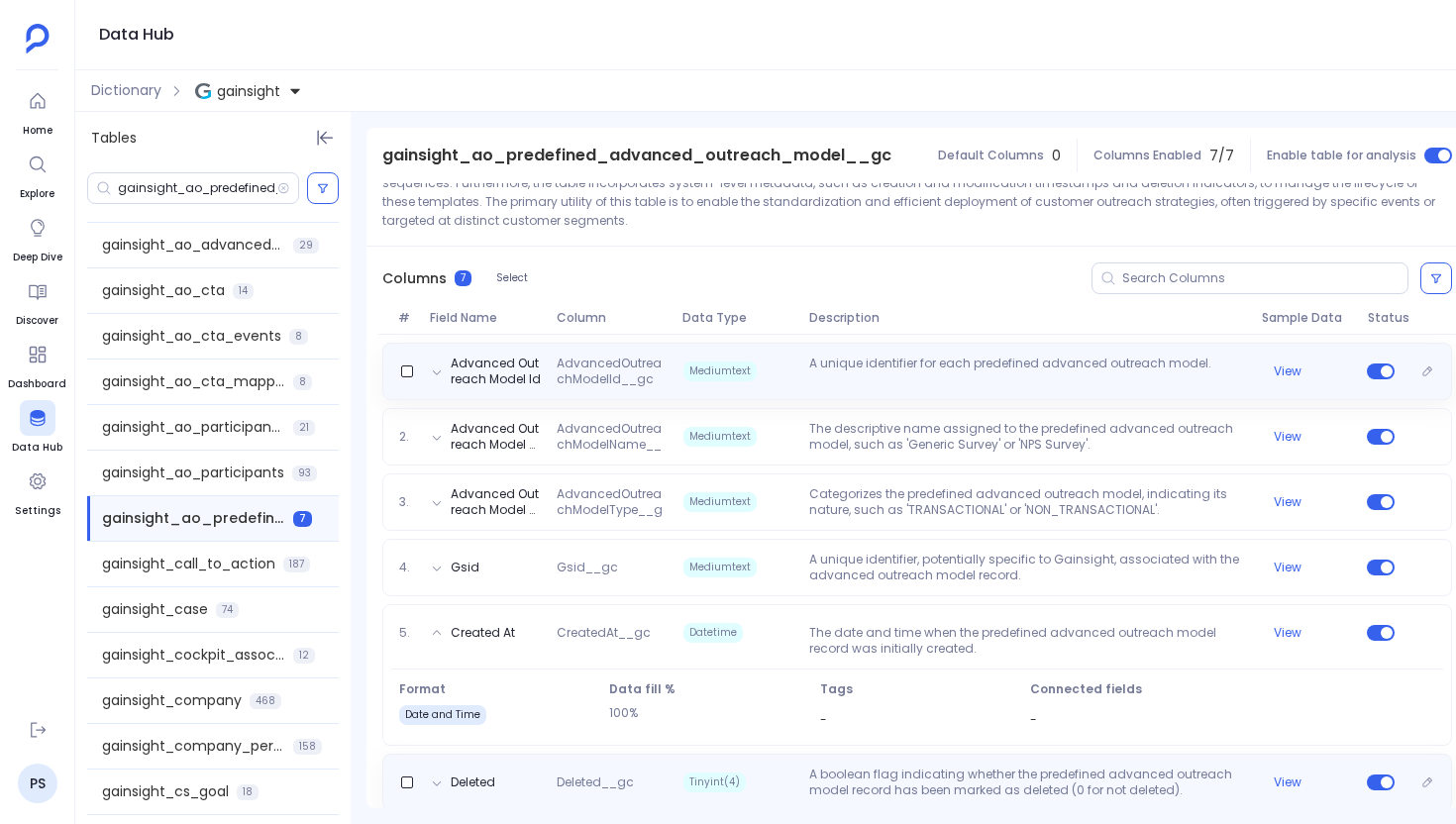 click on "A boolean flag indicating whether the predefined advanced outreach model record has been marked as deleted (0 for not deleted)." at bounding box center [1027, 371] 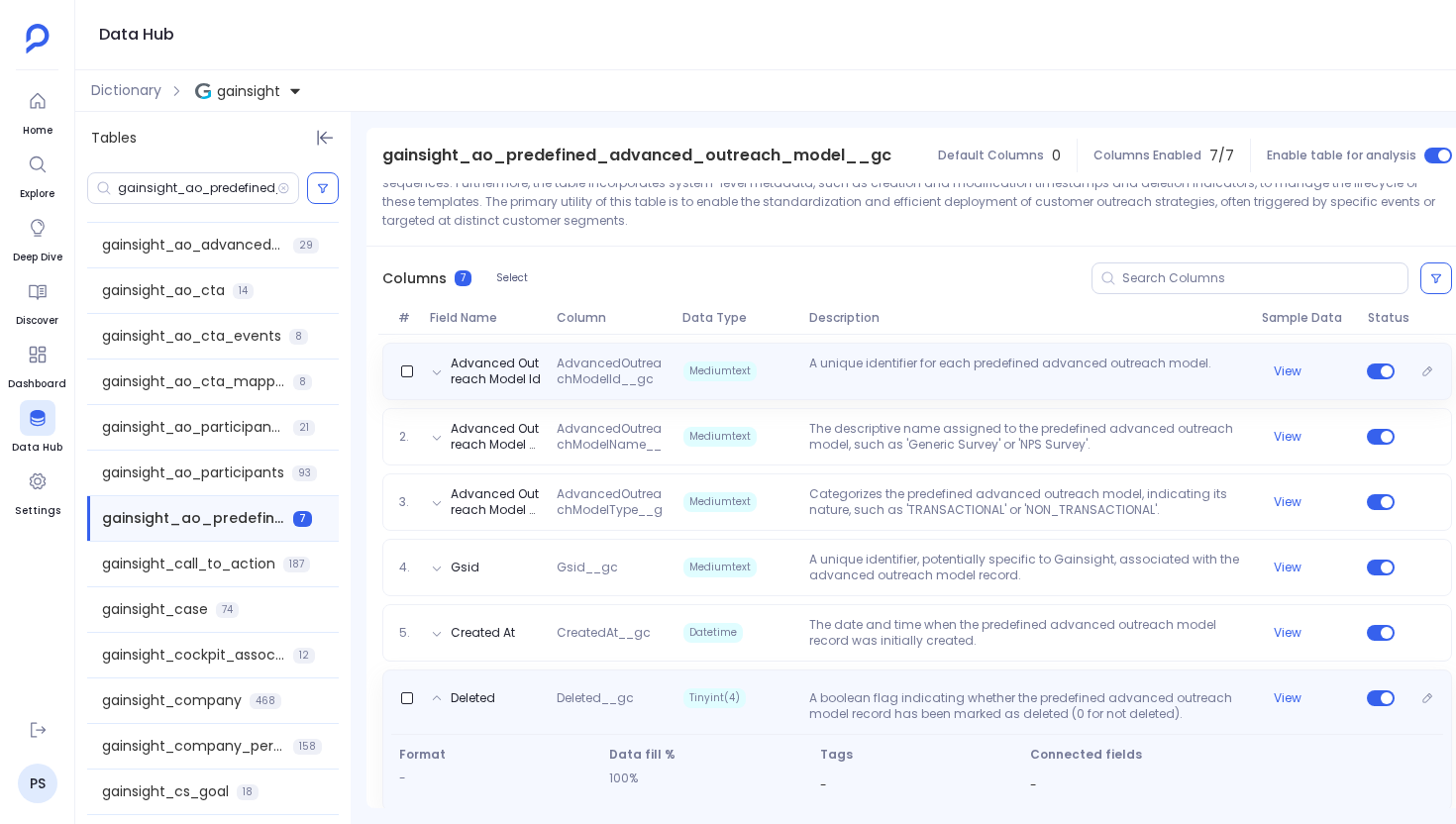 scroll, scrollTop: 306, scrollLeft: 0, axis: vertical 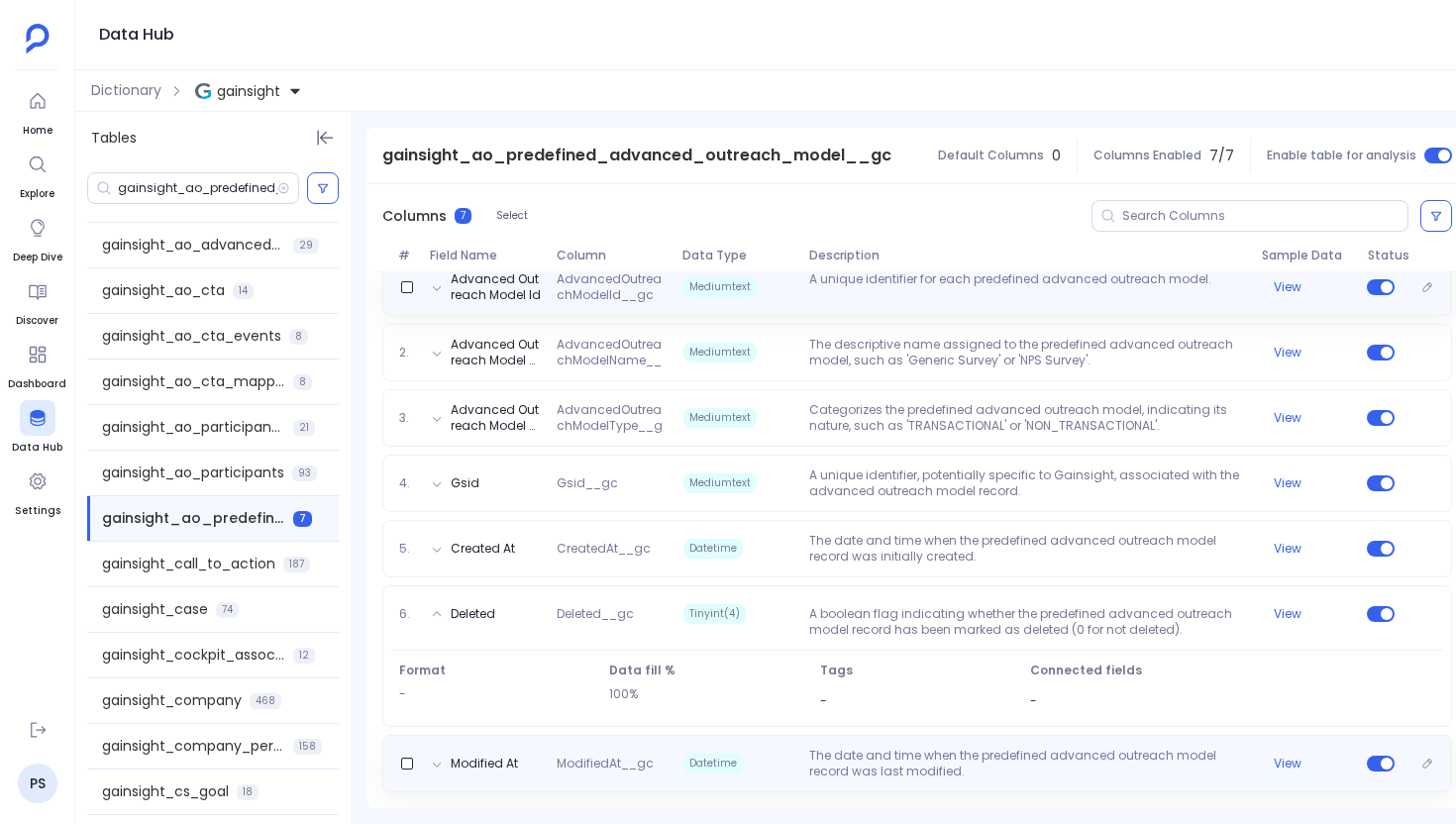 click on "Modified At ModifiedAt__gc Datetime The date and time when the predefined advanced outreach model record was last modified. View" at bounding box center (917, 764) 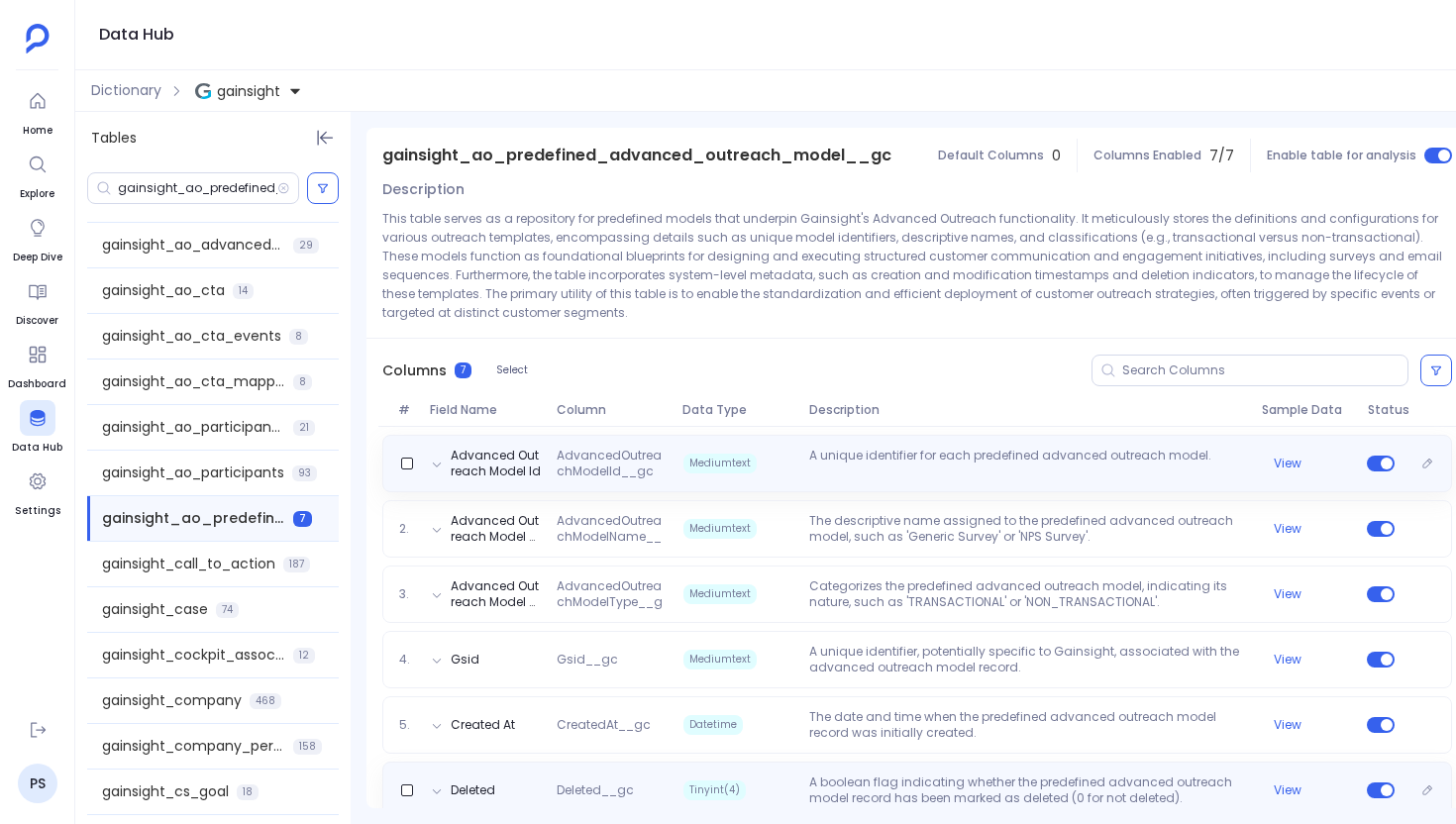 scroll, scrollTop: 122, scrollLeft: 0, axis: vertical 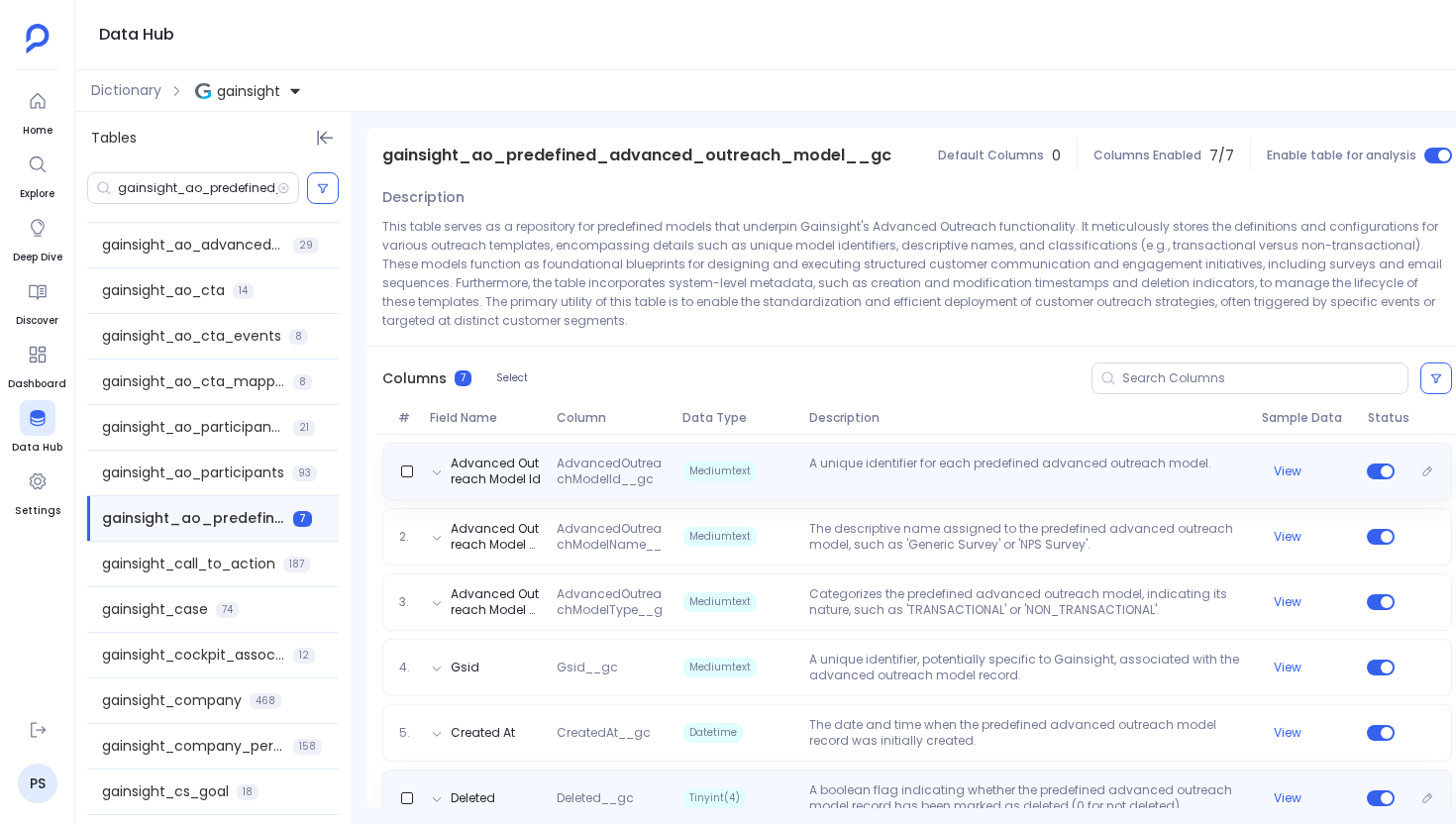 click on "Mediumtext" at bounding box center (720, 471) 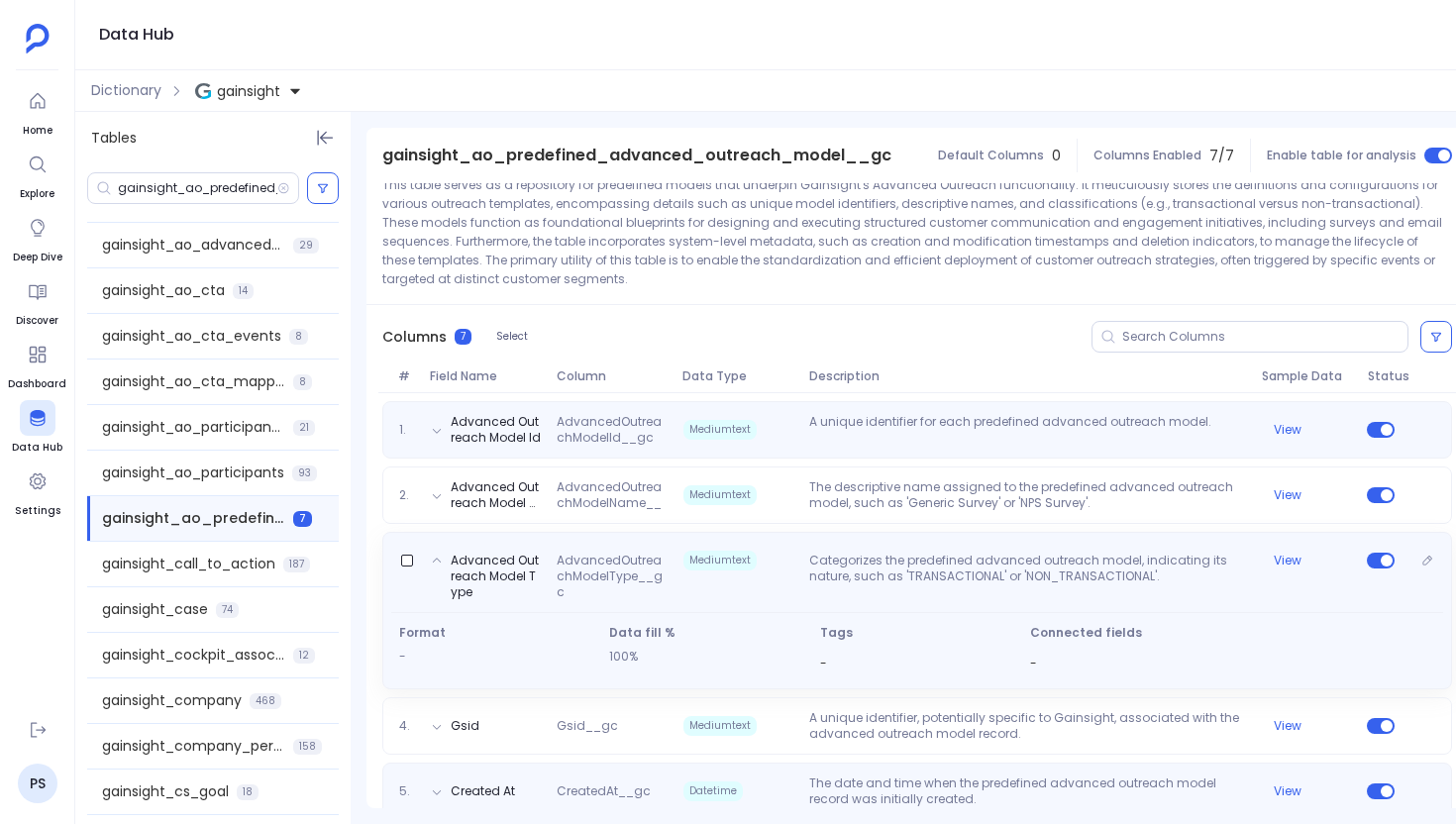 scroll, scrollTop: 161, scrollLeft: 0, axis: vertical 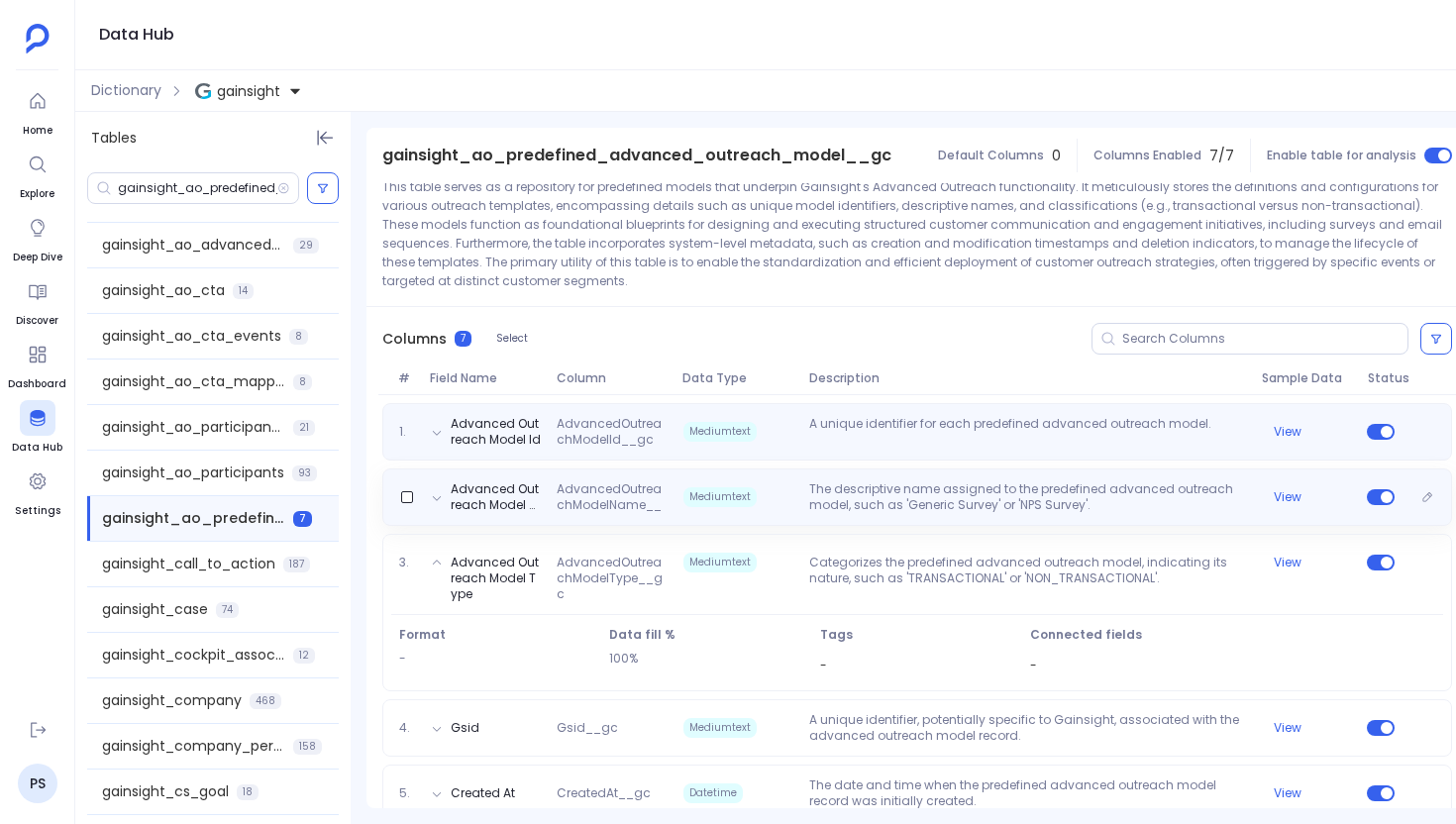 click on "AdvancedOutreachModelName__gc" at bounding box center [611, 497] 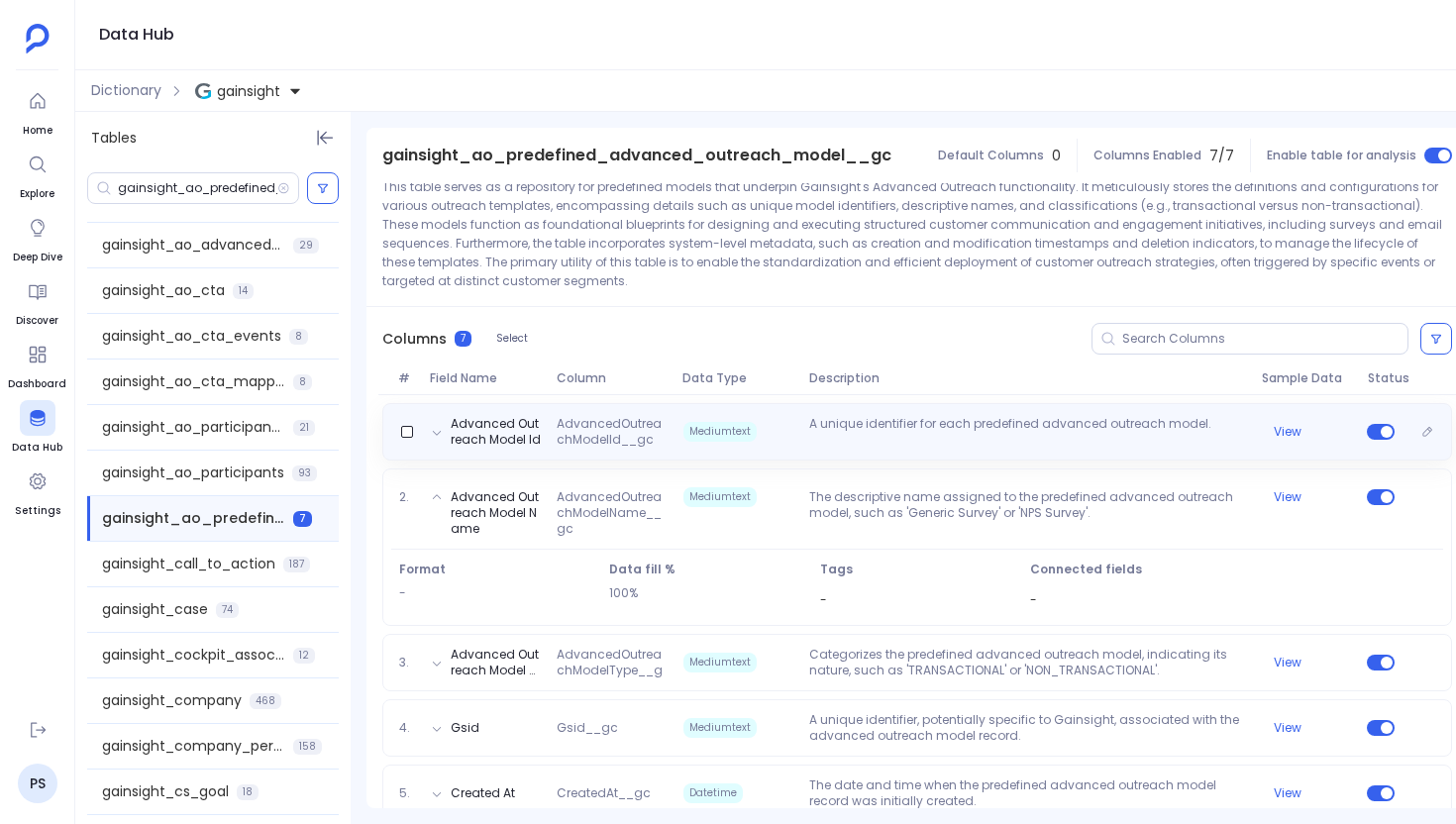 click on "AdvancedOutreachModelId__gc" at bounding box center [611, 432] 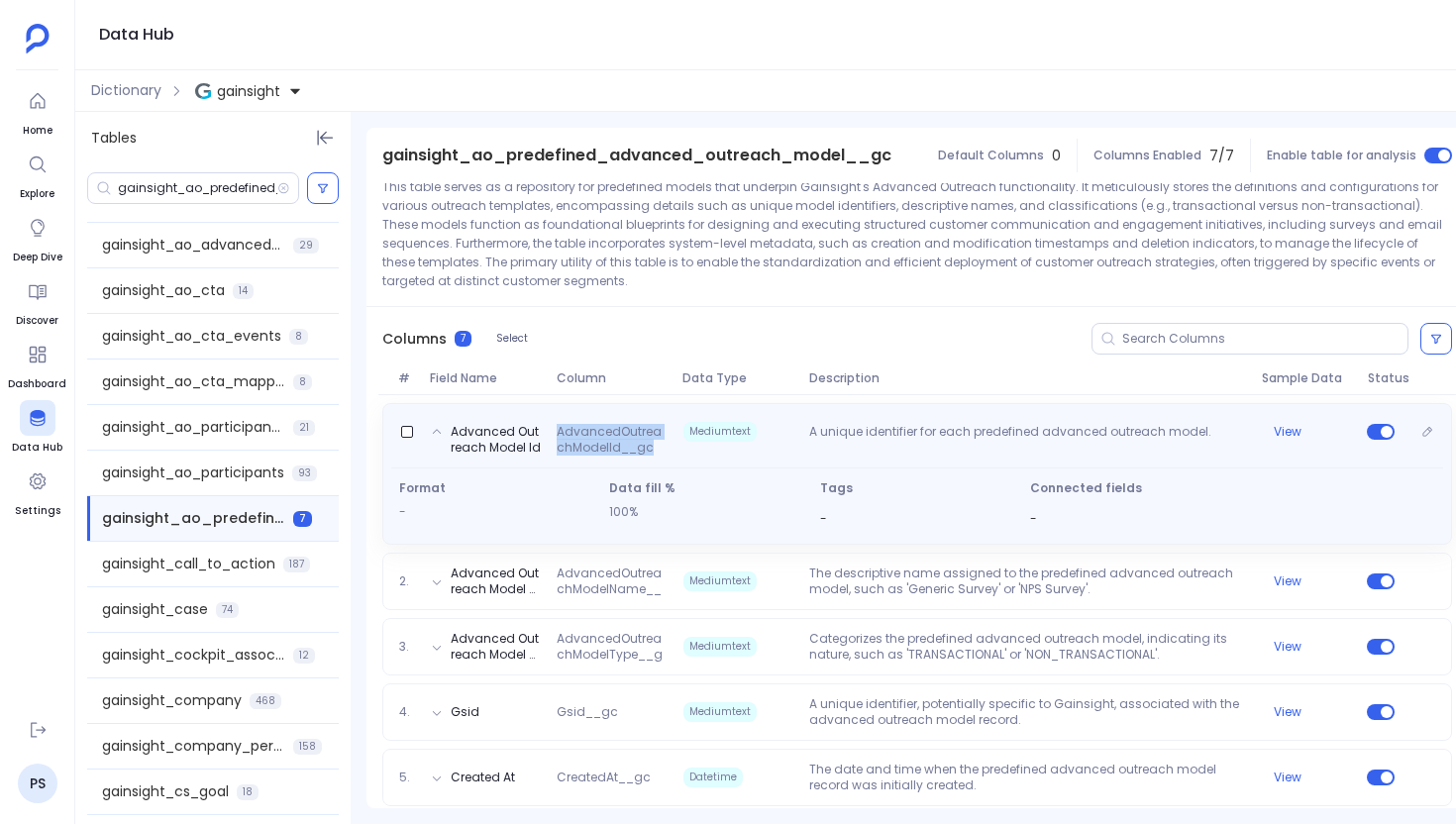 drag, startPoint x: 643, startPoint y: 448, endPoint x: 553, endPoint y: 436, distance: 90.796476 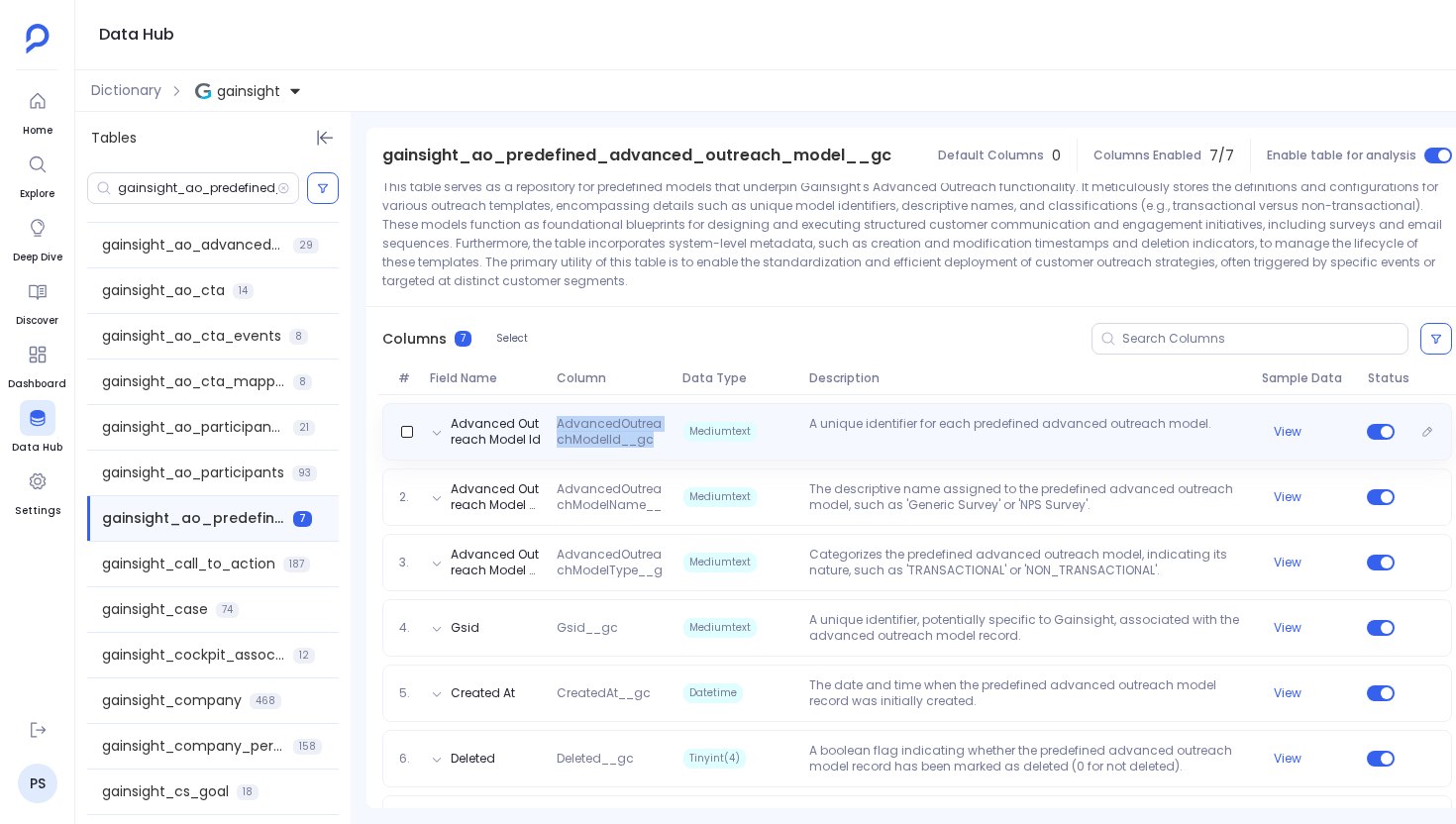 copy on "AdvancedOutreachModelId__gc" 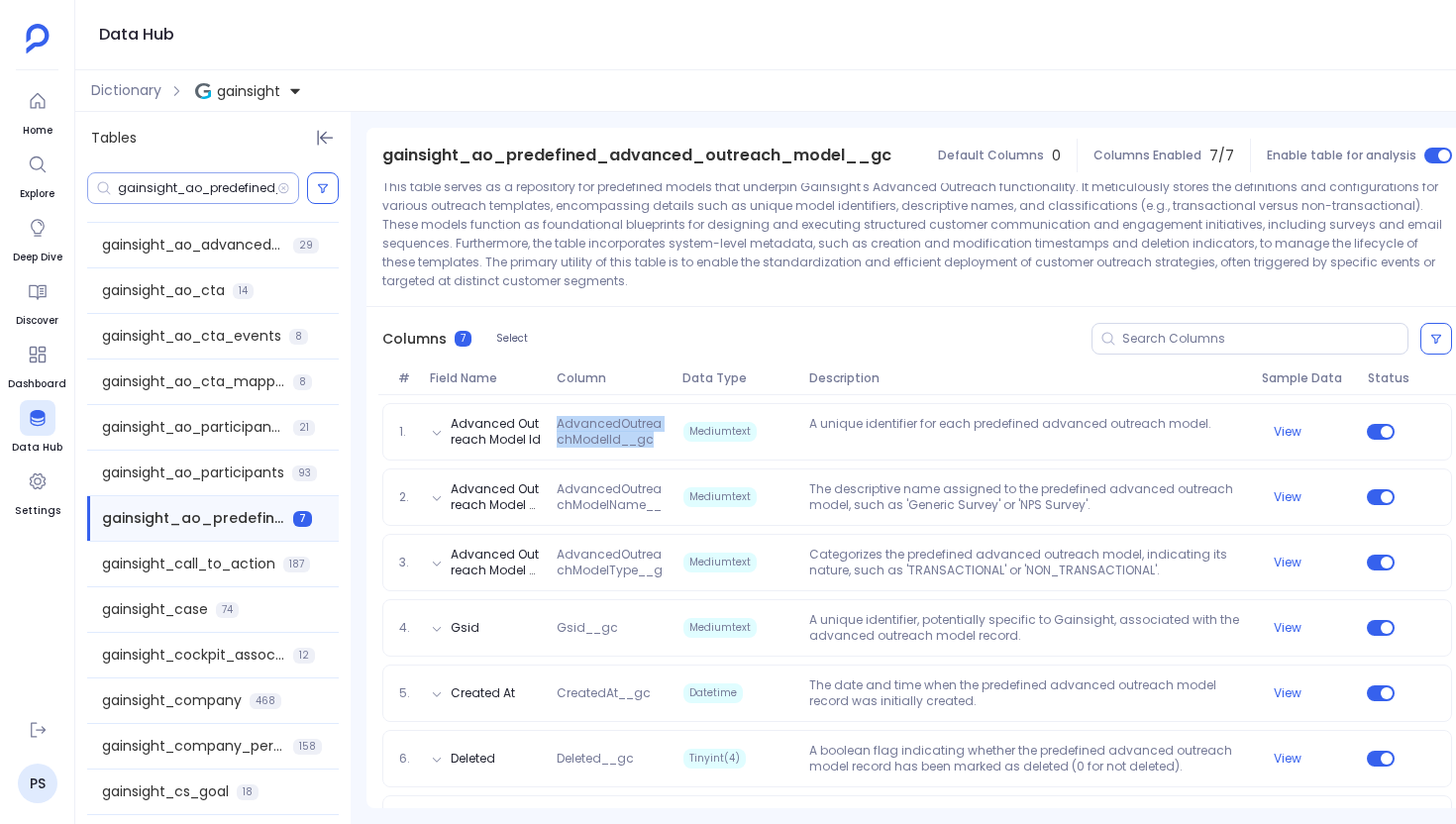 click on "gainsight_ao_predefined_advanced_outreach_model__gc" at bounding box center [197, 188] 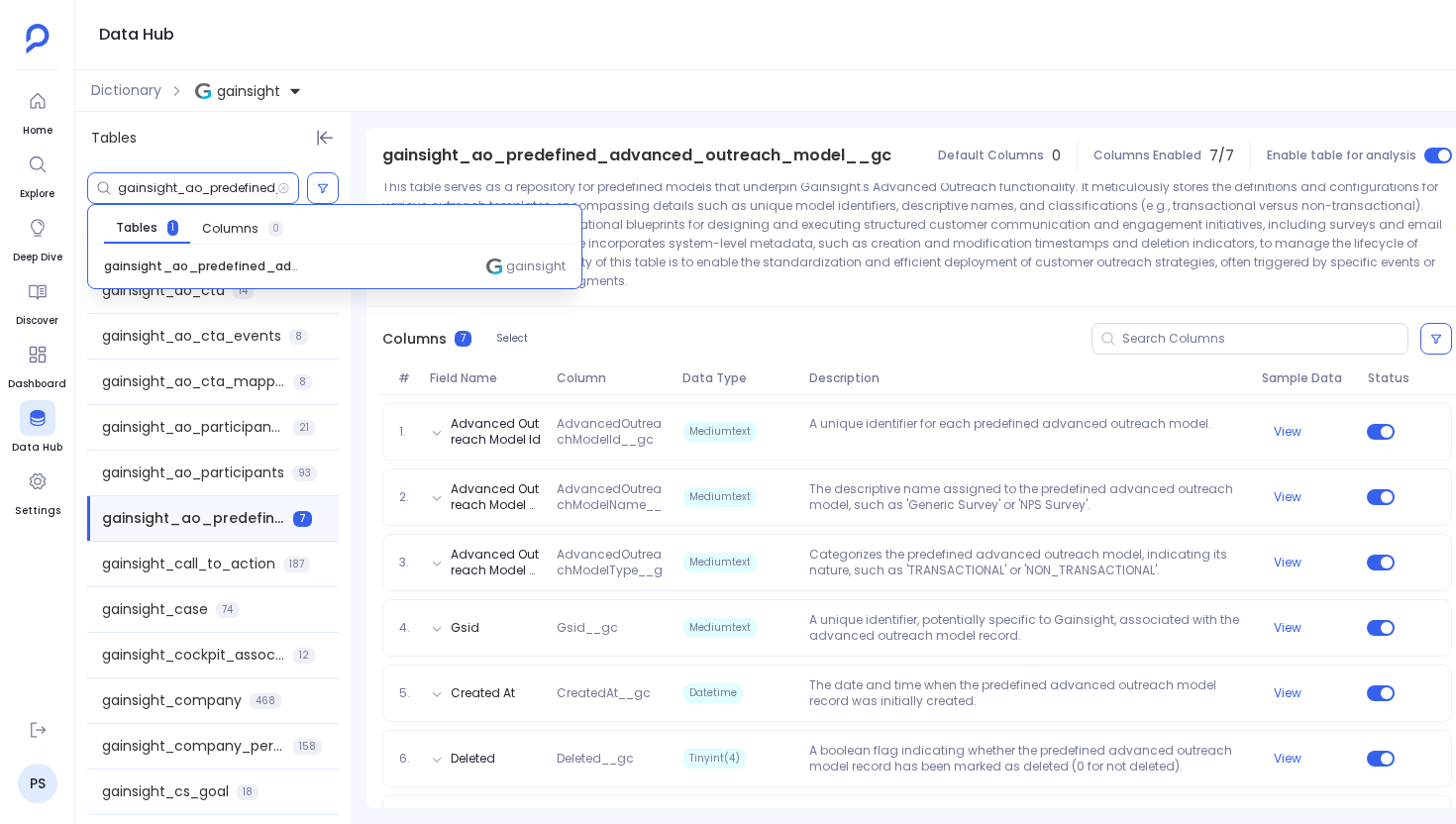 click on "gainsight_ao_predefined_advanced_outreach_model__gc" at bounding box center (197, 188) 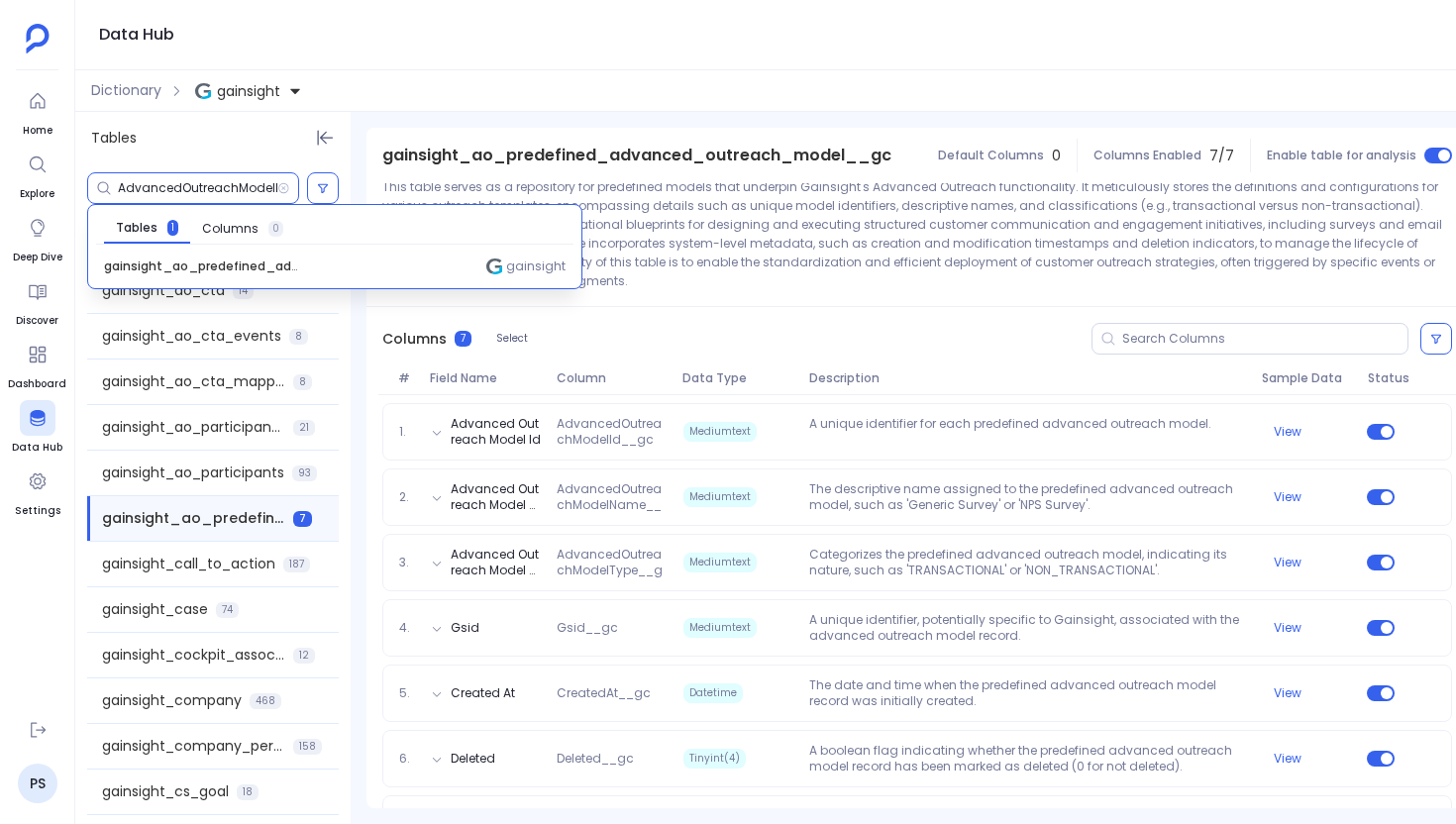 scroll, scrollTop: 0, scrollLeft: 37, axis: horizontal 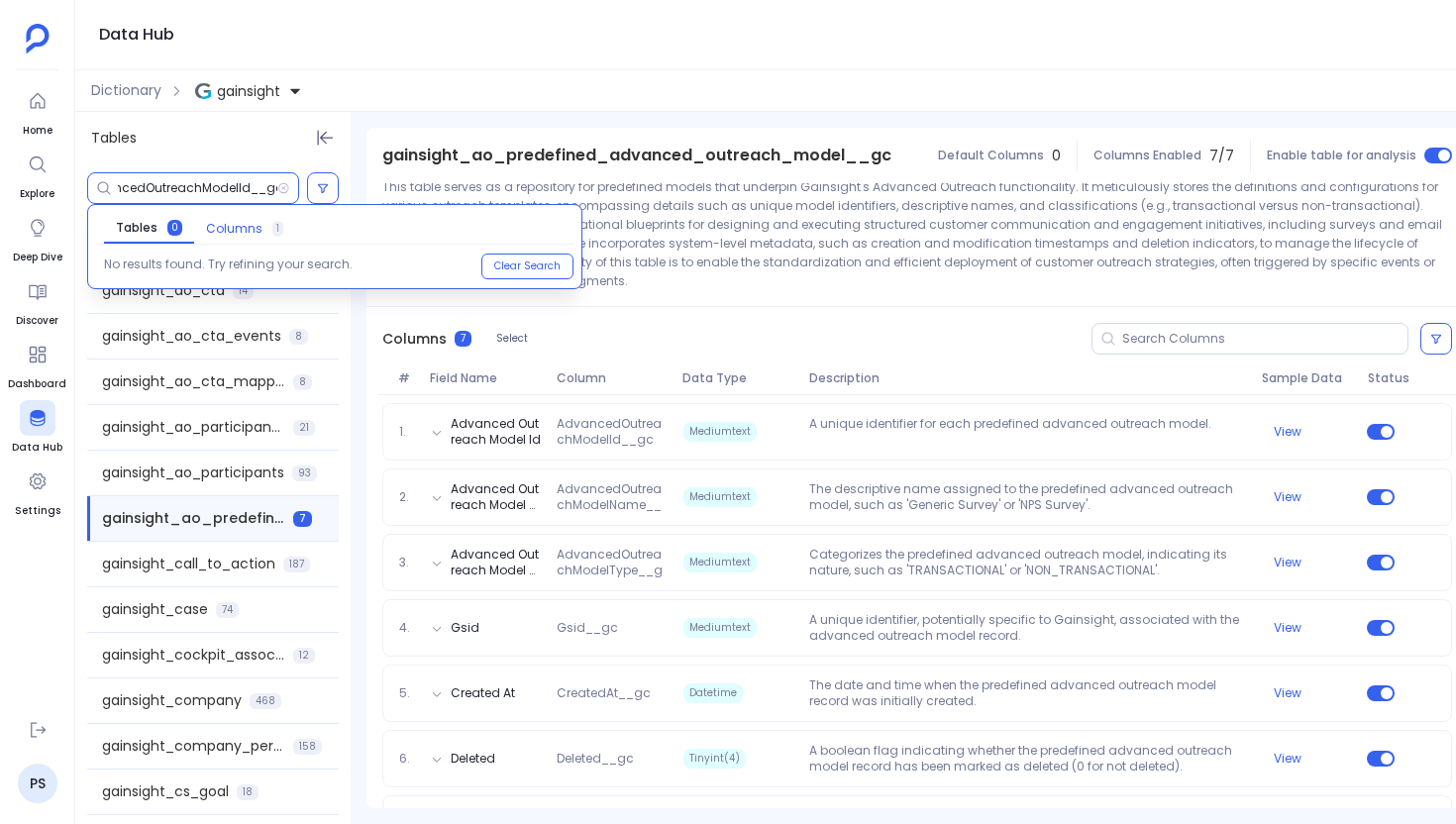 click on "Columns" at bounding box center (234, 229) 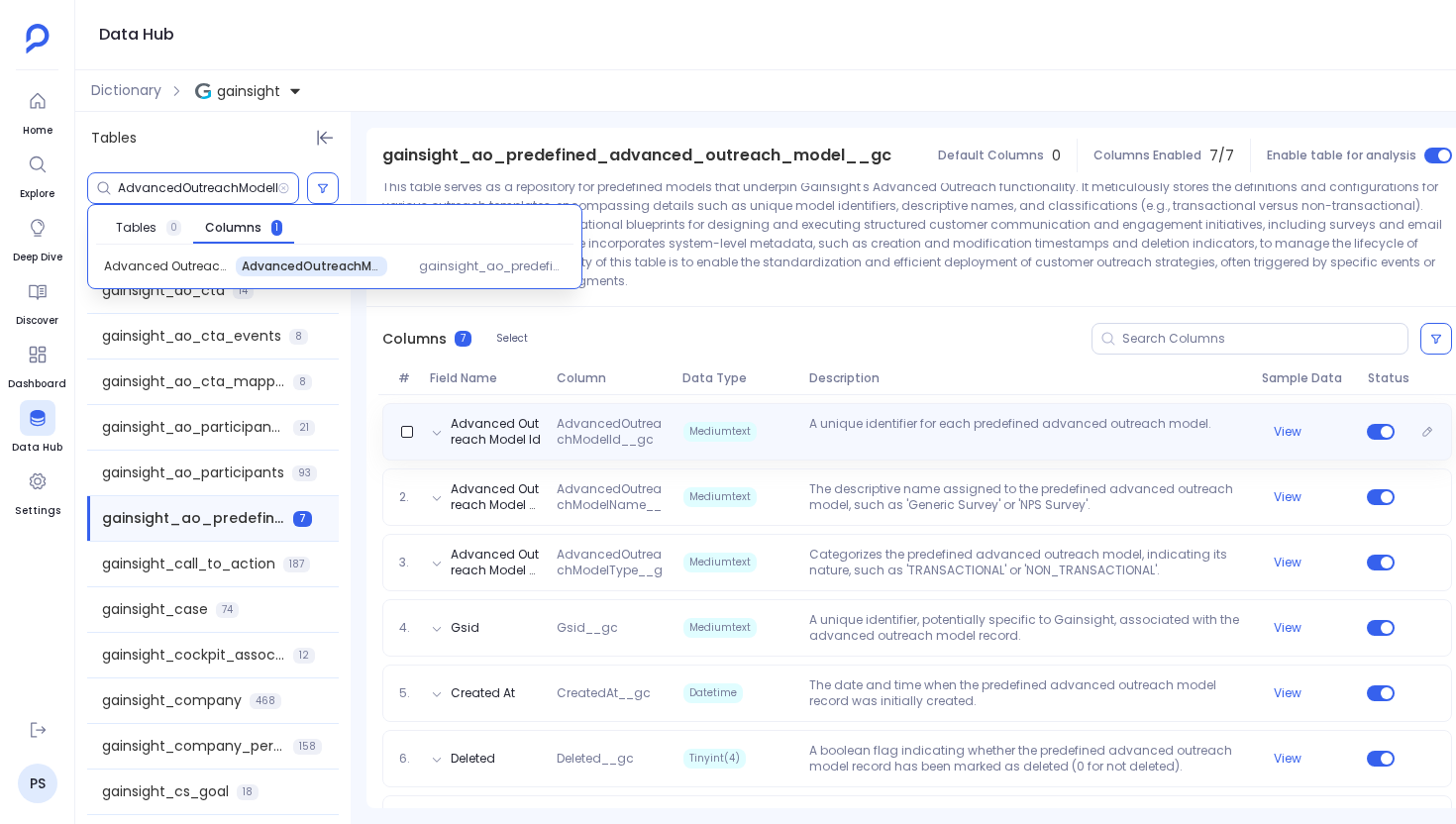 click on "AdvancedOutreachModelId__gc" at bounding box center (611, 432) 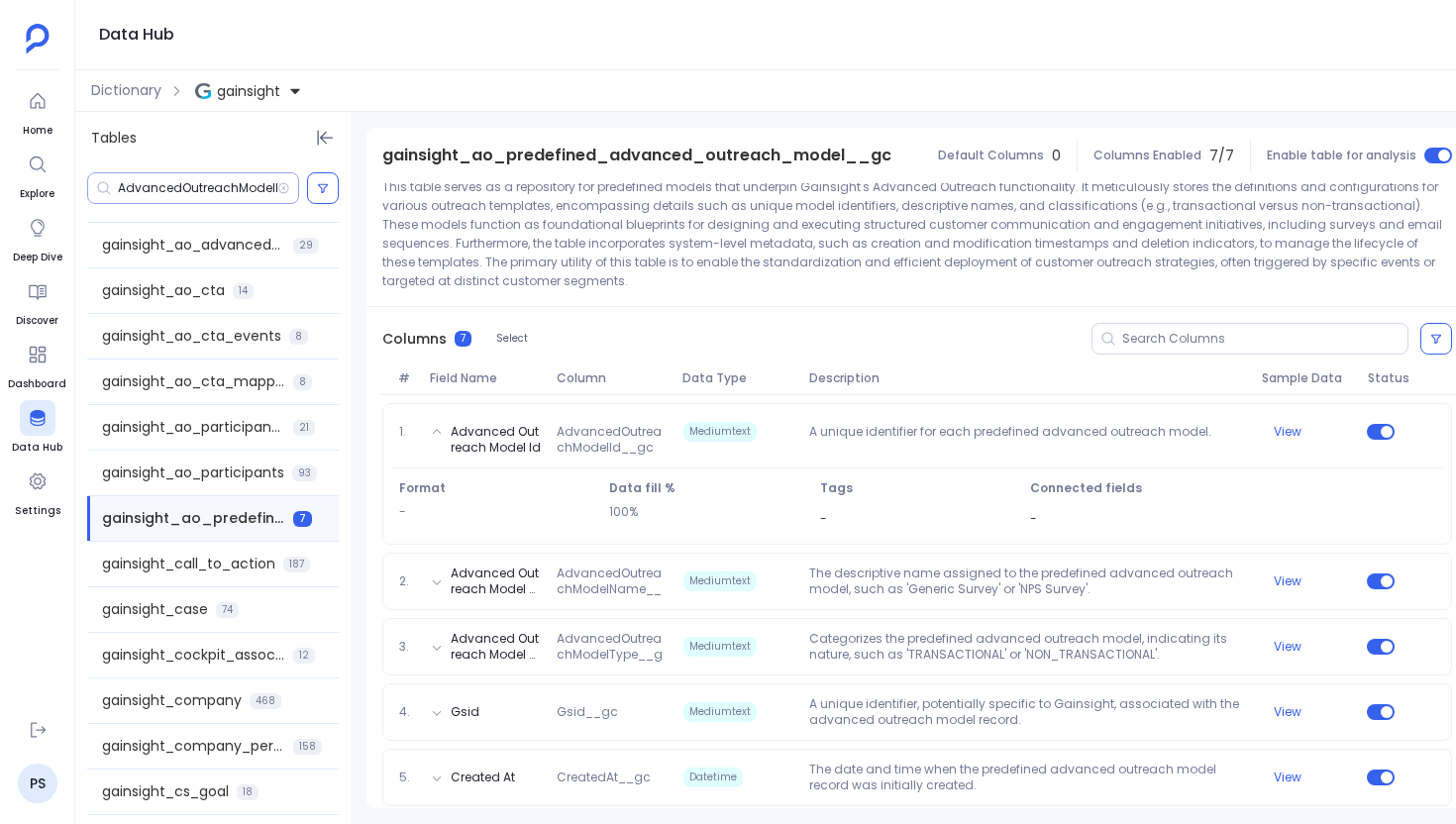 click on "AdvancedOutreachModelId__gc" at bounding box center (197, 188) 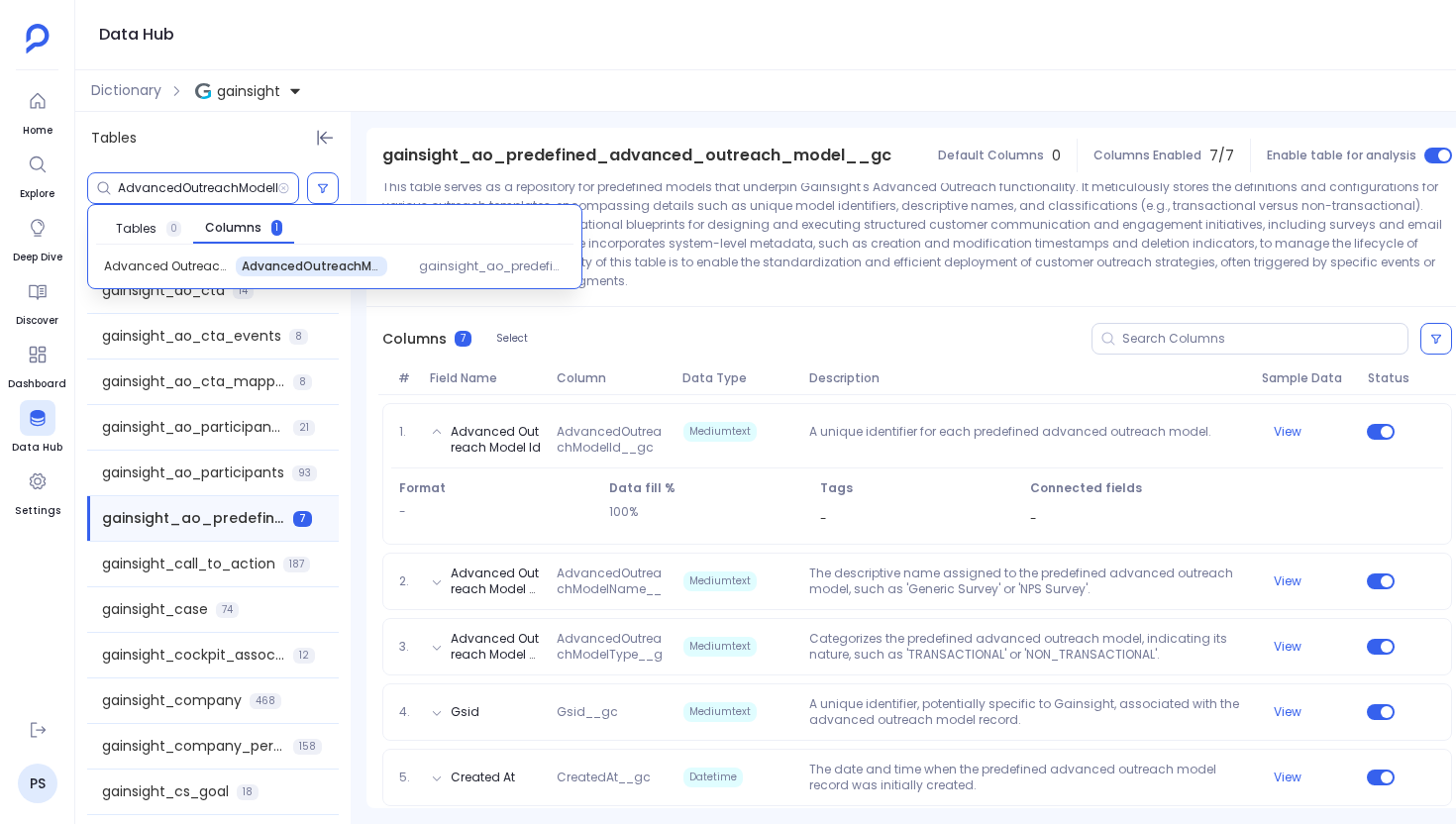 click on "AdvancedOutreachModelId__gc" at bounding box center [197, 188] 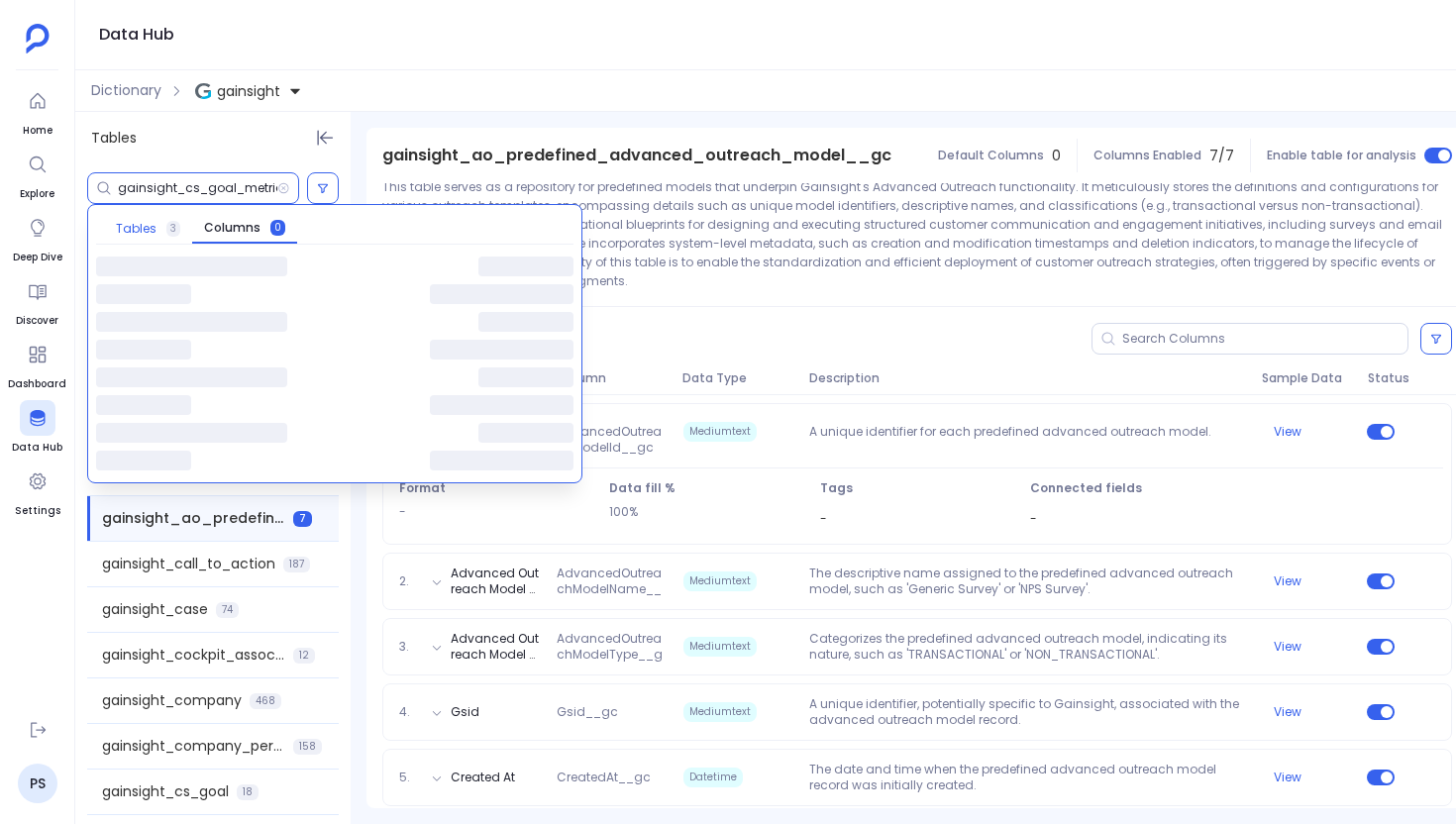 click on "Tables" at bounding box center [136, 229] 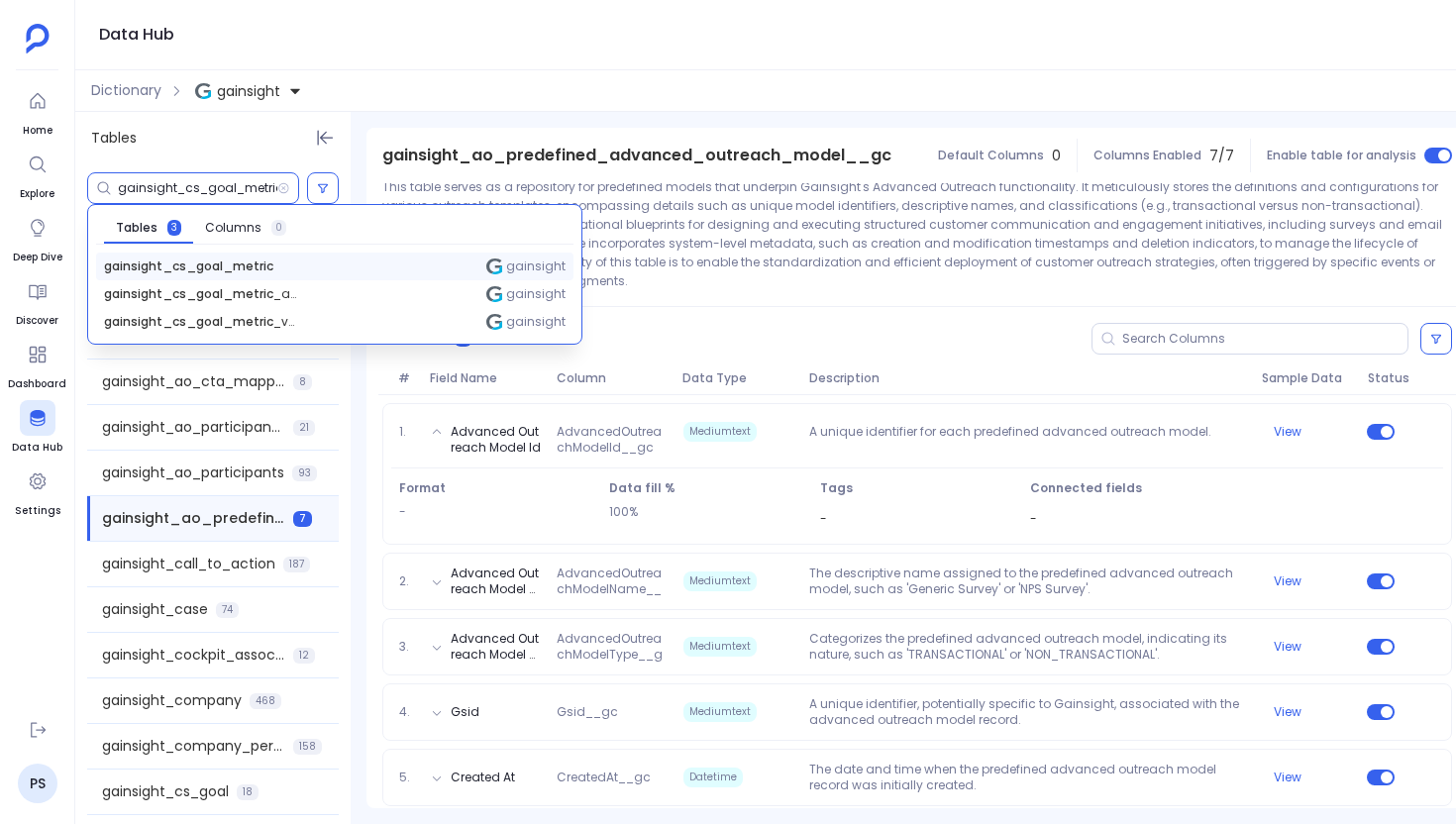 click on "gainsight_cs_goal_metric gainsight" at bounding box center [335, 266] 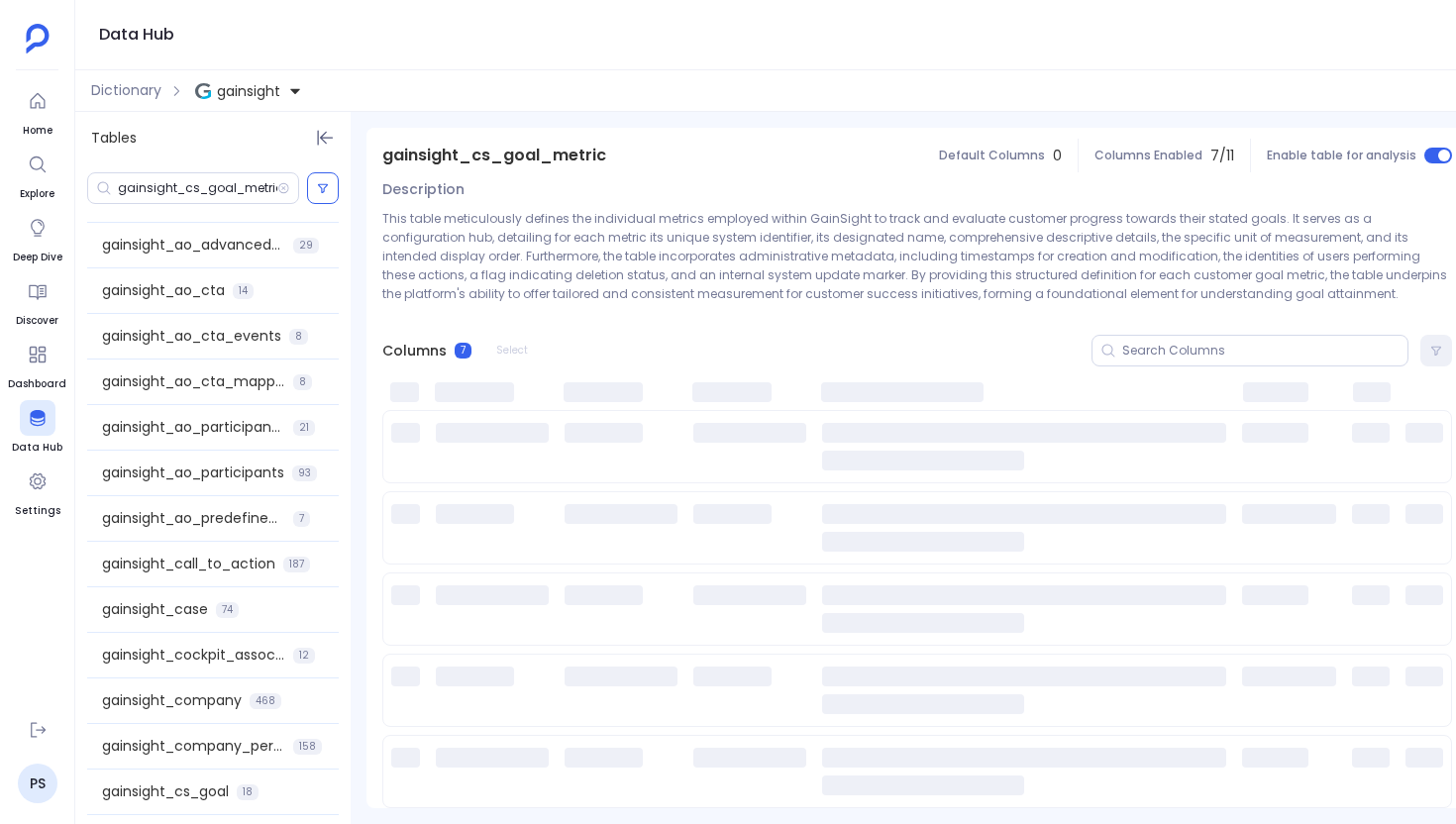 scroll, scrollTop: 18, scrollLeft: 0, axis: vertical 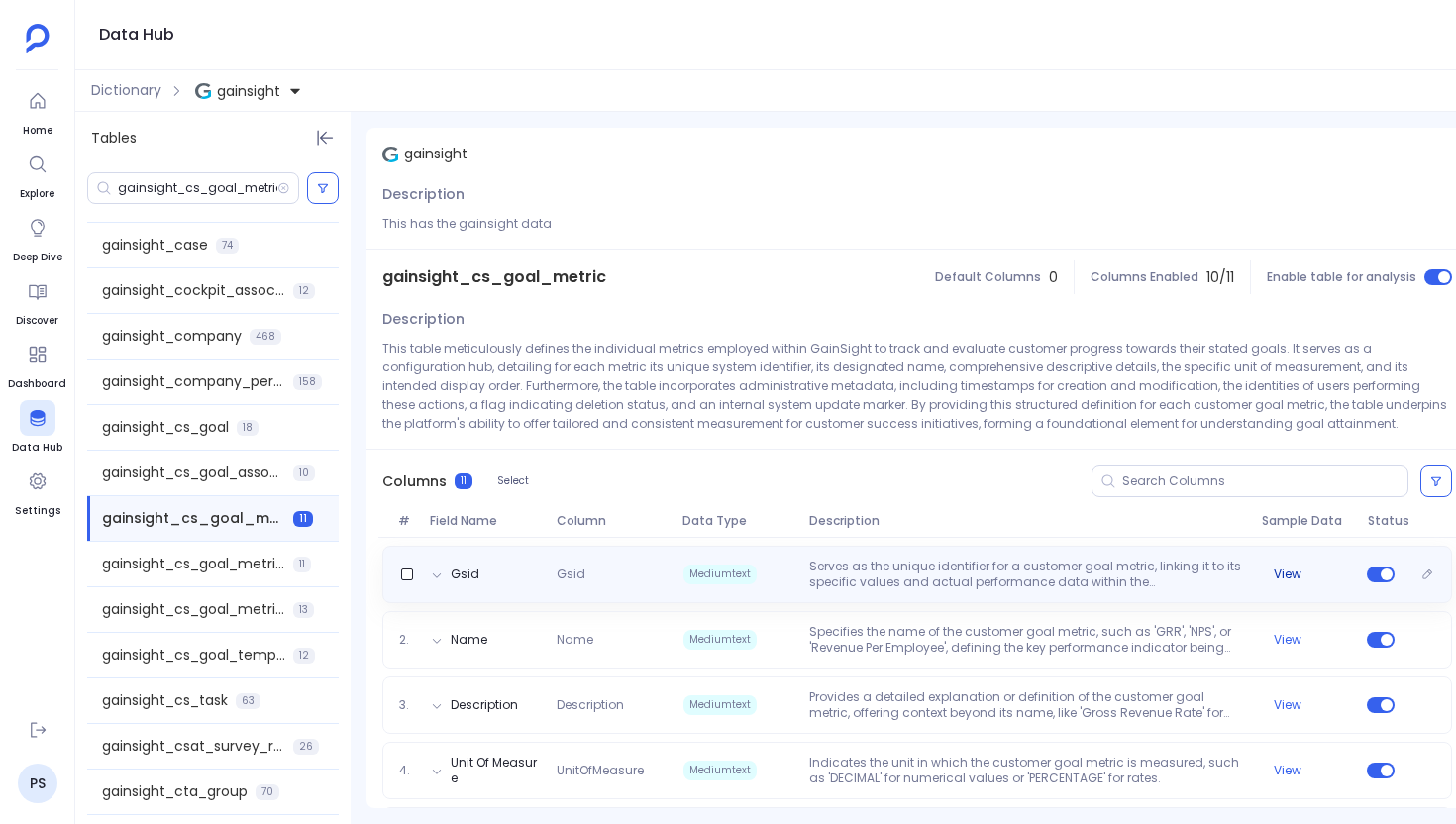 click on "View" at bounding box center (1288, 574) 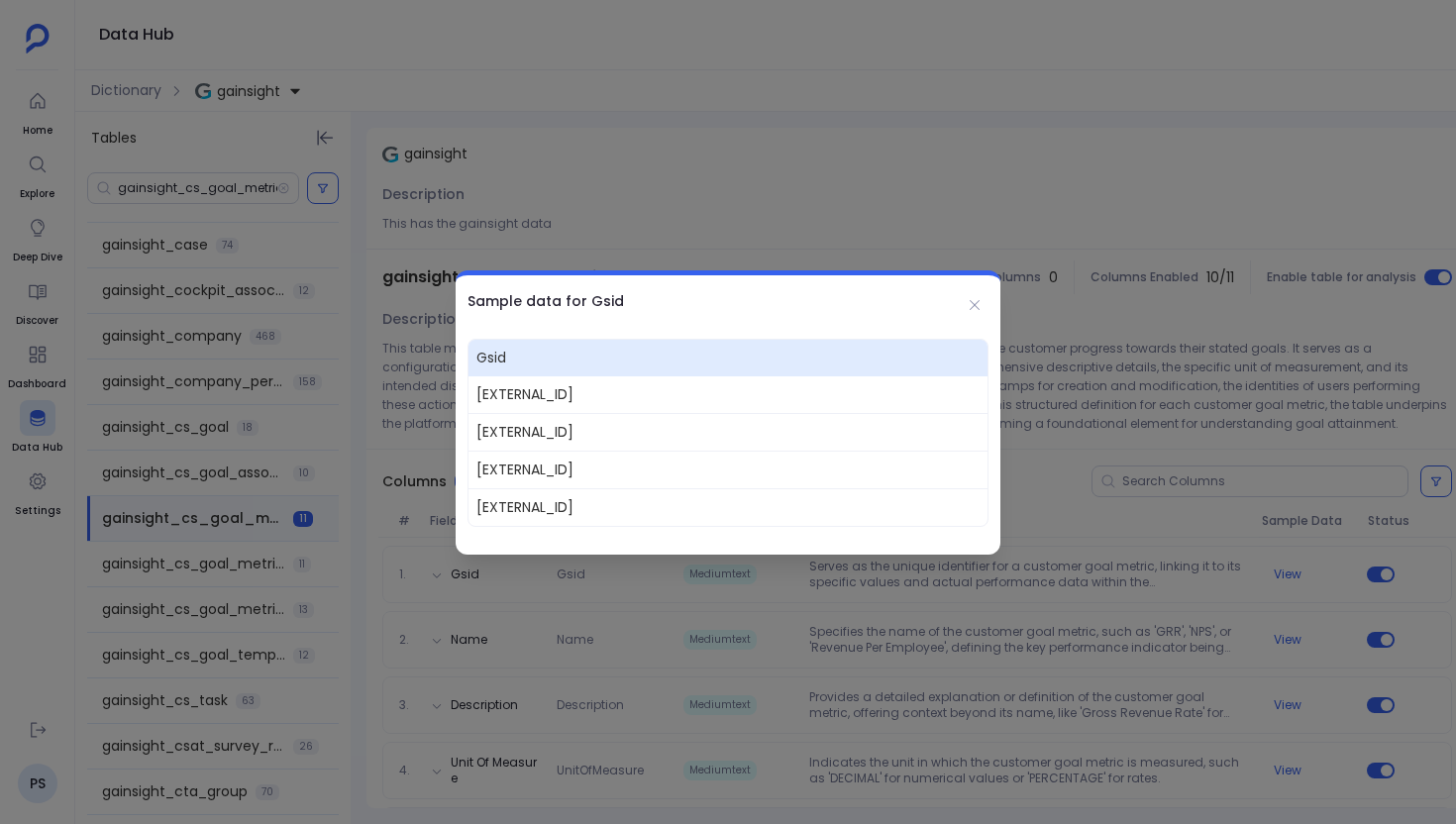click at bounding box center (728, 412) 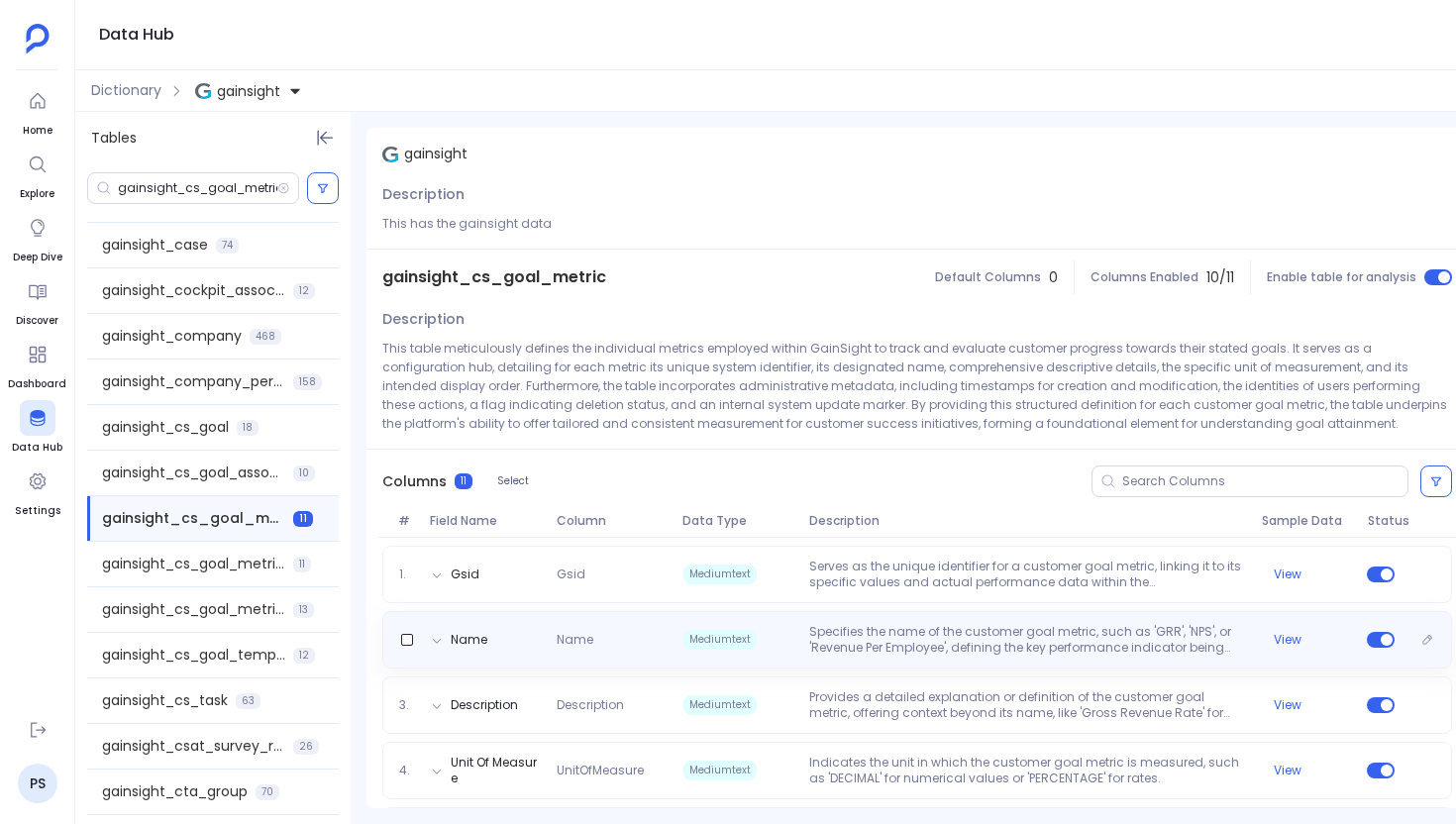 click on "Specifies the name of the customer goal metric, such as 'GRR', 'NPS', or 'Revenue Per Employee', defining the key performance indicator being tracked." at bounding box center (1027, 640) 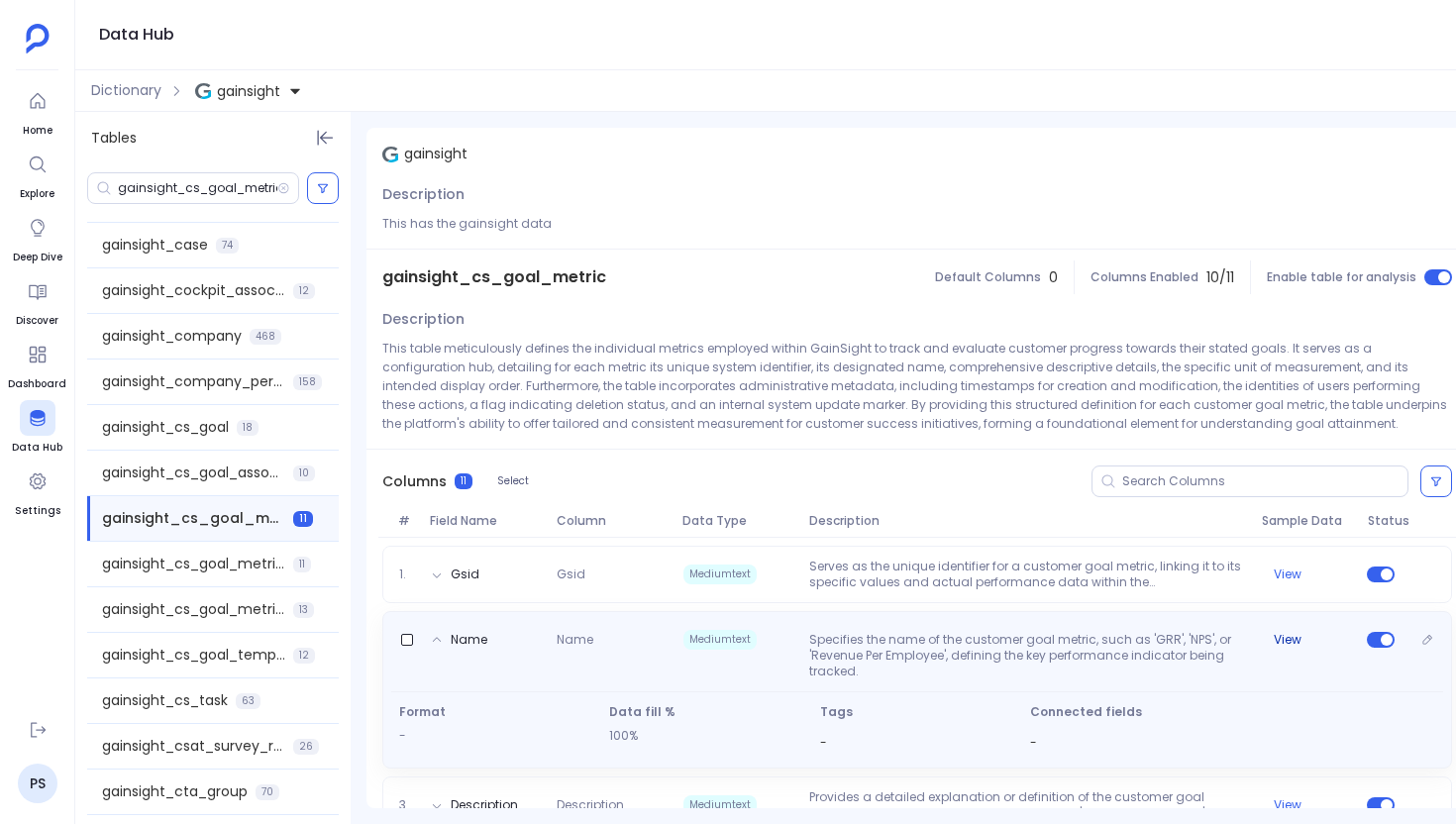 click on "View" at bounding box center (1288, 640) 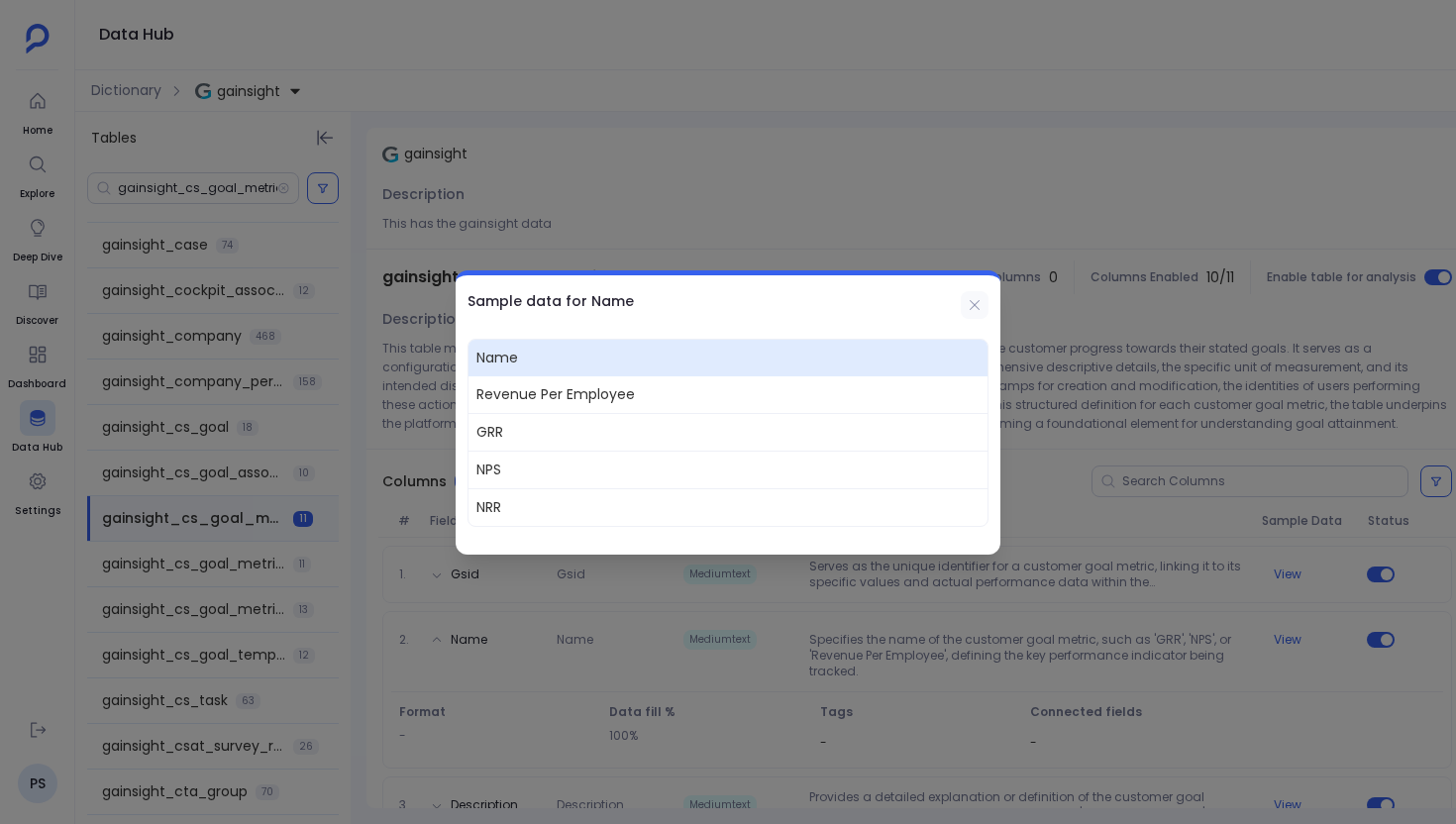 click at bounding box center [975, 305] 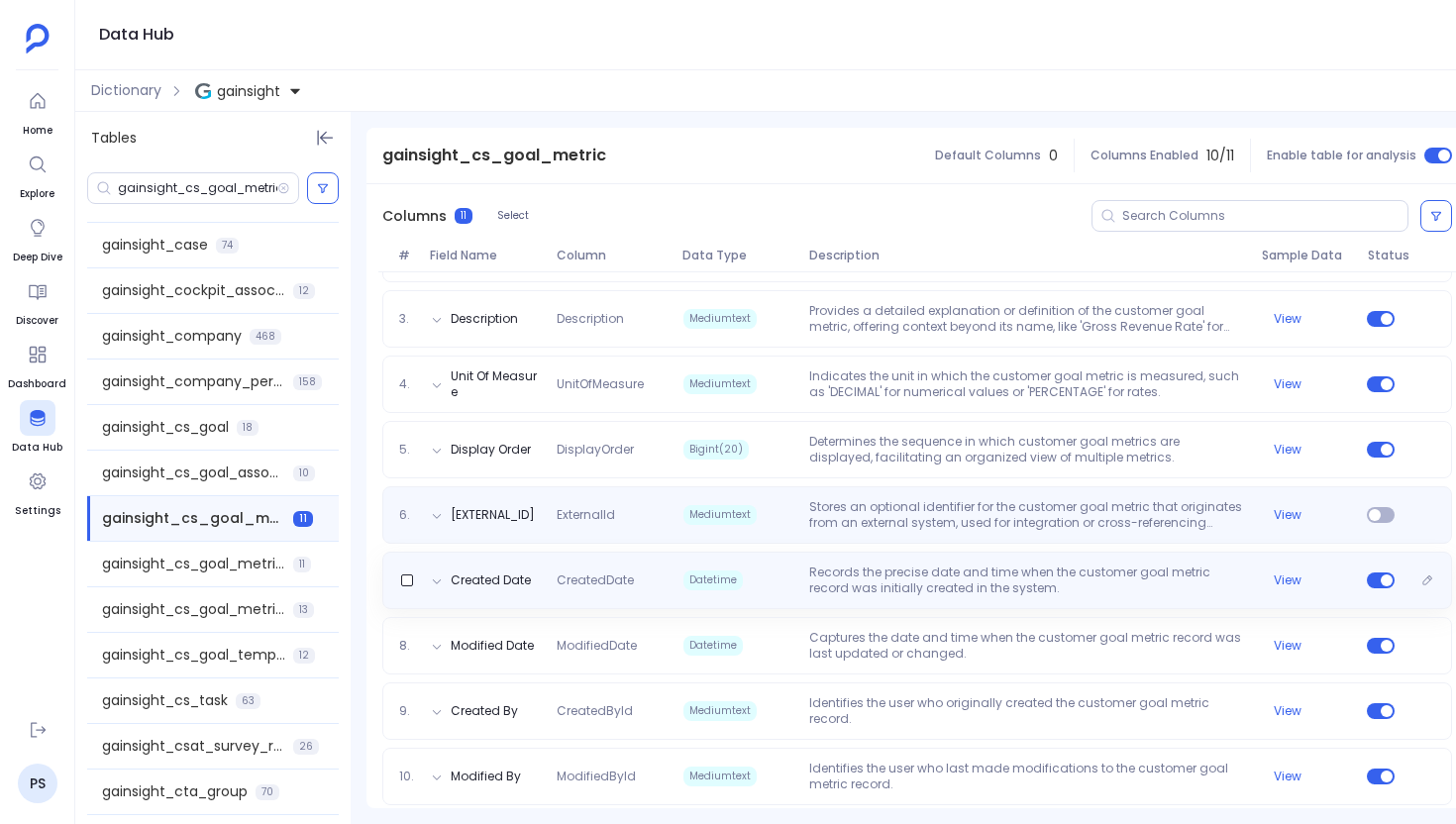 scroll, scrollTop: 412, scrollLeft: 0, axis: vertical 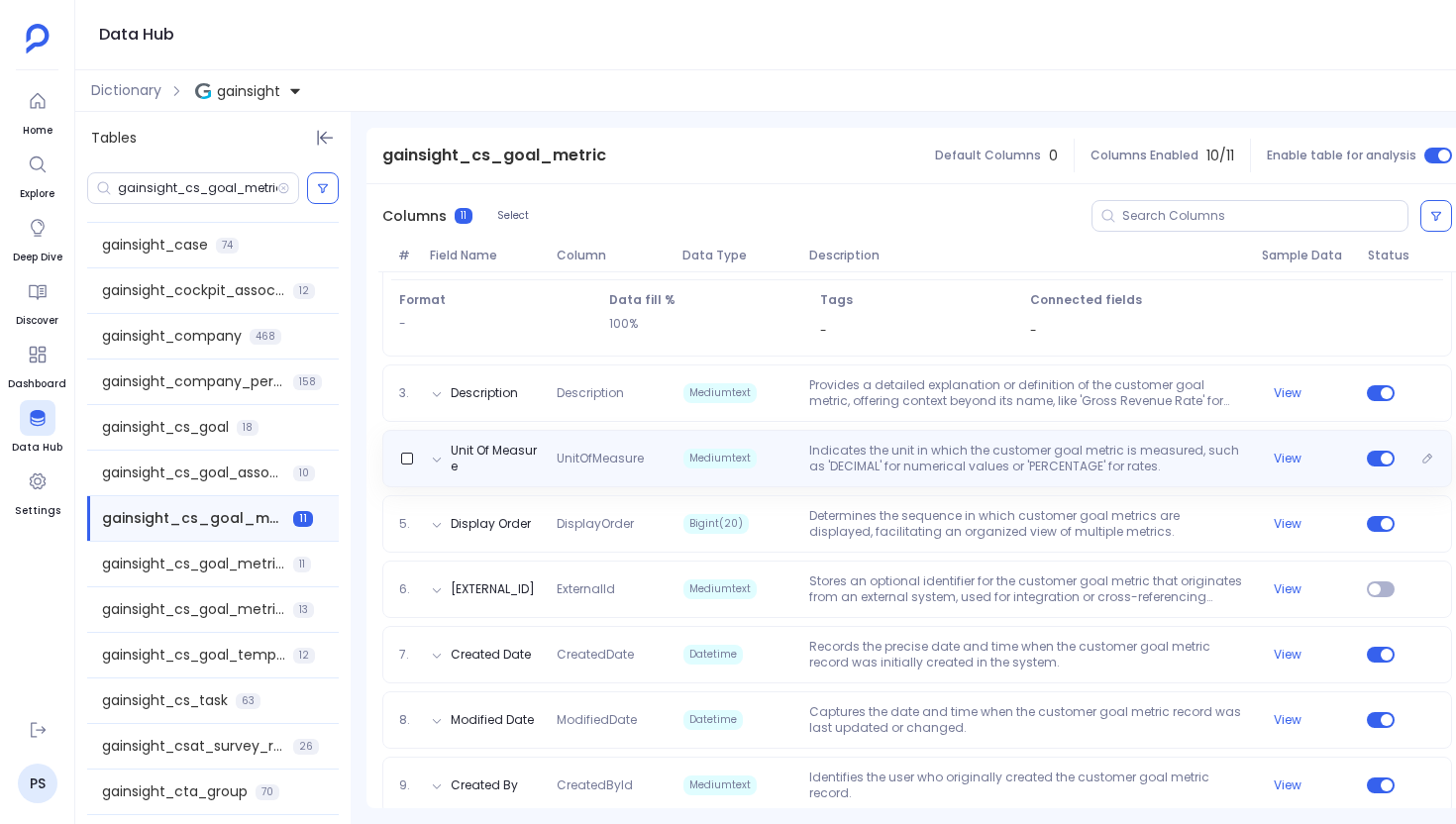 click on "Unit Of Measure UnitOfMeasure Mediumtext Indicates the unit in which the customer goal metric is measured, such as 'DECIMAL' for numerical values or 'PERCENTAGE' for rates. View" at bounding box center (917, 459) 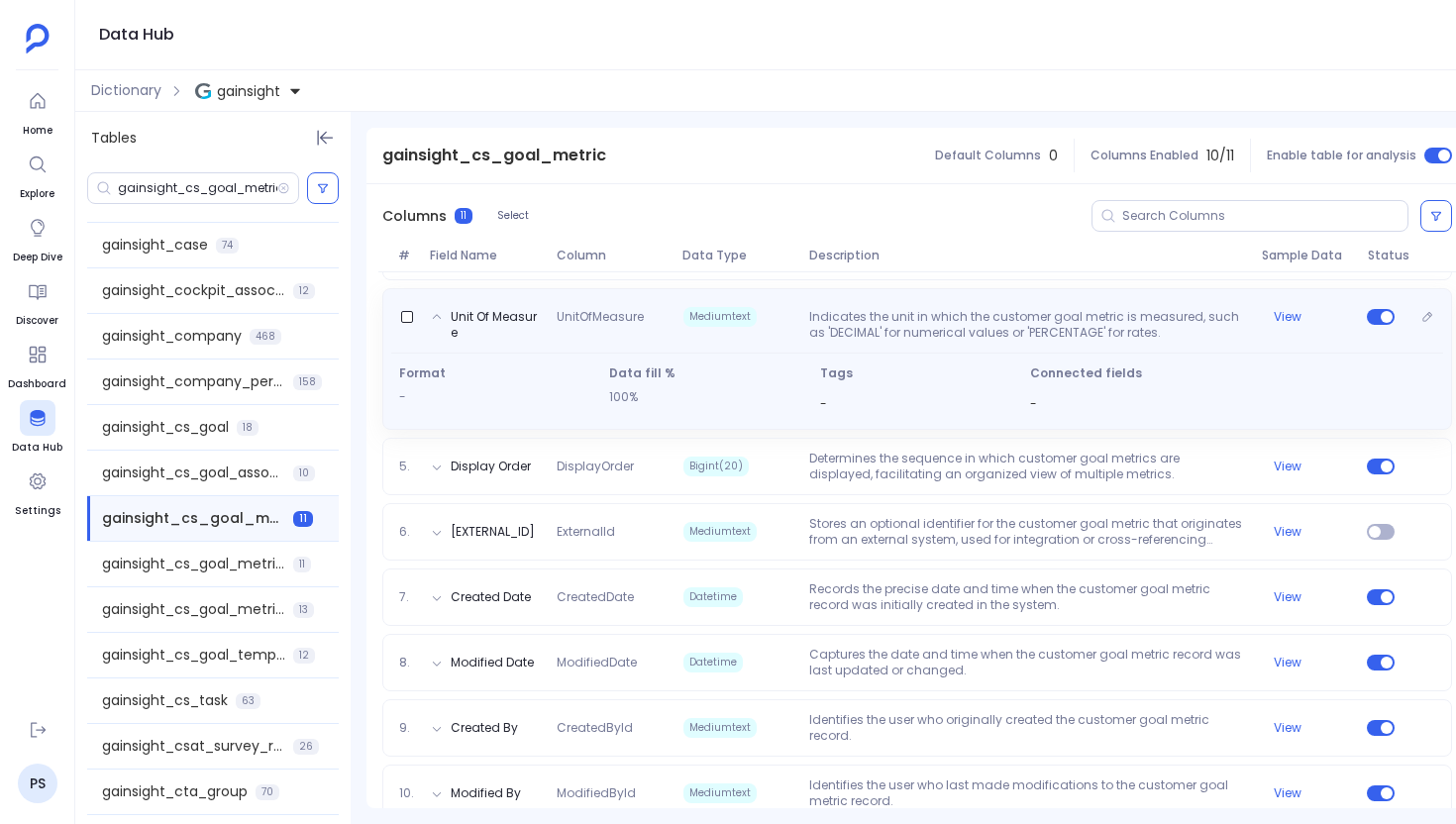 scroll, scrollTop: 549, scrollLeft: 0, axis: vertical 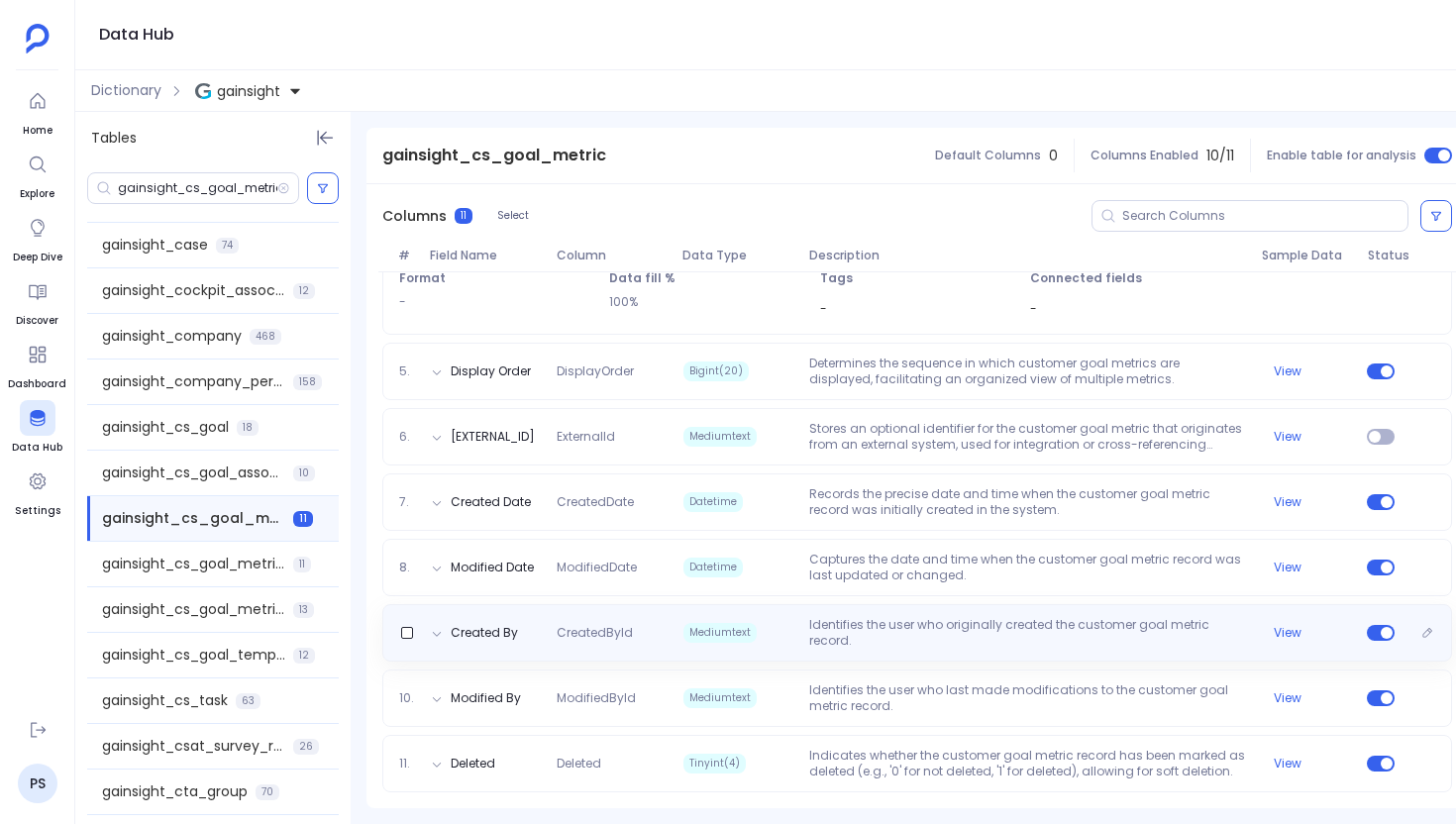click on "Identifies the user who originally created the customer goal metric record." at bounding box center (1027, 633) 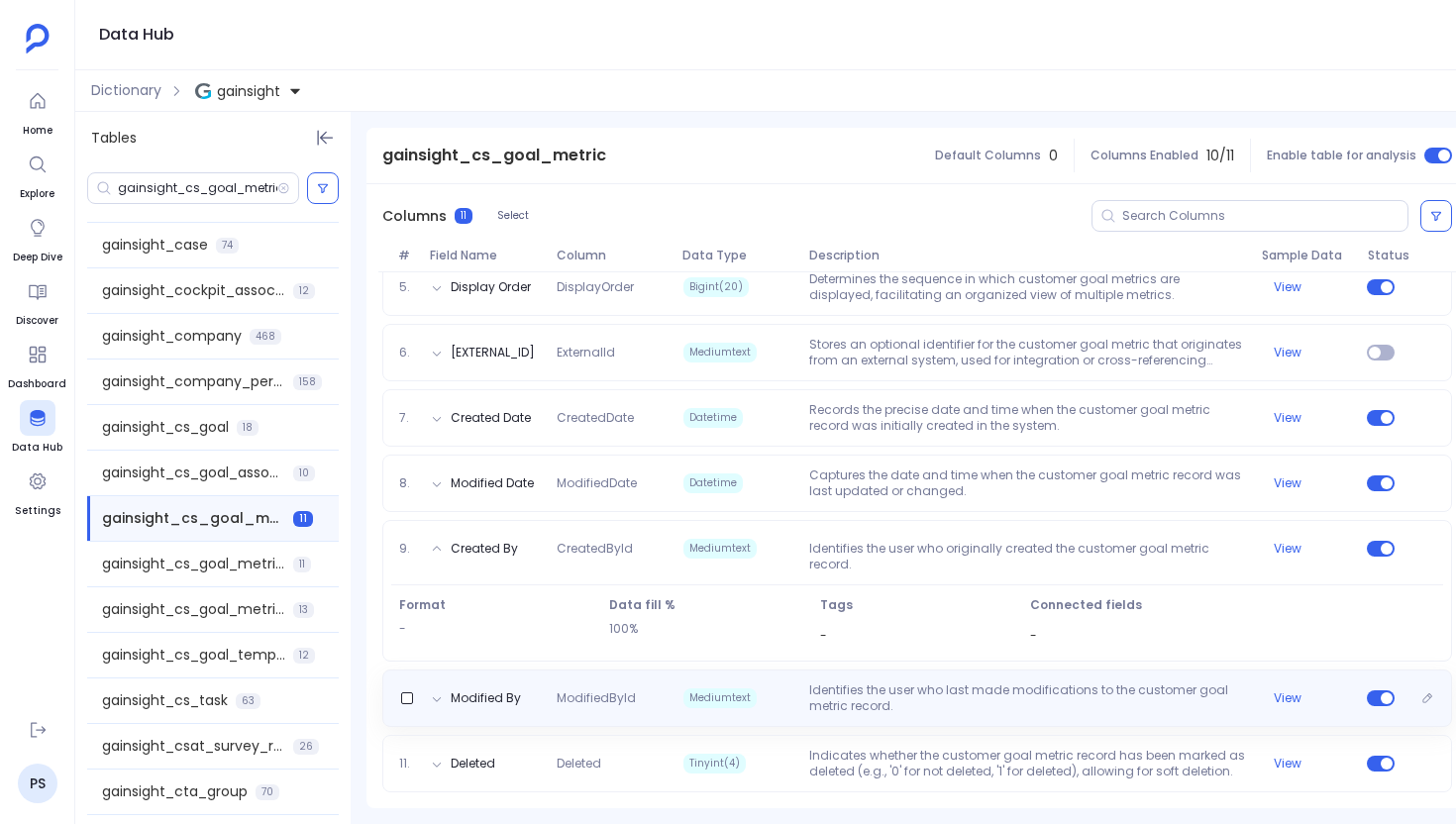 click on "Identifies the user who last made modifications to the customer goal metric record." at bounding box center (1027, 698) 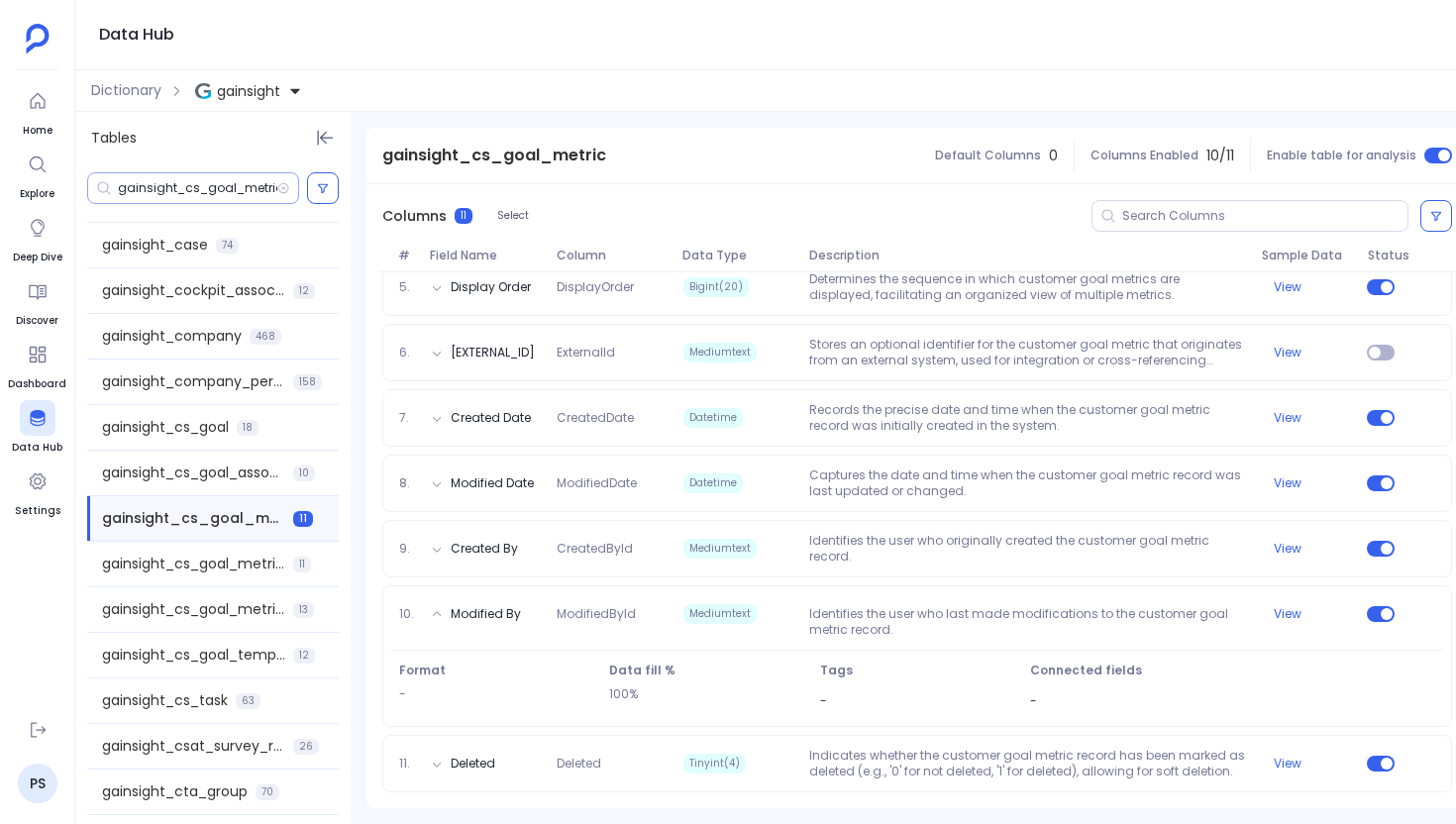 click on "gainsight_cs_goal_metric" at bounding box center [197, 188] 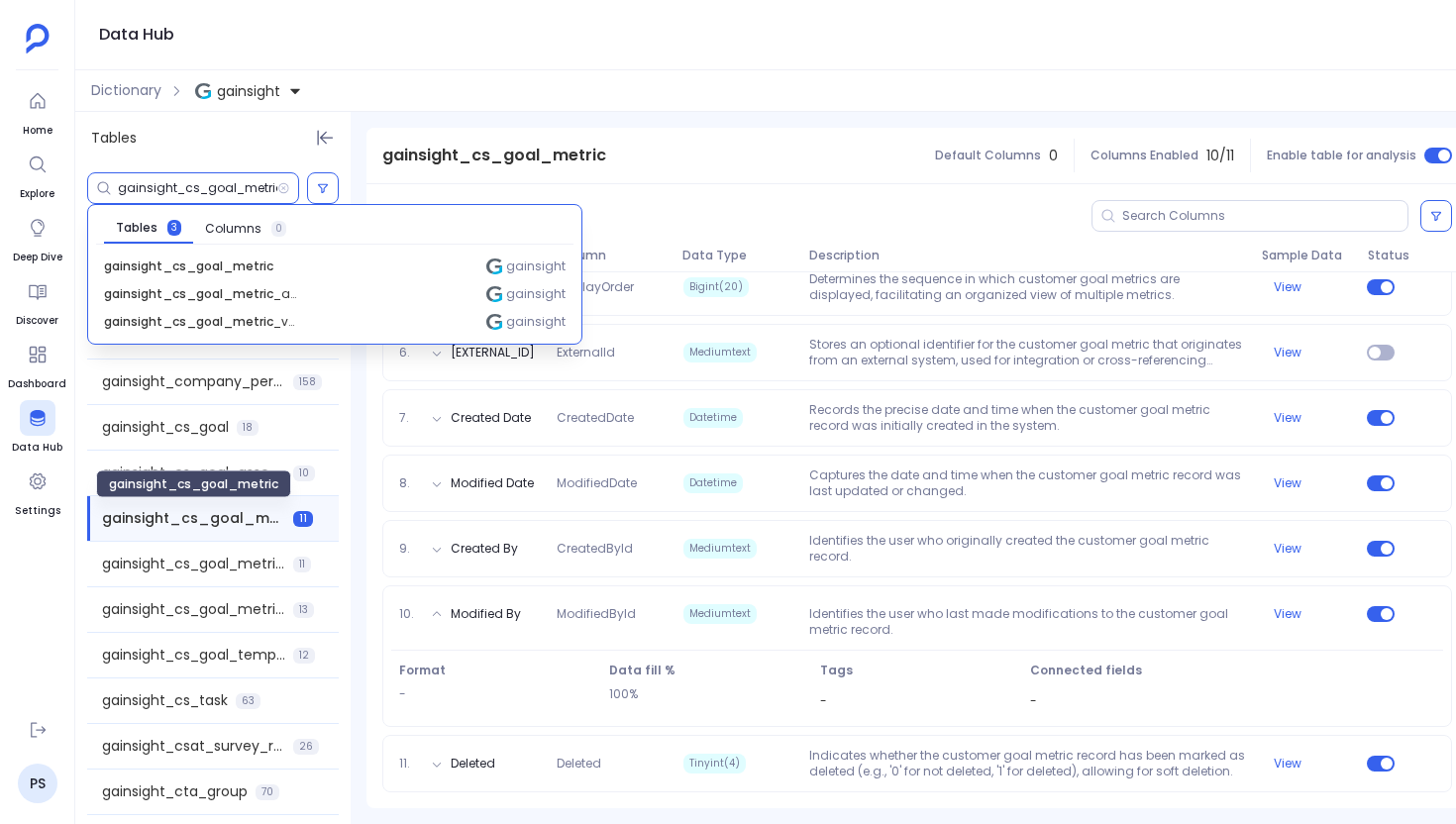 click on "gainsight_cs_goal_metric" at bounding box center (193, 518) 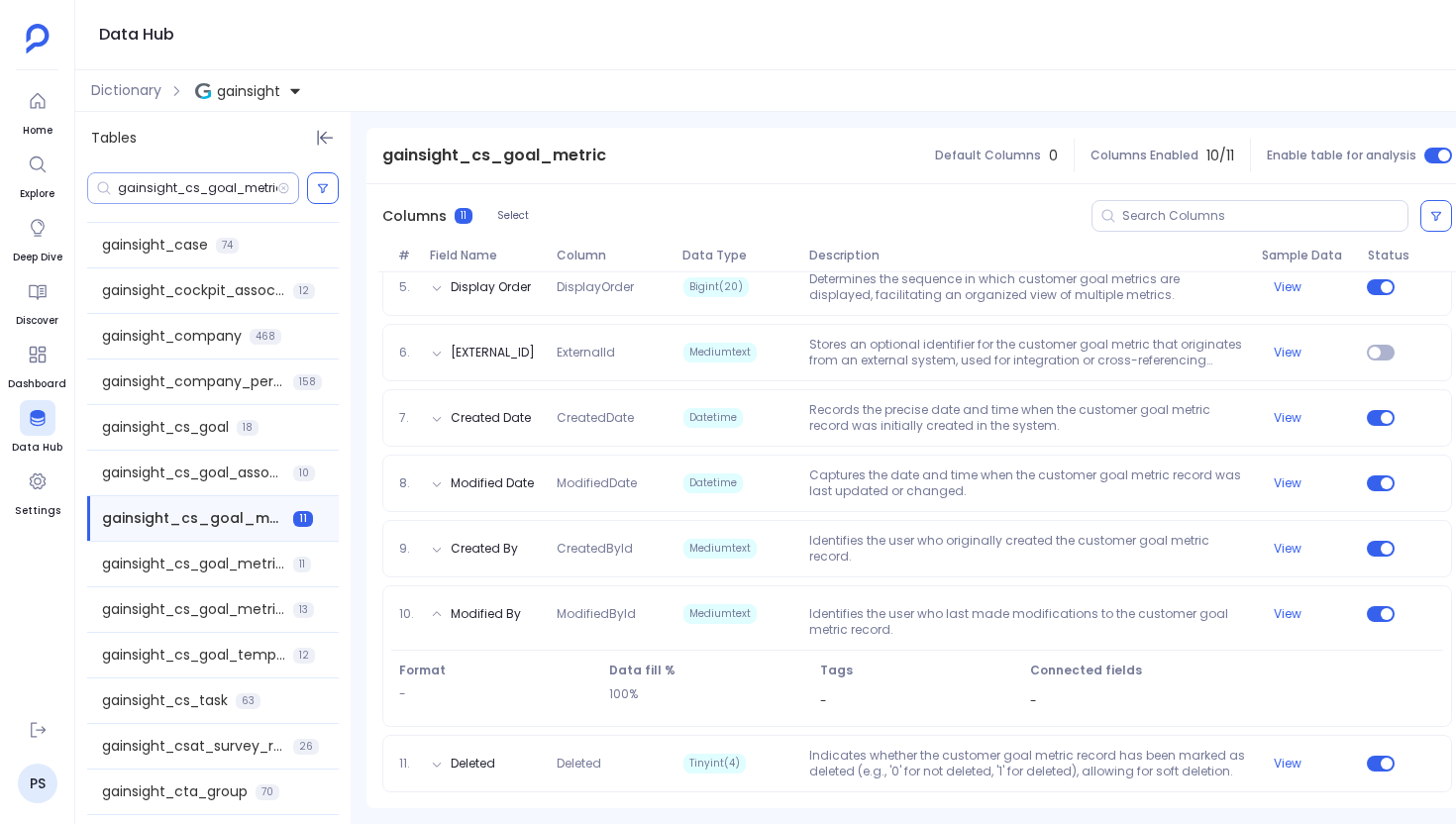 click on "gainsight_cs_goal_metric" at bounding box center (197, 188) 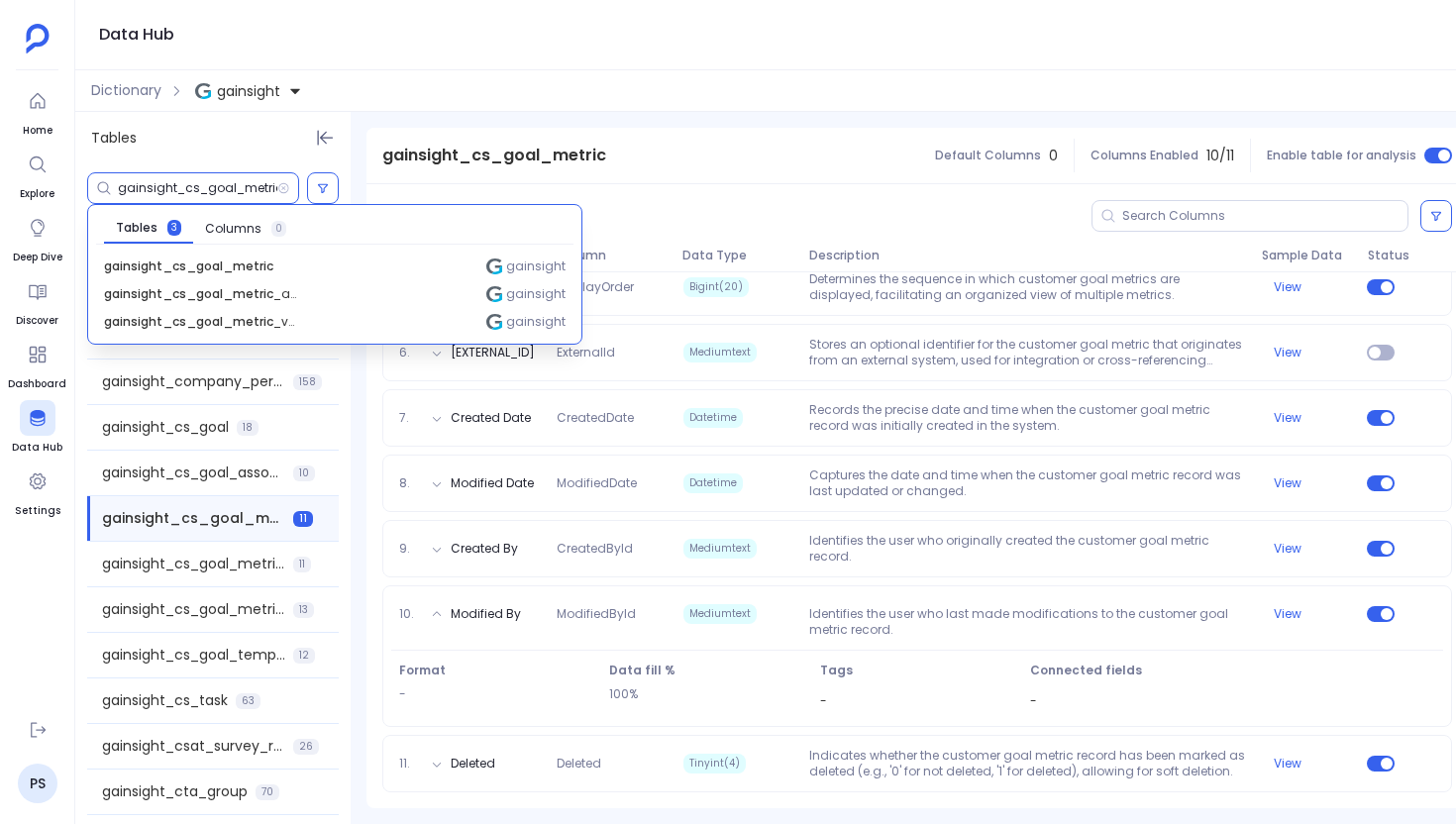 click on "gainsight_cs_goal_metric" at bounding box center (197, 188) 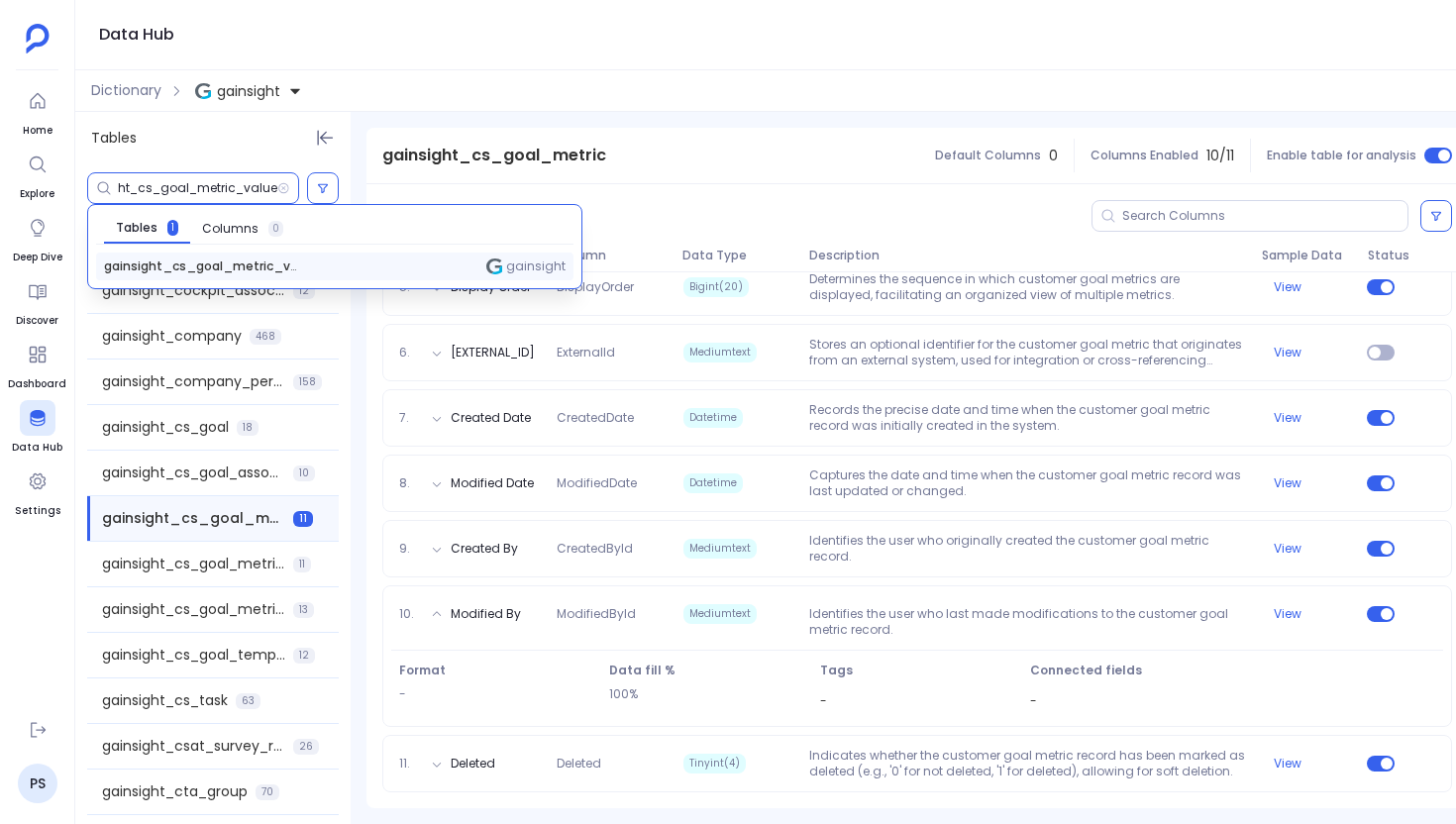 click on "gainsight_cs_goal_metric_values" at bounding box center [203, 266] 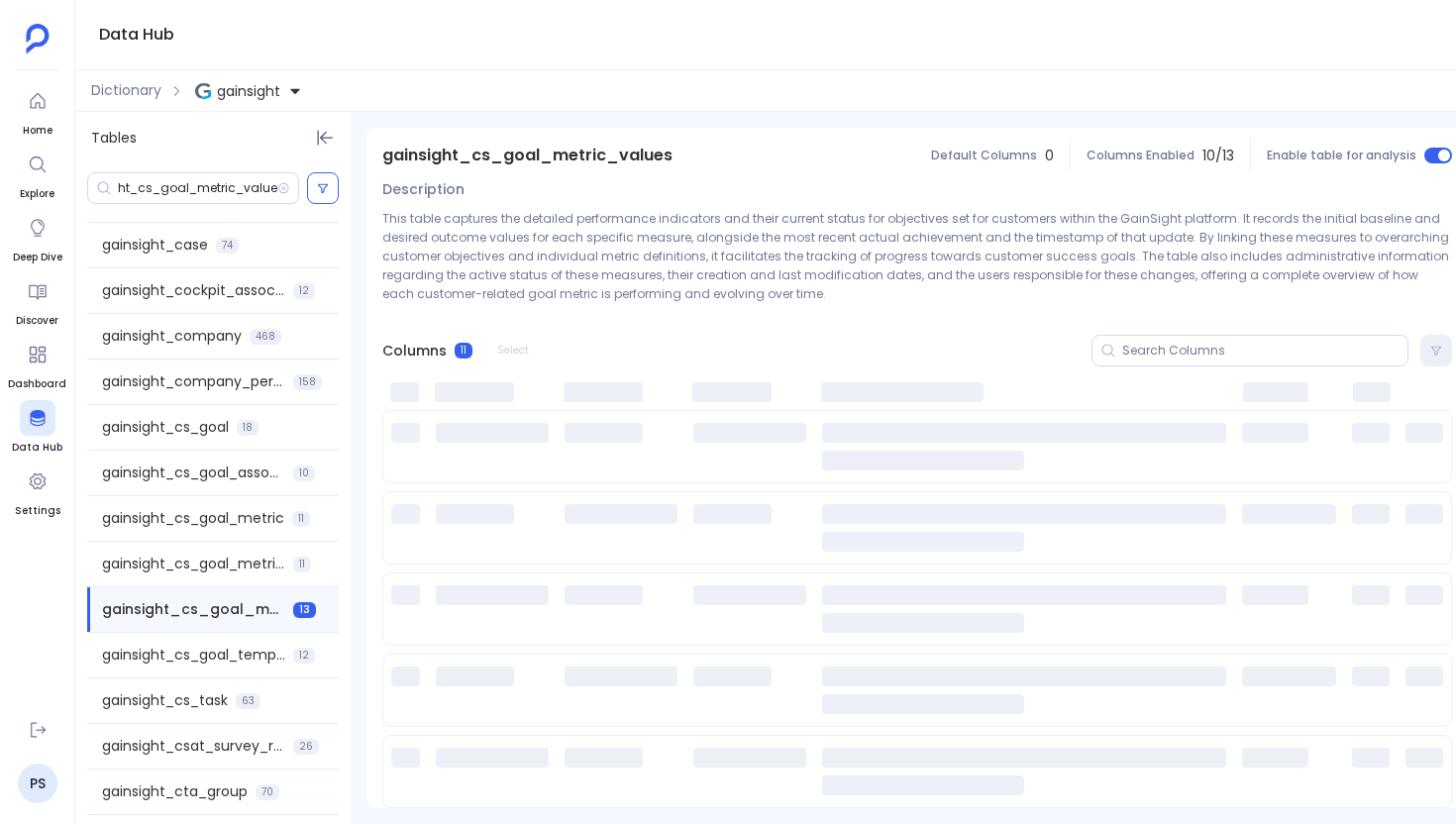 scroll, scrollTop: 0, scrollLeft: 0, axis: both 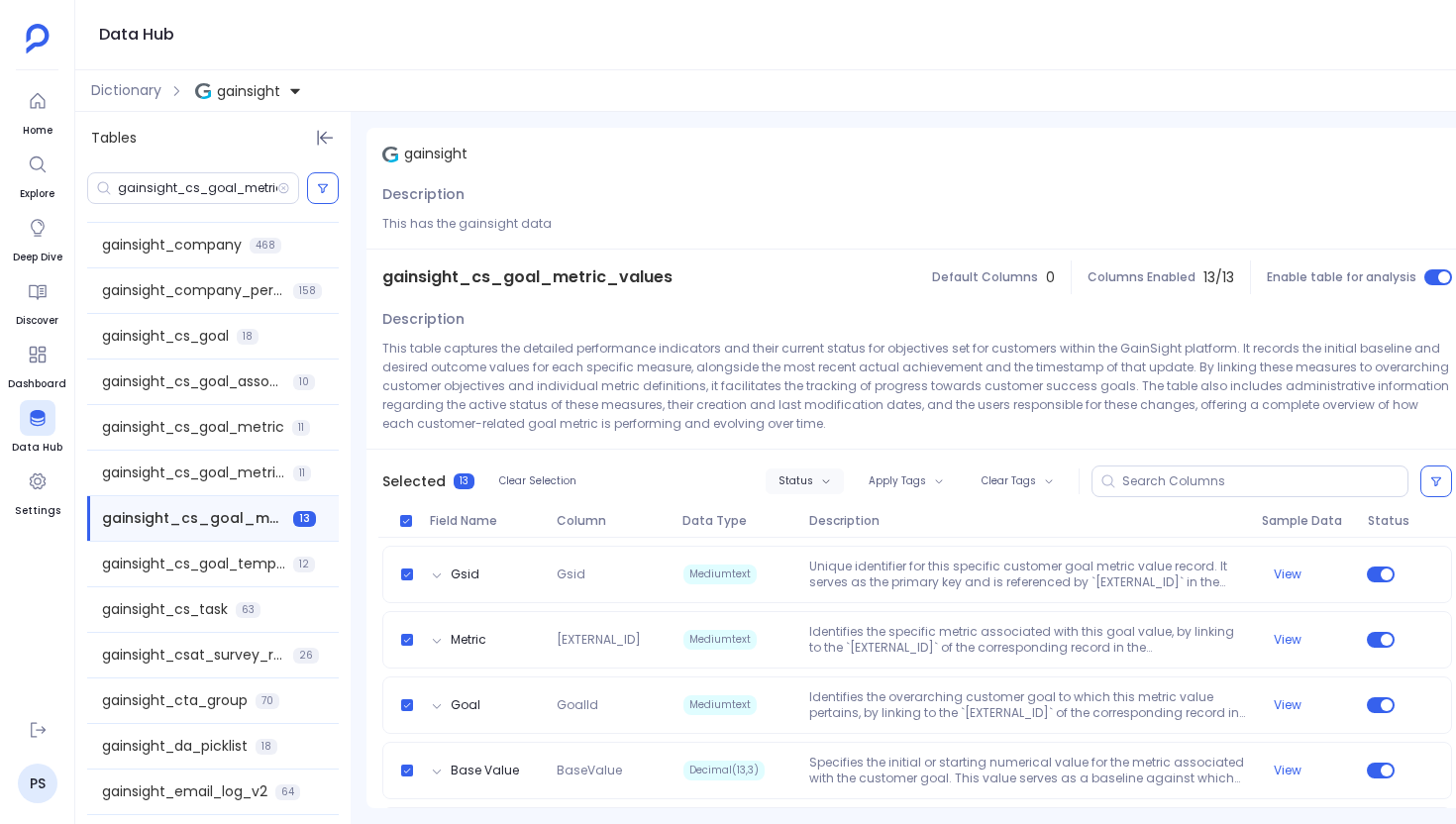 click on "Status" at bounding box center (804, 481) 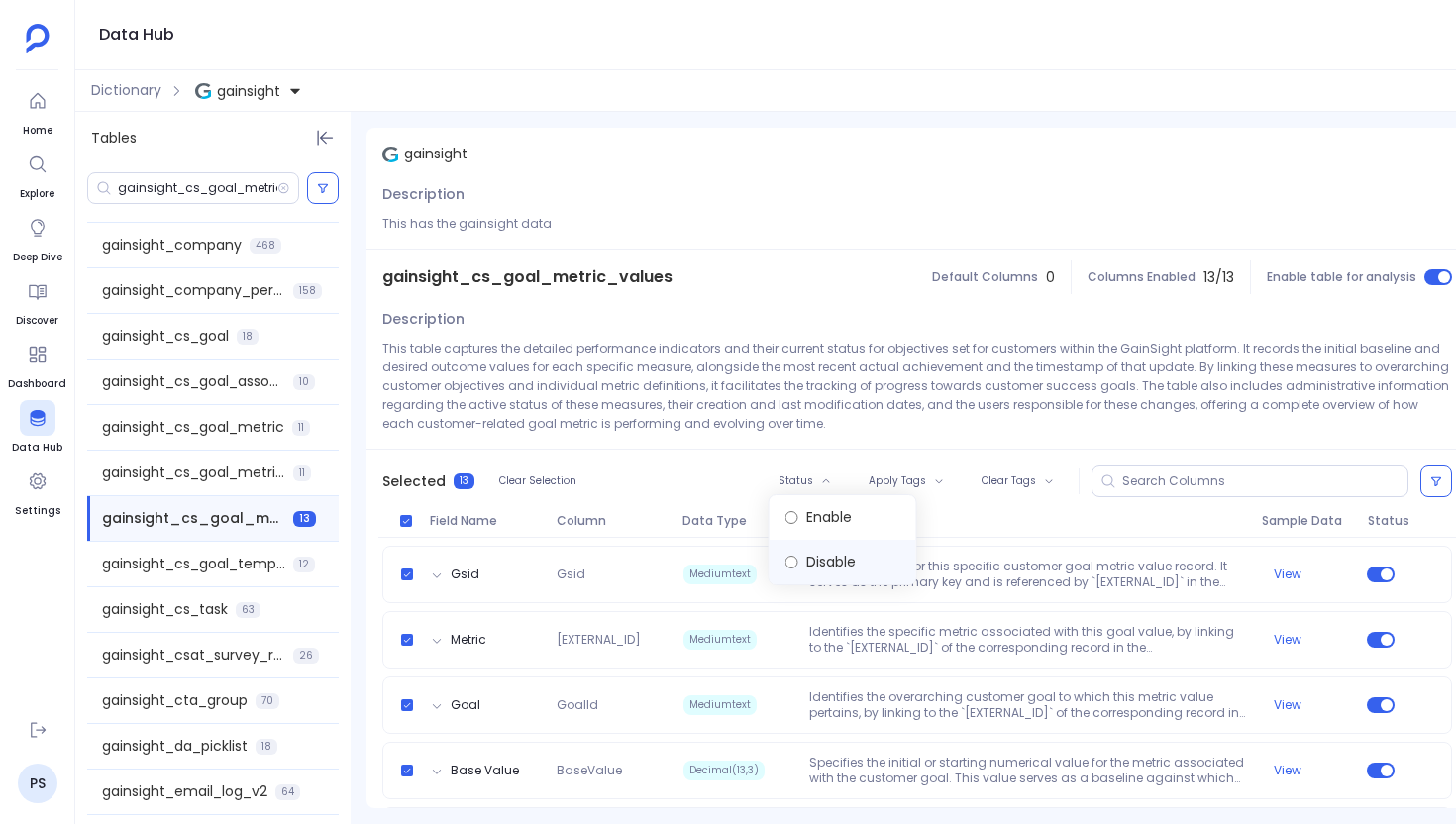 click on "Disable" at bounding box center (843, 562) 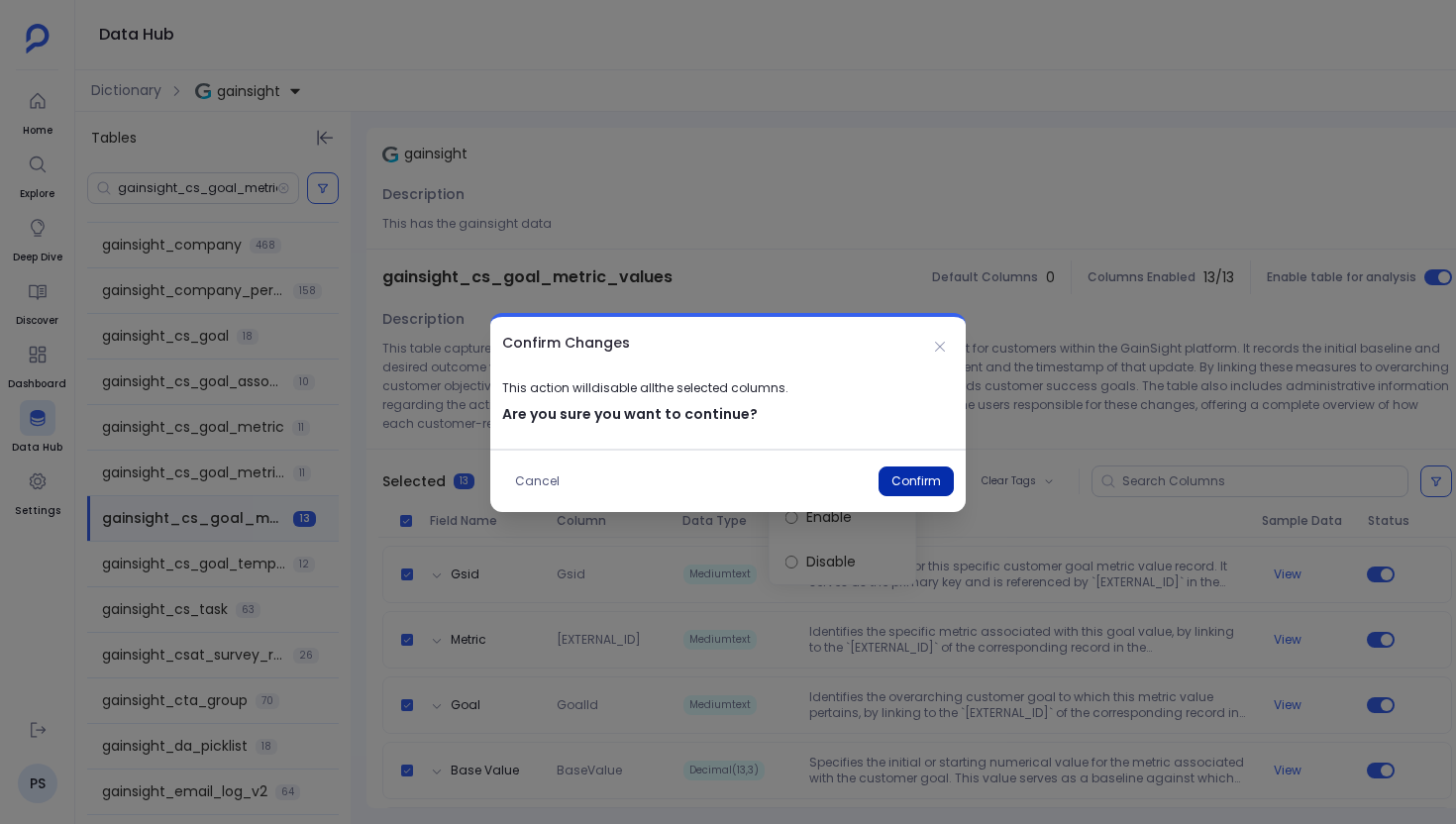 click on "Confirm" at bounding box center (916, 481) 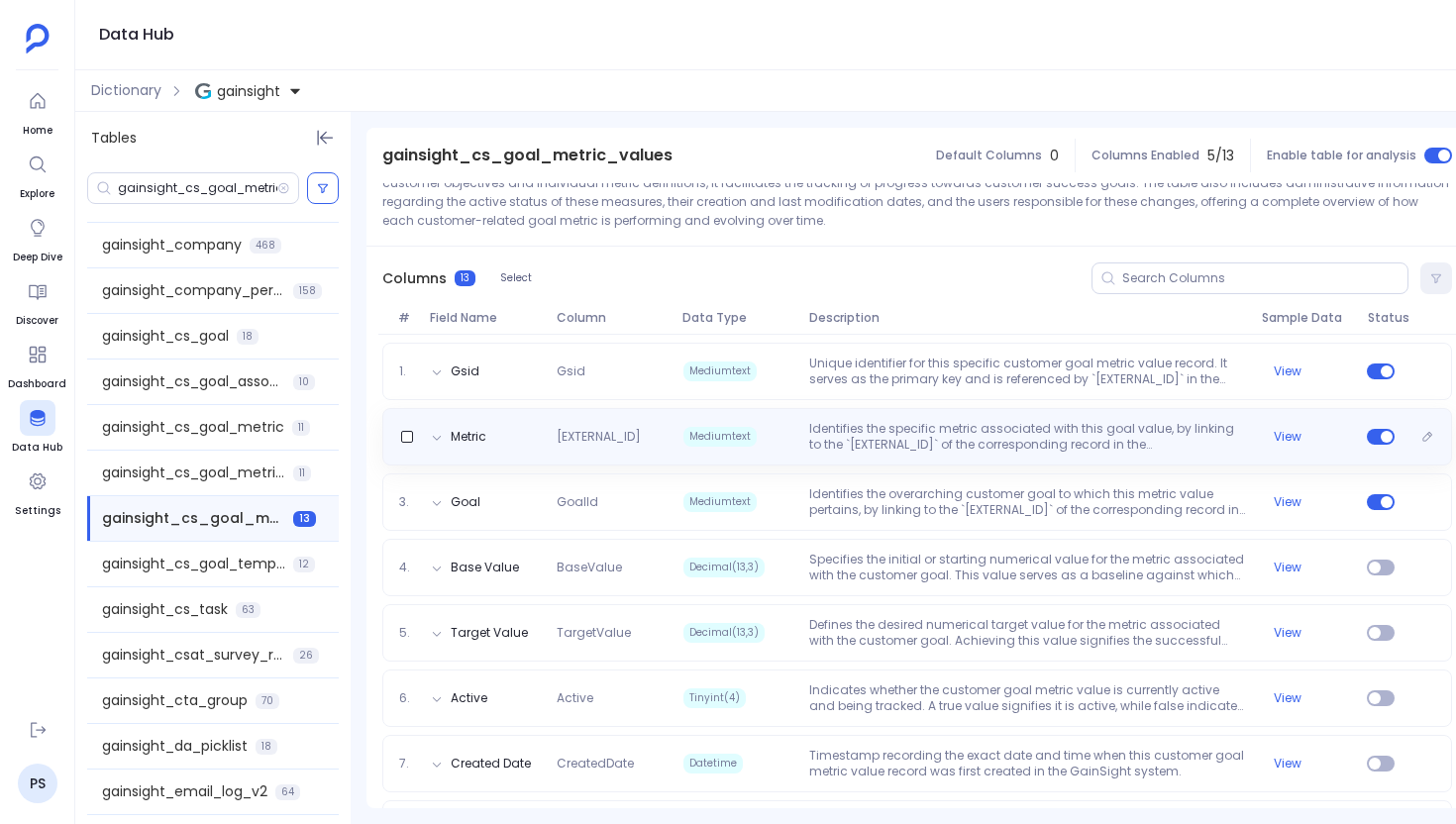 scroll, scrollTop: 213, scrollLeft: 0, axis: vertical 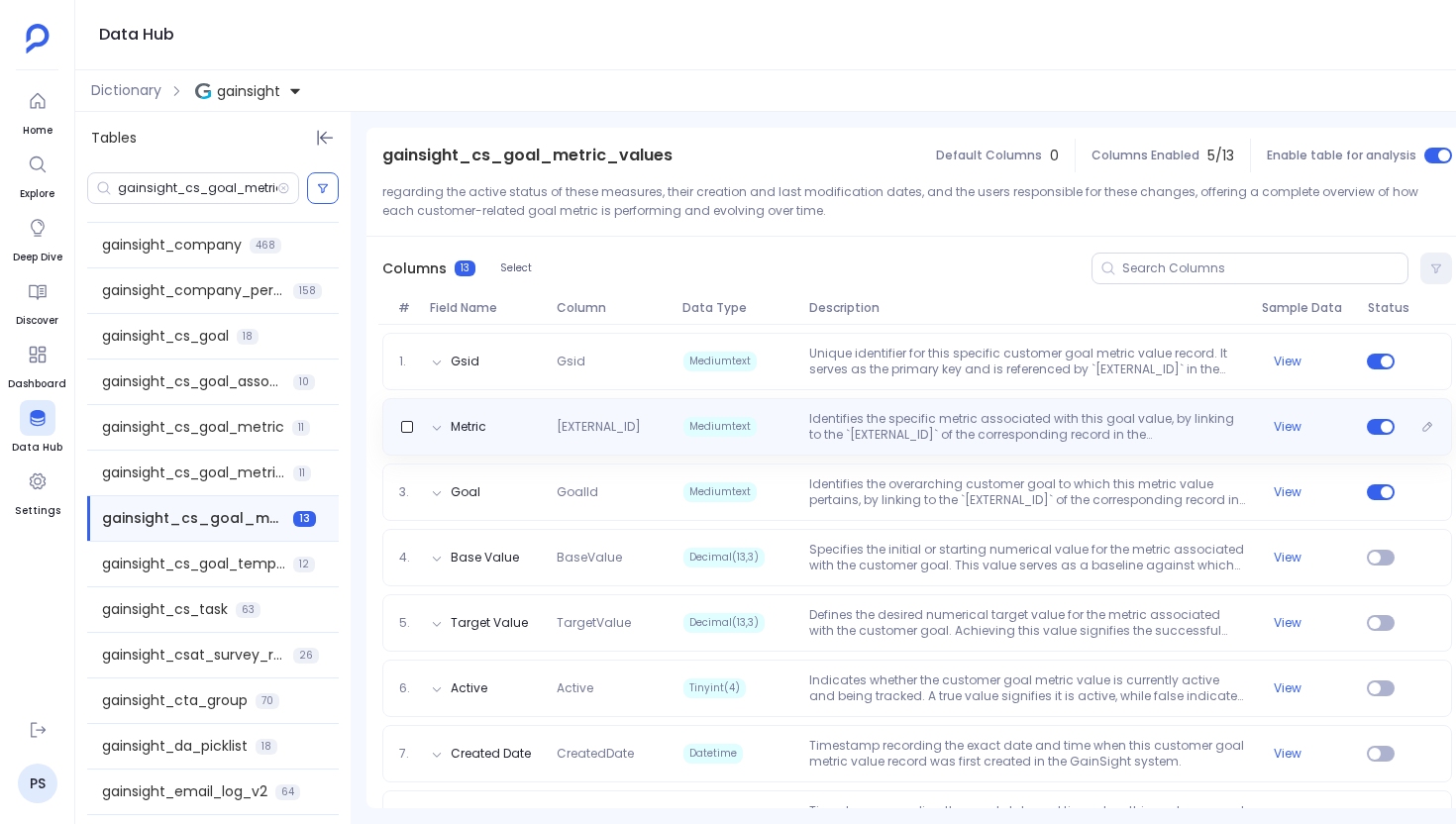 click on "[EXTERNAL_ID]" at bounding box center [611, 427] 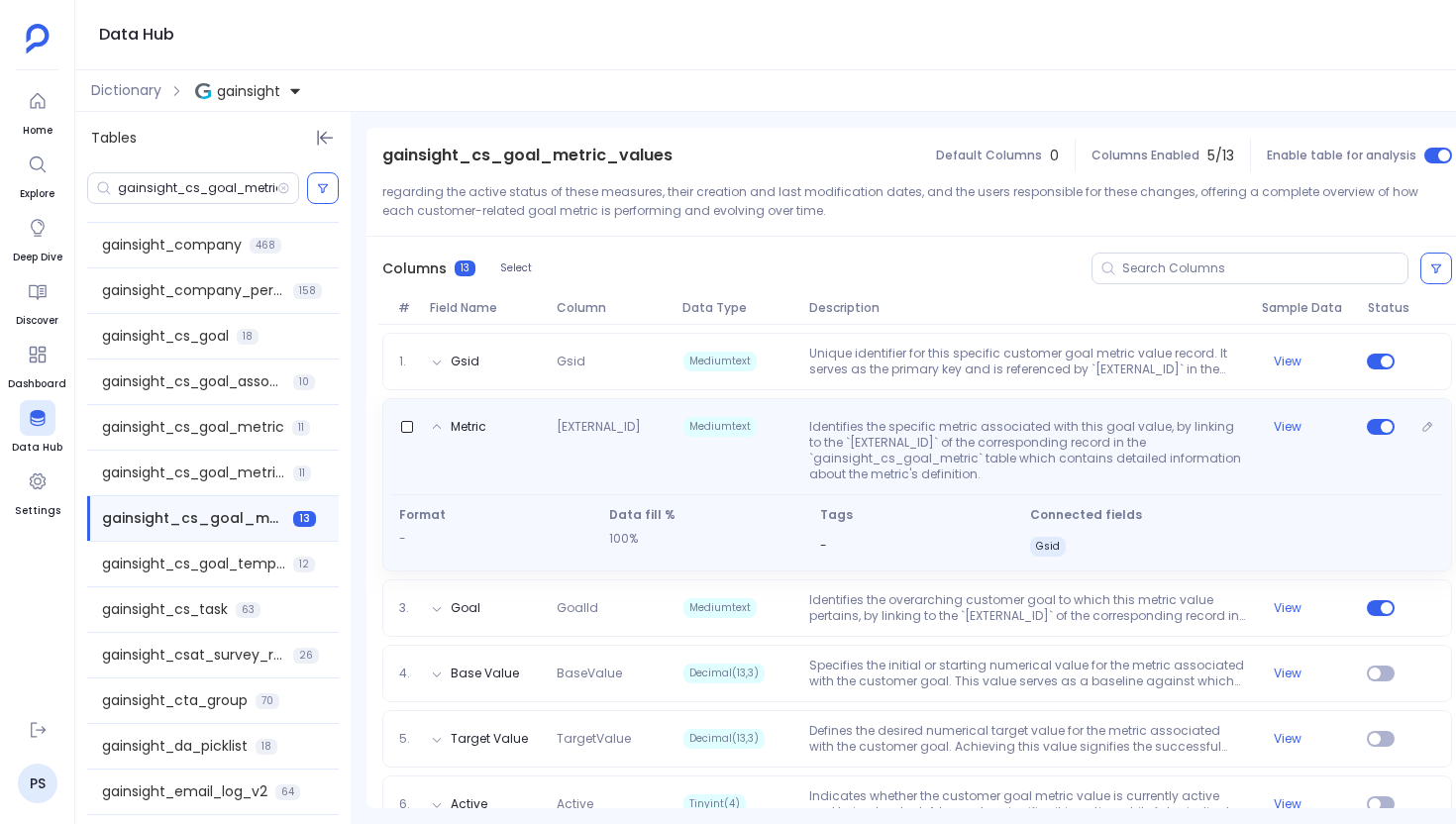 click on "[EXTERNAL_ID] [EXTERNAL_ID] Mediumtext [EXTERNAL_ID] [EXTERNAL_ID] View Format - Data fill % 100% Tags - Connected fields [EXTERNAL_ID]" at bounding box center [917, 484] 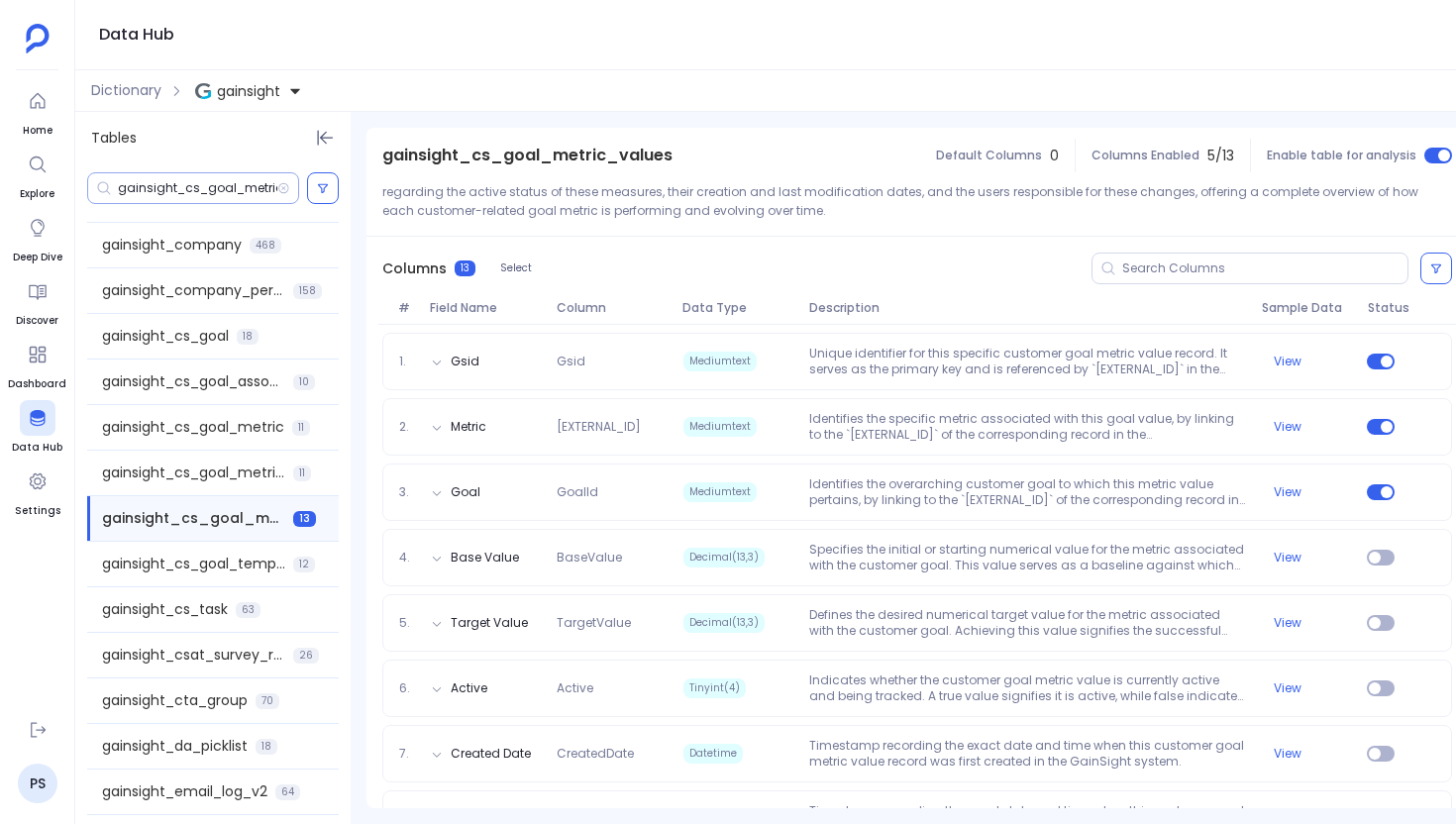 click on "gainsight_cs_goal_metric_values" at bounding box center (197, 188) 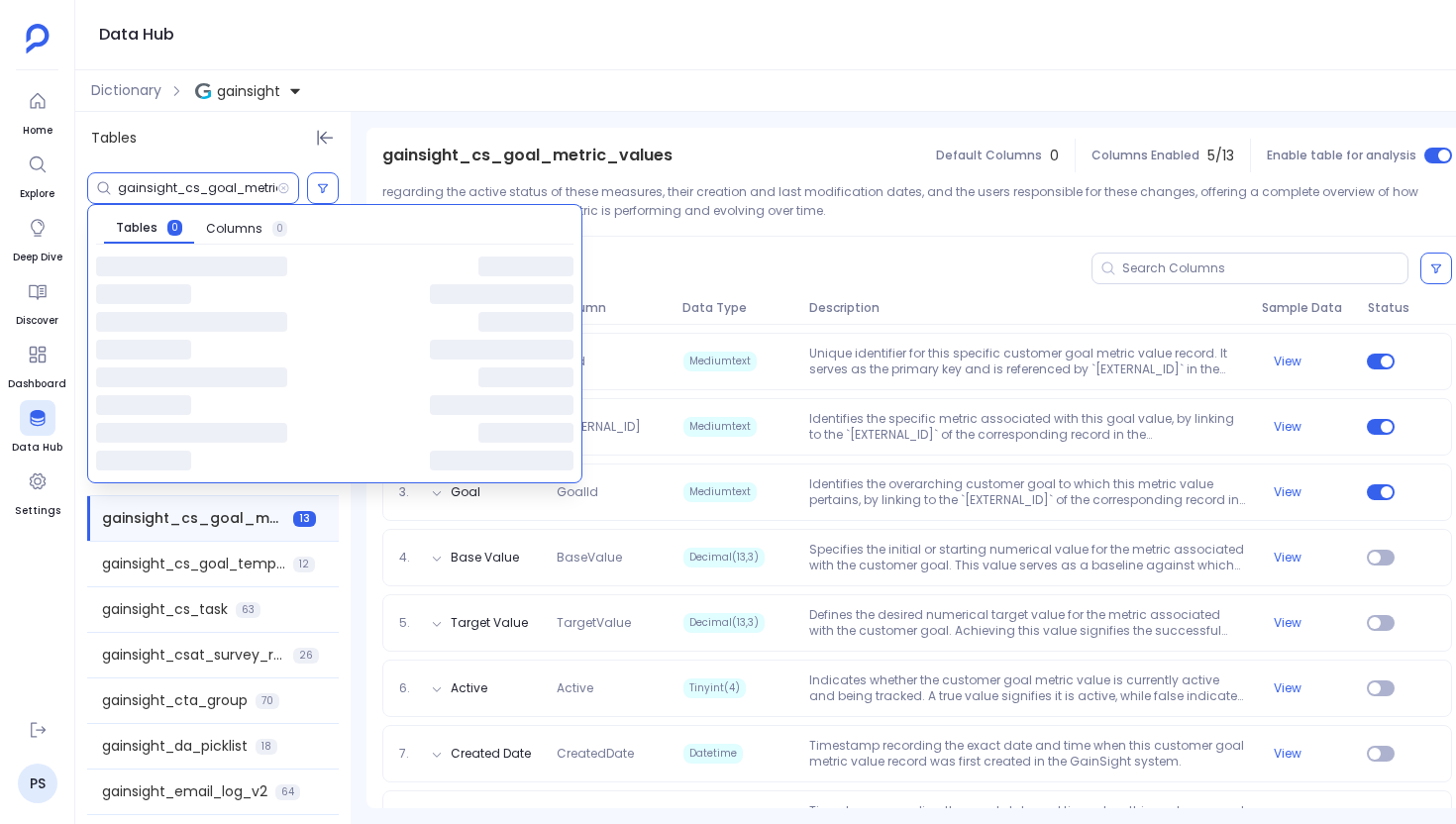click on "gainsight_cs_goal_metric_values" at bounding box center (197, 188) 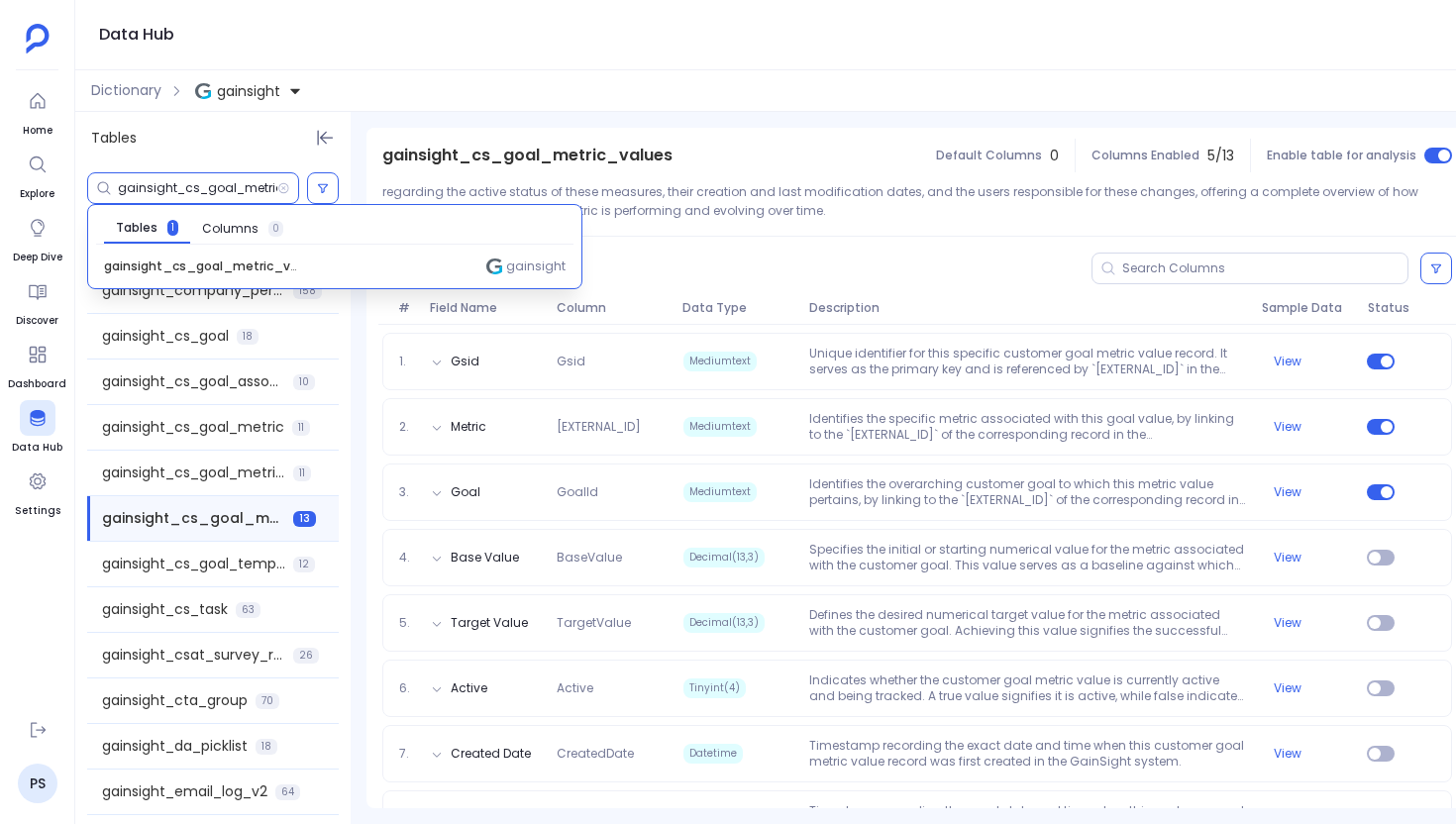 paste on "actual_" 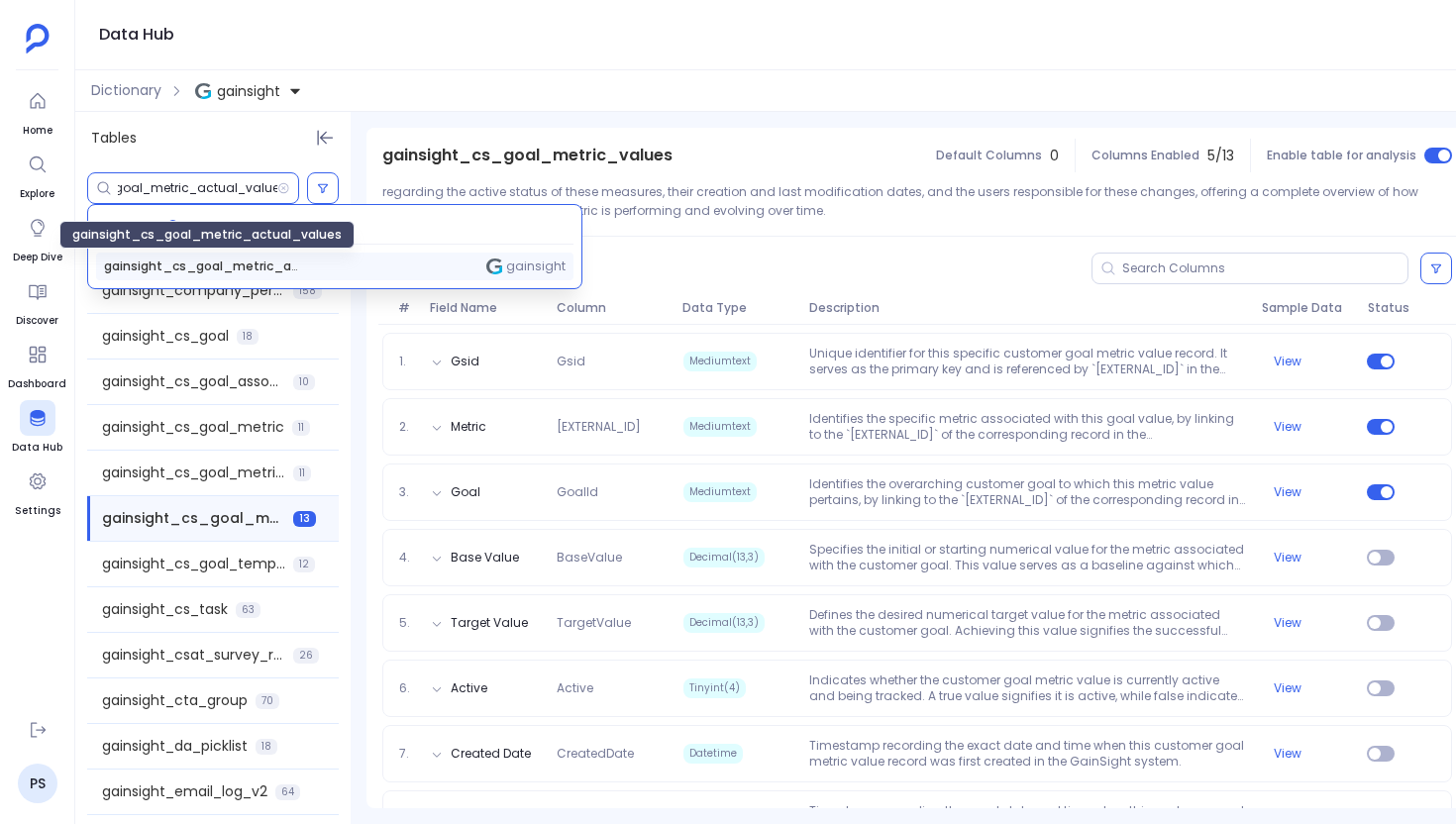 click on "gainsight_cs_goal_metric_actual_values" at bounding box center (203, 266) 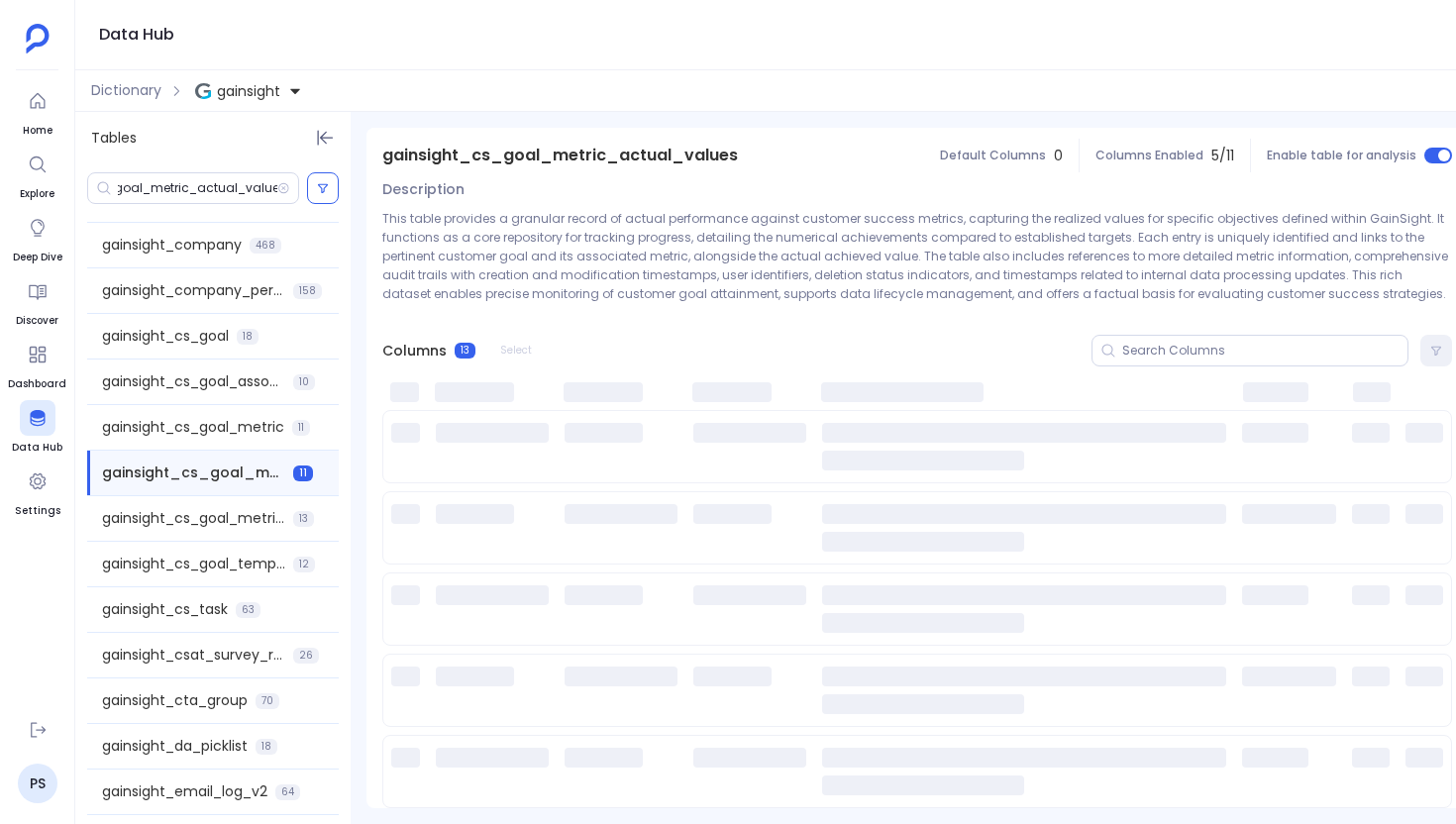scroll, scrollTop: 0, scrollLeft: 0, axis: both 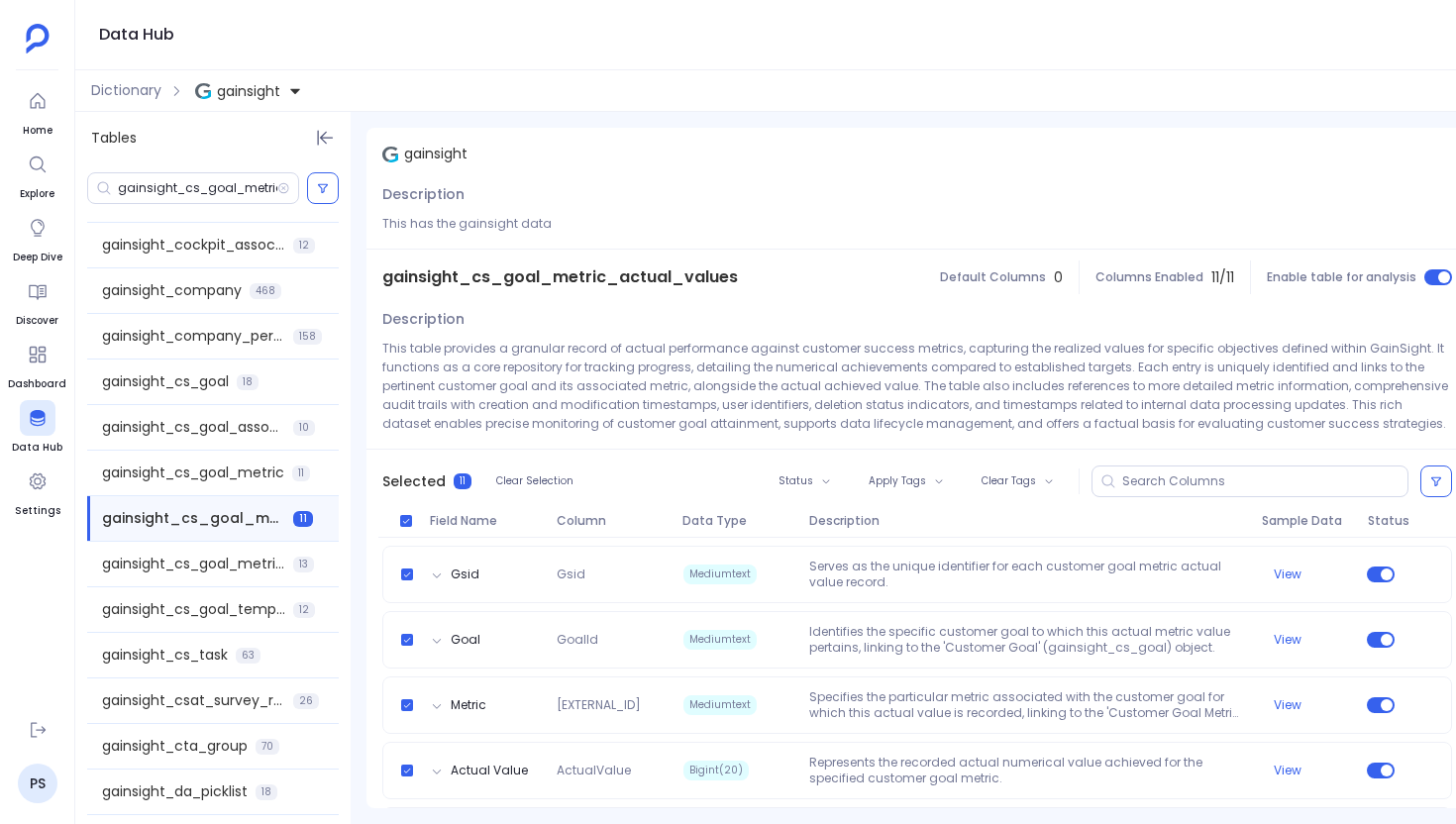 click on "Status Apply Tags Clear Tags" at bounding box center (1116, 481) 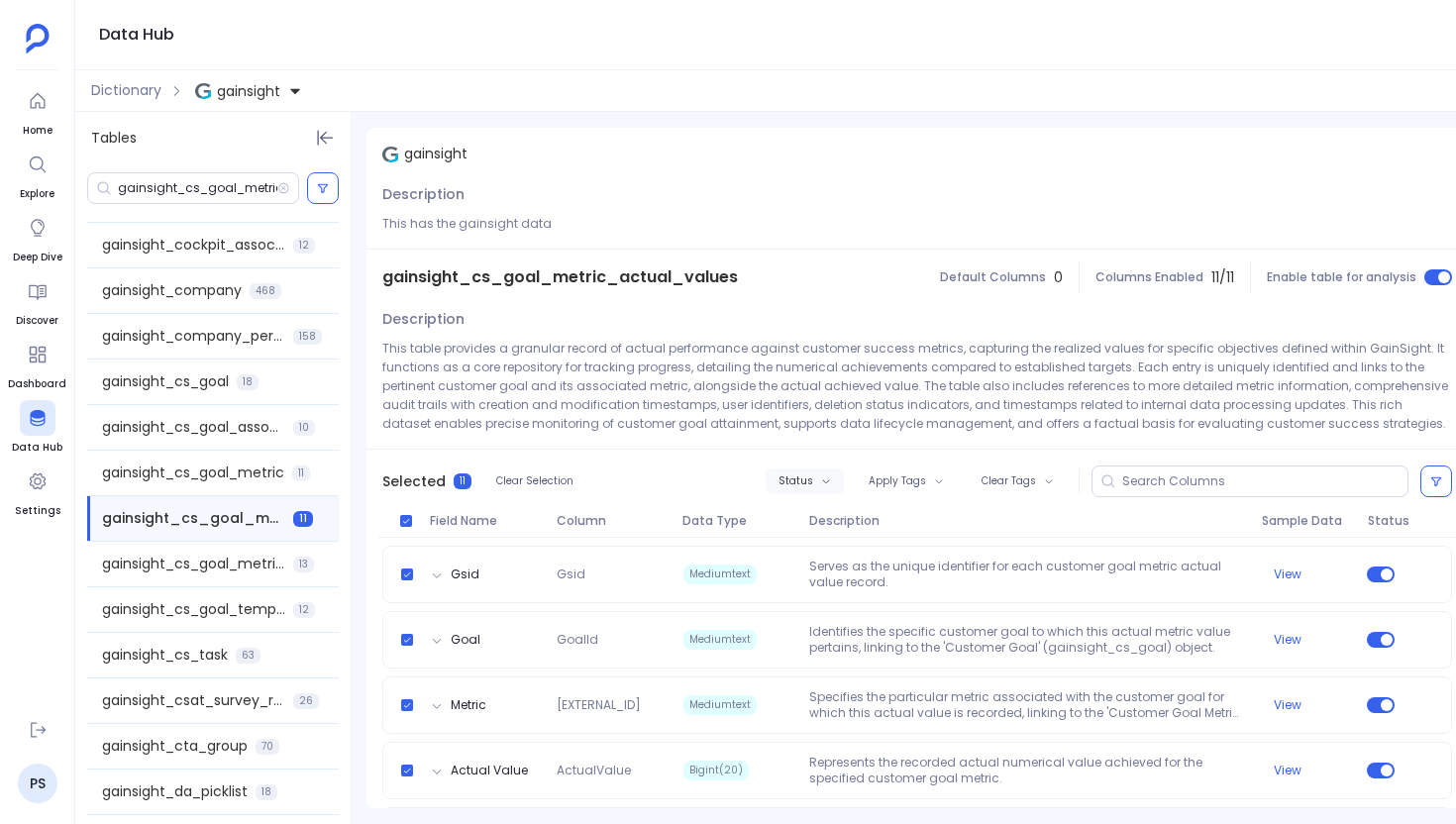 click on "Status" at bounding box center [795, 481] 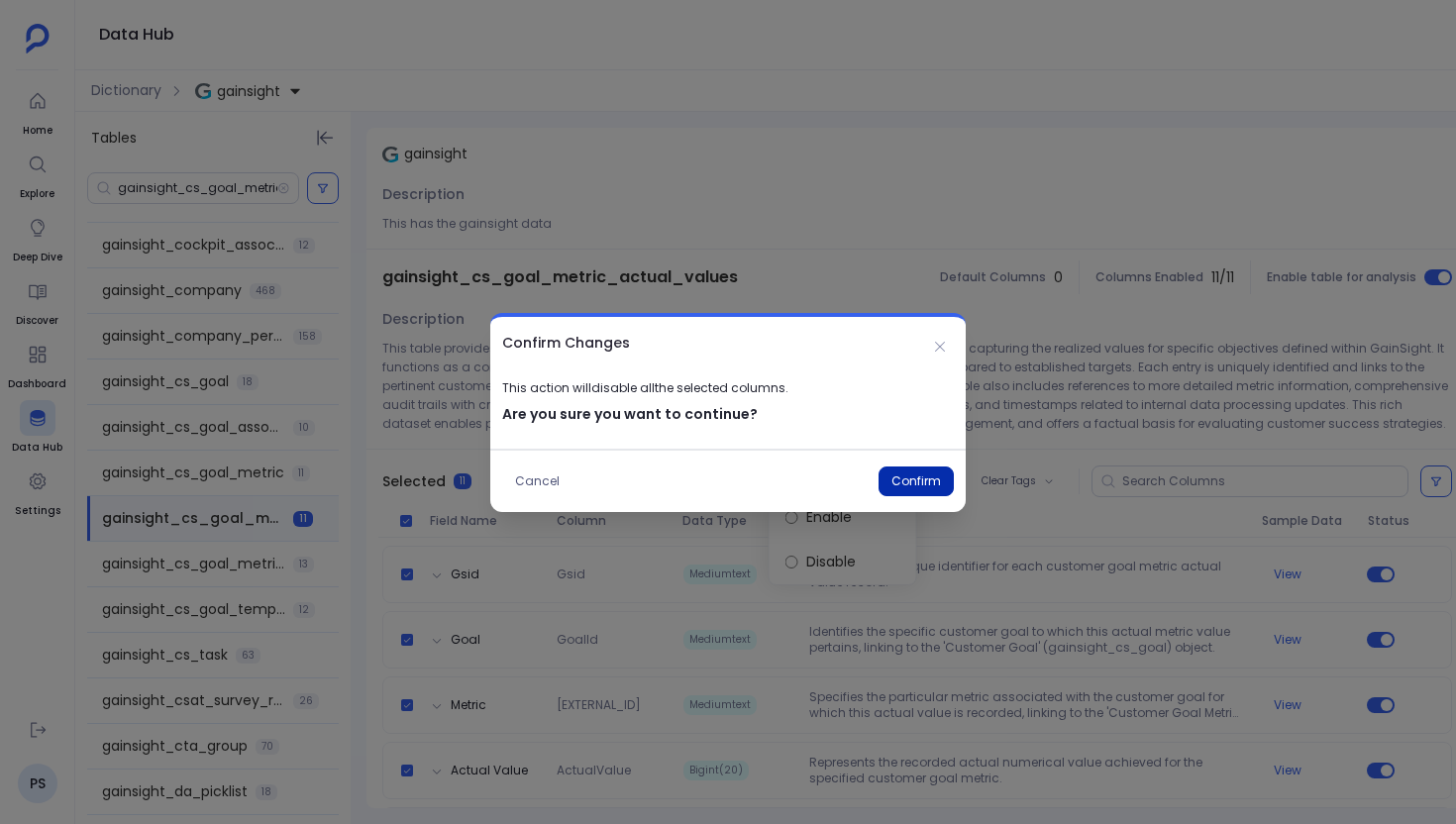 click on "Confirm" at bounding box center [916, 481] 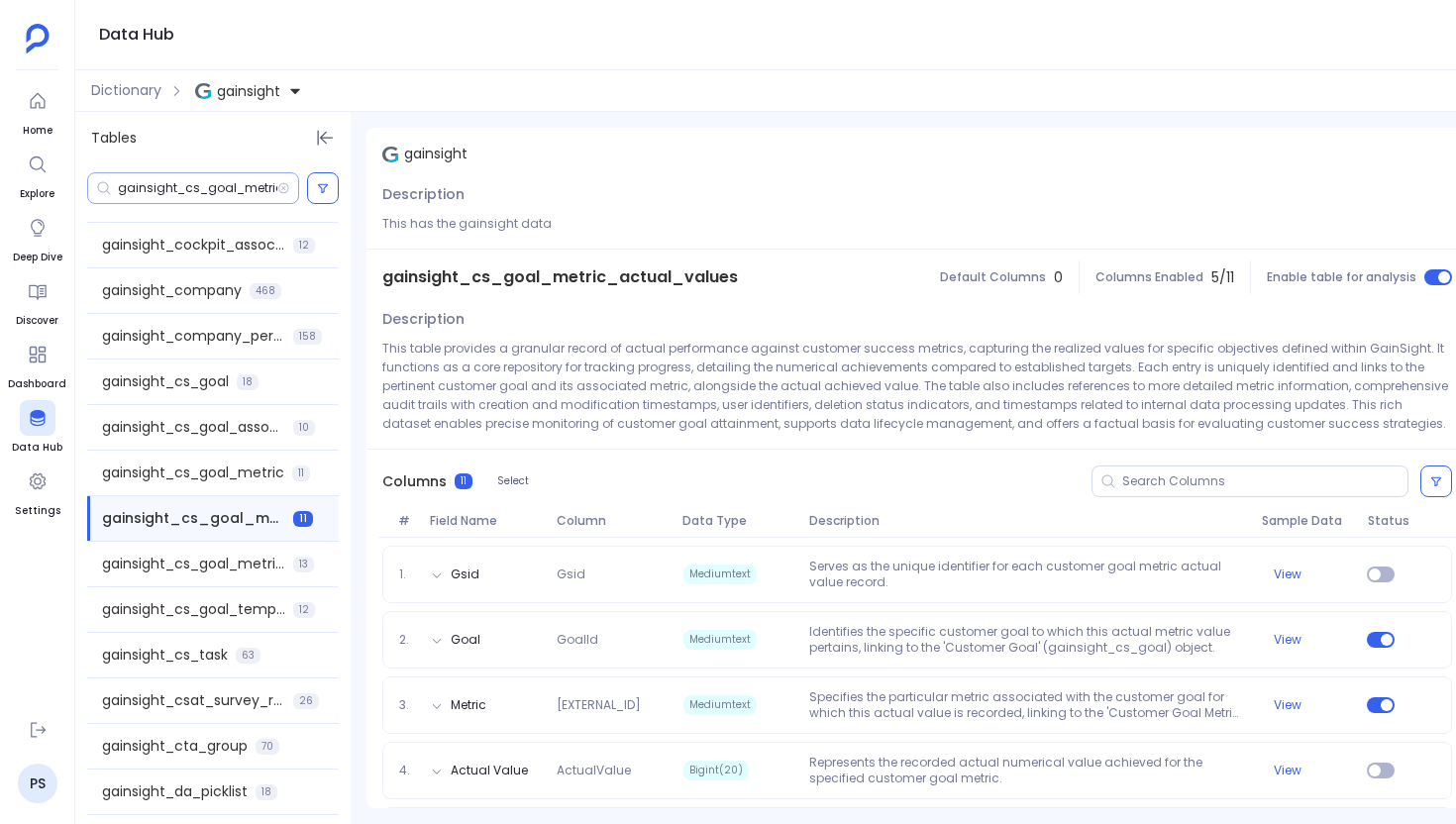click on "gainsight_cs_goal_metric_actual_values" at bounding box center (193, 188) 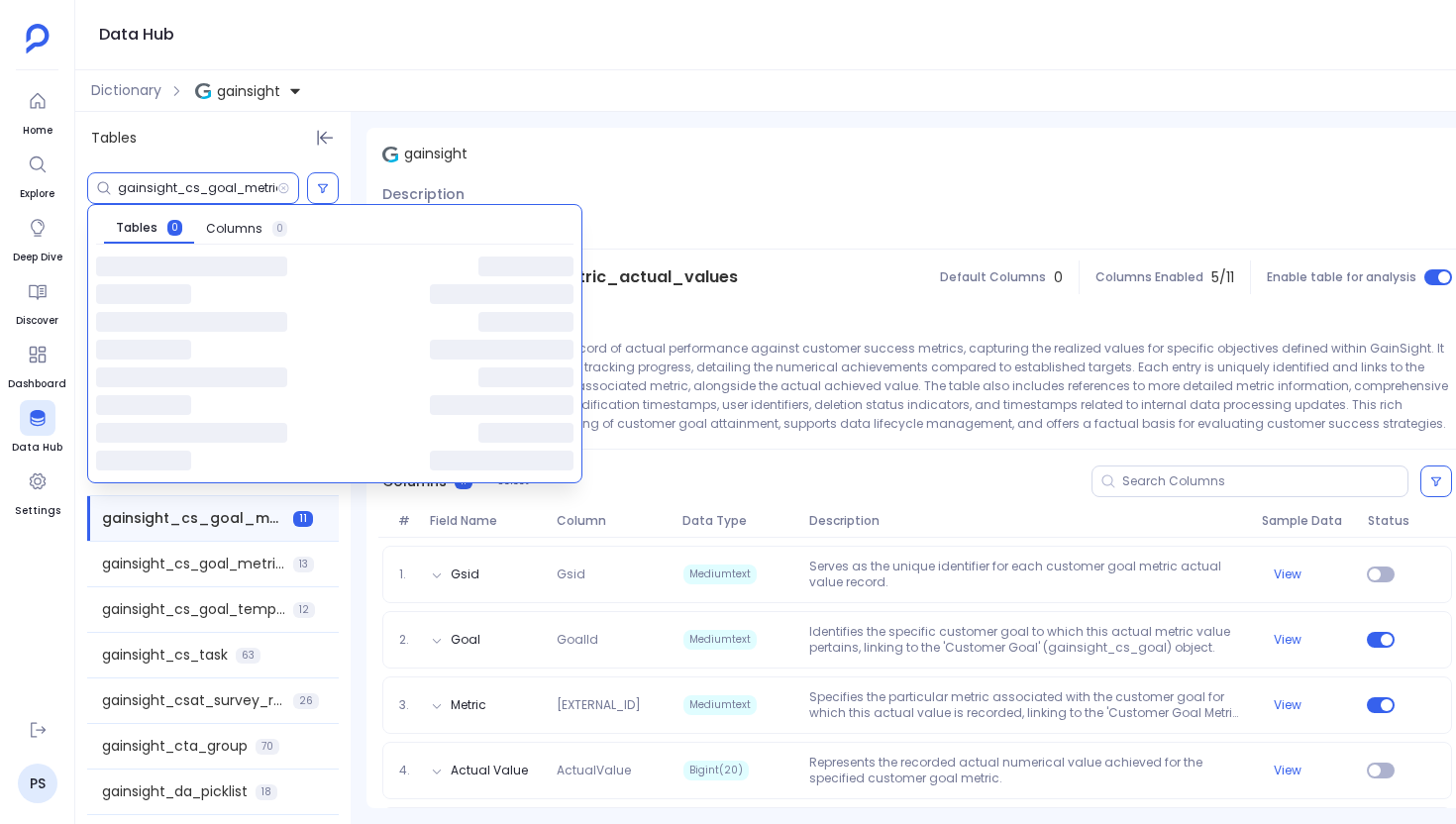 click on "gainsight_cs_goal_metric_actual_values" at bounding box center (197, 188) 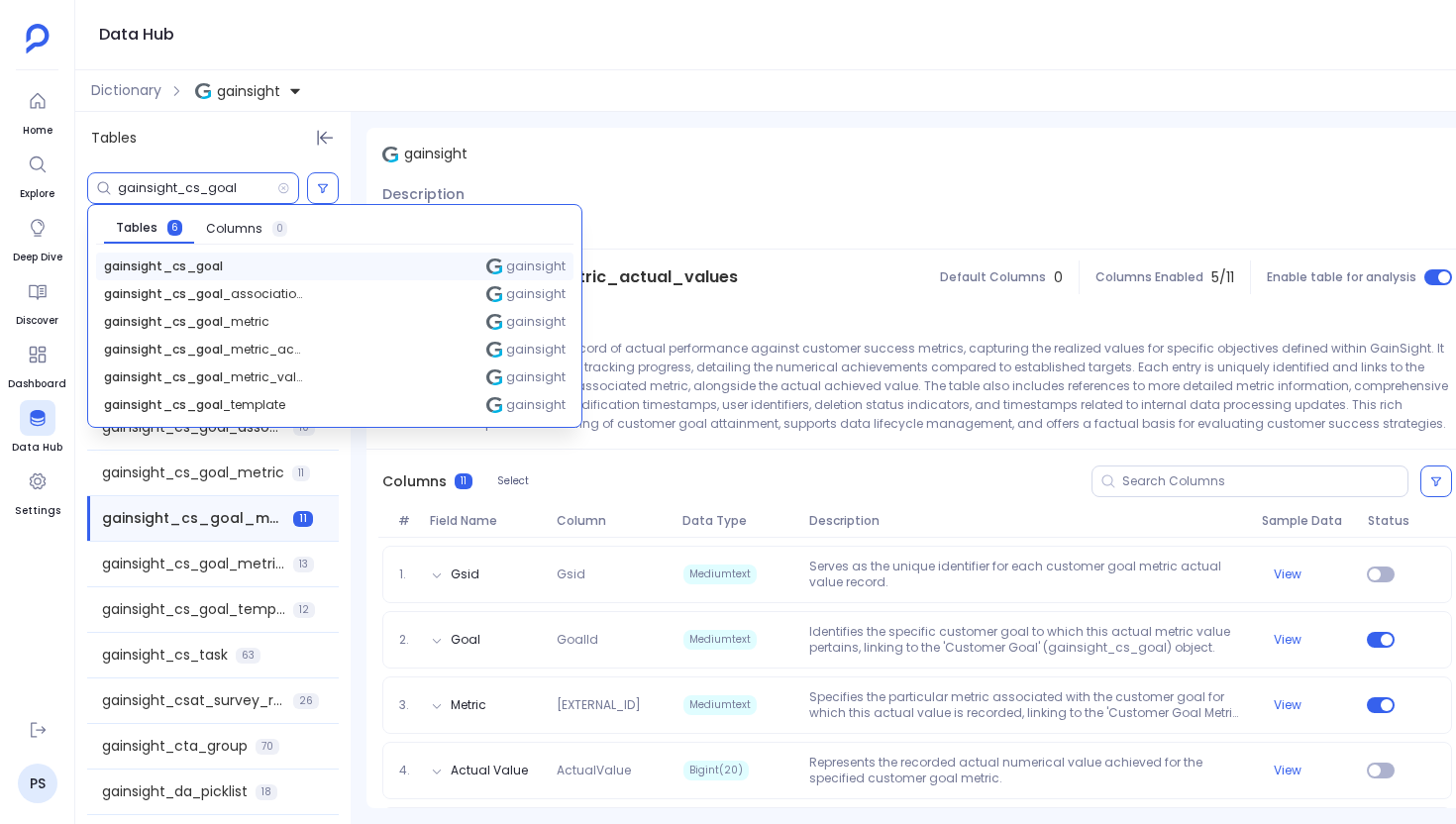 click on "gainsight_cs_goal gainsight" at bounding box center [335, 266] 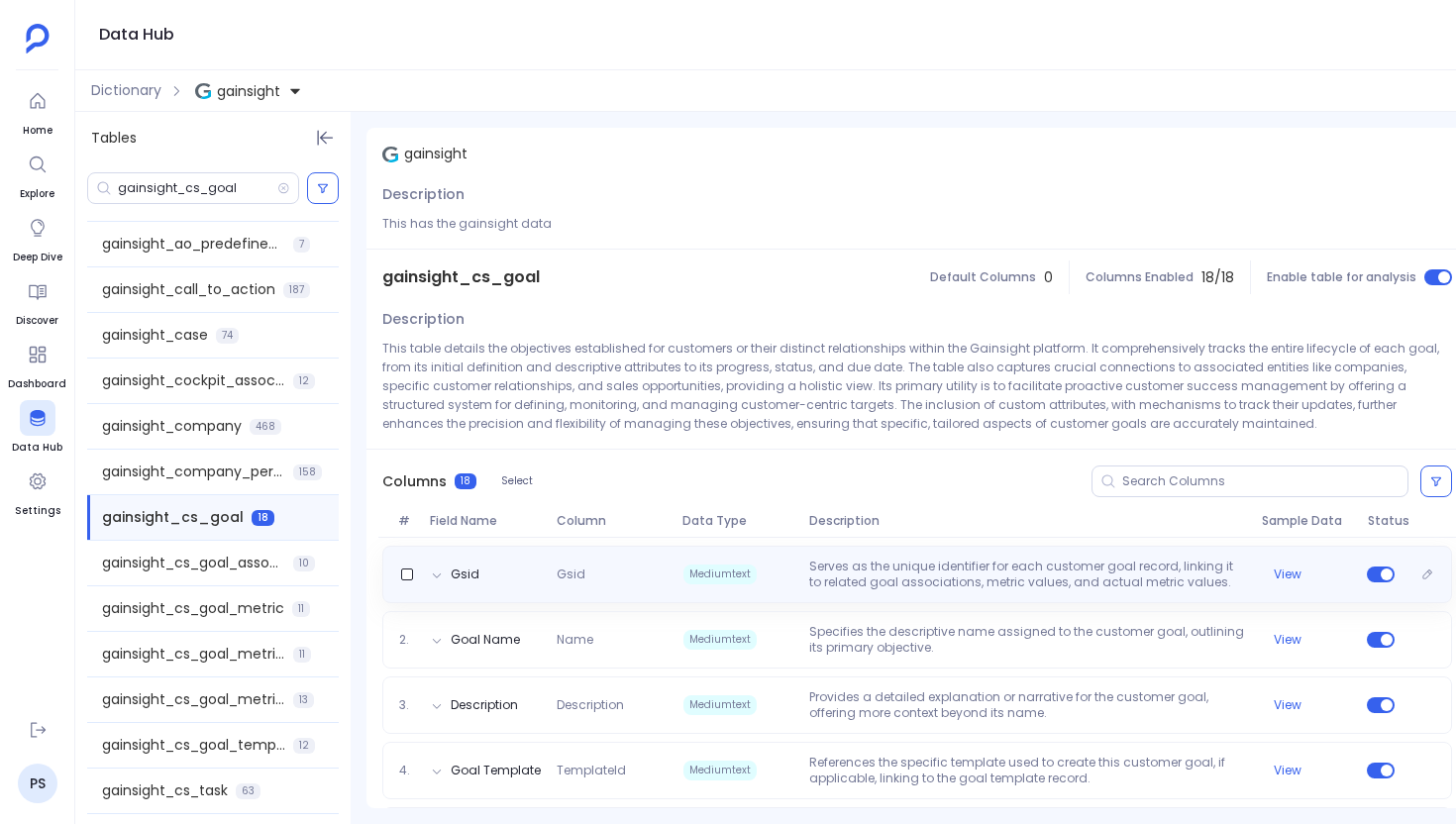 scroll, scrollTop: 544, scrollLeft: 0, axis: vertical 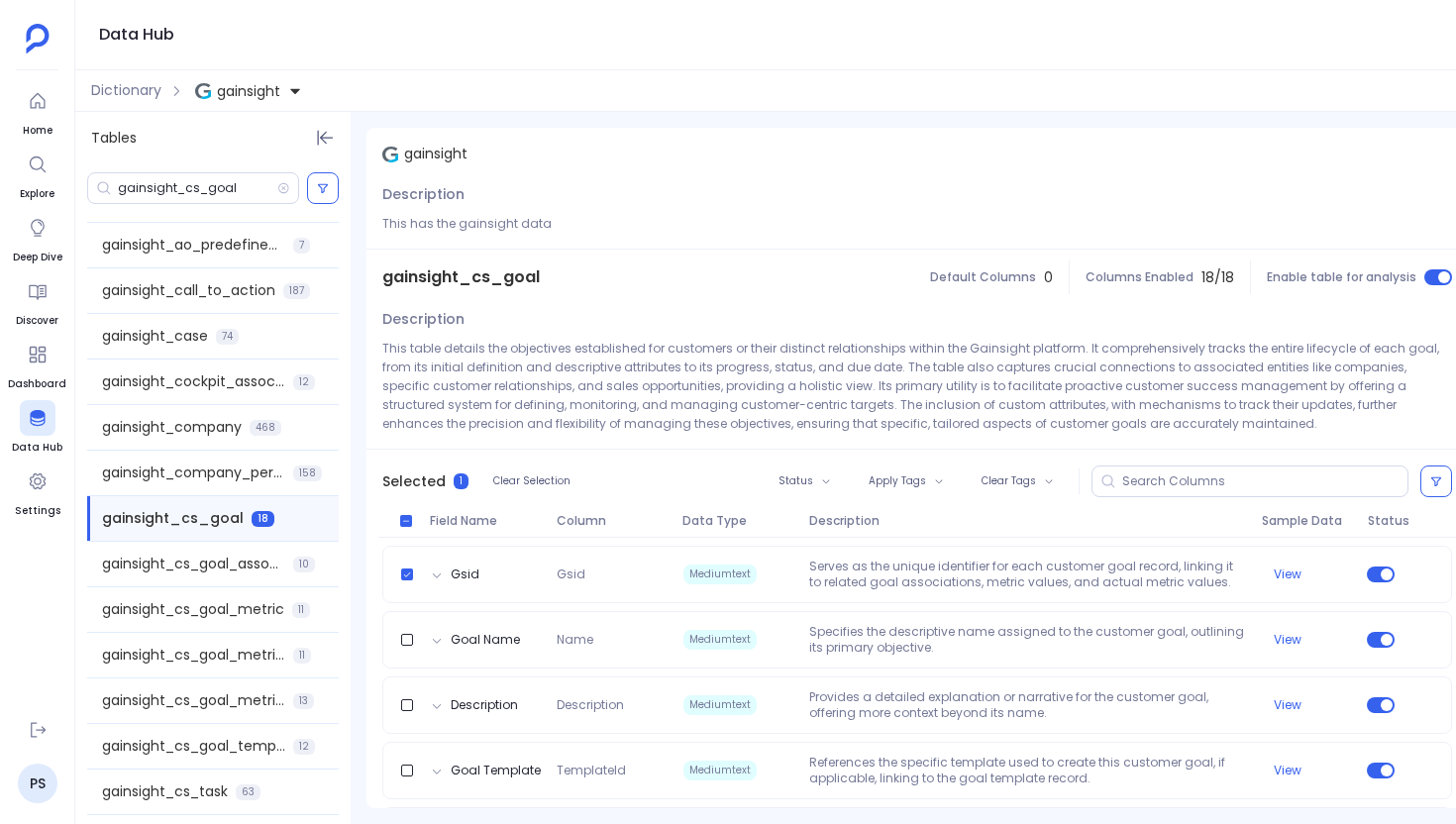click on "Field Name Column Data Type Description Sample Data Status" at bounding box center [917, 525] 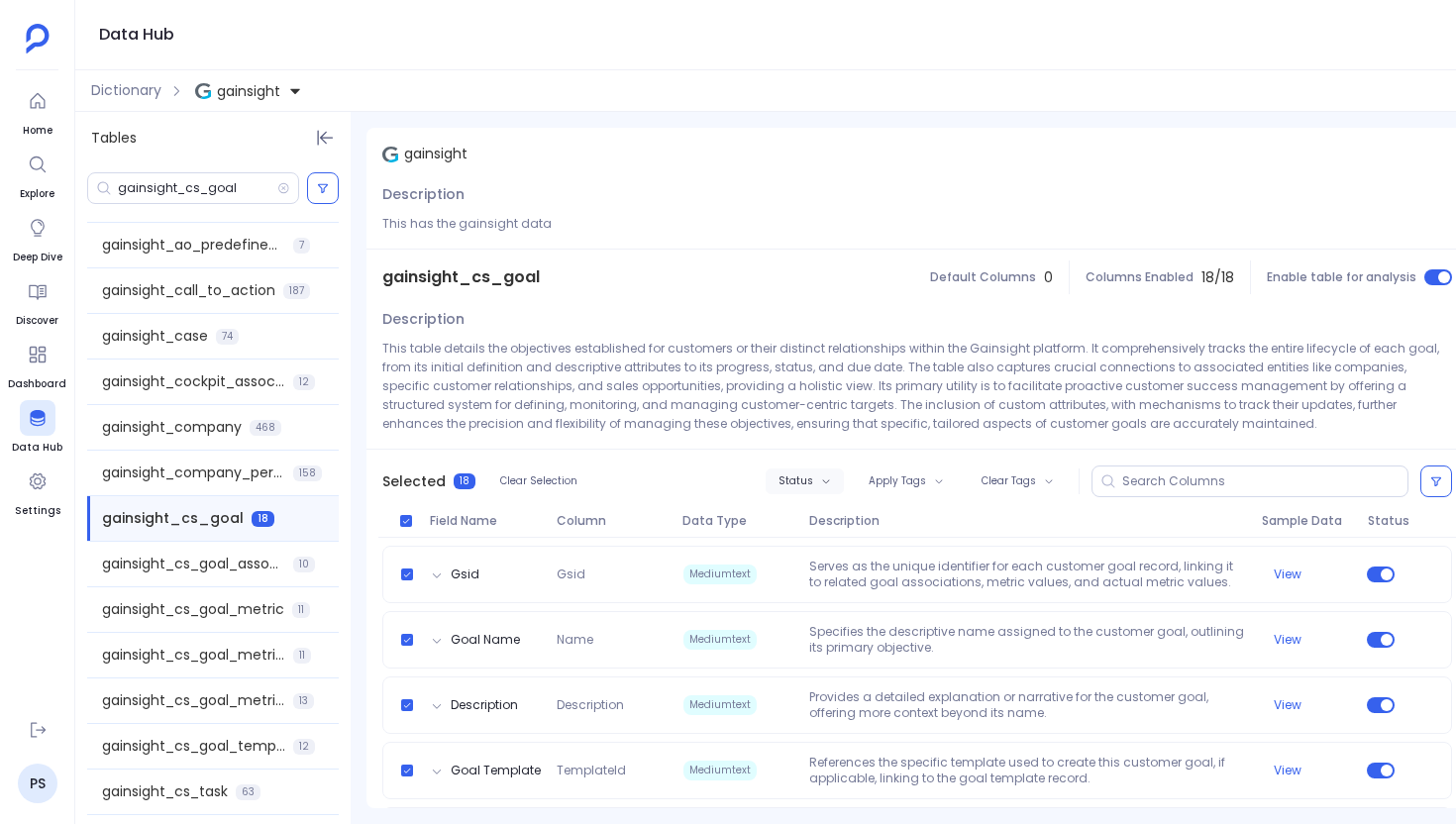 click on "Status" at bounding box center [804, 481] 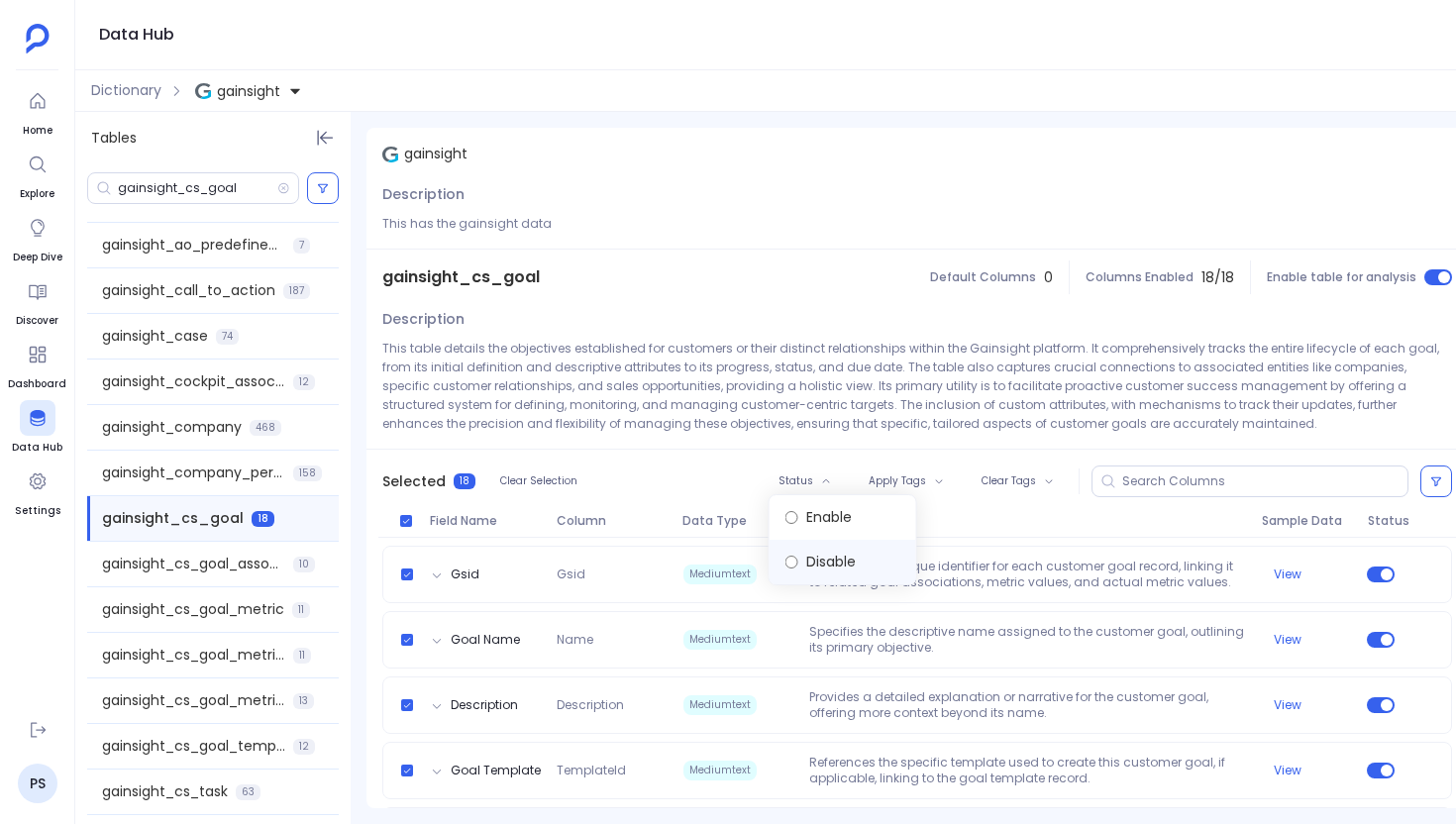 click on "Disable" at bounding box center [843, 562] 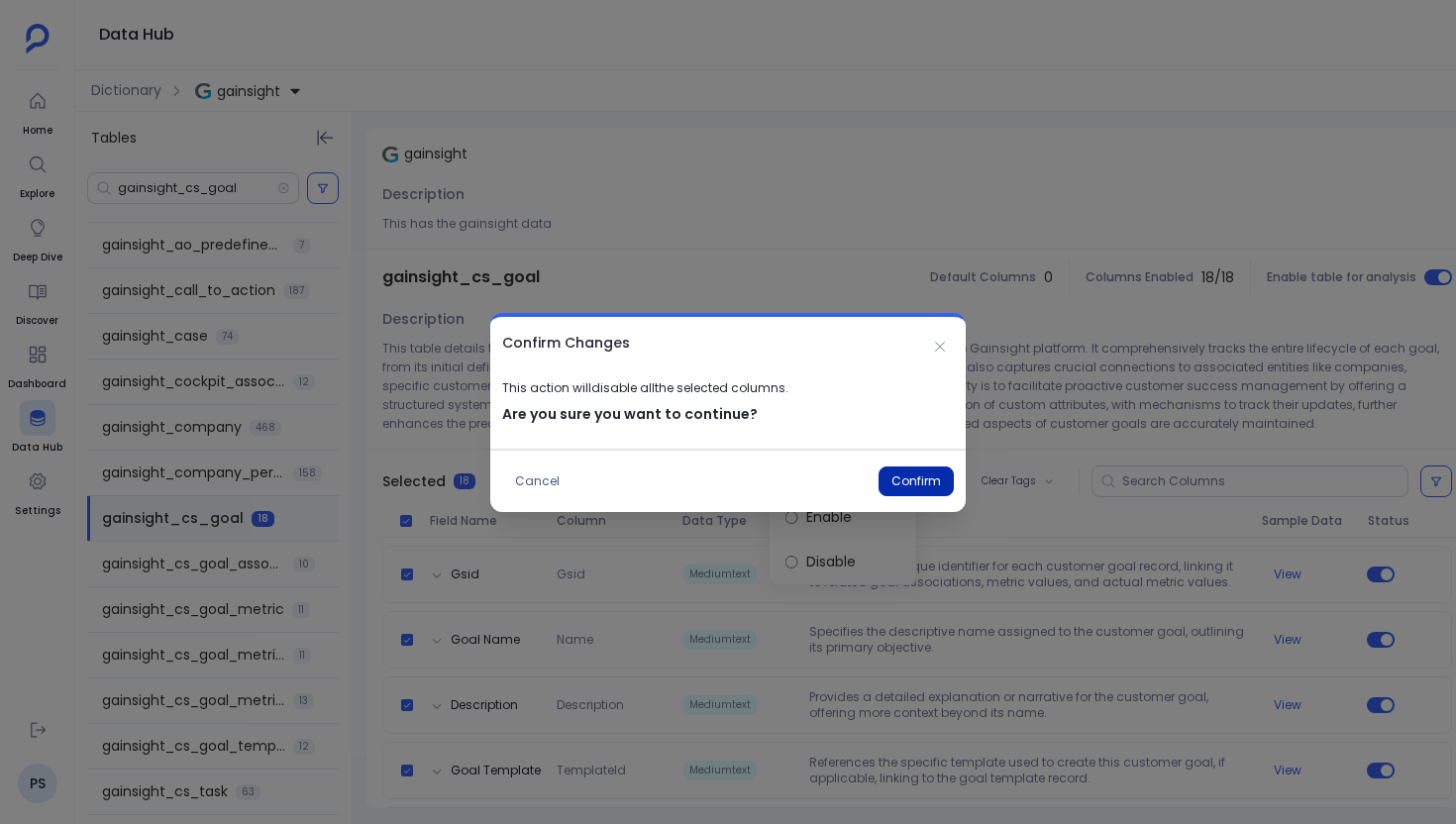 click on "Confirm" at bounding box center [916, 481] 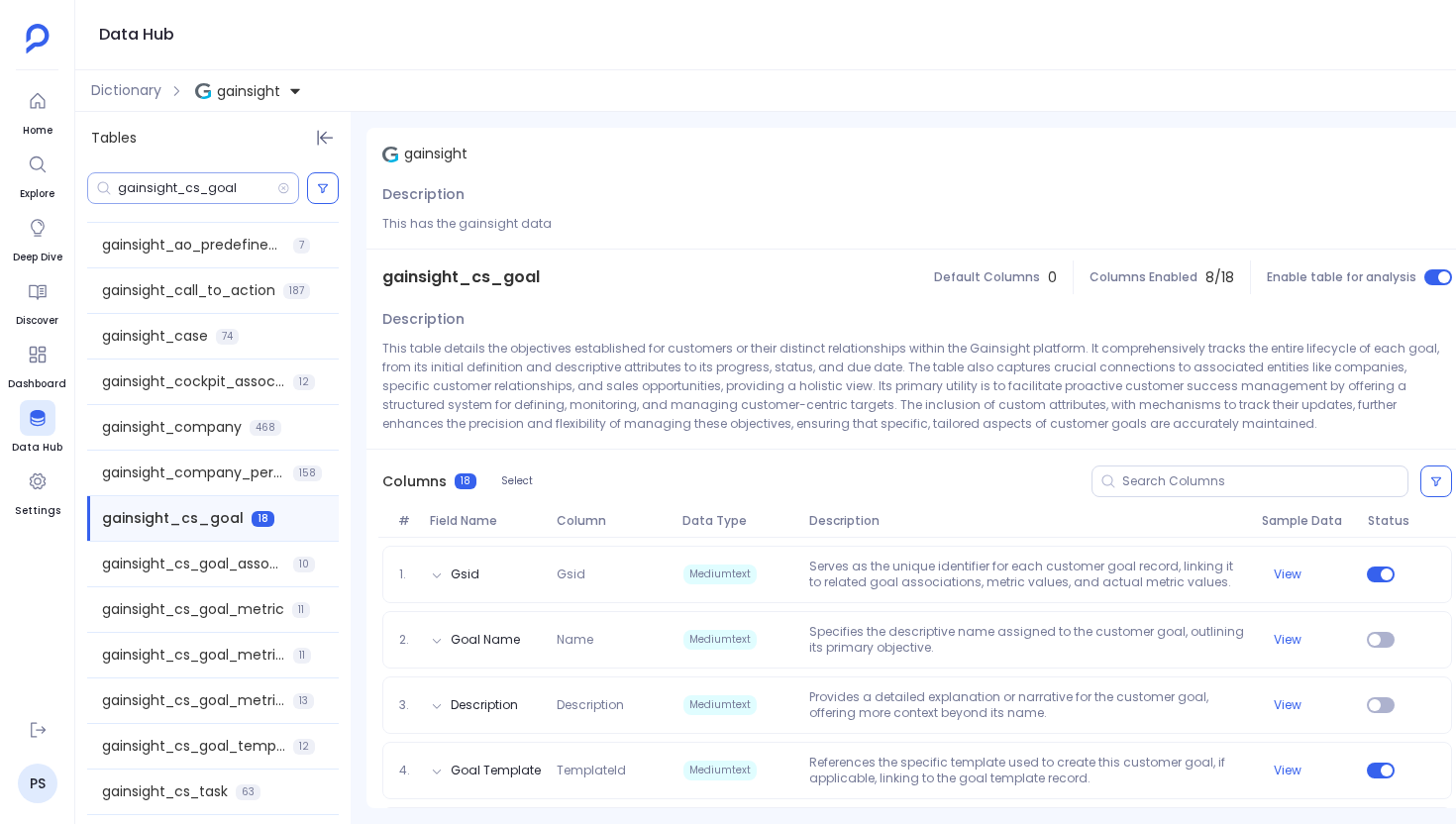 click on "gainsight_cs_goal" at bounding box center [193, 188] 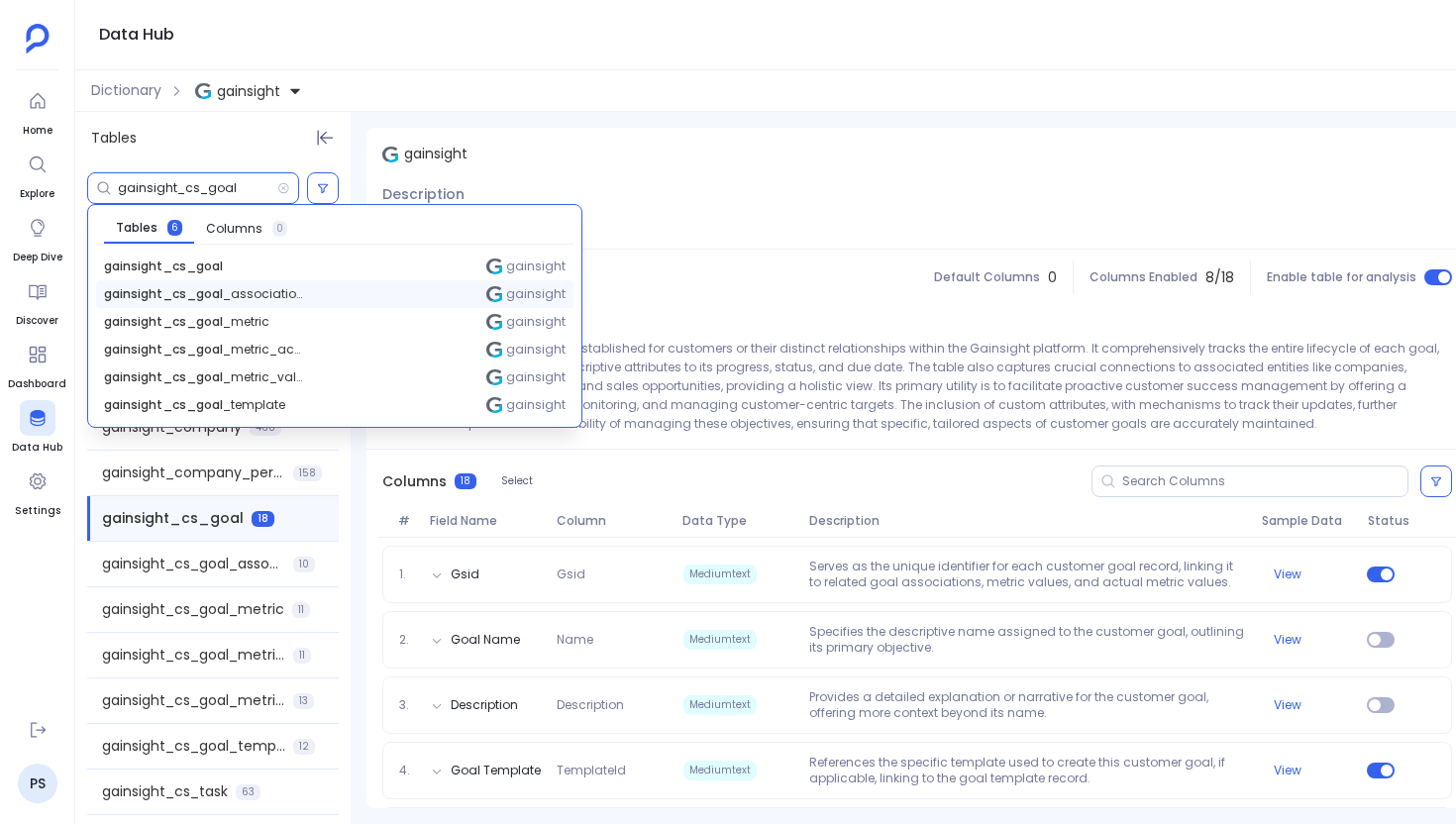 click on "gainsight_cs_goal _association" at bounding box center (163, 266) 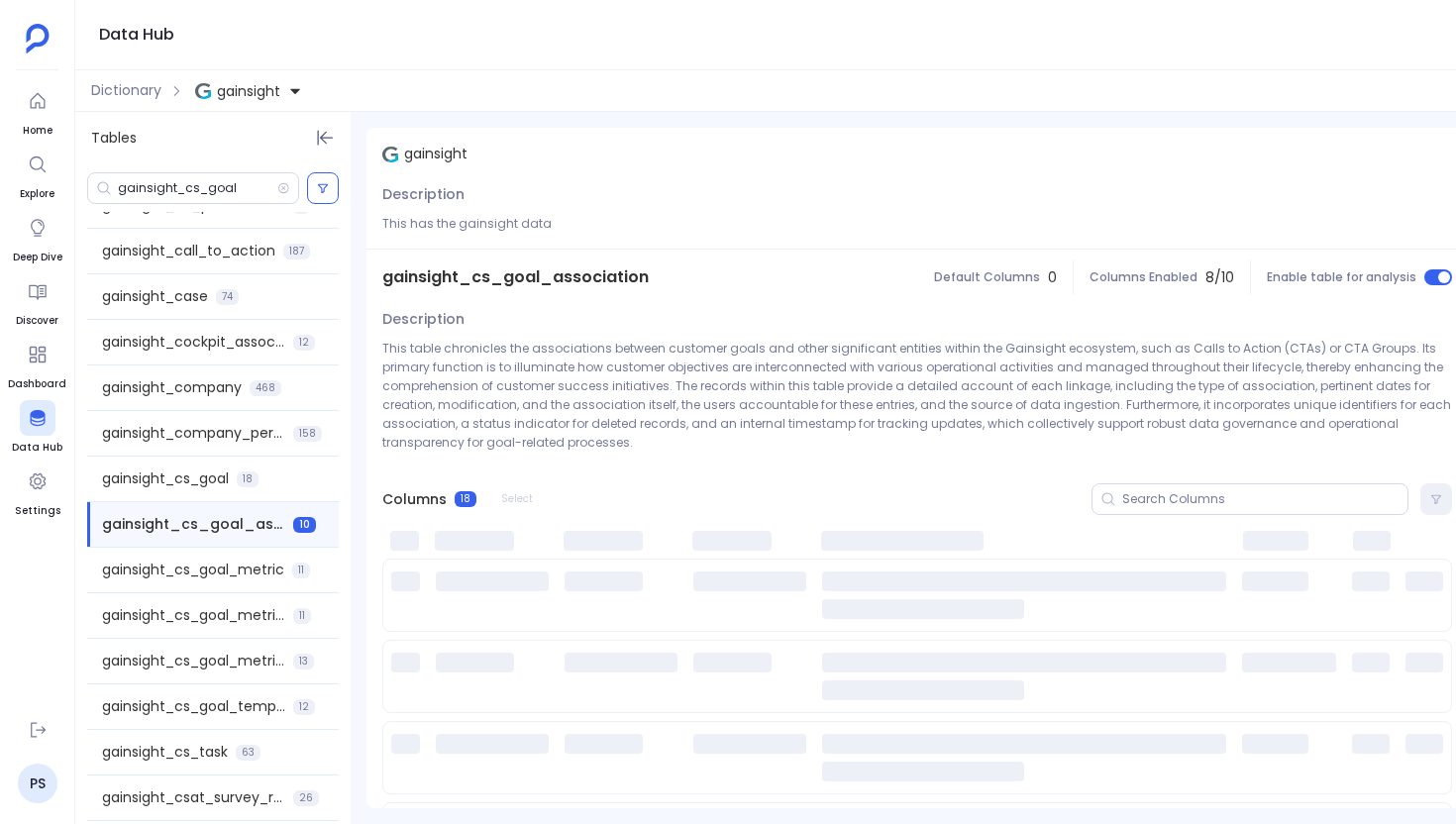 scroll, scrollTop: 589, scrollLeft: 0, axis: vertical 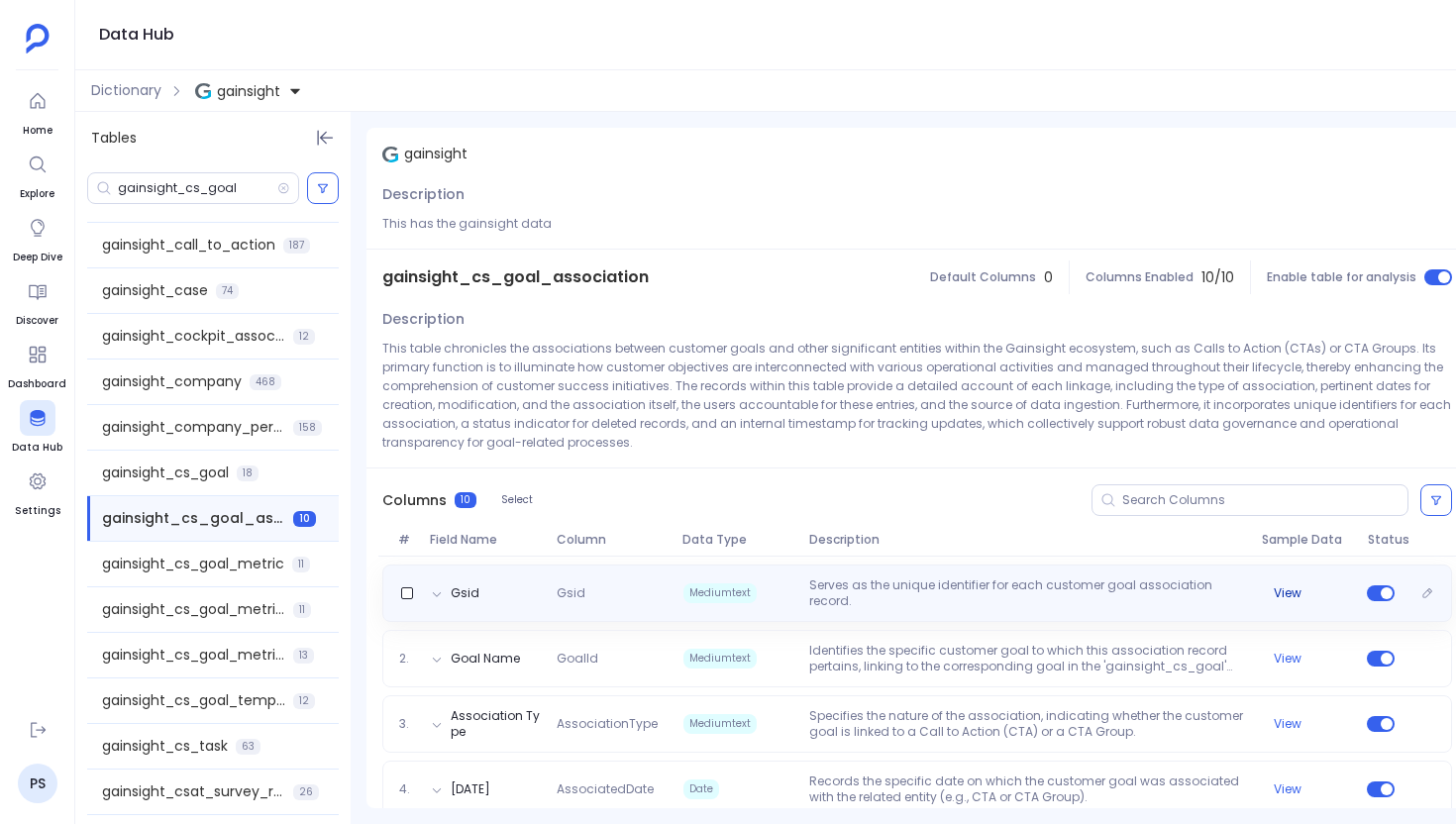 click on "View" at bounding box center [1288, 593] 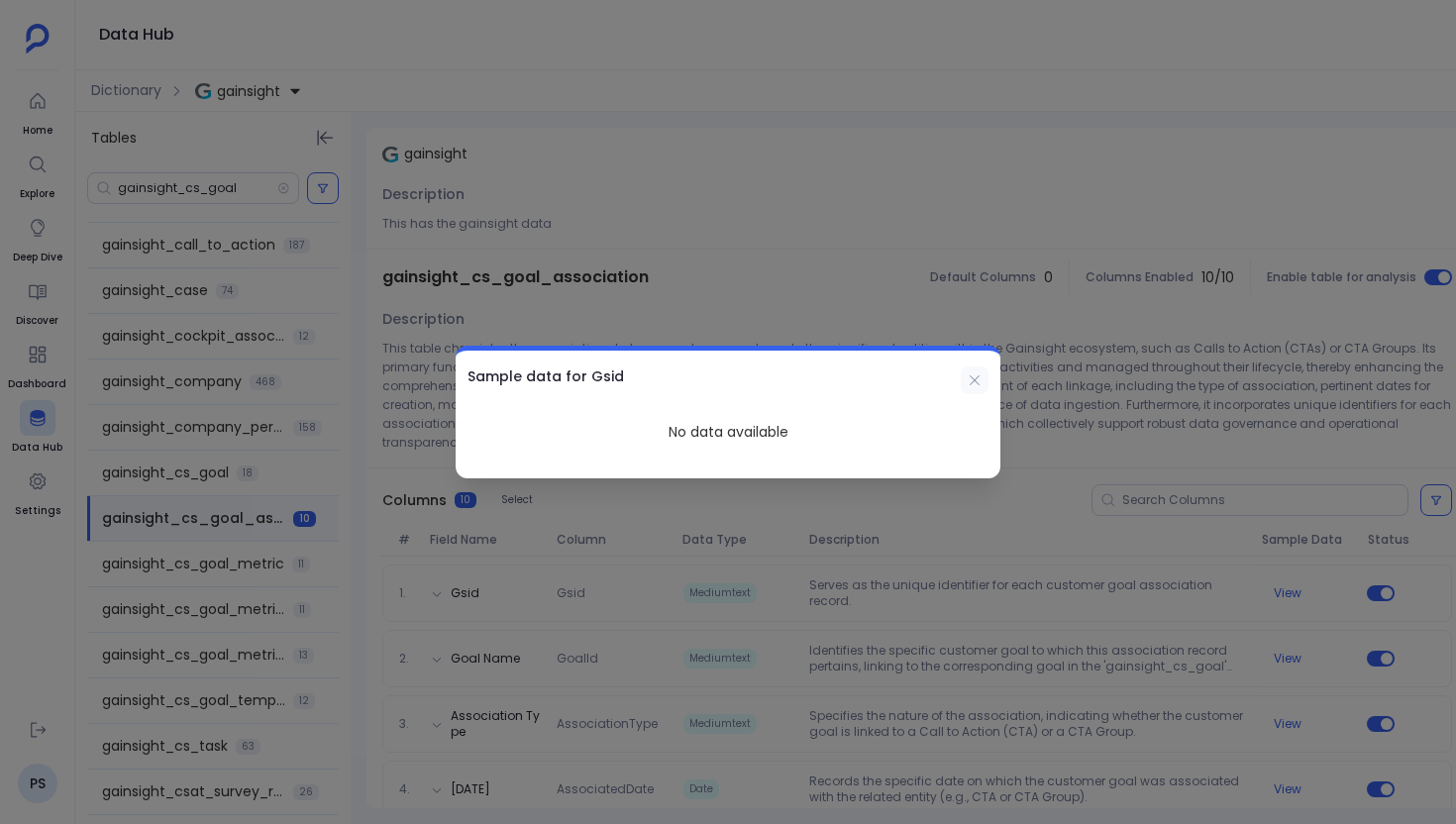 click at bounding box center (975, 380) 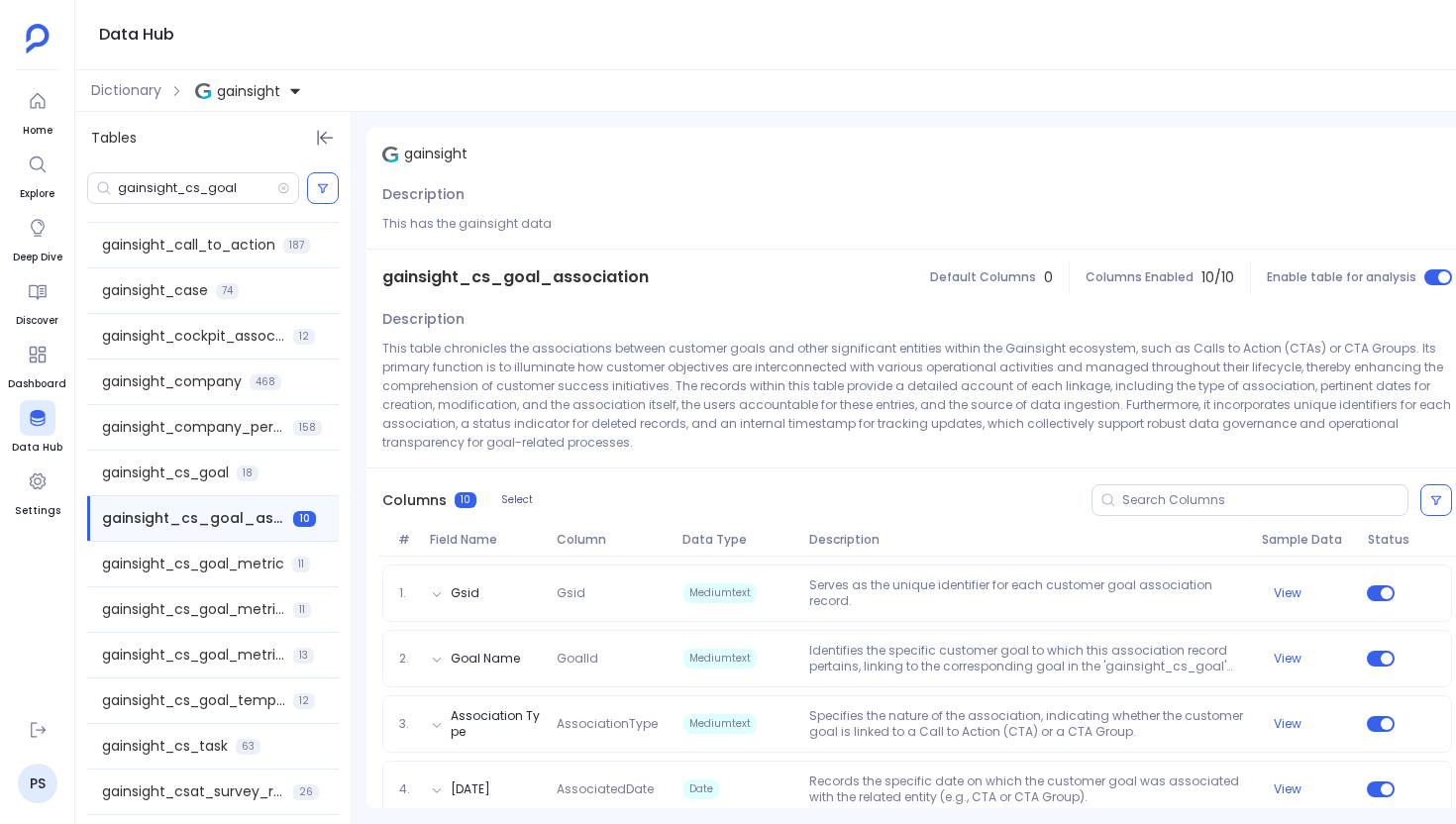 click on "# Field Name Column Data Type Description Sample Data Status" at bounding box center (917, 544) 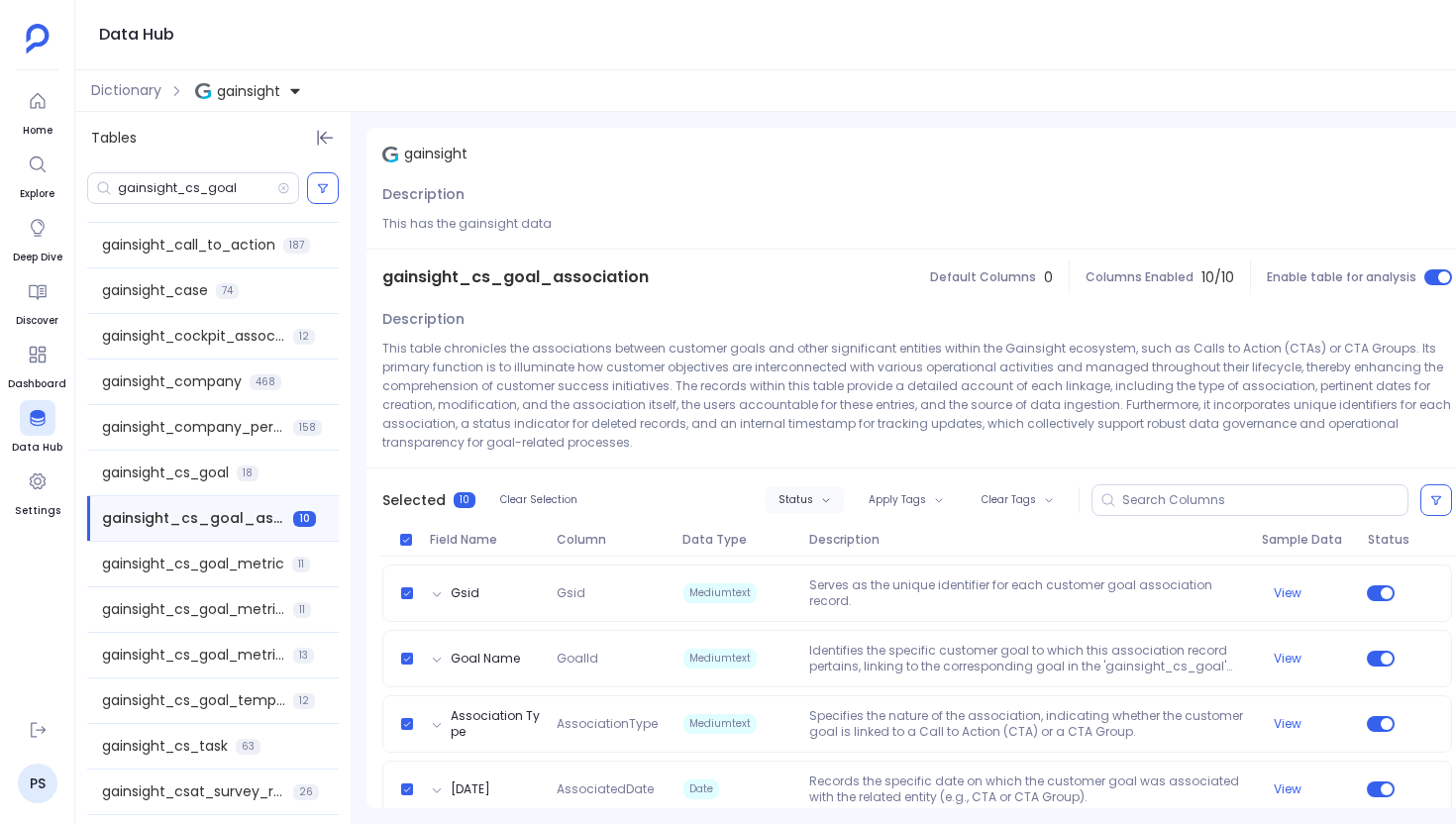 click on "Status" at bounding box center (795, 500) 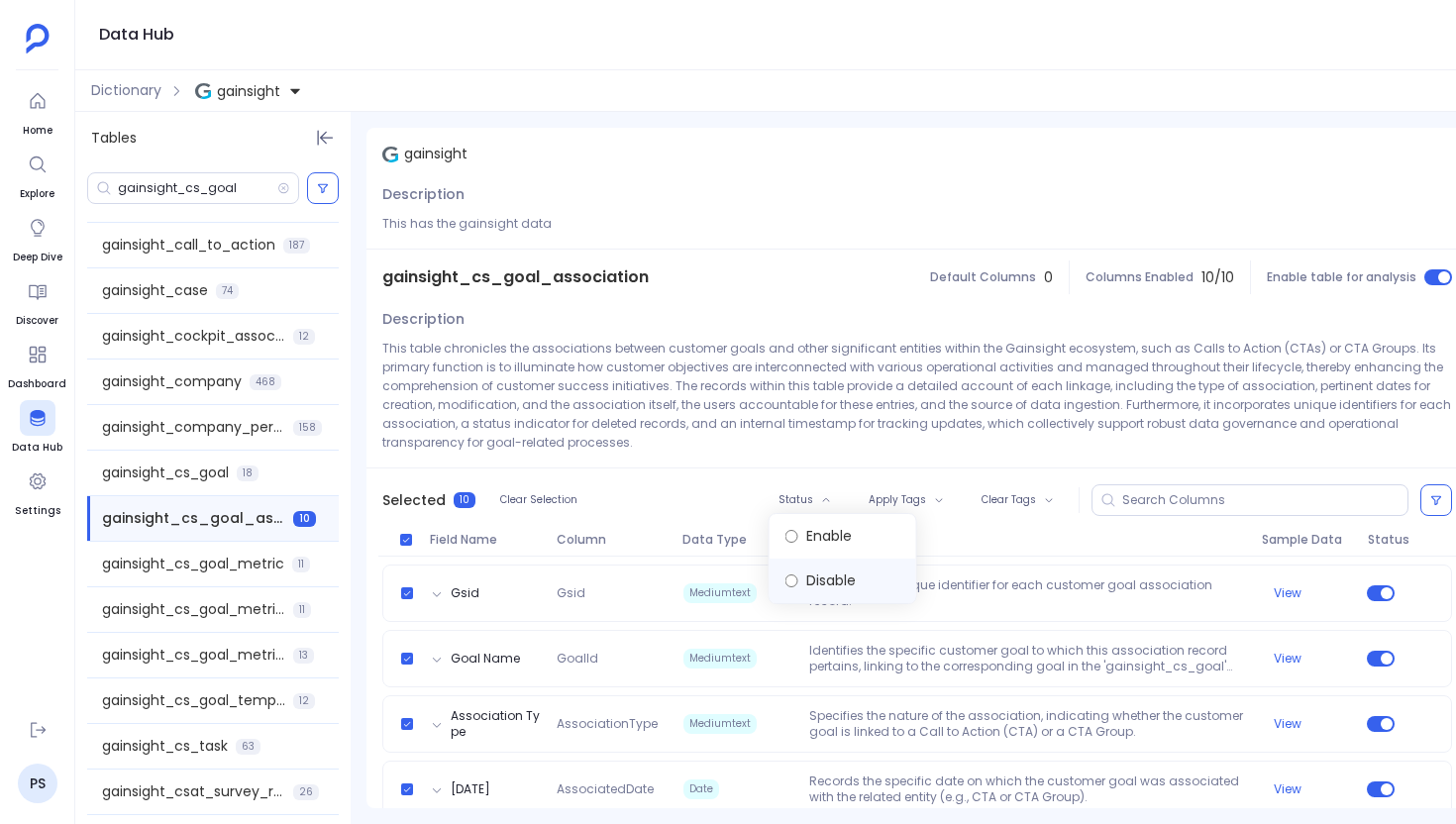 click on "Disable" at bounding box center [843, 580] 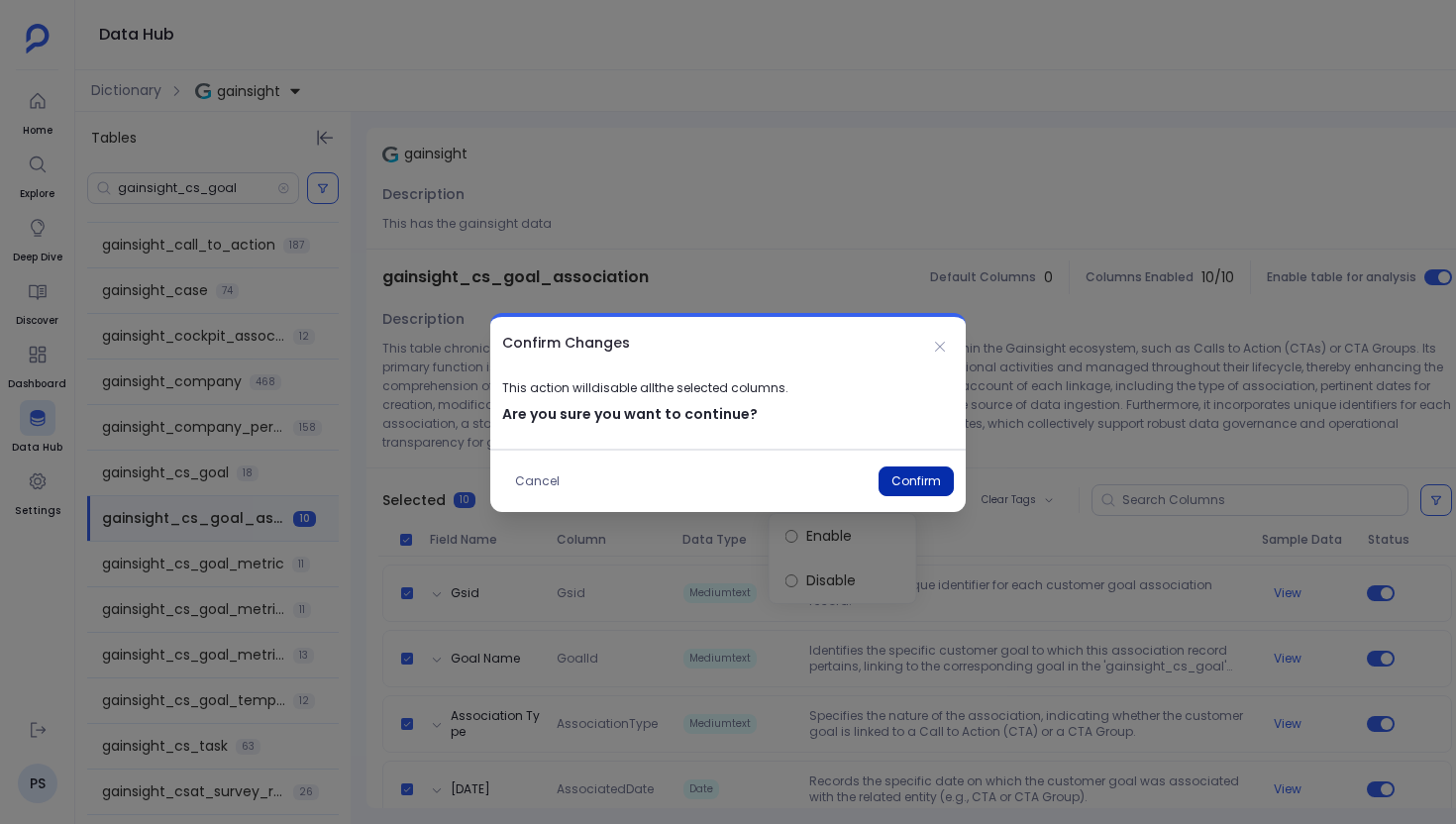 click on "Confirm" at bounding box center (916, 481) 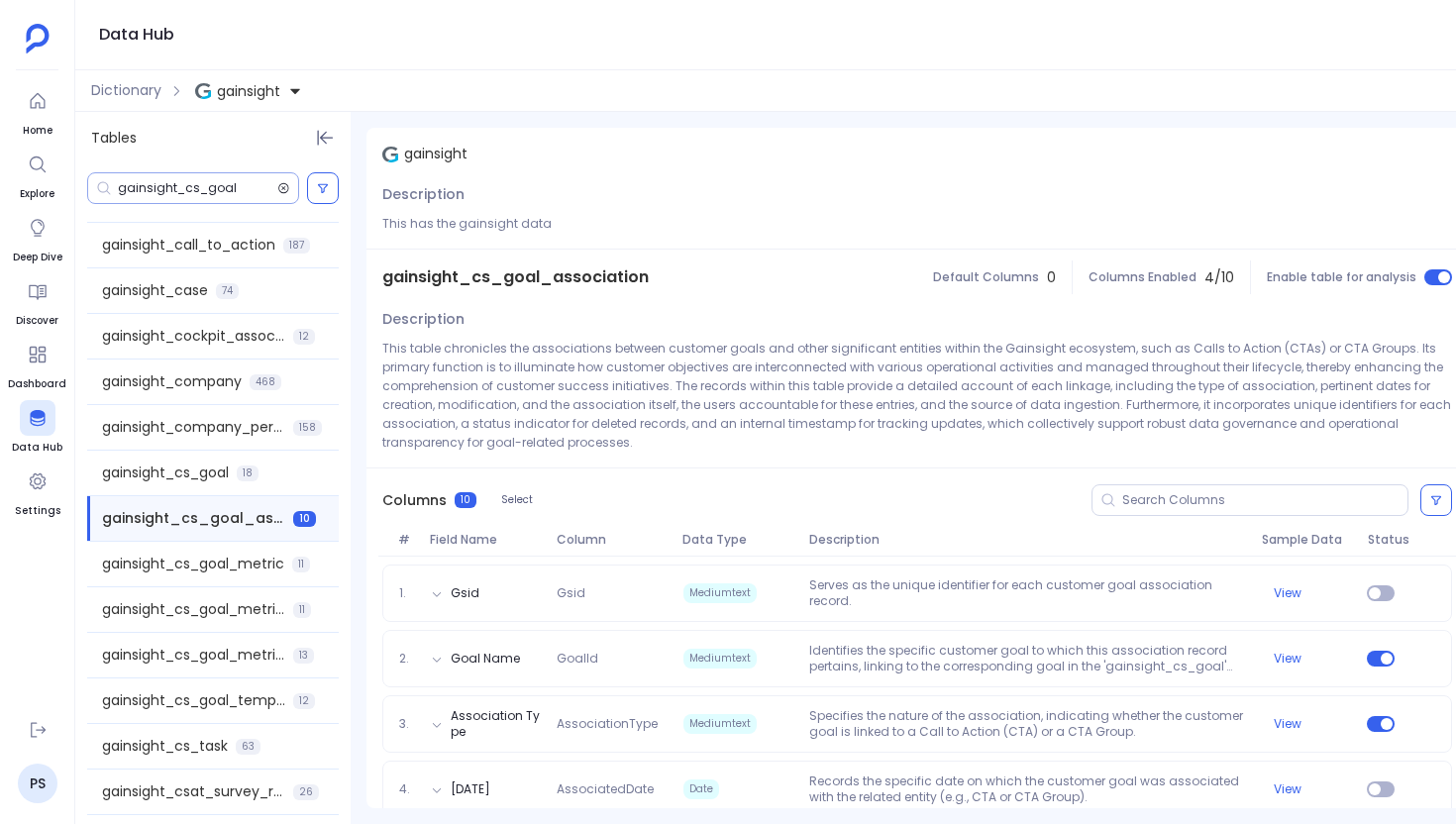 click at bounding box center (283, 188) 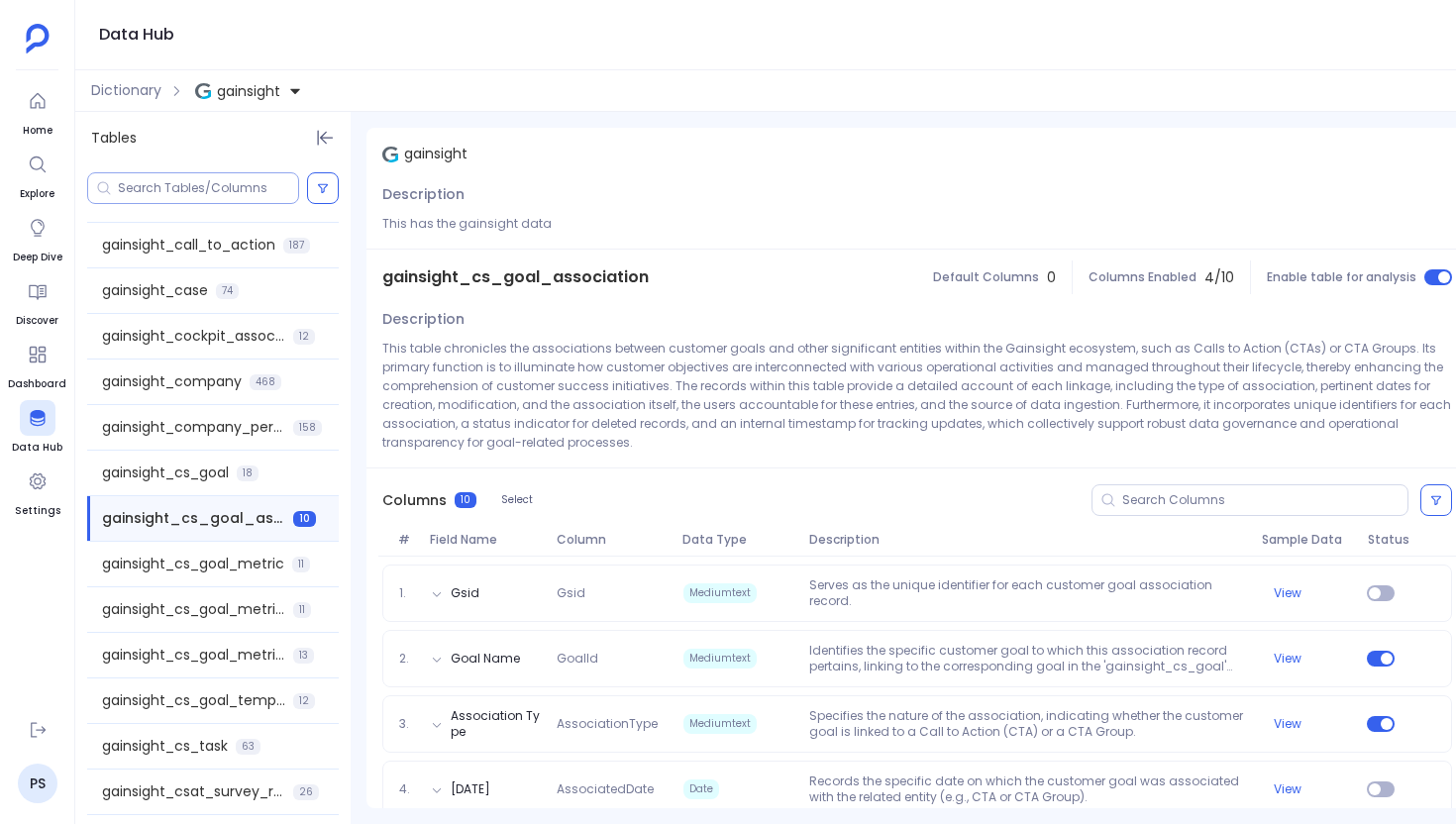 click at bounding box center (193, 188) 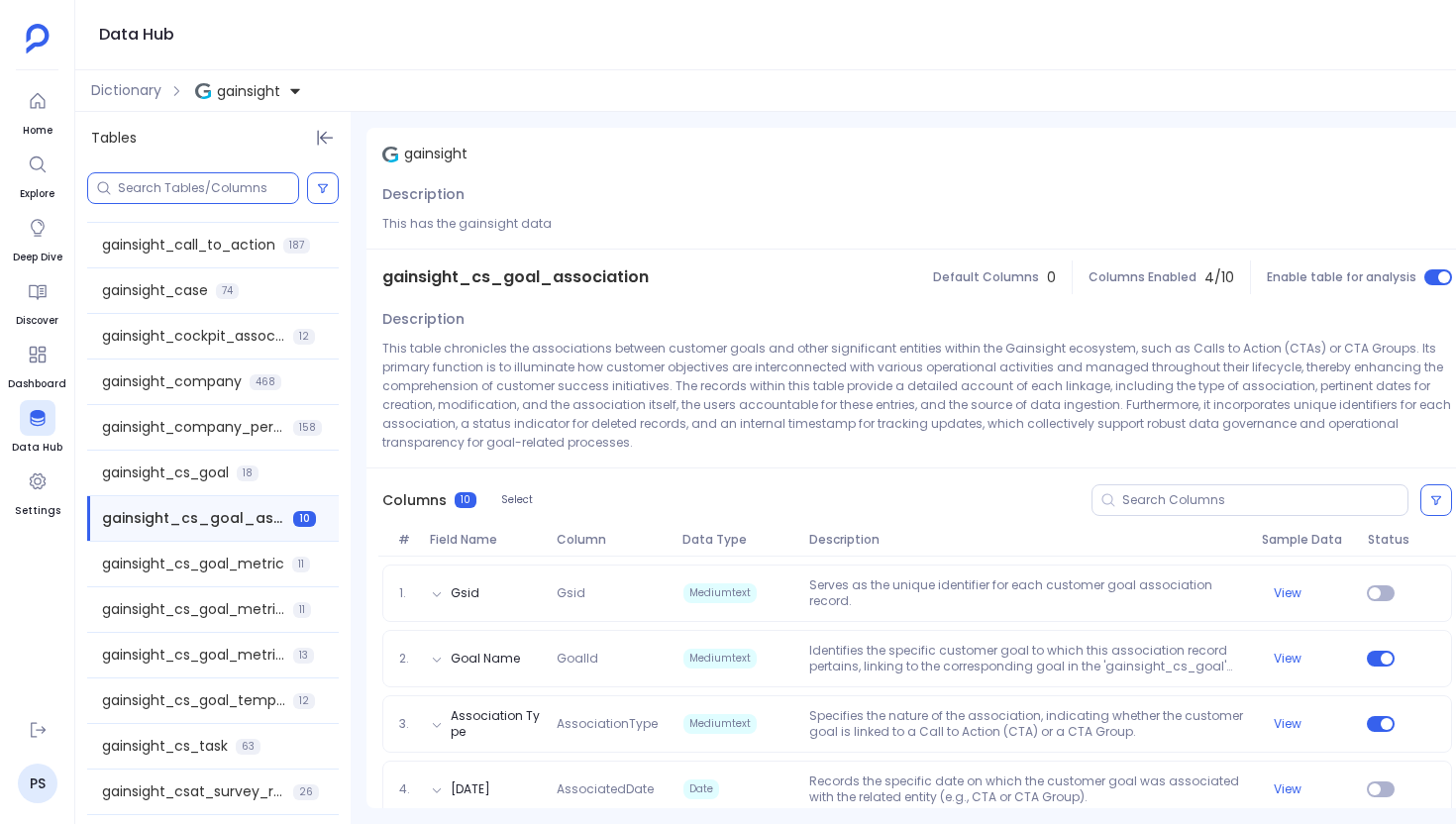paste on "gainsight_enhancement_request_status" 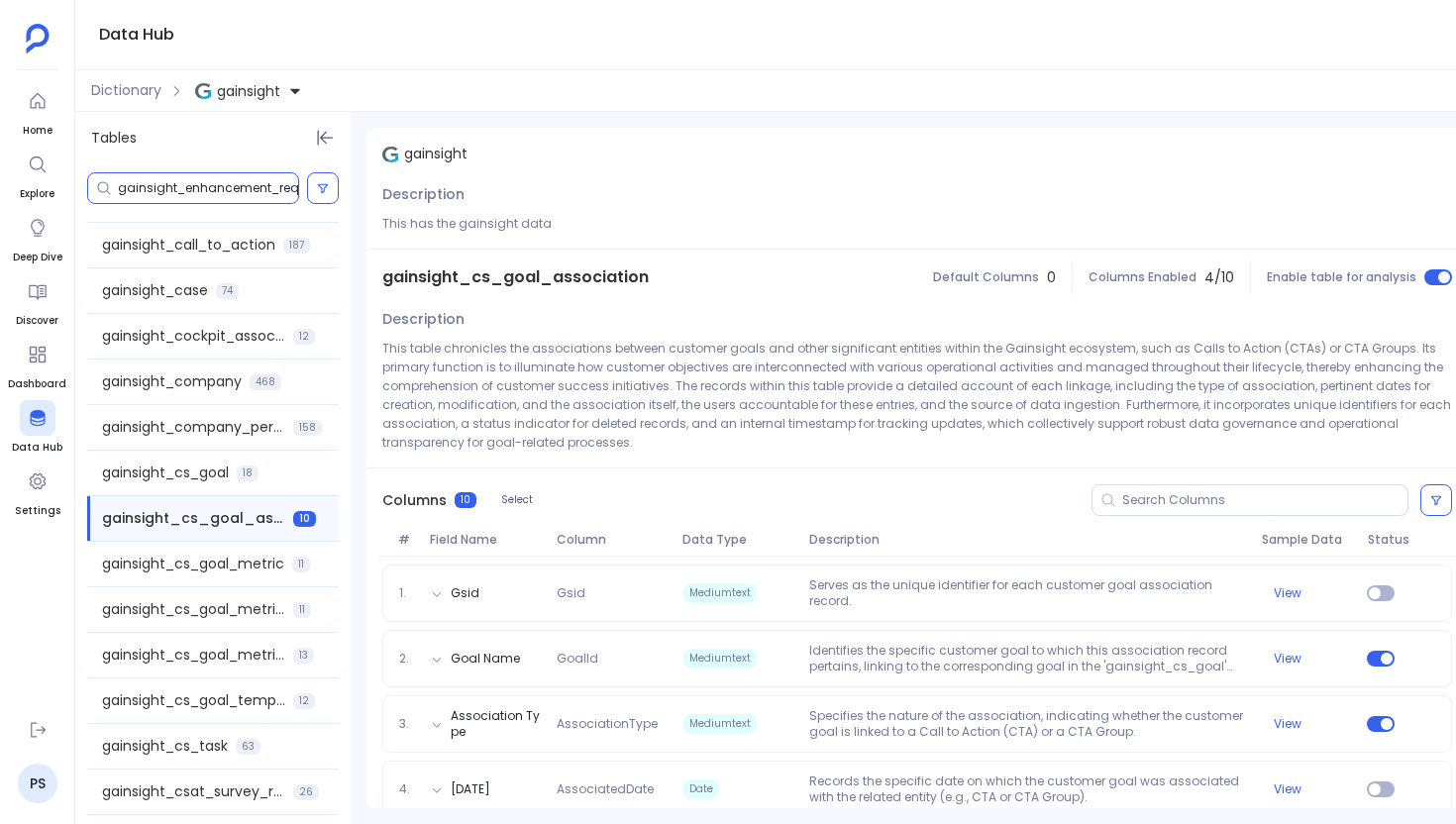 scroll, scrollTop: 0, scrollLeft: 88, axis: horizontal 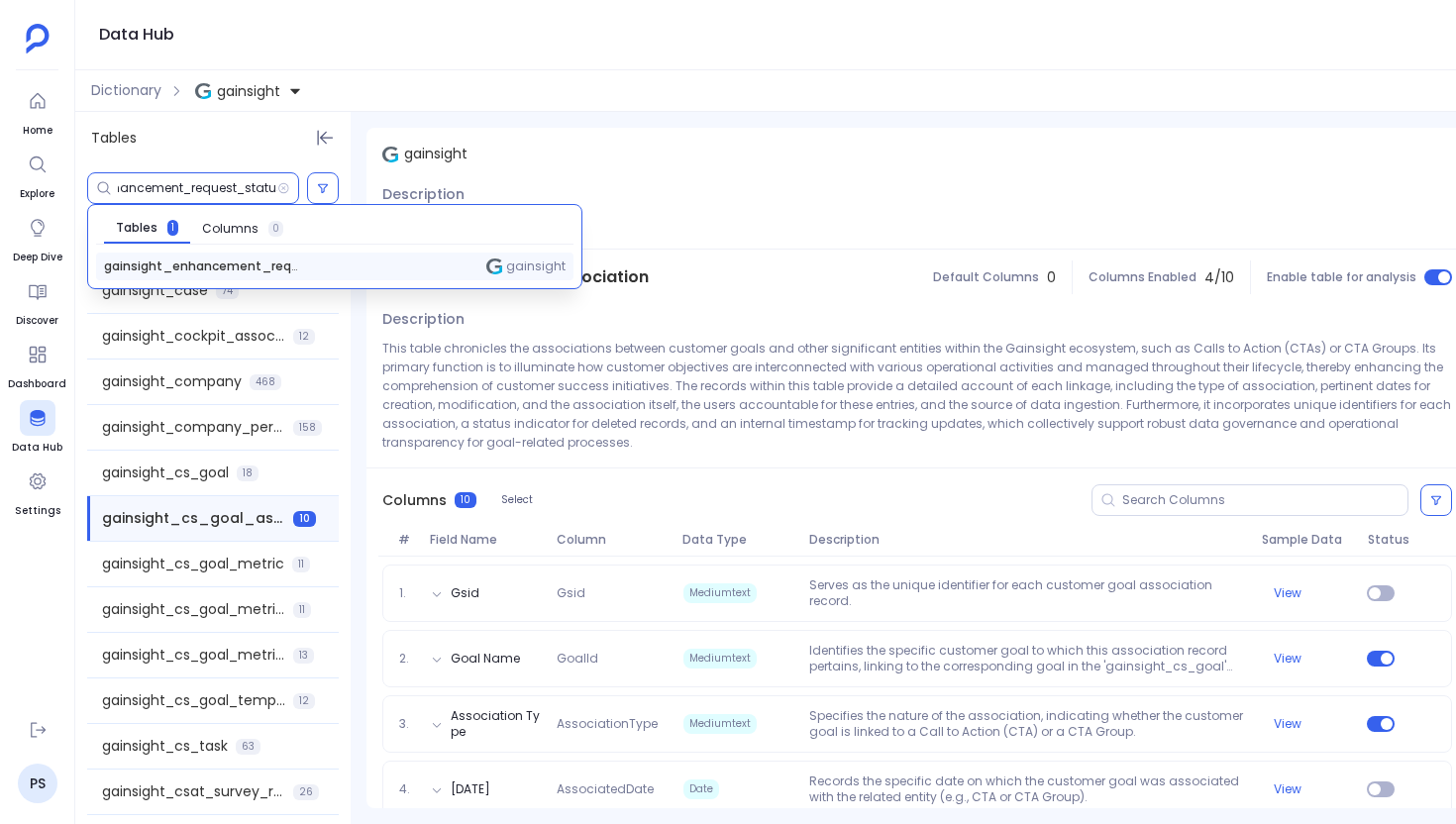 click on "gainsight_enhancement_request_status" at bounding box center (203, 266) 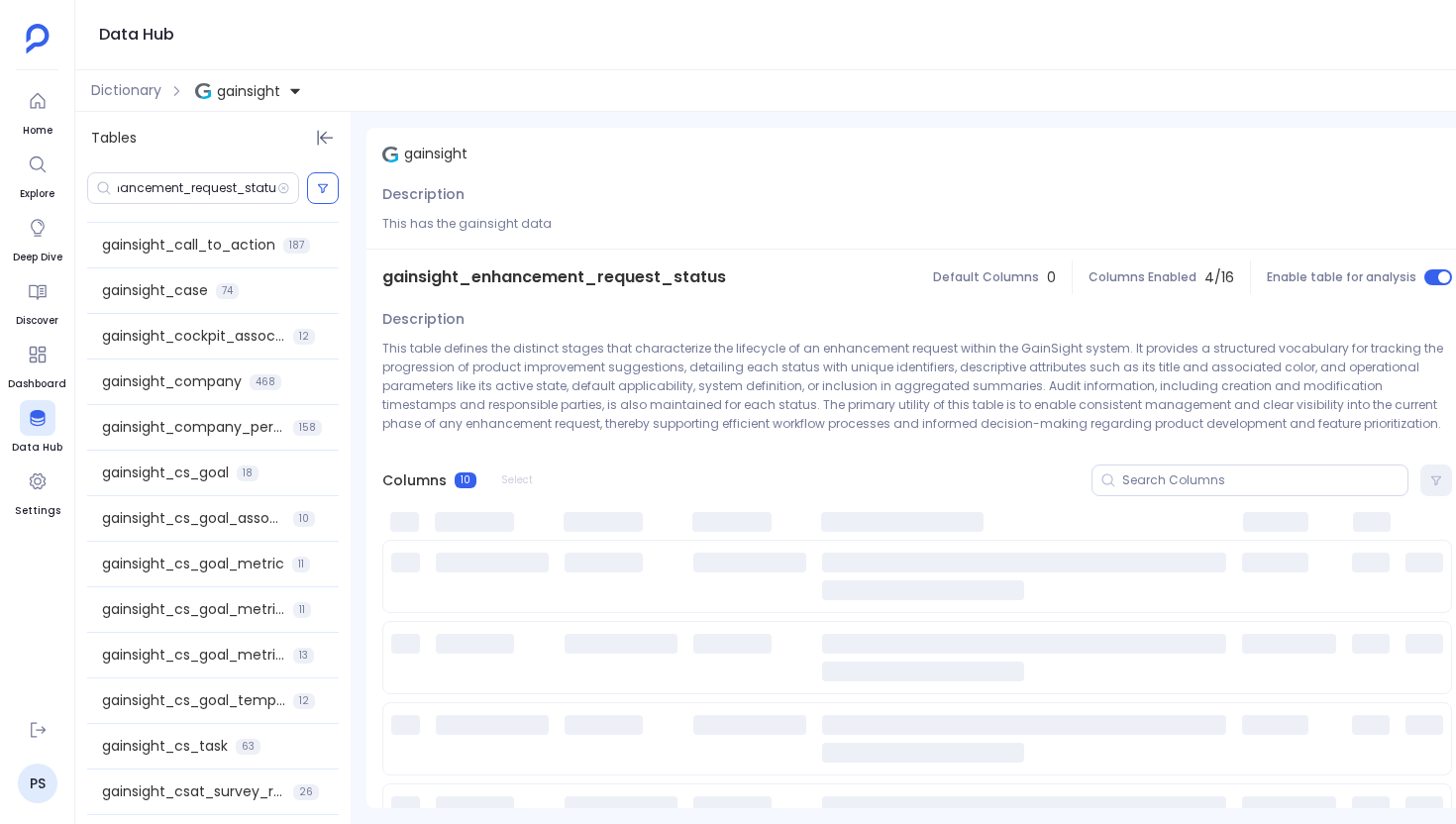 scroll, scrollTop: 0, scrollLeft: 0, axis: both 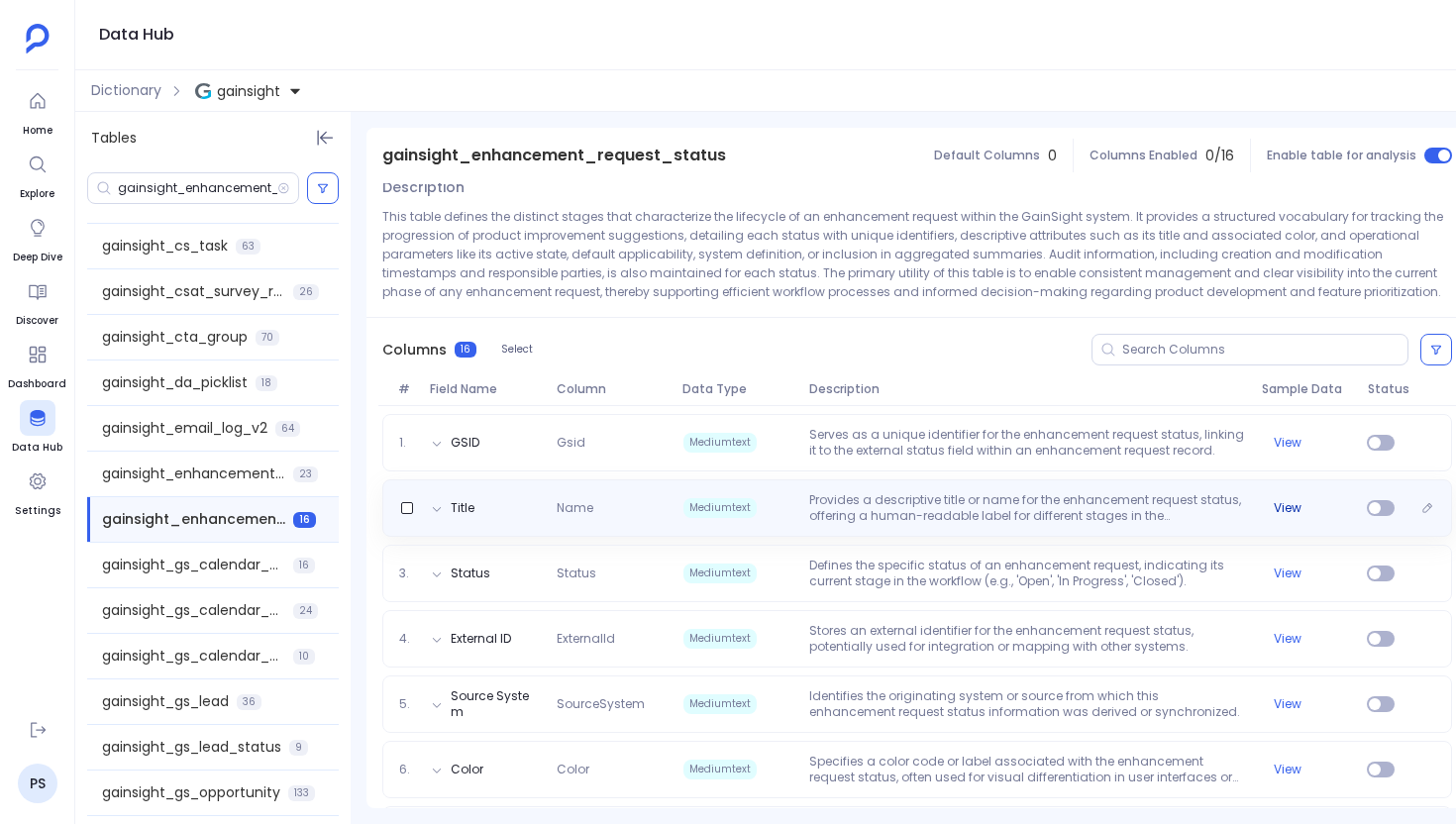 click on "View" at bounding box center (1288, 508) 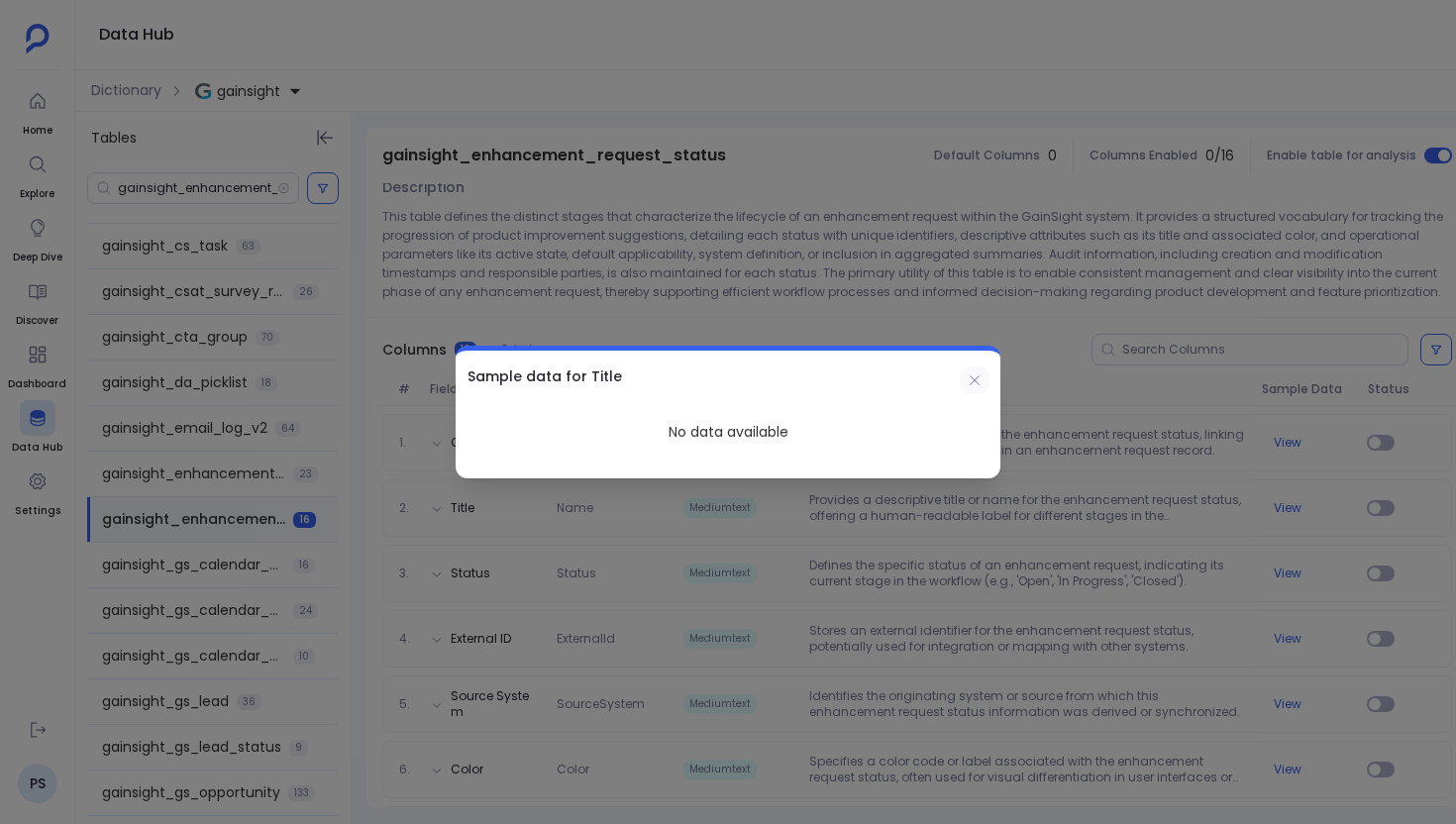 click at bounding box center (975, 380) 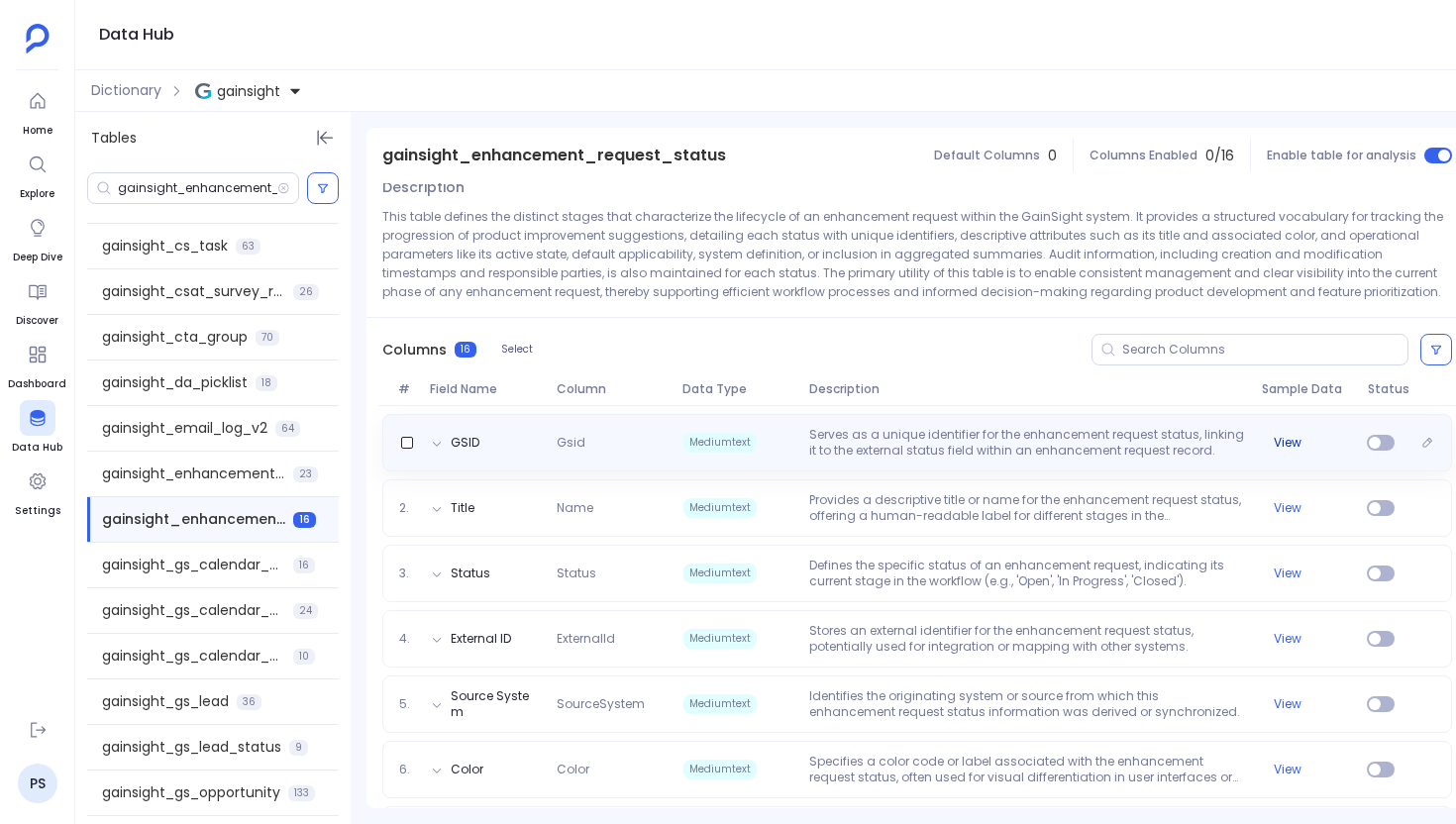 click on "View" at bounding box center [1288, 443] 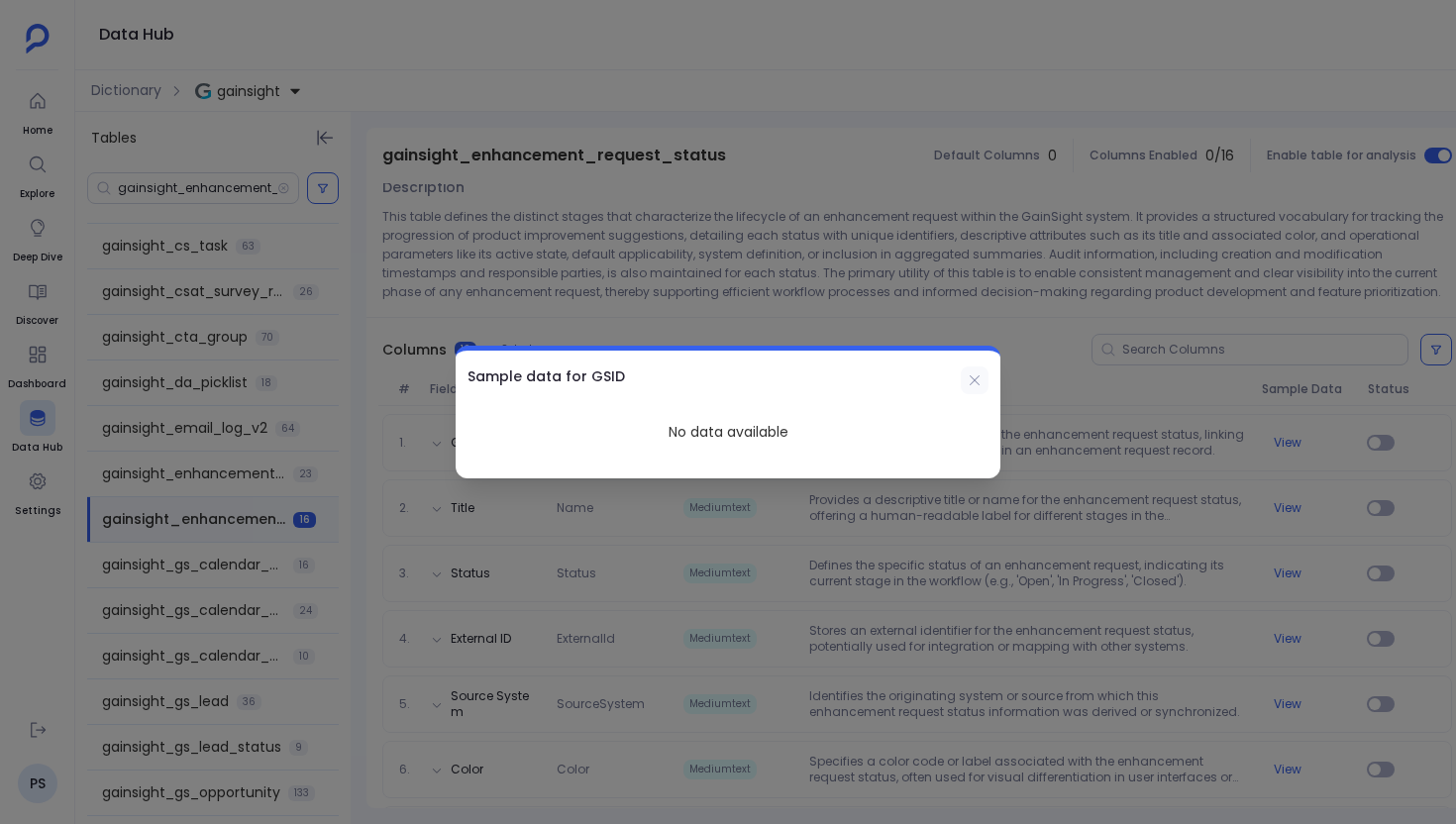 click at bounding box center [975, 380] 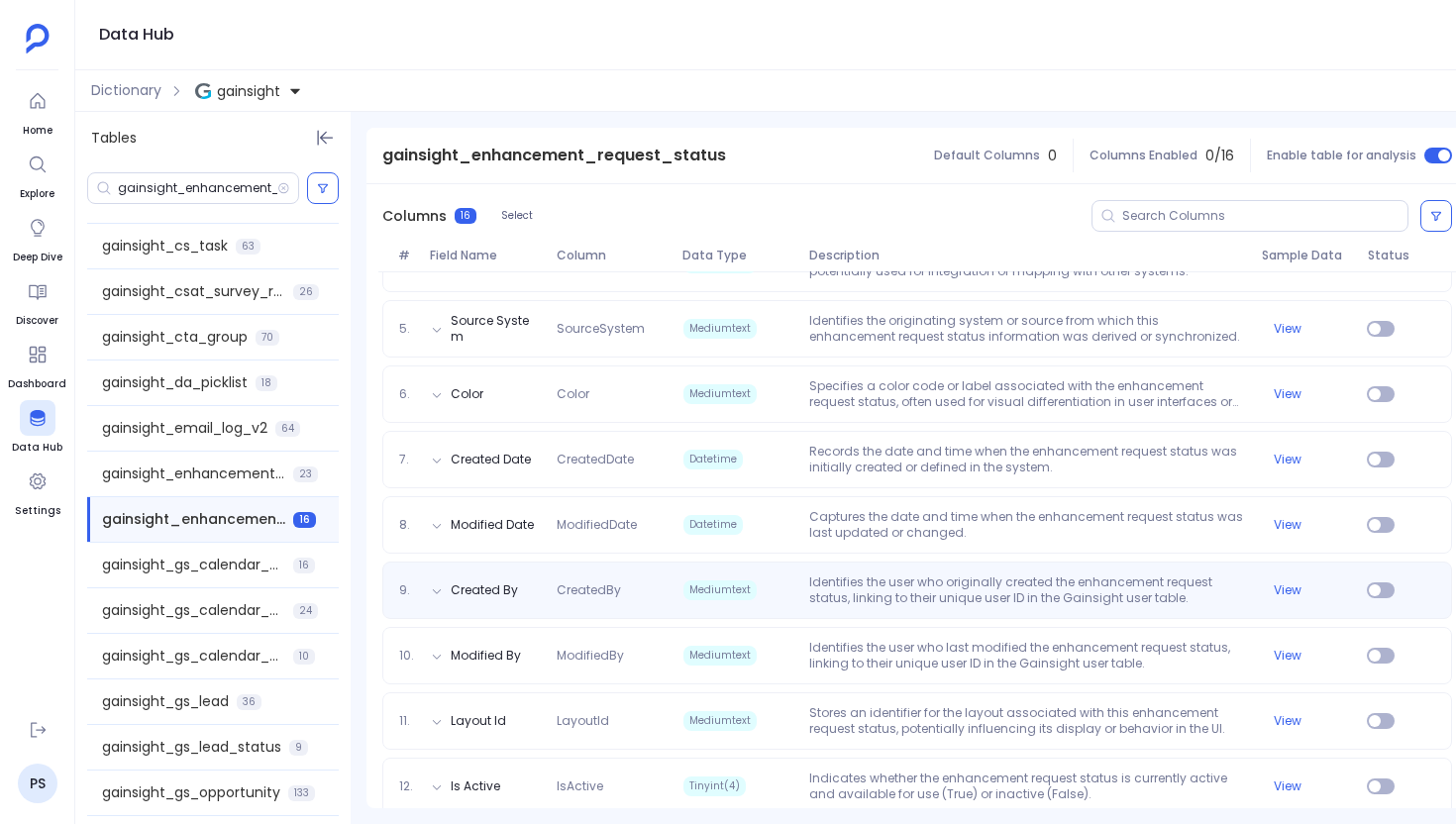 scroll, scrollTop: 511, scrollLeft: 0, axis: vertical 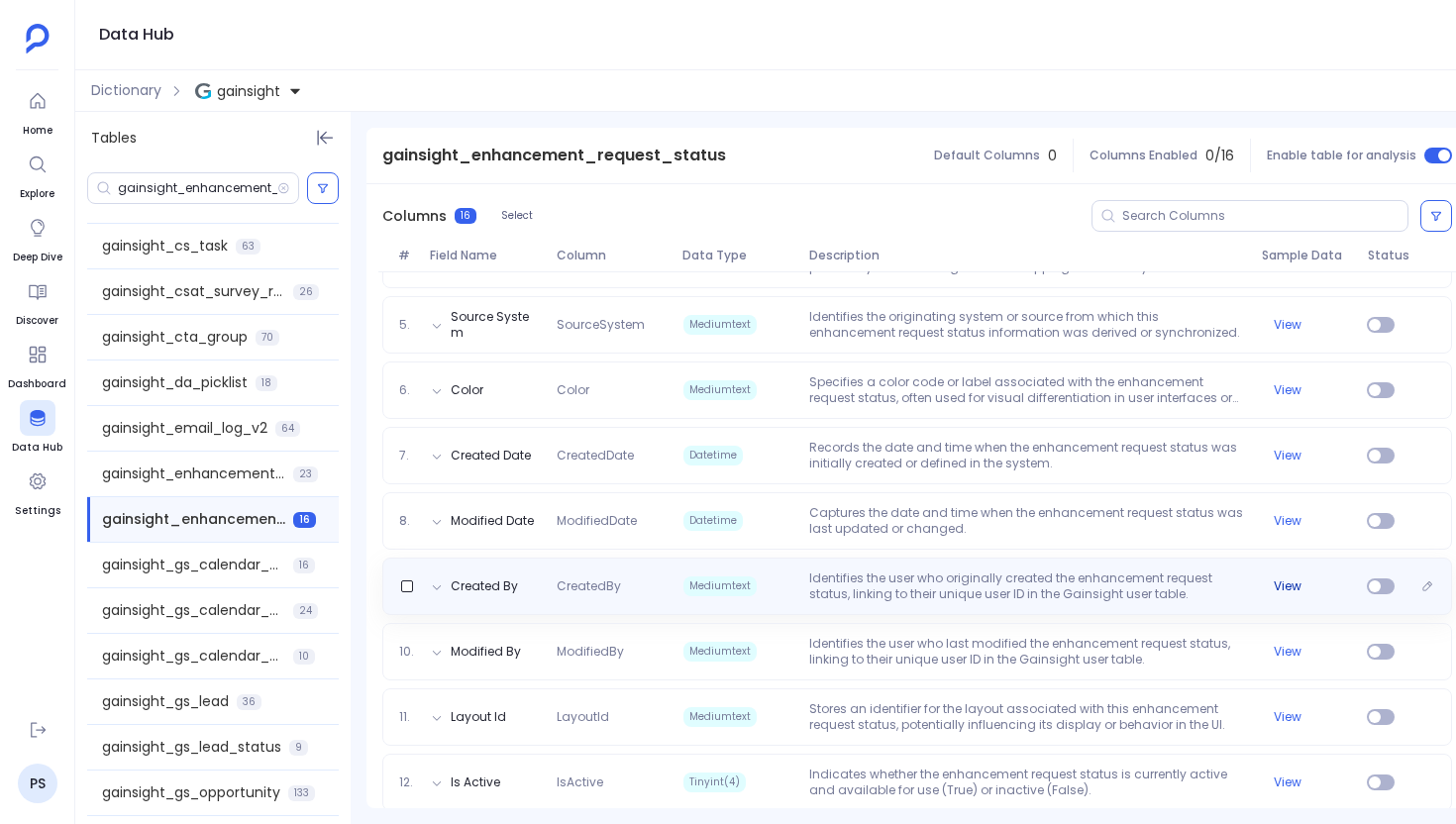 click on "View" at bounding box center [1288, 586] 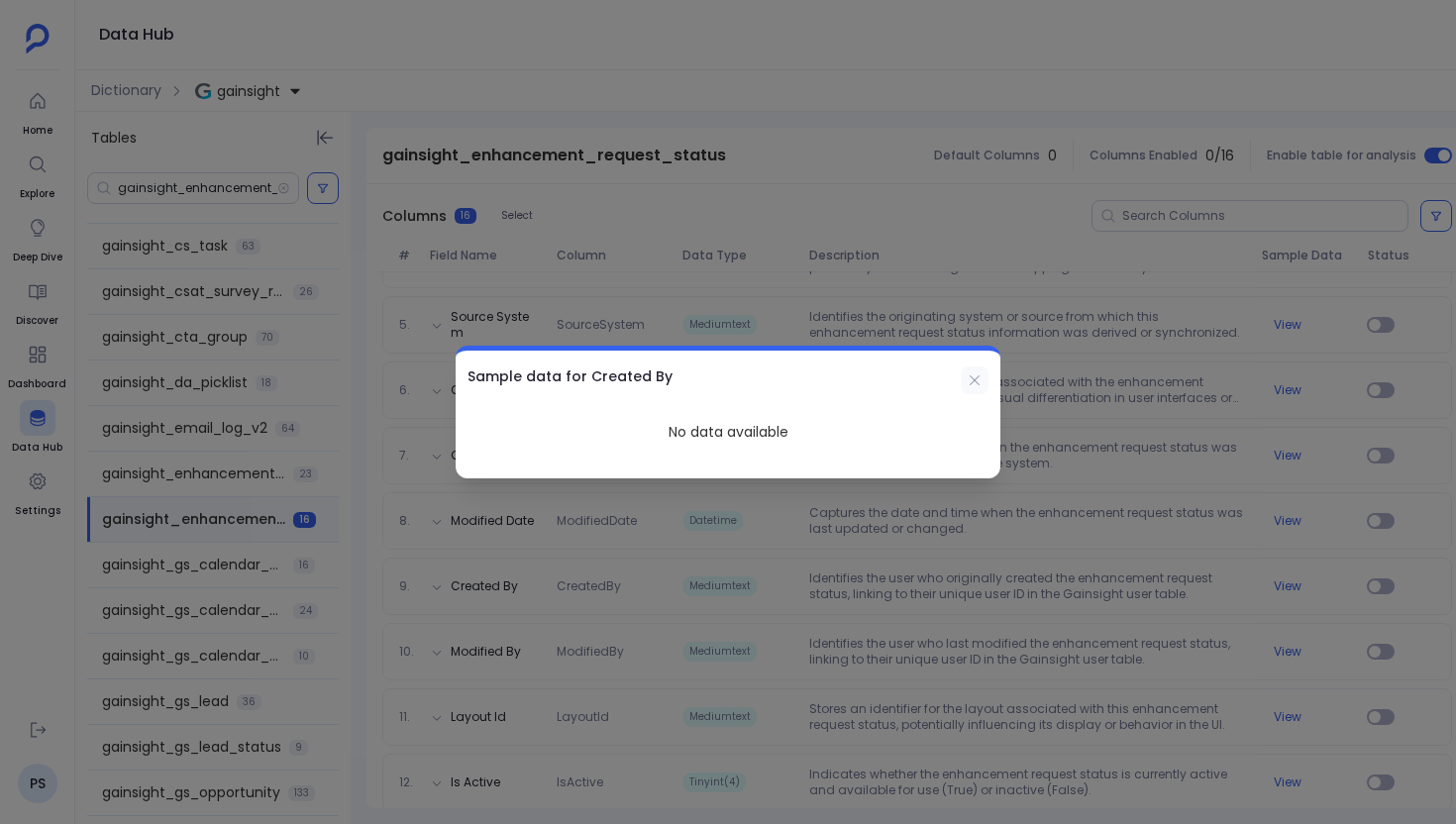 click at bounding box center (975, 380) 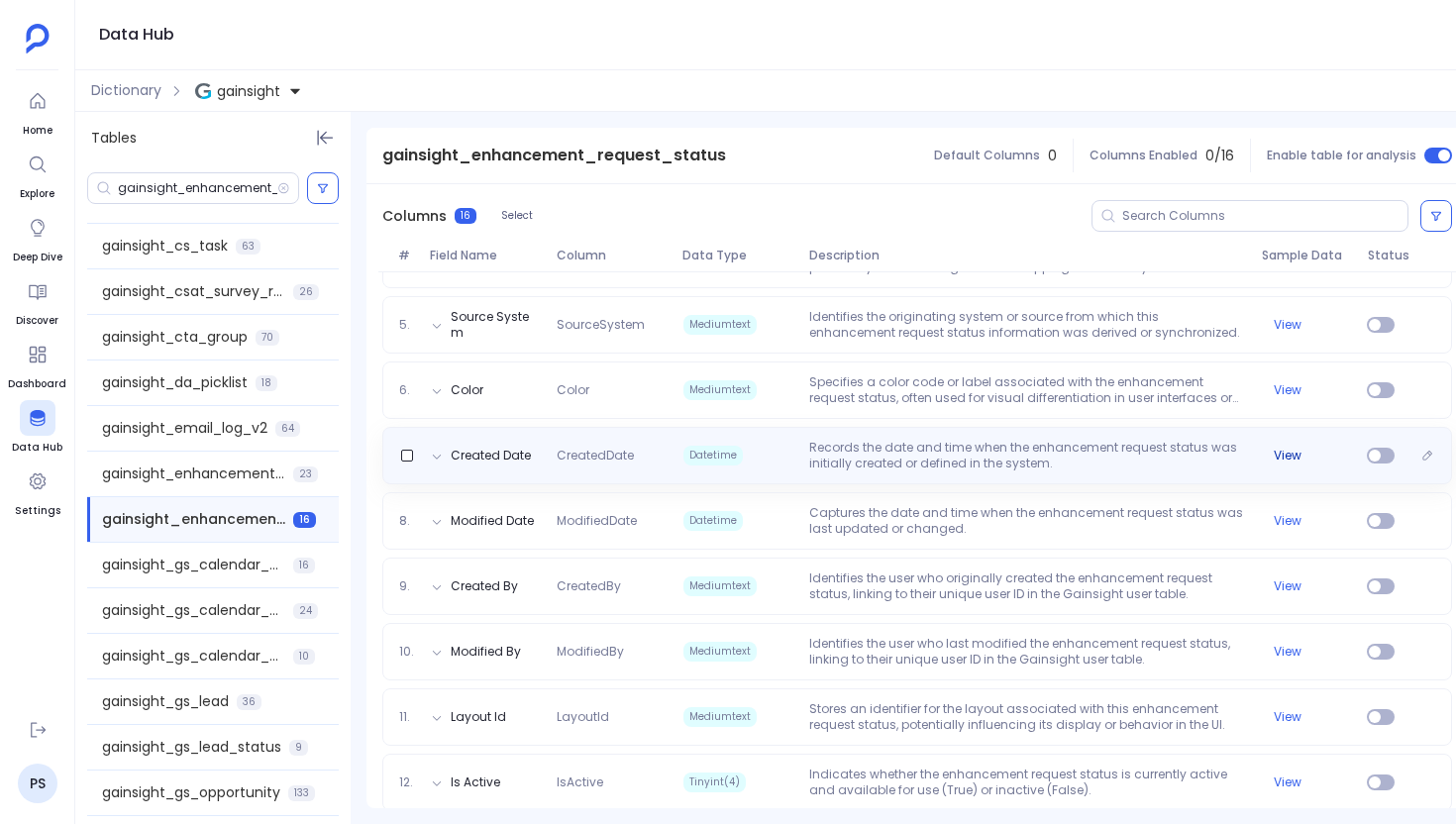 click on "View" at bounding box center (1288, 456) 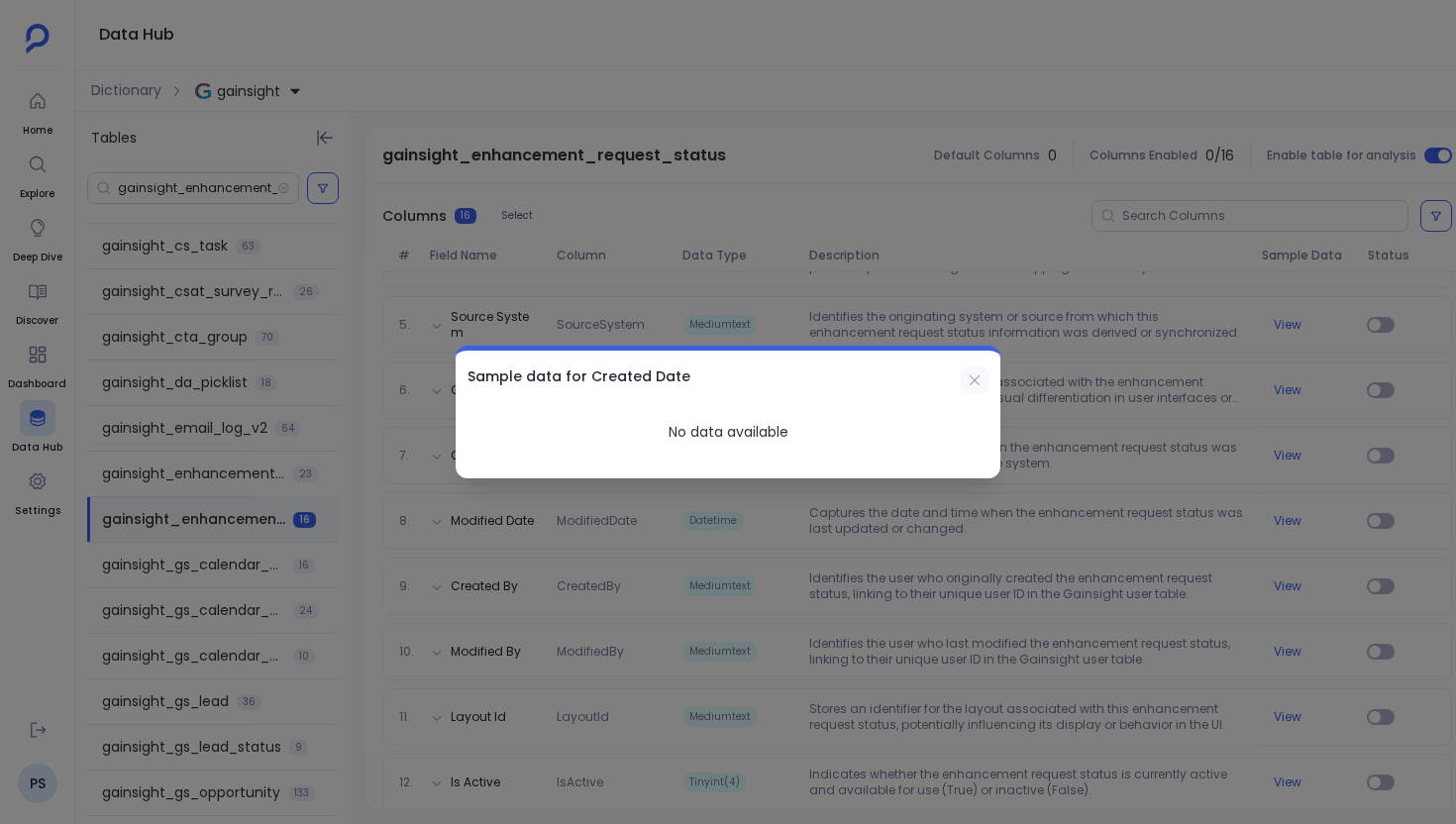 click at bounding box center [975, 380] 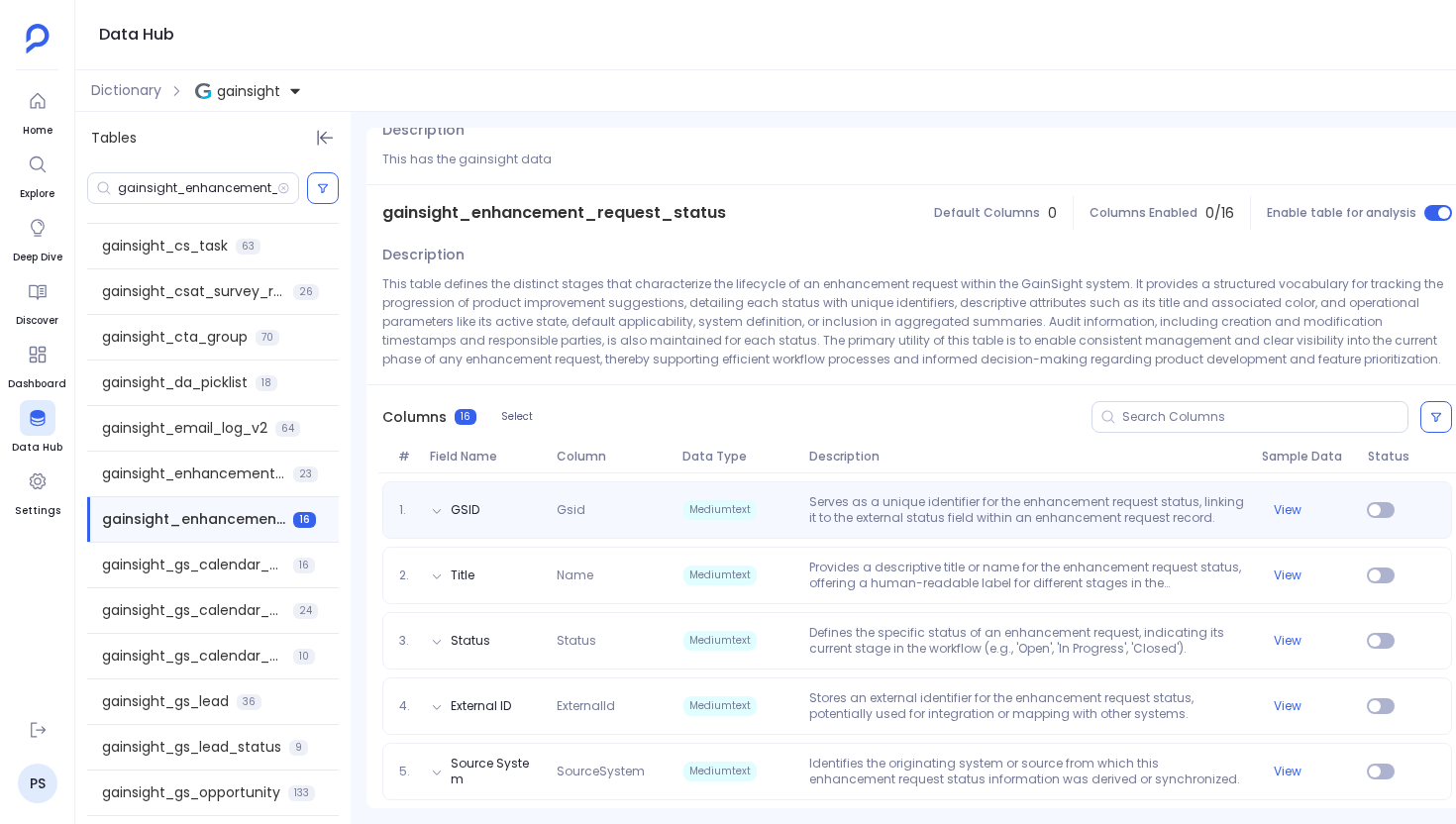 scroll, scrollTop: 88, scrollLeft: 0, axis: vertical 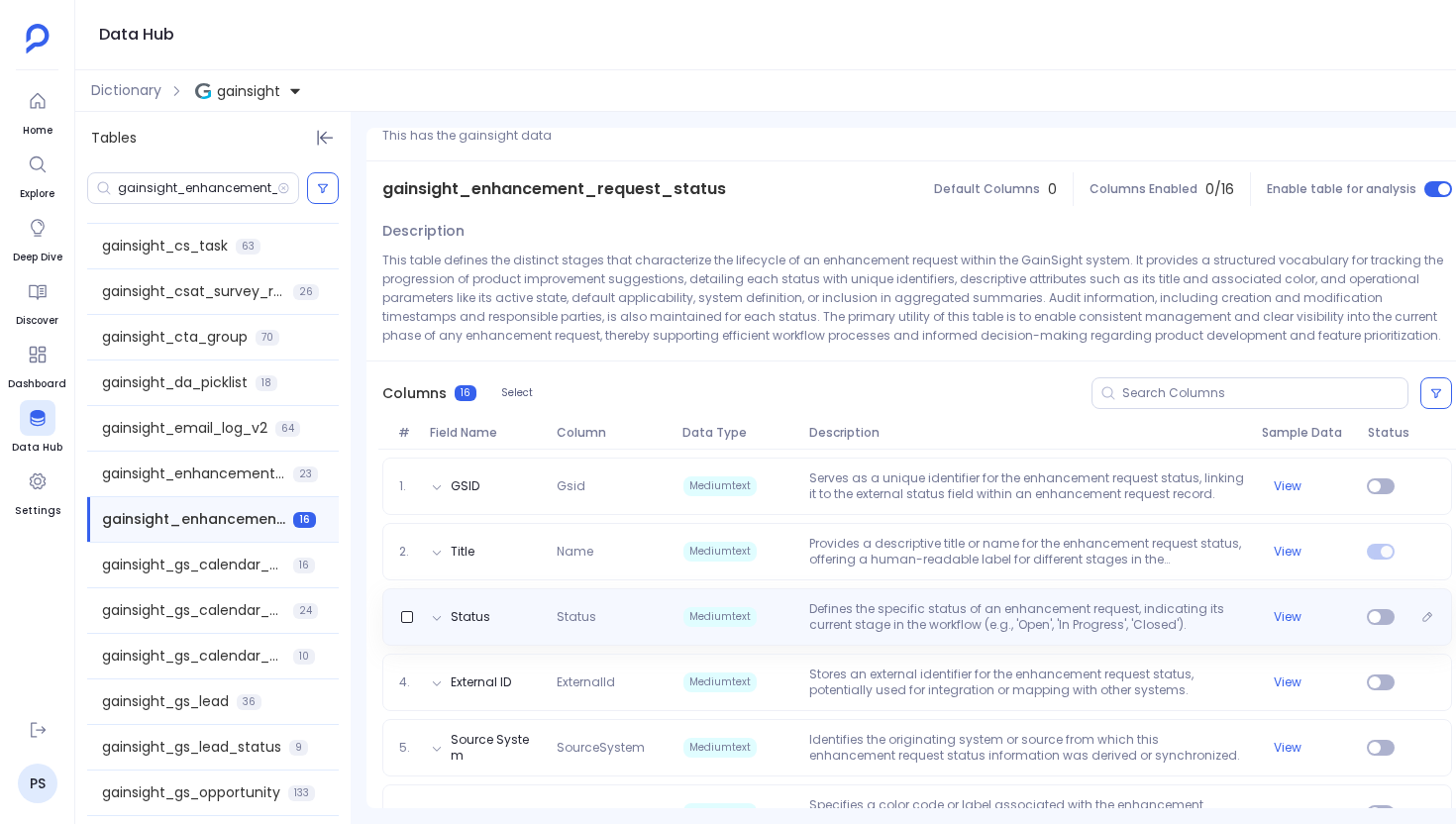 click at bounding box center (1381, 617) 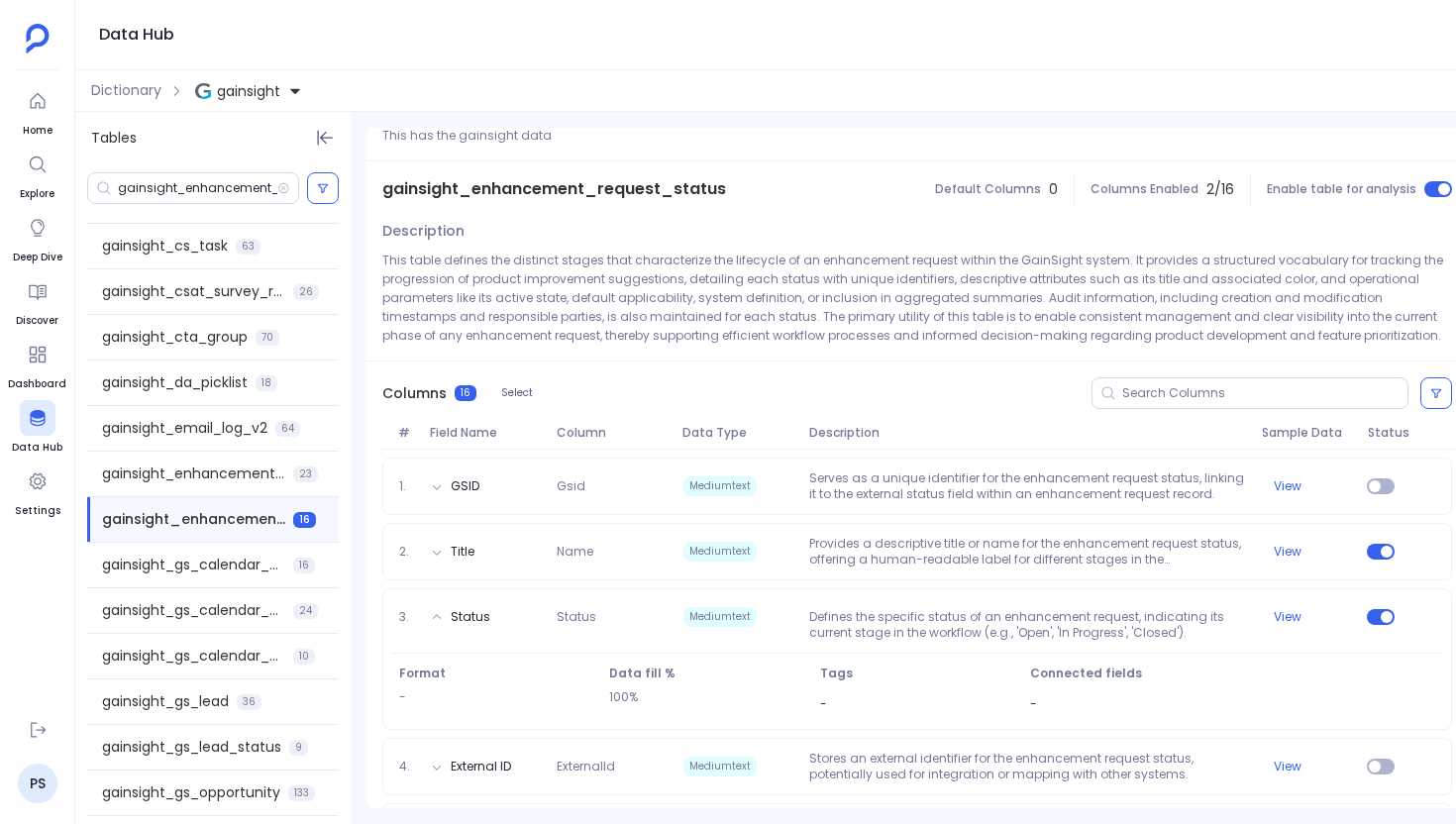 click on "gainsight_enhancement_request_status" at bounding box center (554, 189) 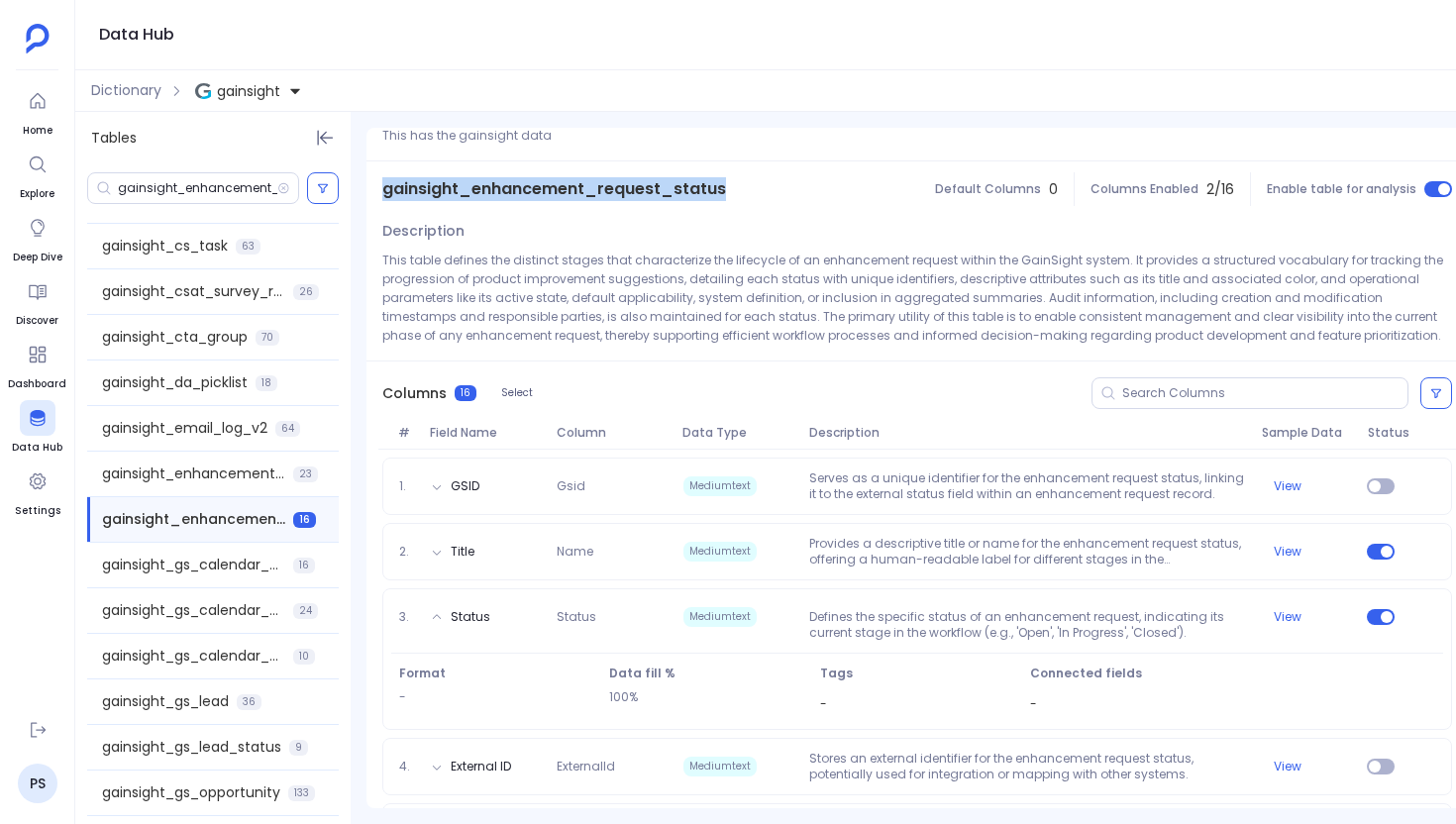 copy on "gainsight_enhancement_request_status" 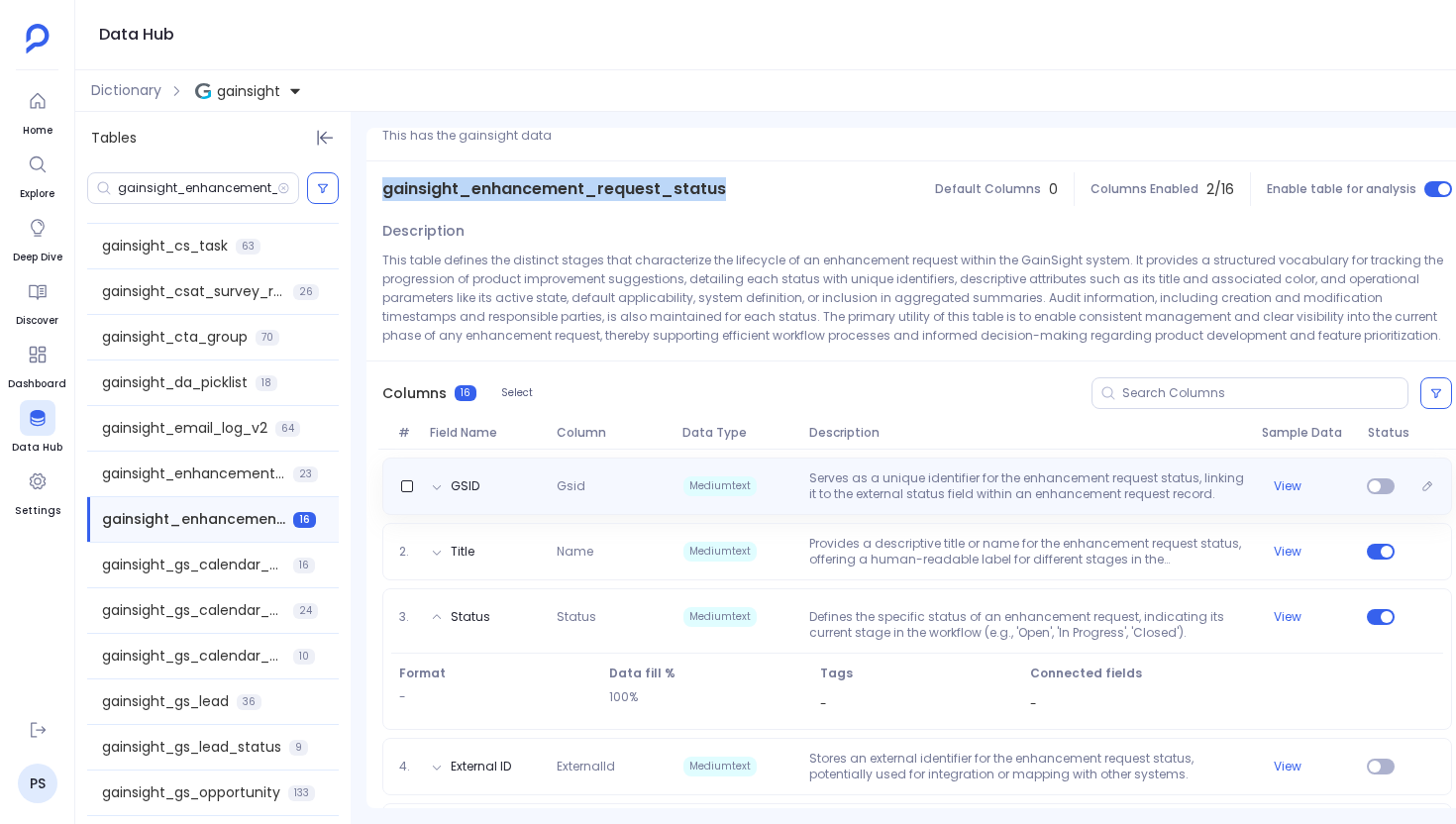 click on "[EXTERNAL_ID] [EXTERNAL_ID] Mediumtext [EXTERNAL_ID] [EXTERNAL_ID] View" at bounding box center (917, 486) 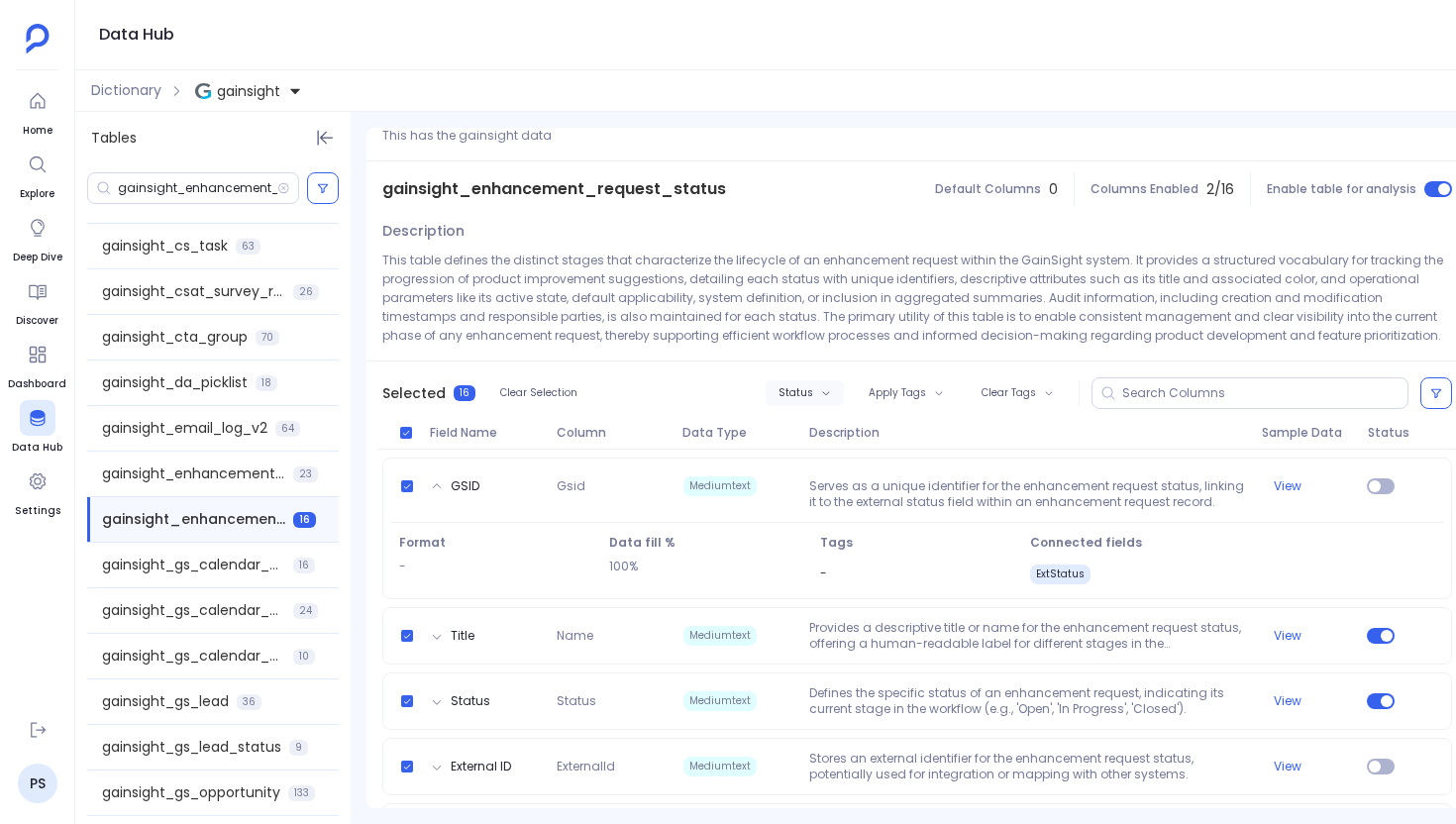 click on "Status" at bounding box center (804, 393) 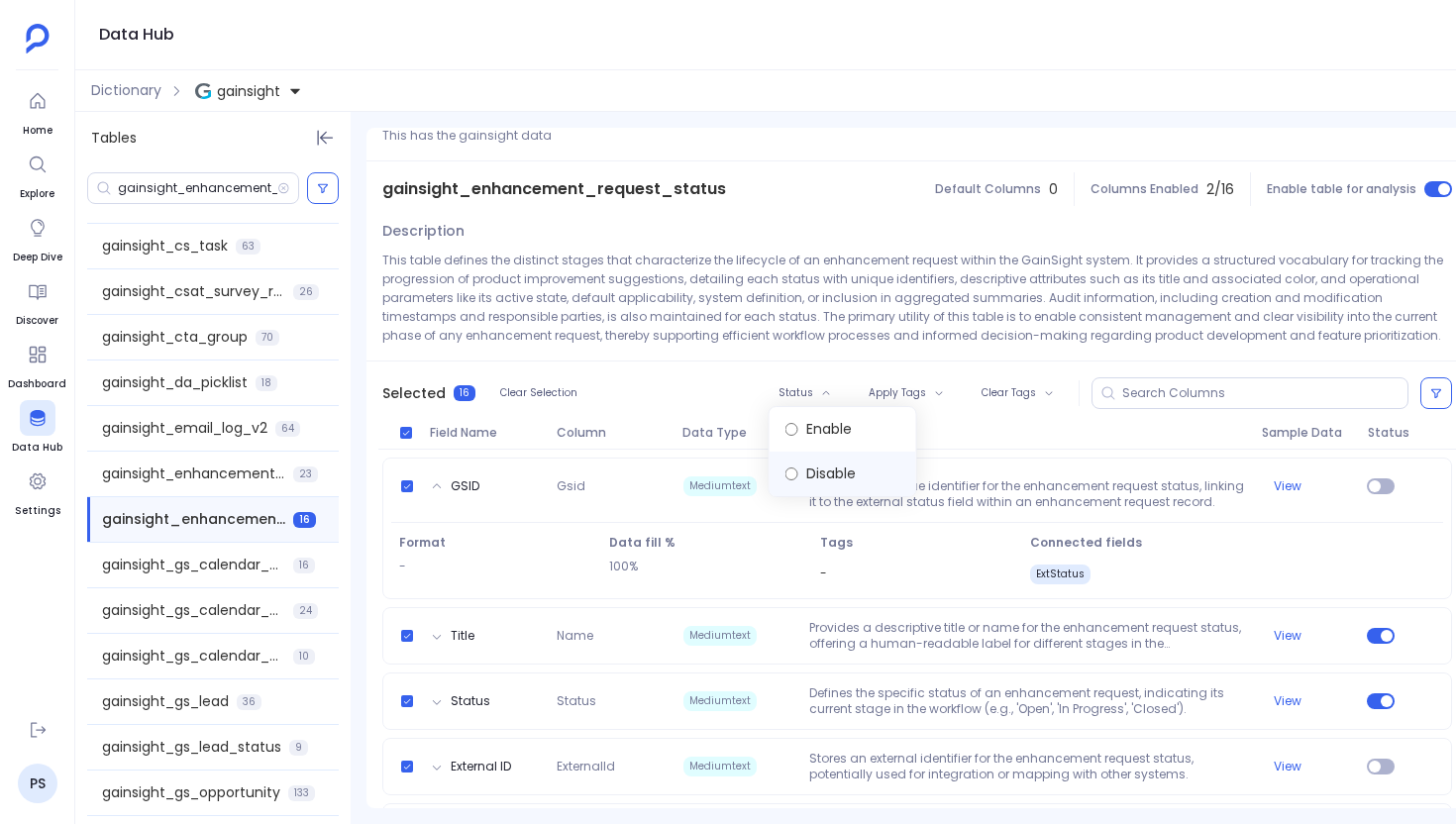 click on "Disable" at bounding box center (843, 473) 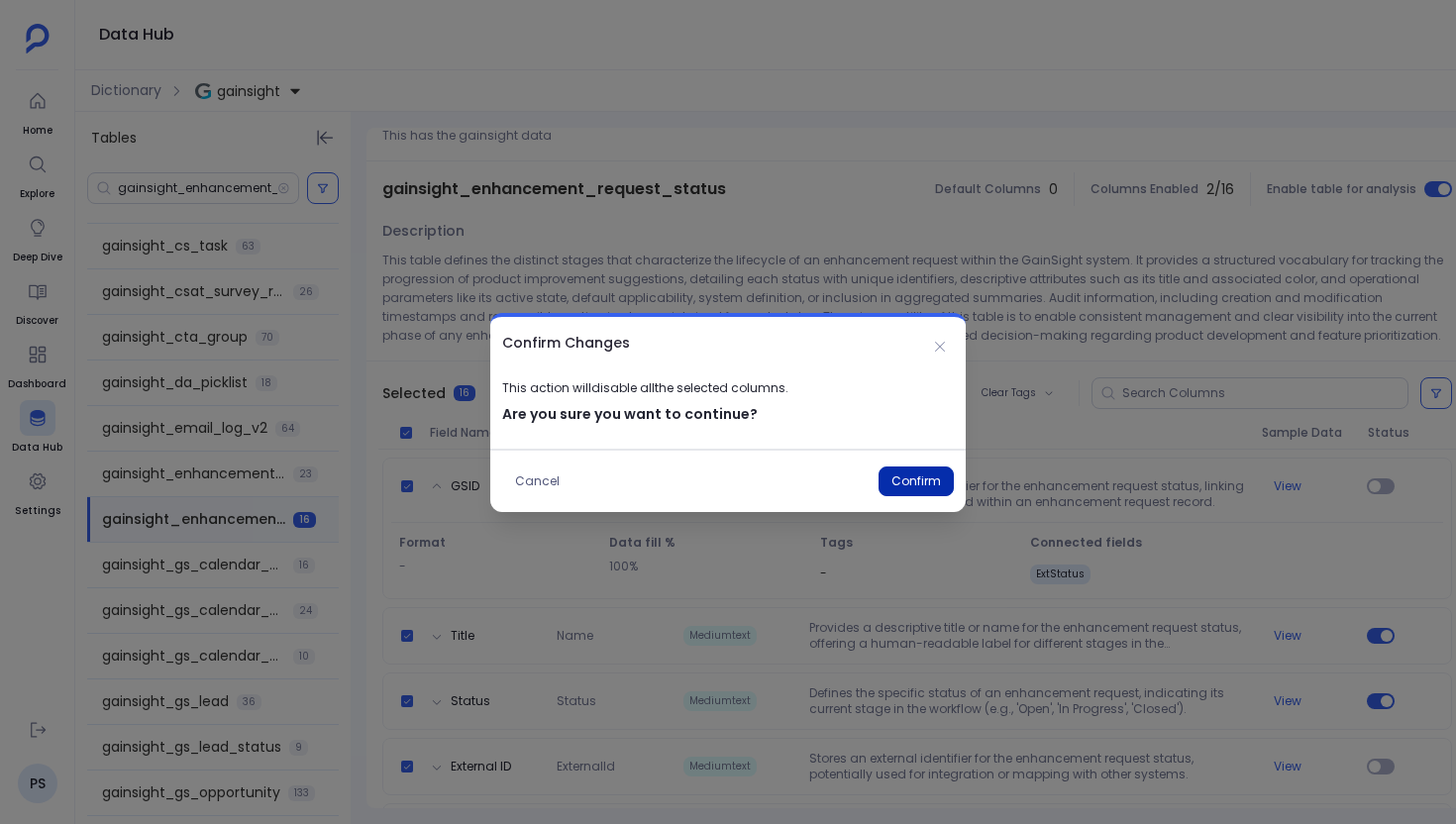 click on "Confirm" at bounding box center [916, 481] 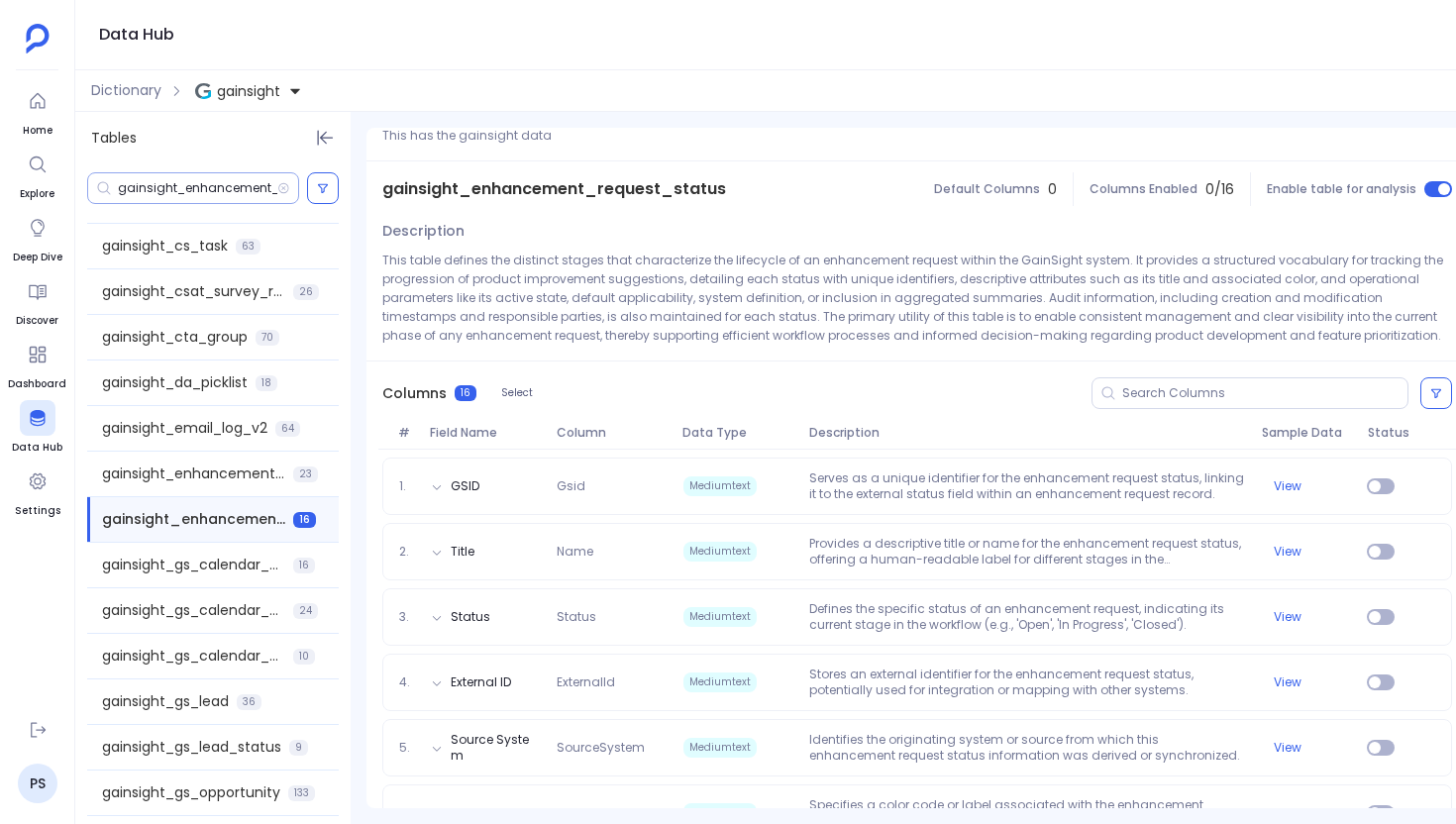 click on "gainsight_enhancement_request_status" at bounding box center [197, 188] 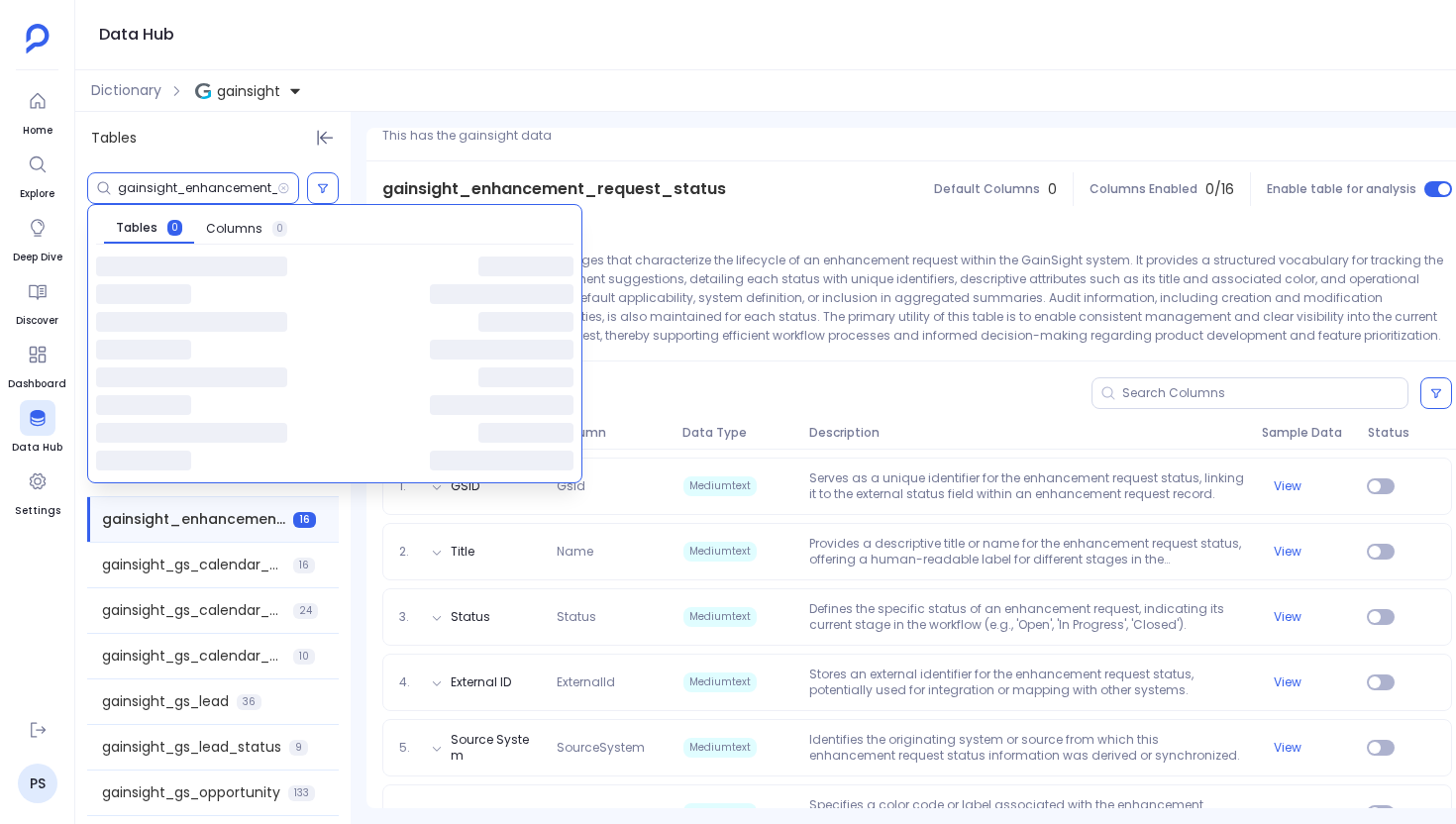 paste on "roadmap_item" 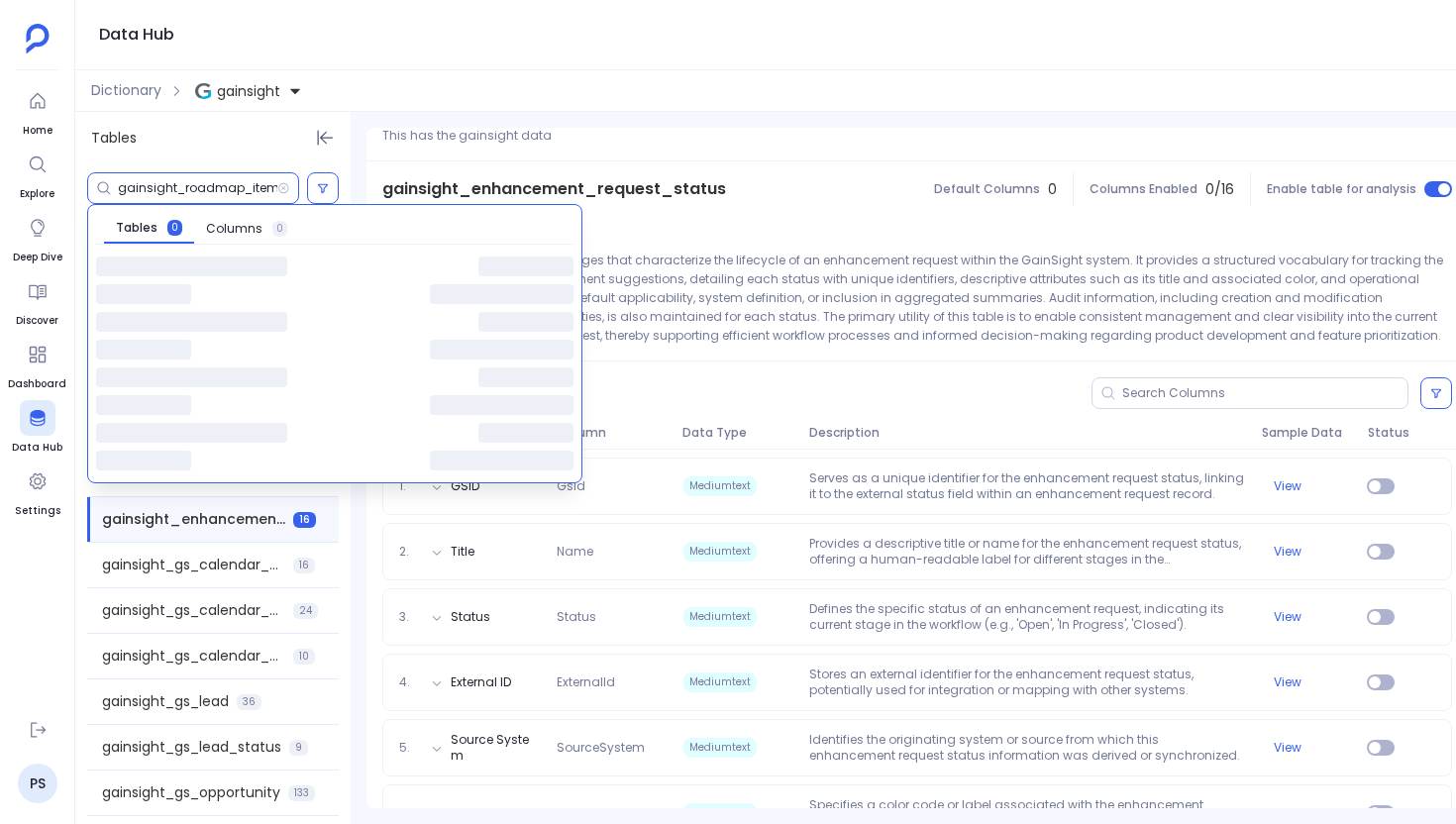 scroll, scrollTop: 0, scrollLeft: 42, axis: horizontal 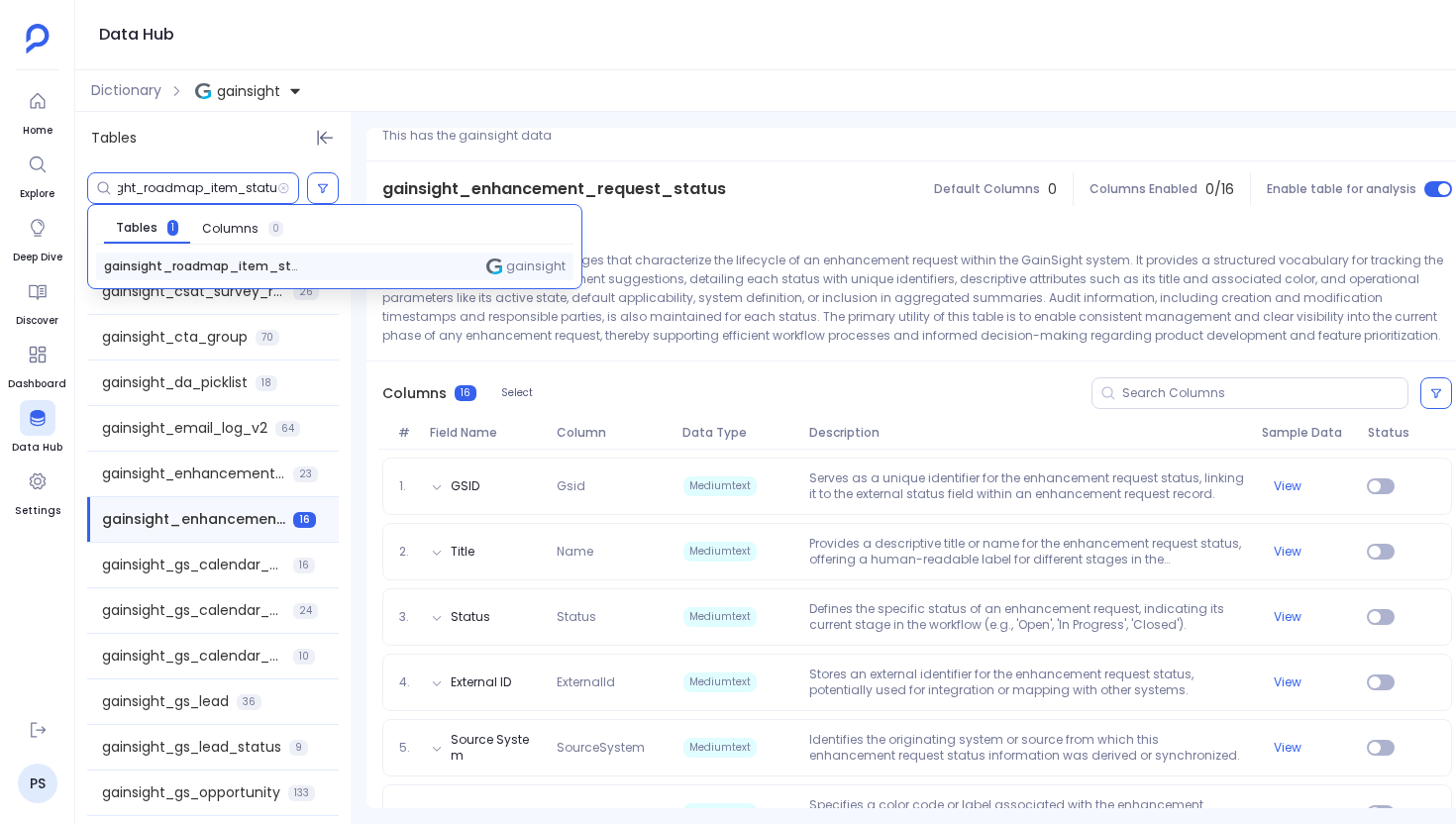 type on "gainsight_roadmap_item_status" 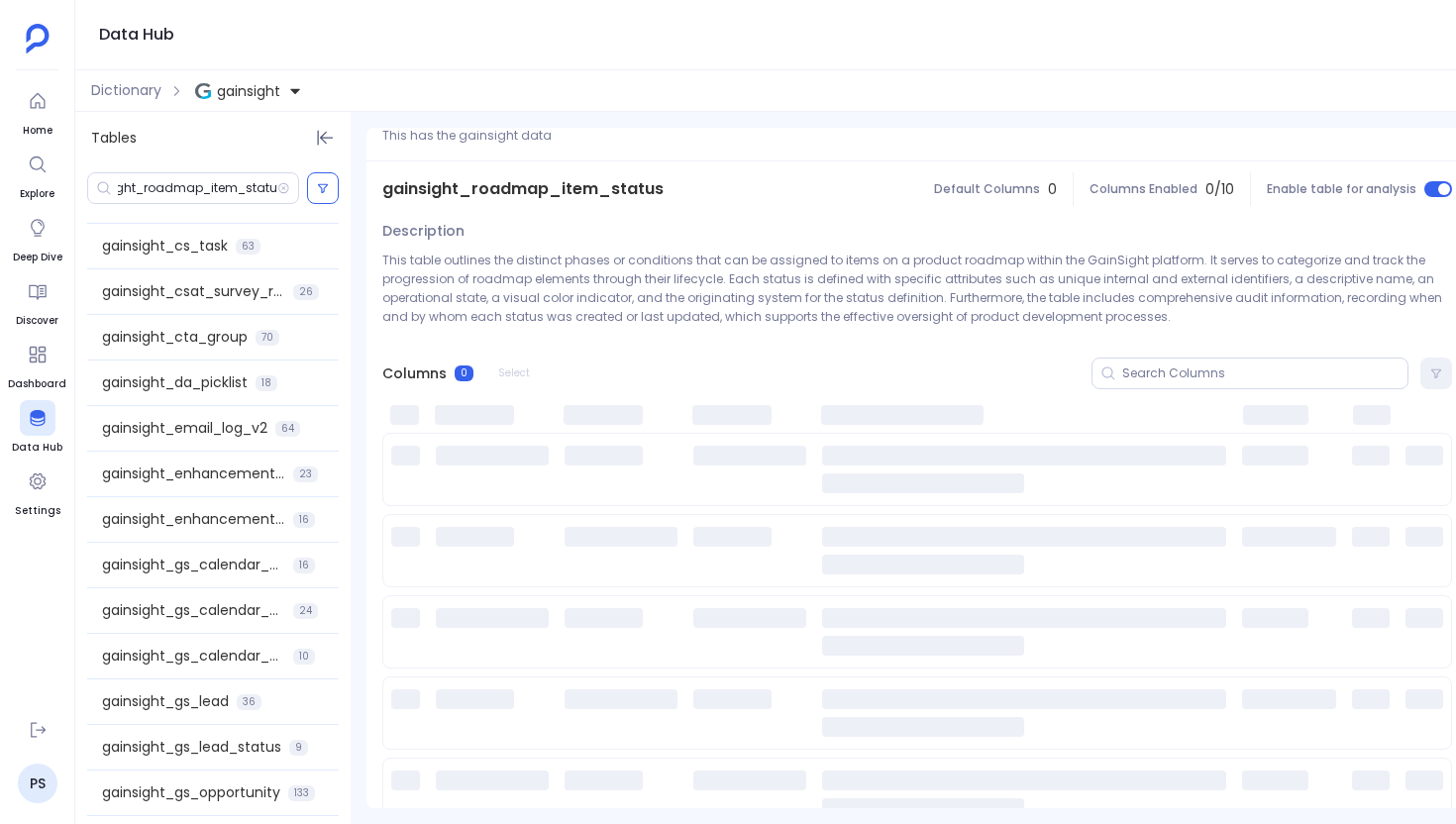 scroll, scrollTop: 0, scrollLeft: 0, axis: both 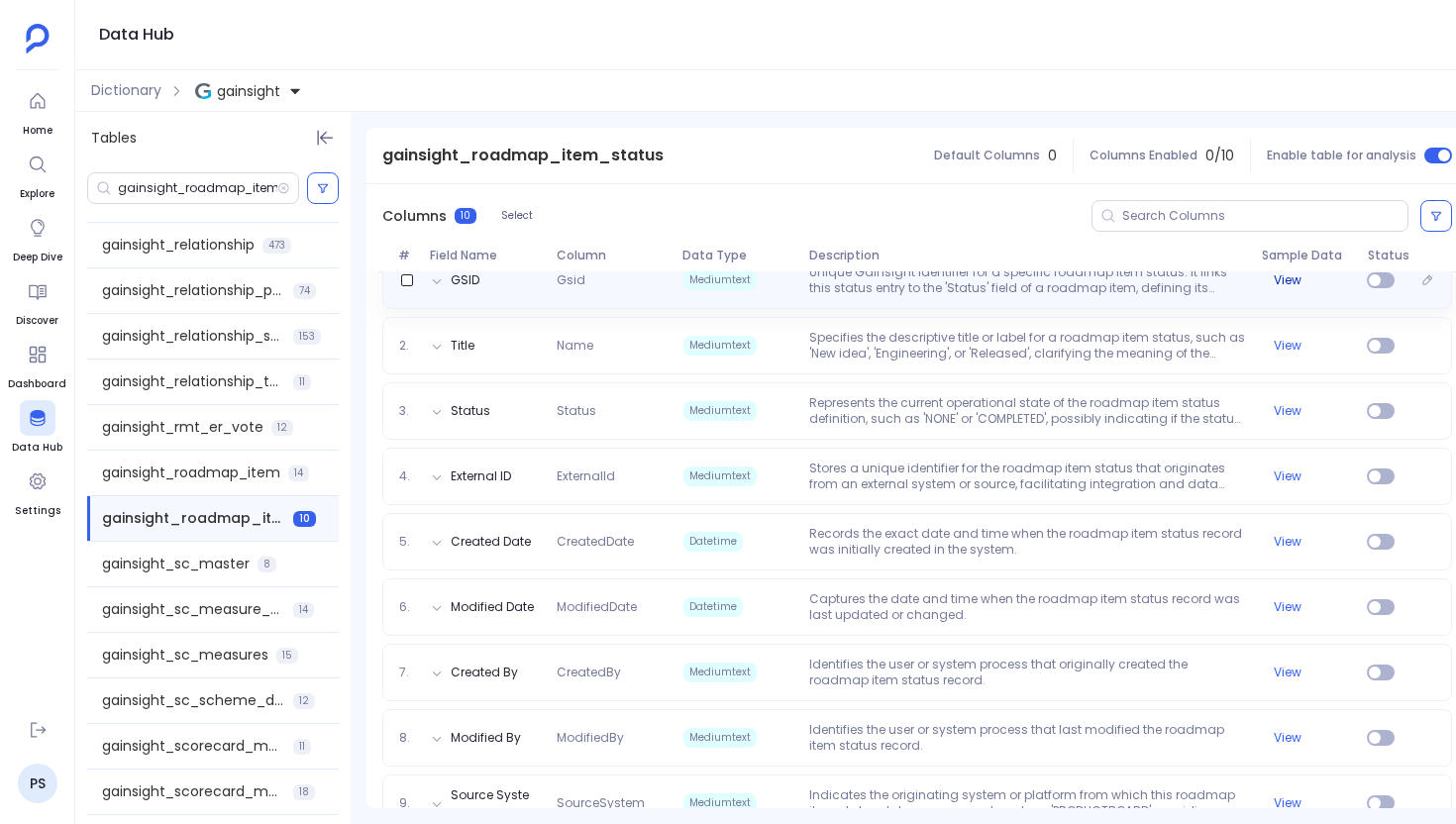 click on "View" at bounding box center [1288, 280] 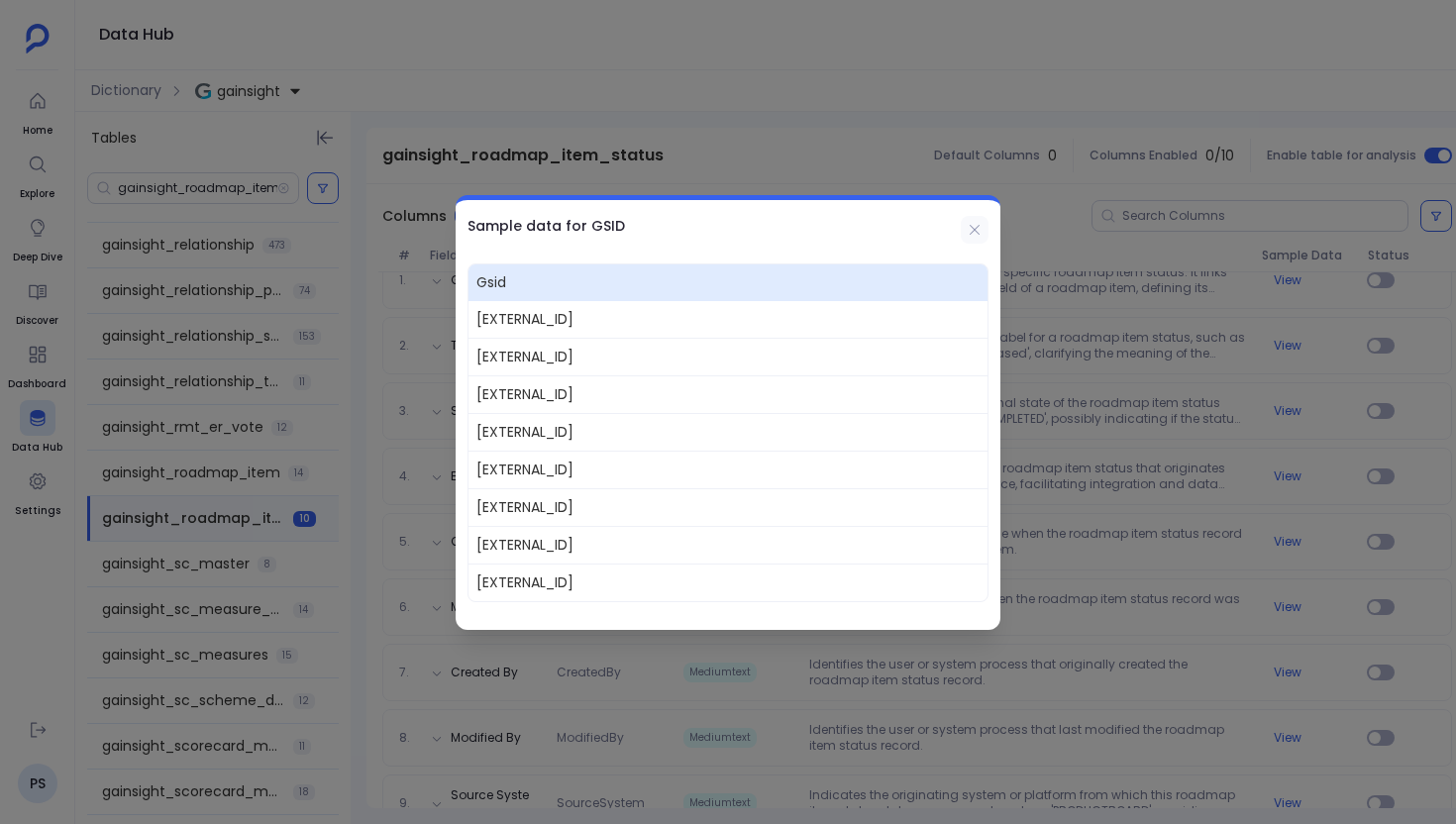 click at bounding box center (975, 230) 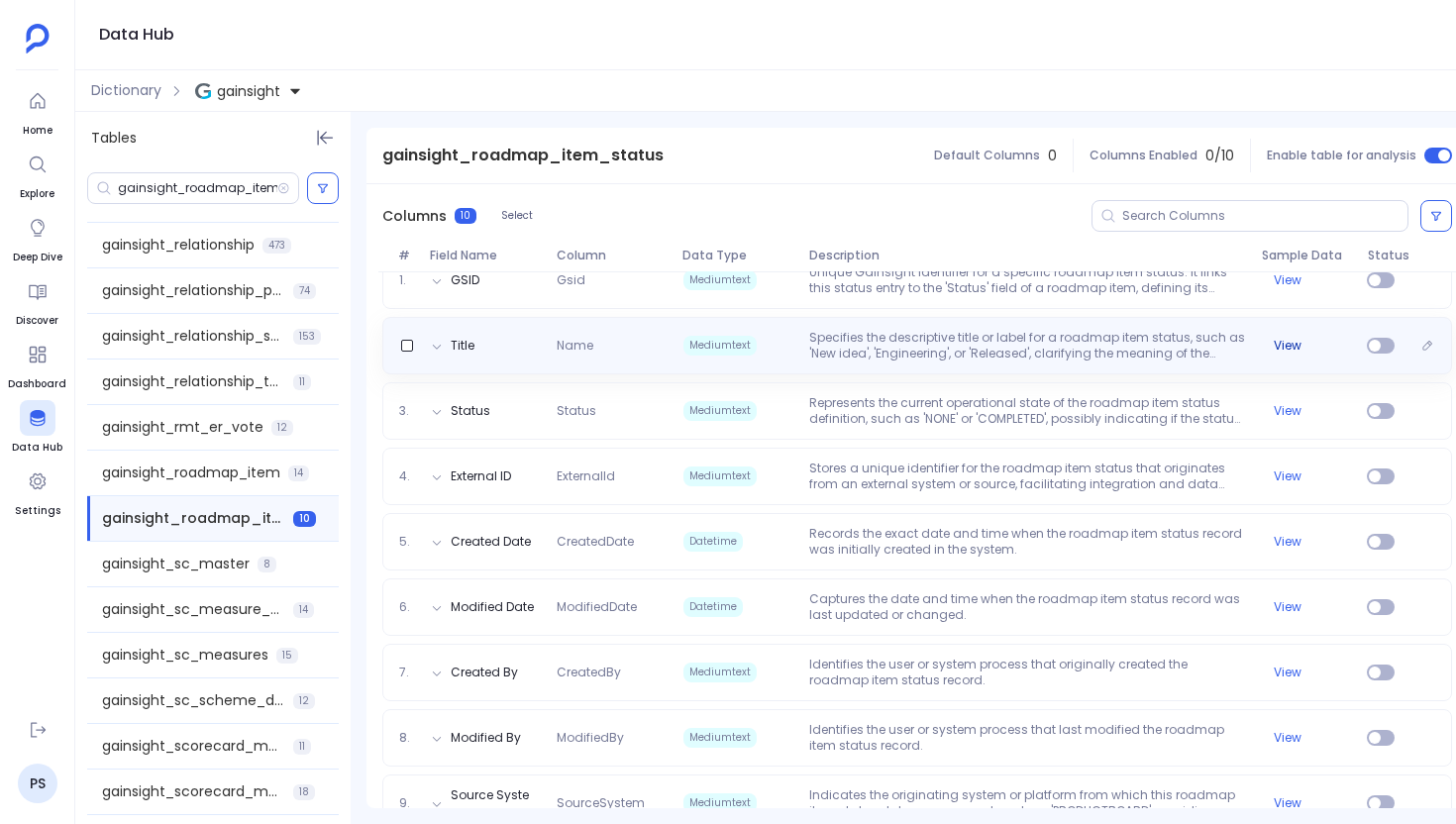 click on "View" at bounding box center (1288, 346) 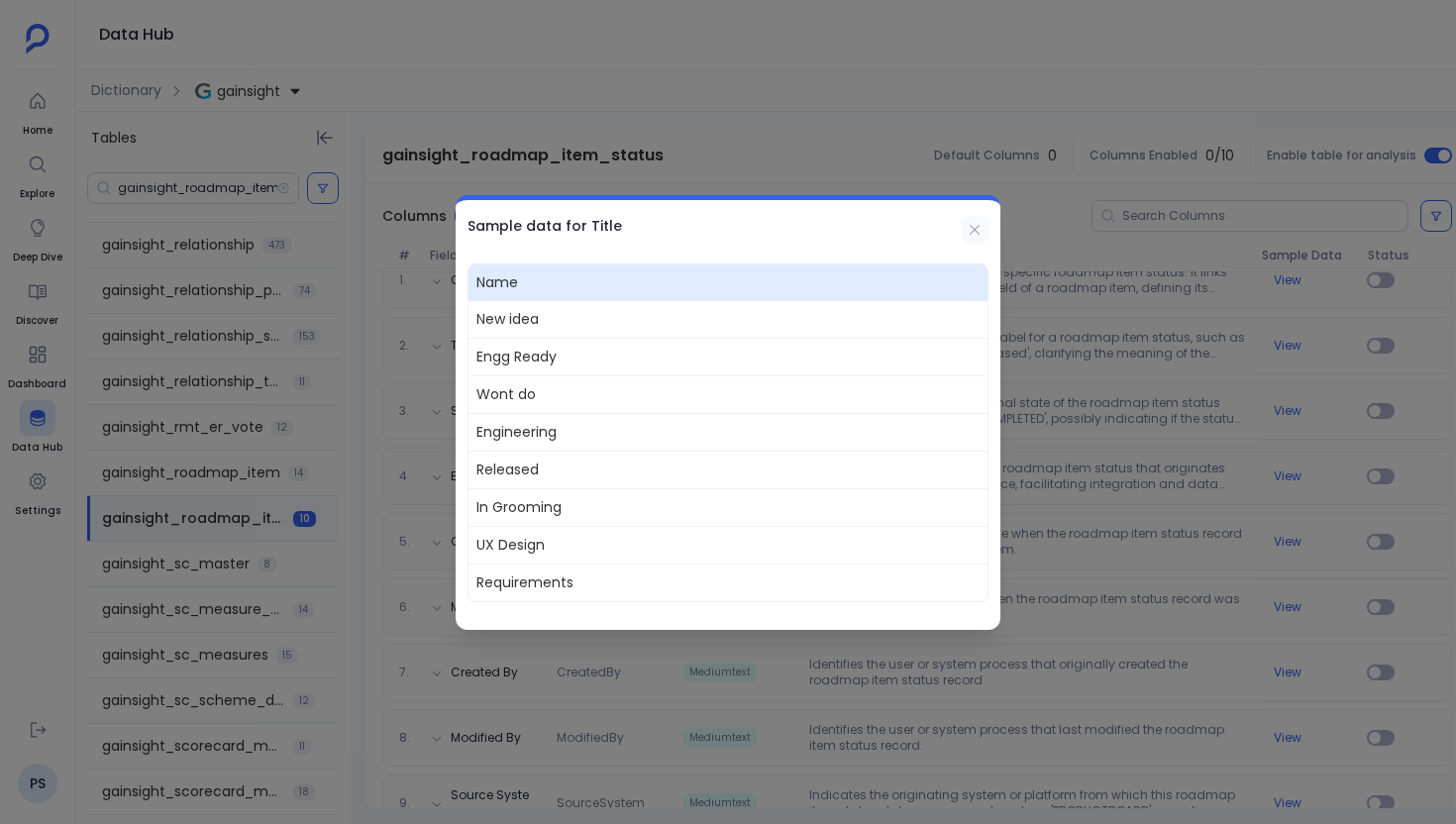 click at bounding box center [975, 230] 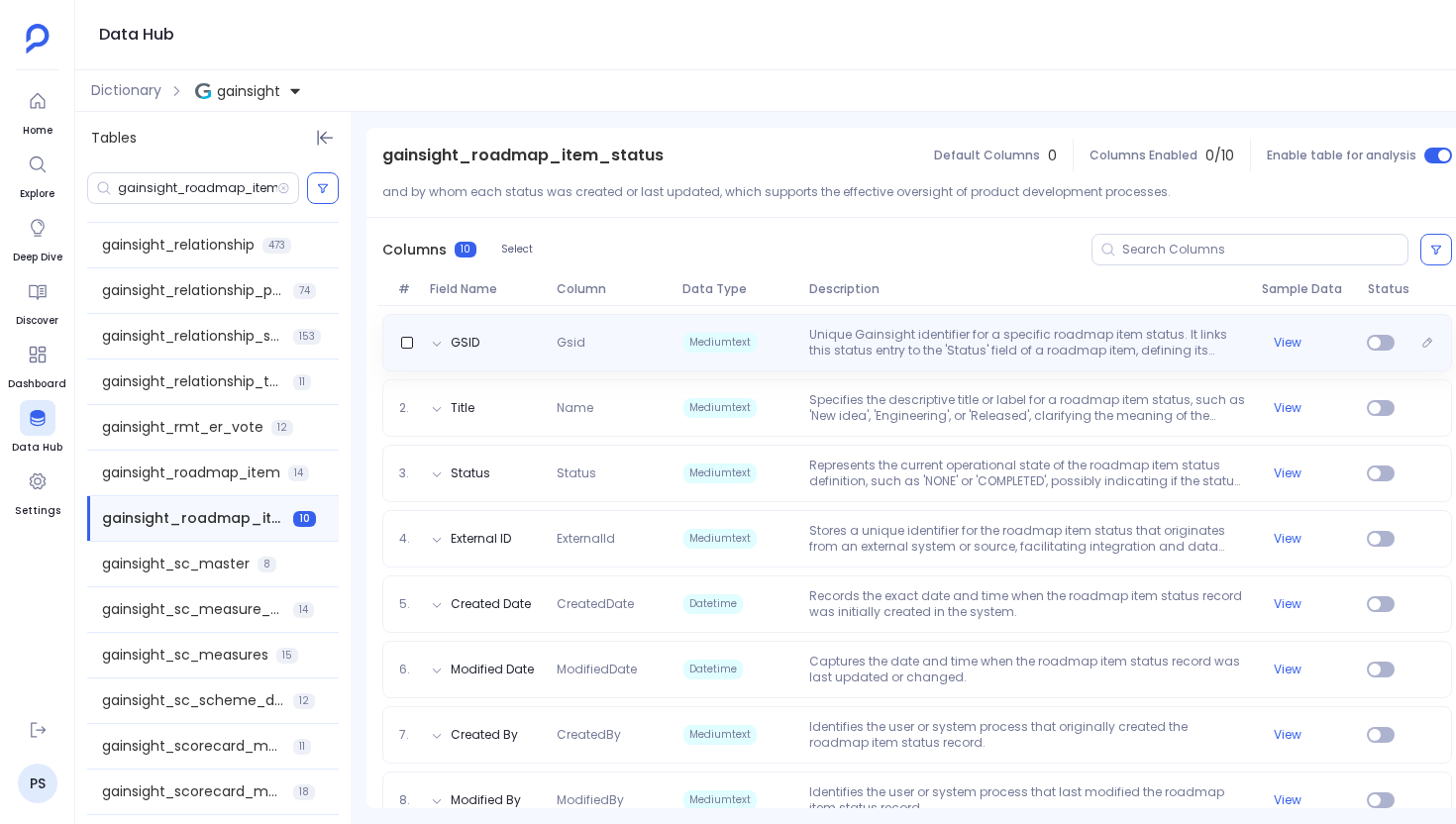 scroll, scrollTop: 221, scrollLeft: 0, axis: vertical 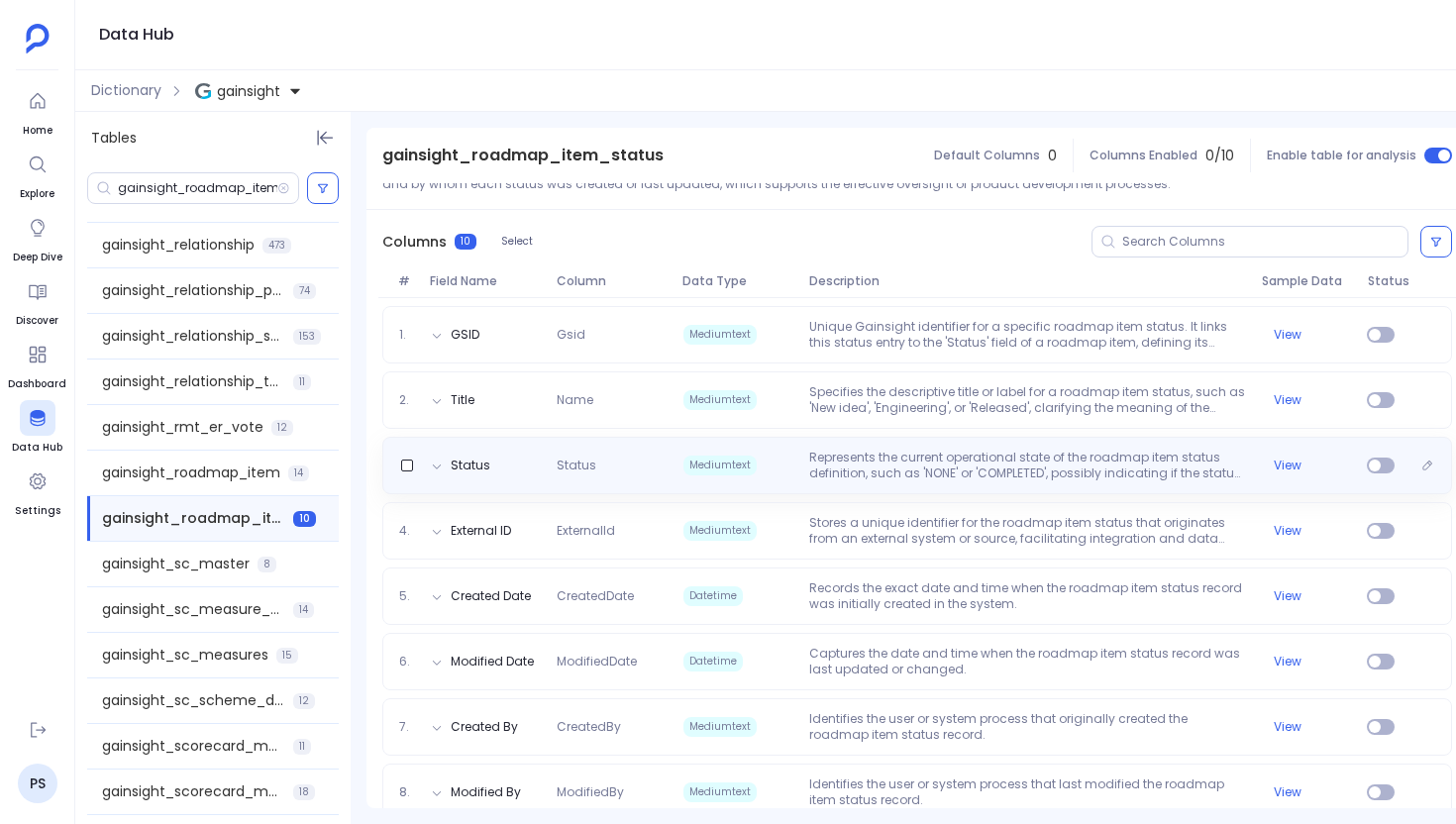 click on "Represents the current operational state of the roadmap item status definition, such as 'NONE' or 'COMPLETED', possibly indicating if the status type is active, deprecated, or has reached a terminal state in its lifecycle." at bounding box center [1027, 465] 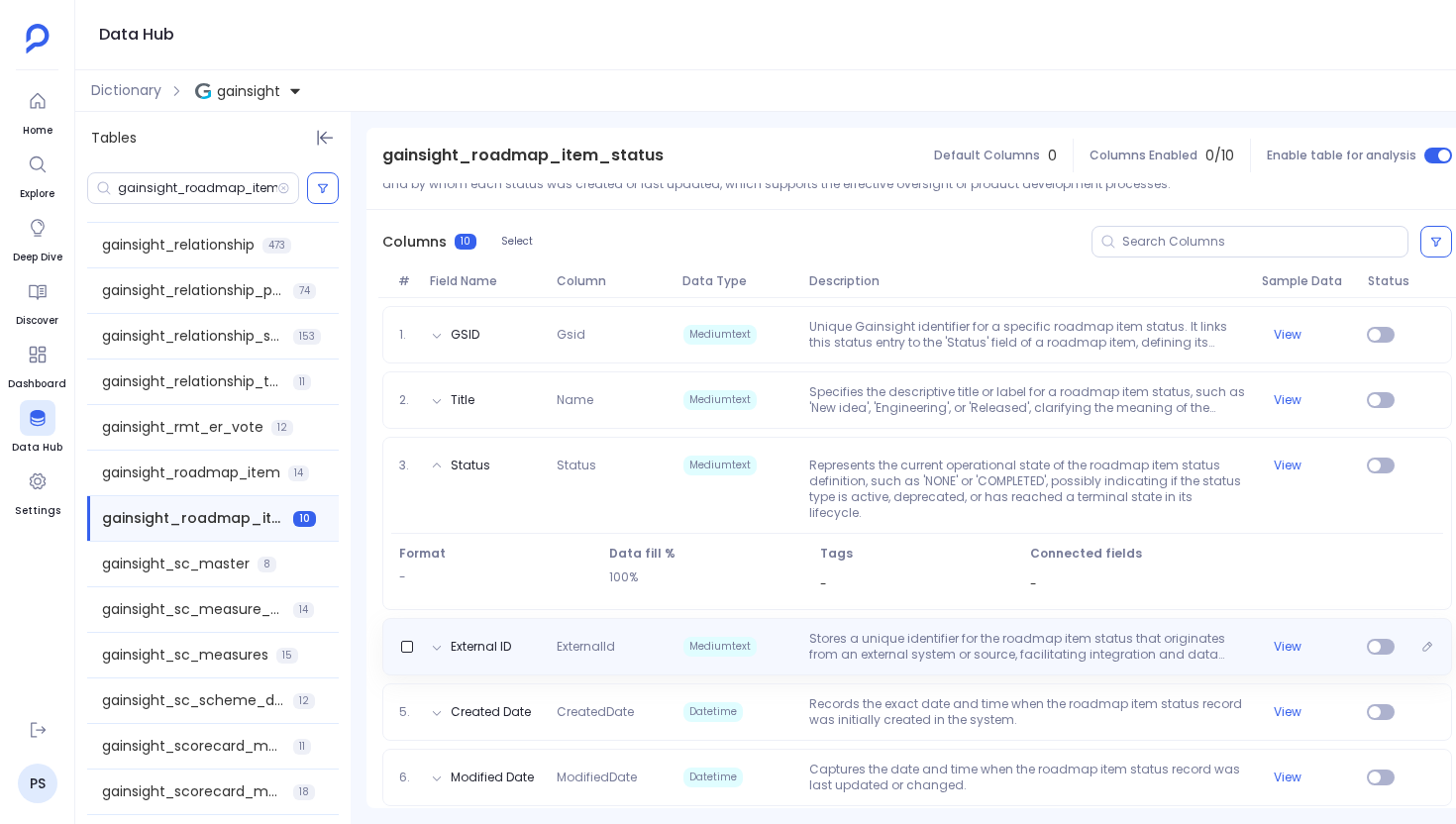 click on "[EXTERNAL_ID] [EXTERNAL_ID] Mediumtext Stores a unique identifier for the roadmap item status that originates from an external system or source, facilitating integration and data mapping across different platforms. View" at bounding box center [917, 647] 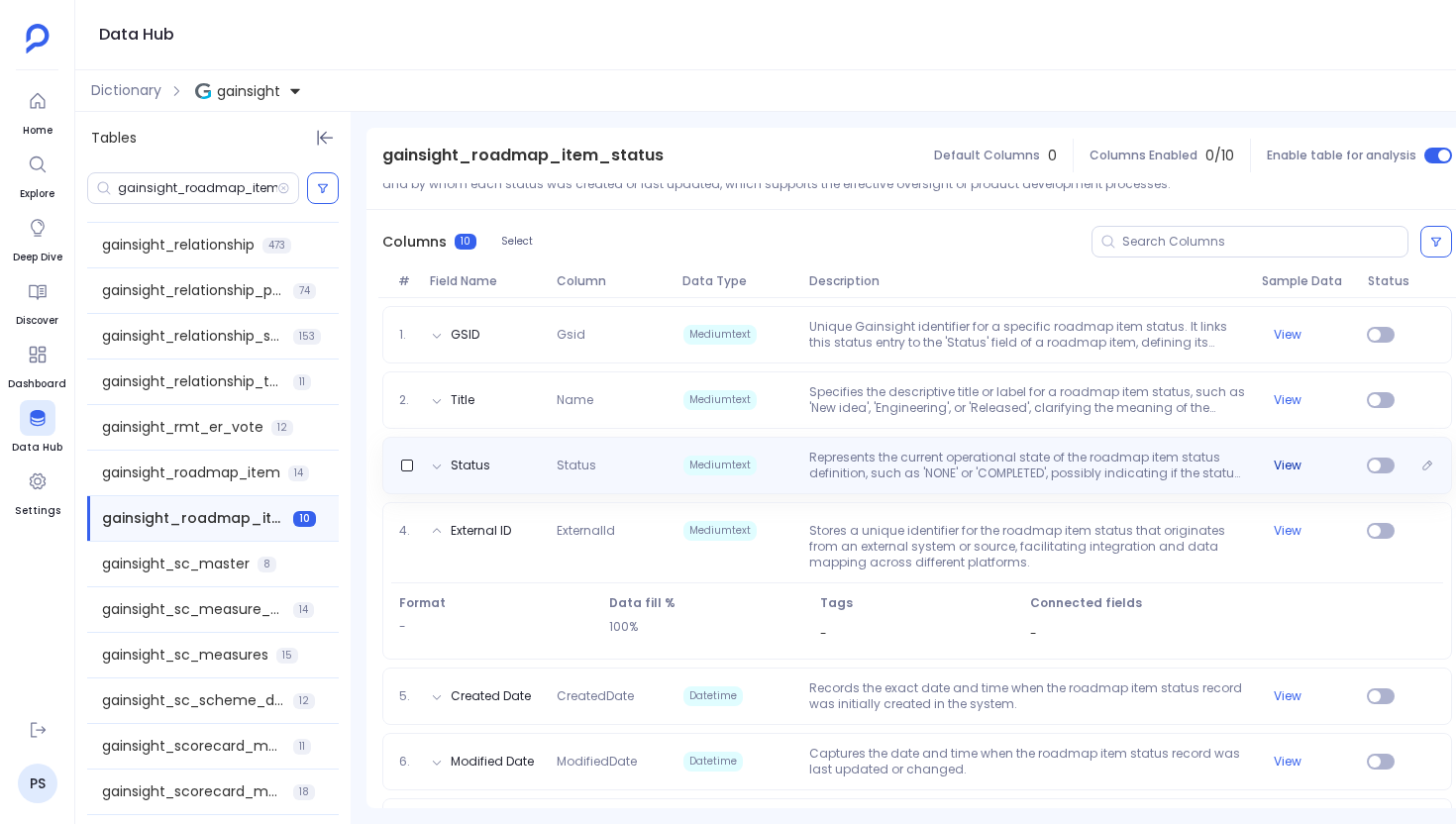 click on "View" at bounding box center (1288, 465) 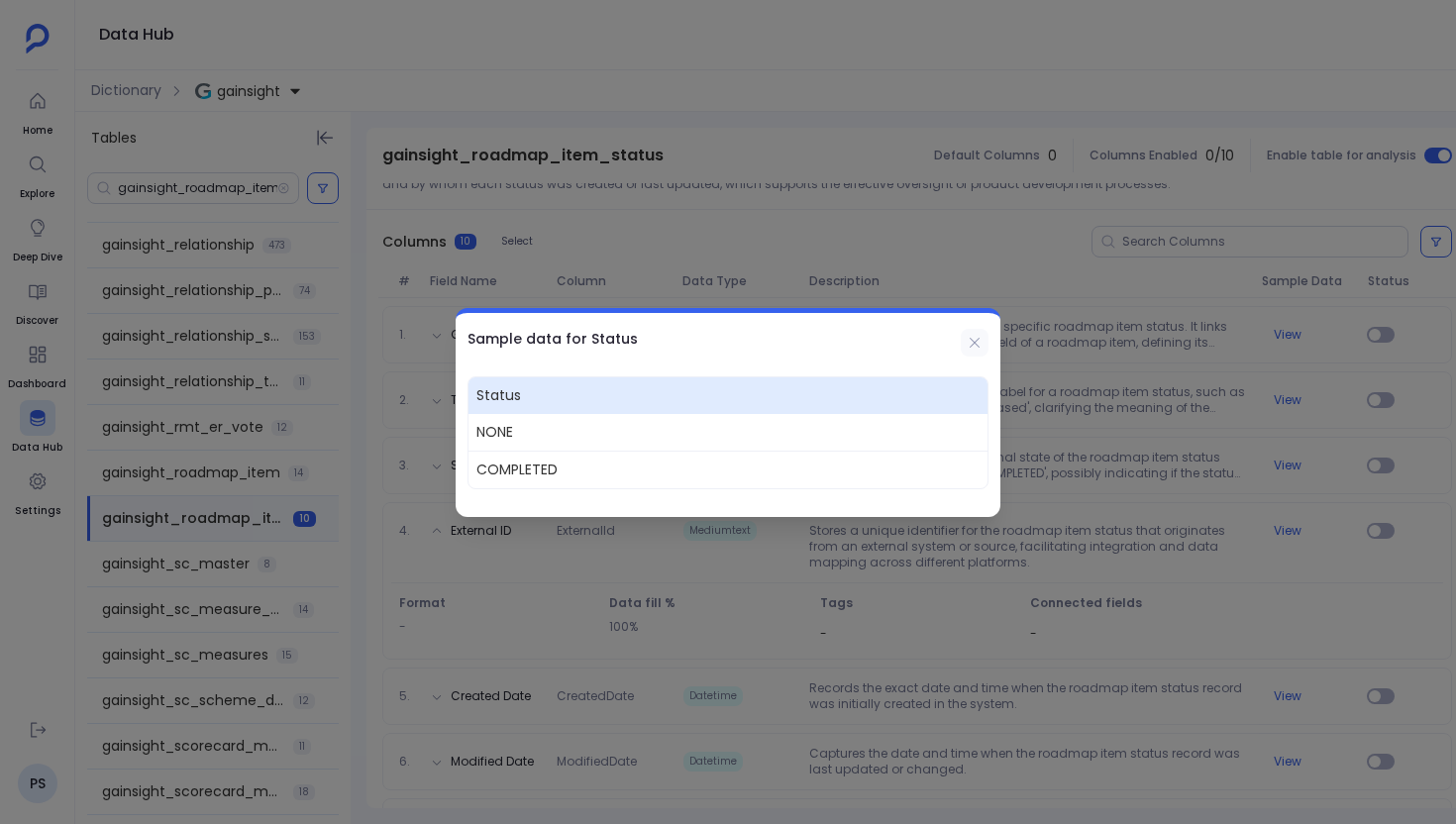 click at bounding box center (975, 343) 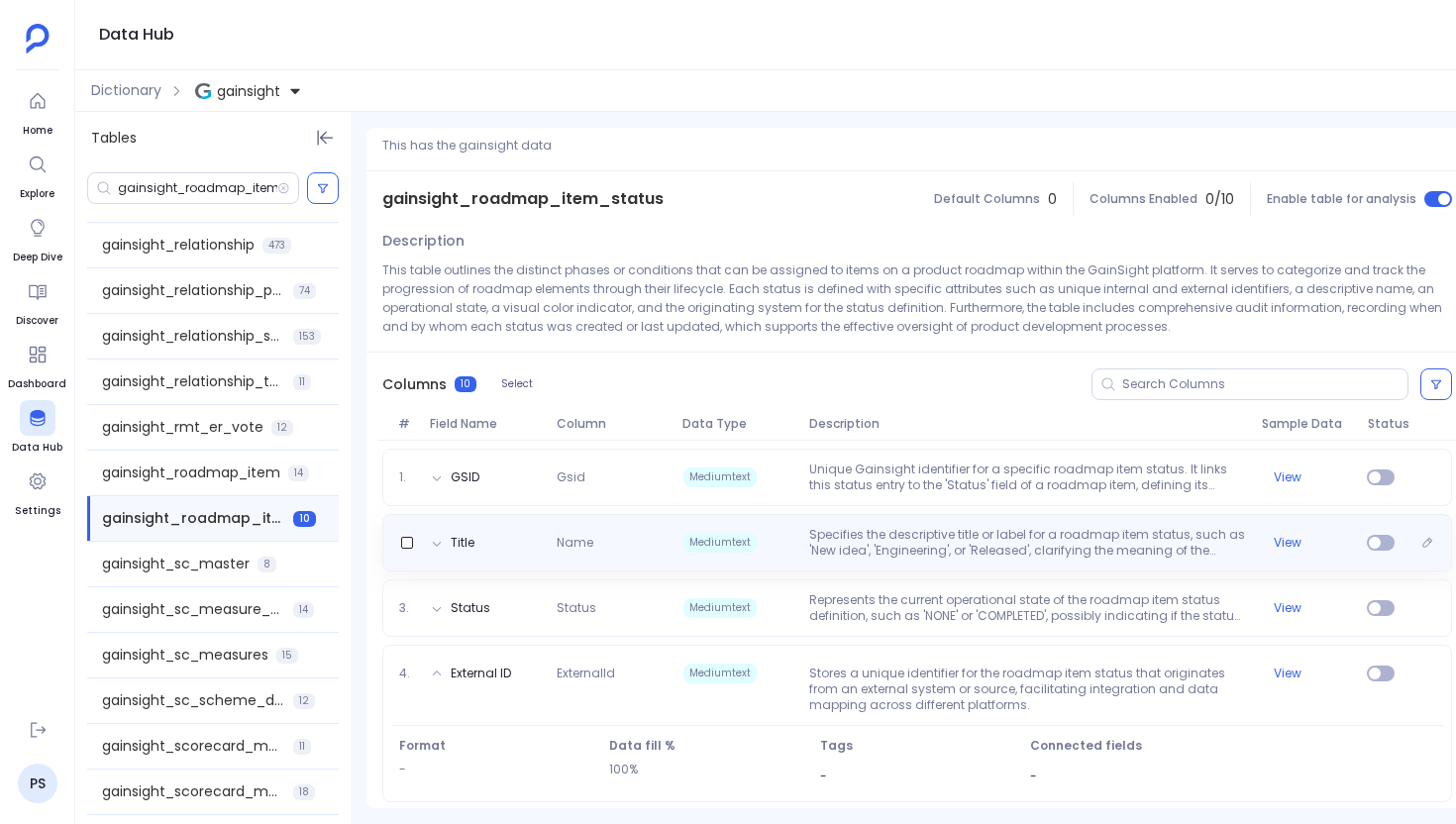 scroll, scrollTop: 79, scrollLeft: 0, axis: vertical 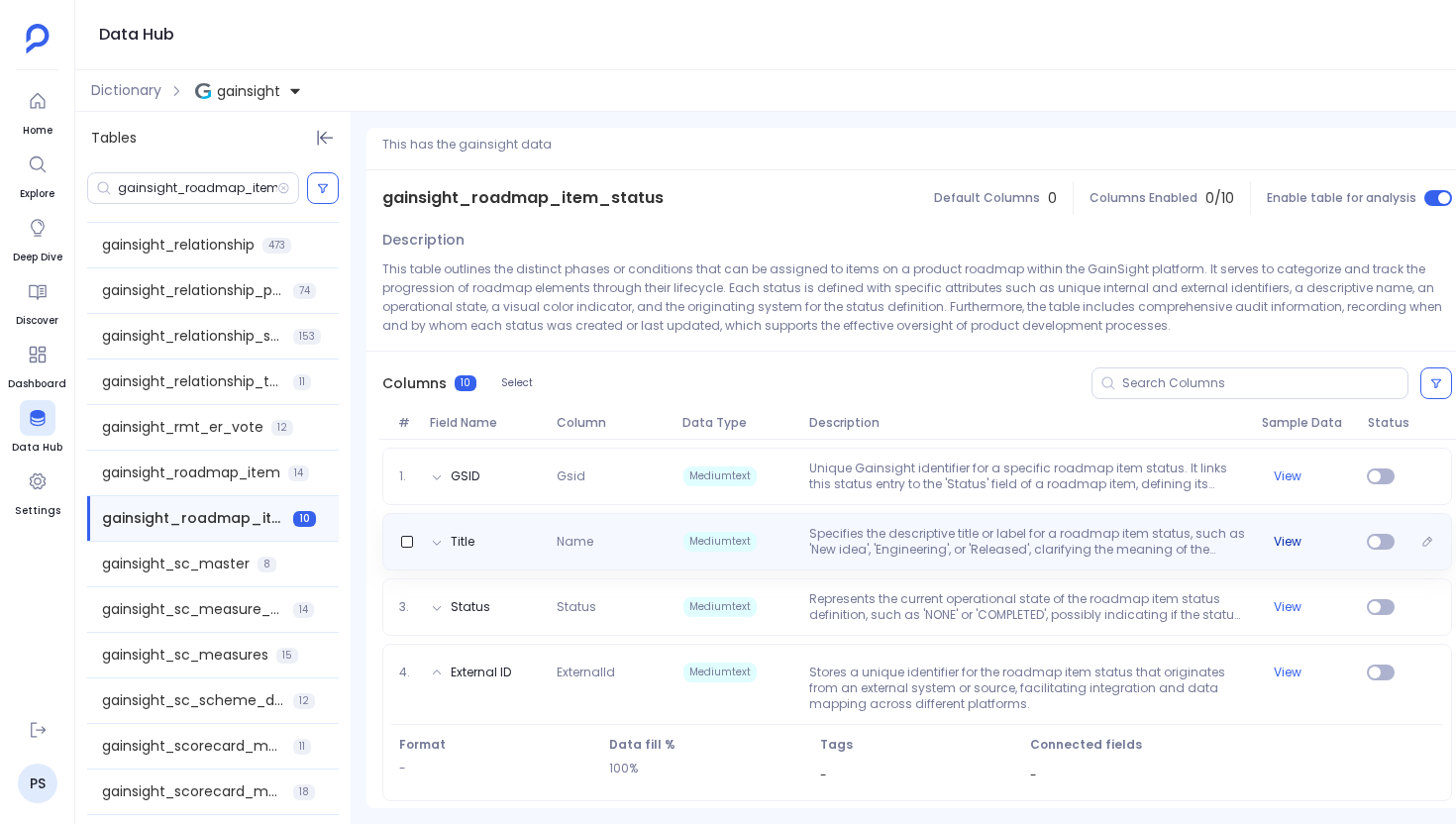 click on "View" at bounding box center (1288, 542) 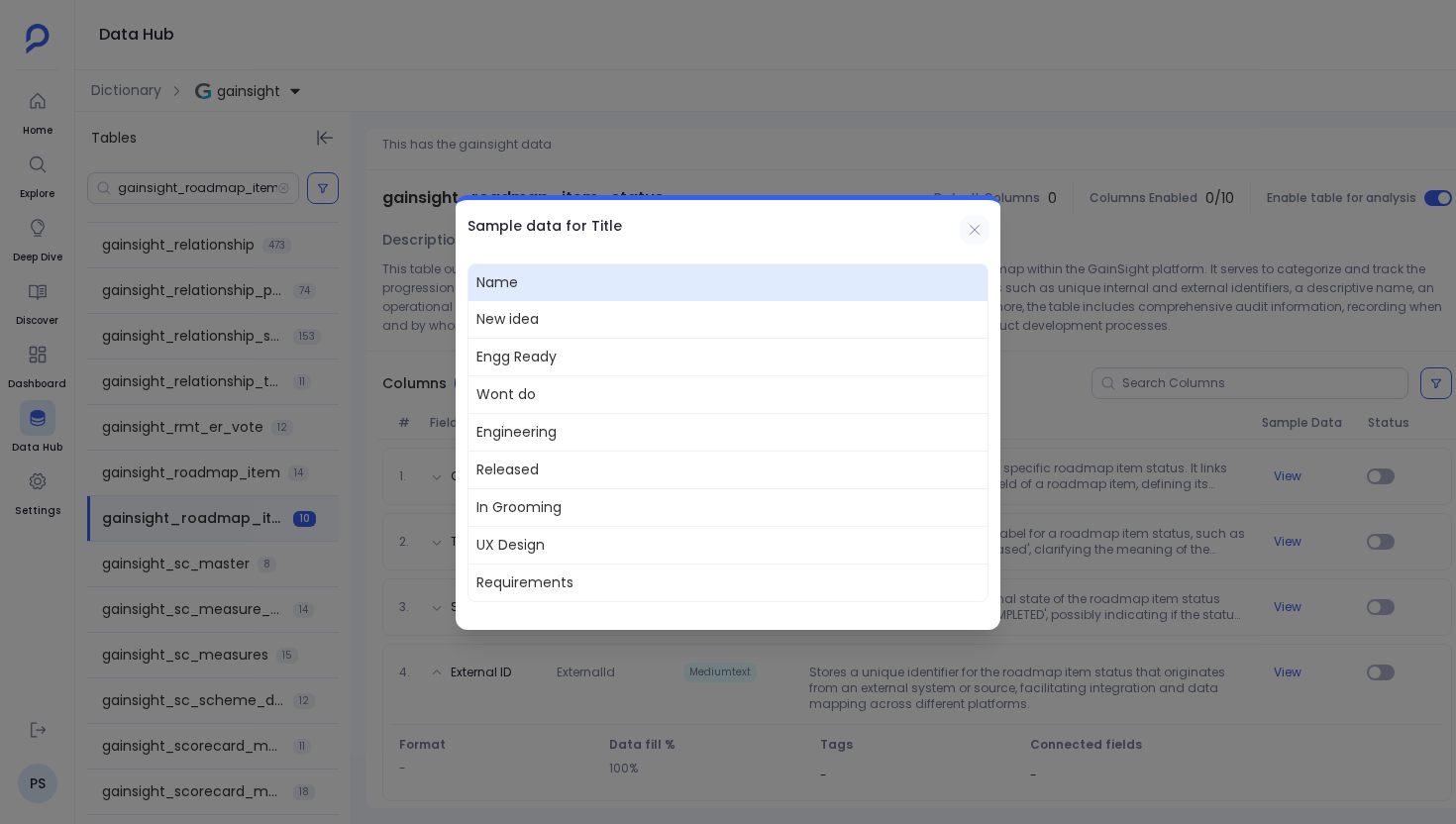 click at bounding box center [975, 230] 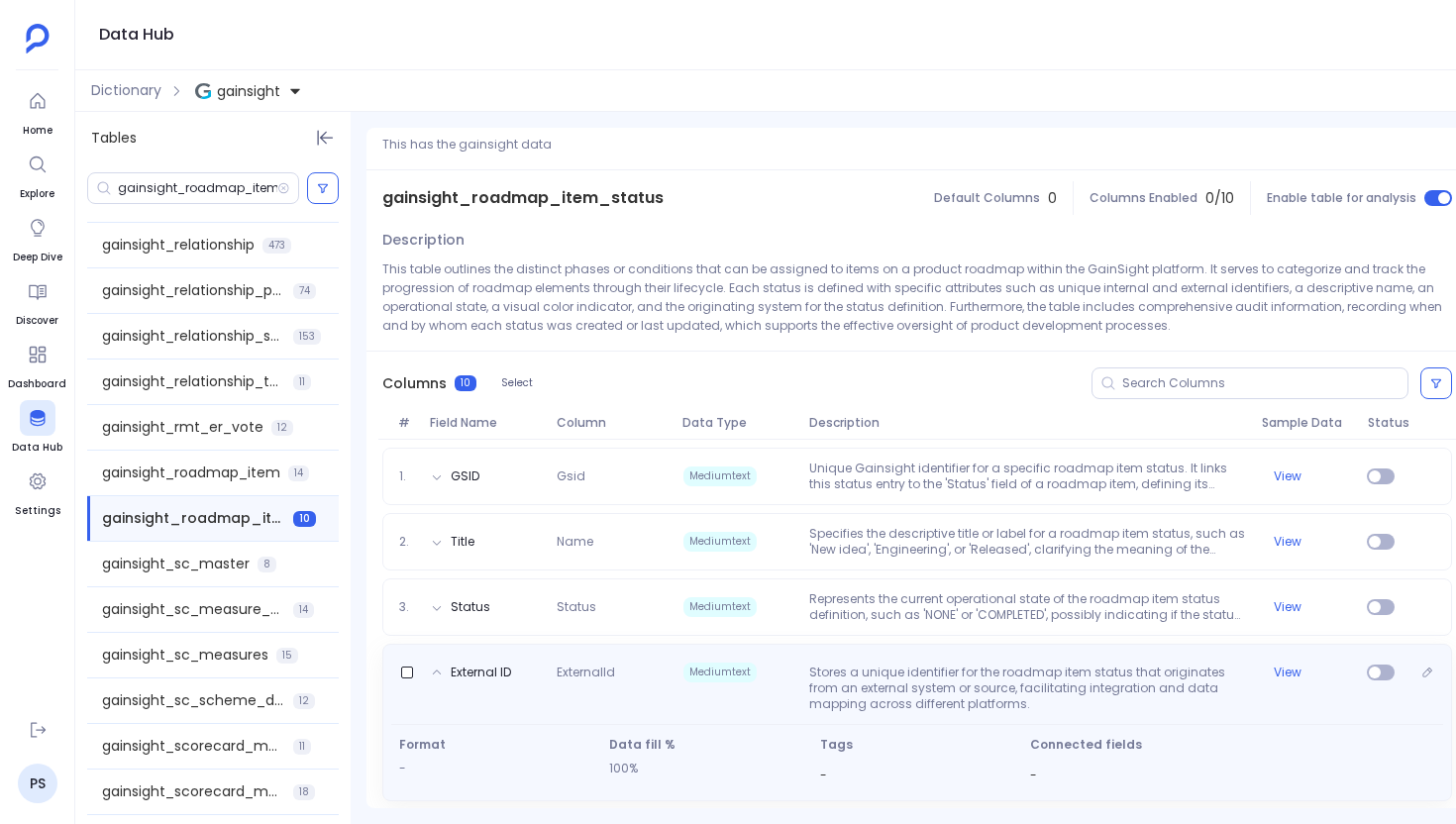 click on "ExternalId" at bounding box center [611, 688] 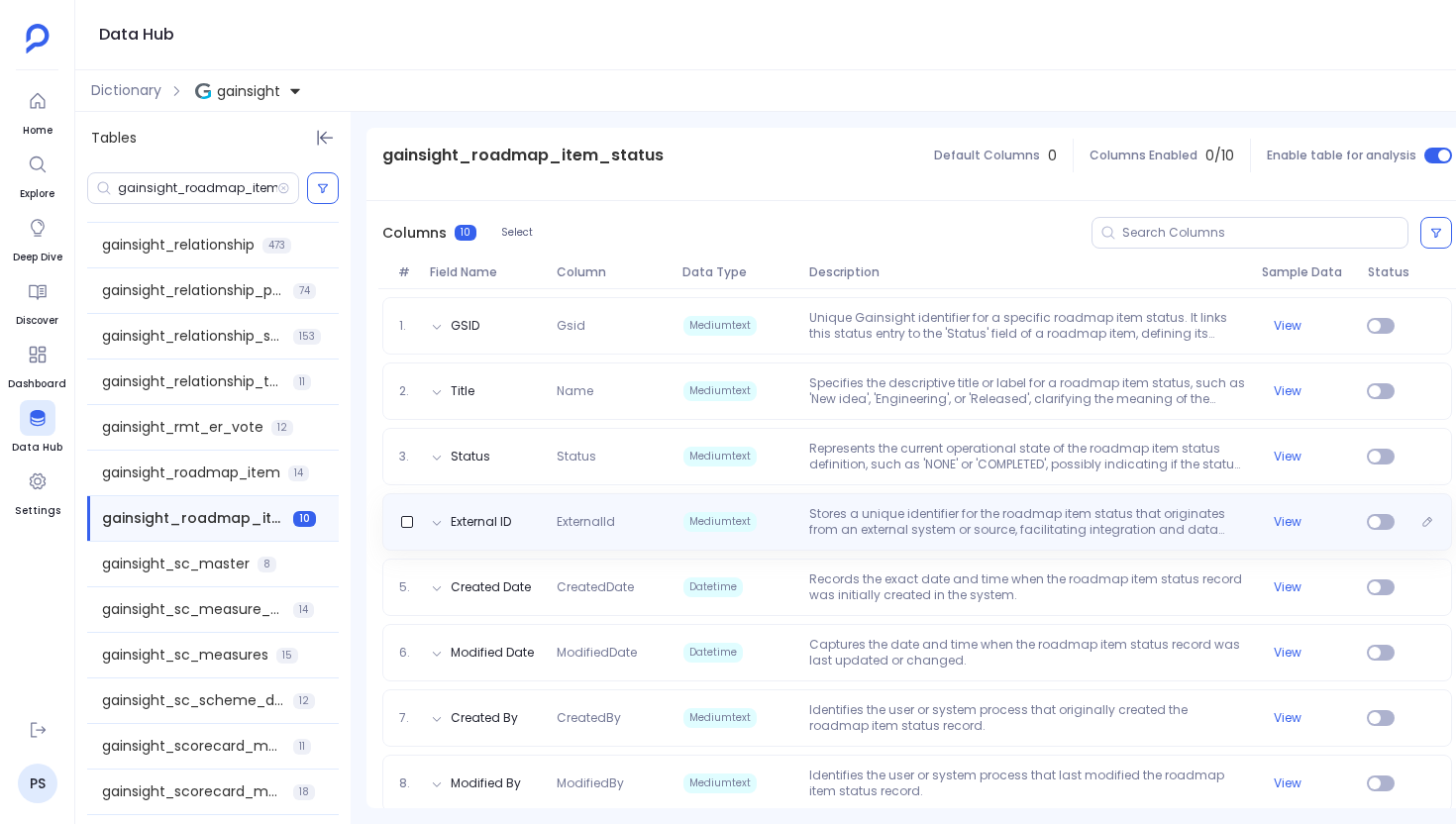 scroll, scrollTop: 238, scrollLeft: 0, axis: vertical 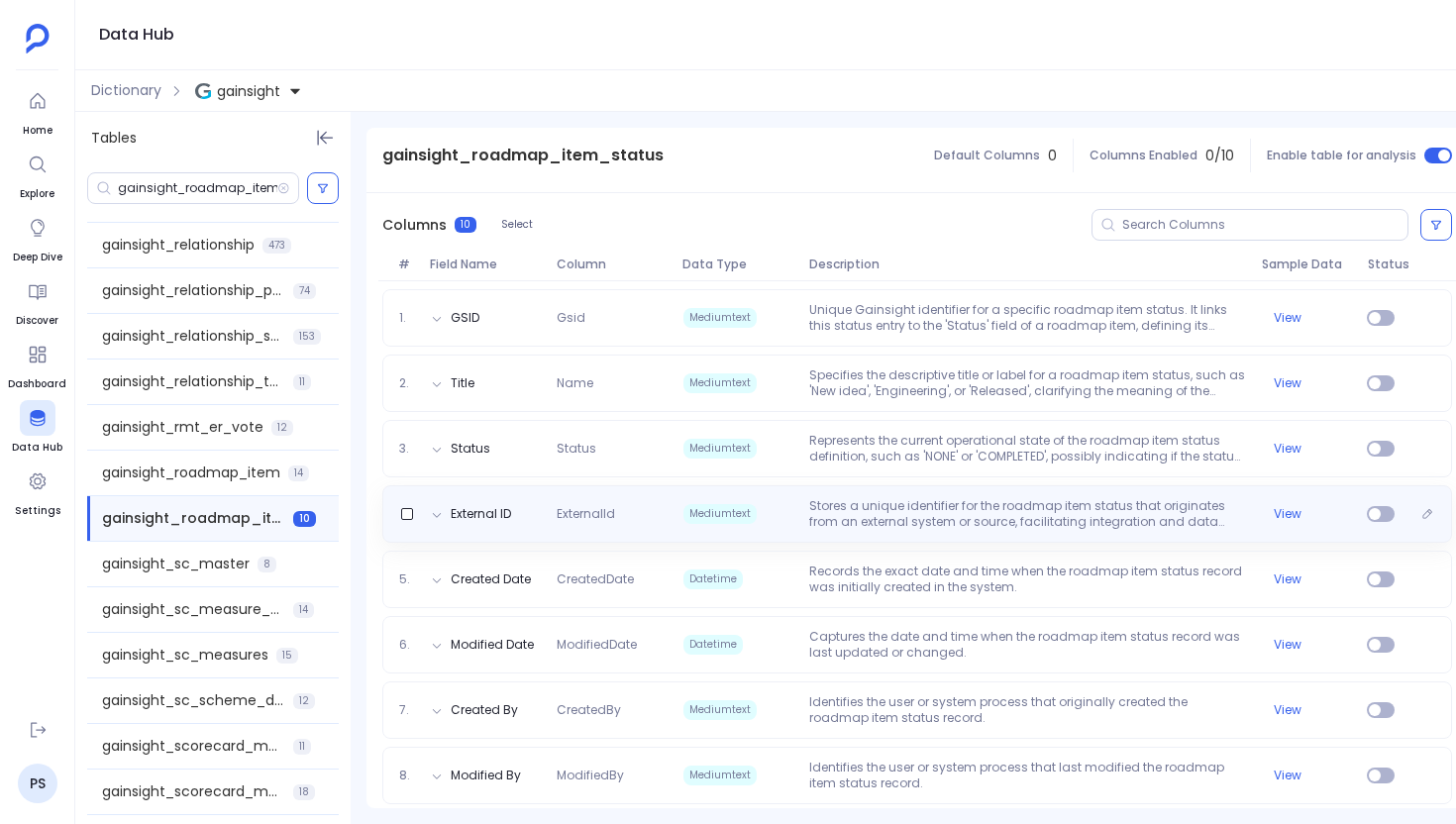 click on "Stores a unique identifier for the roadmap item status that originates from an external system or source, facilitating integration and data mapping across different platforms." at bounding box center (1027, 514) 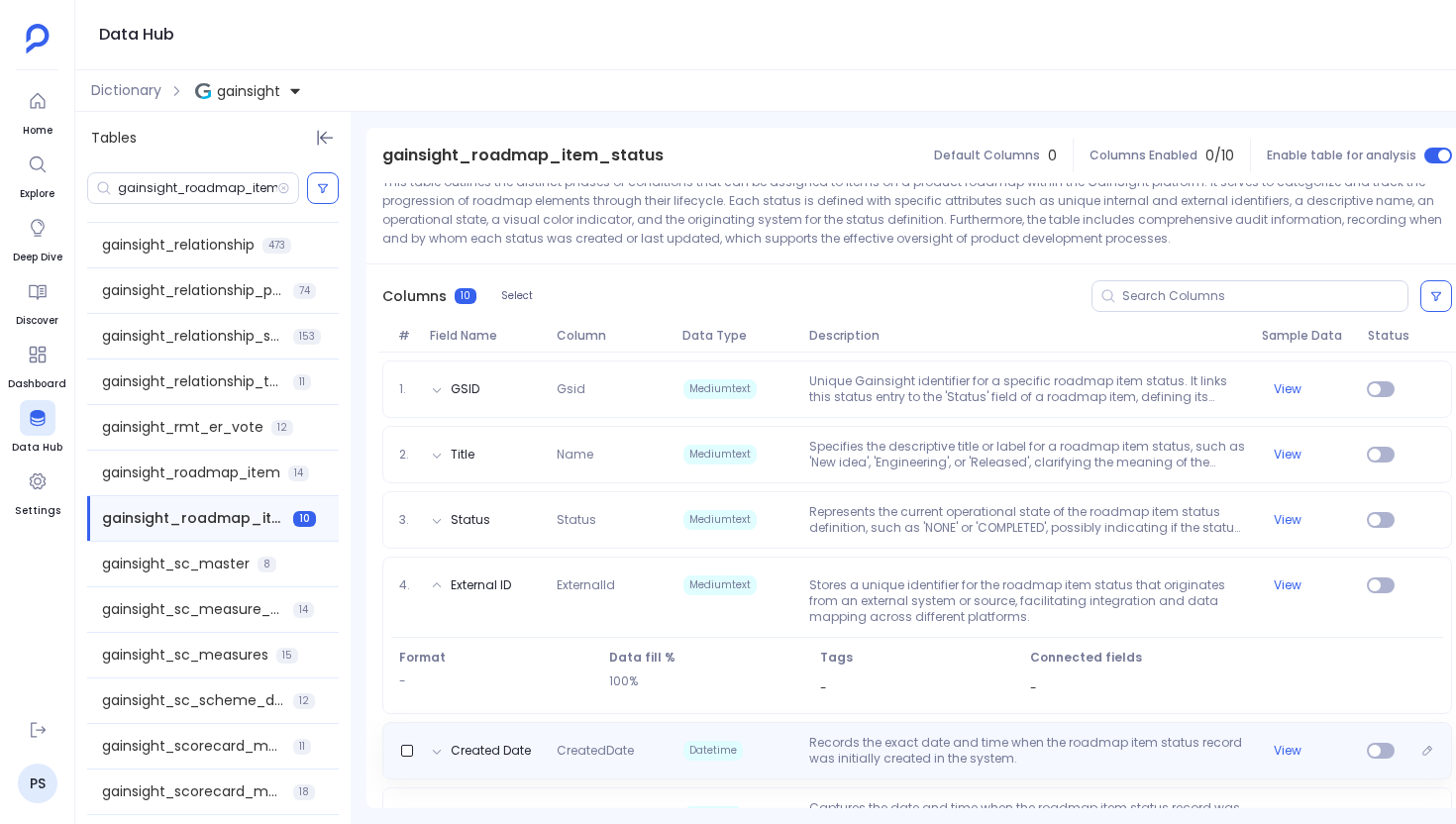 scroll, scrollTop: 155, scrollLeft: 0, axis: vertical 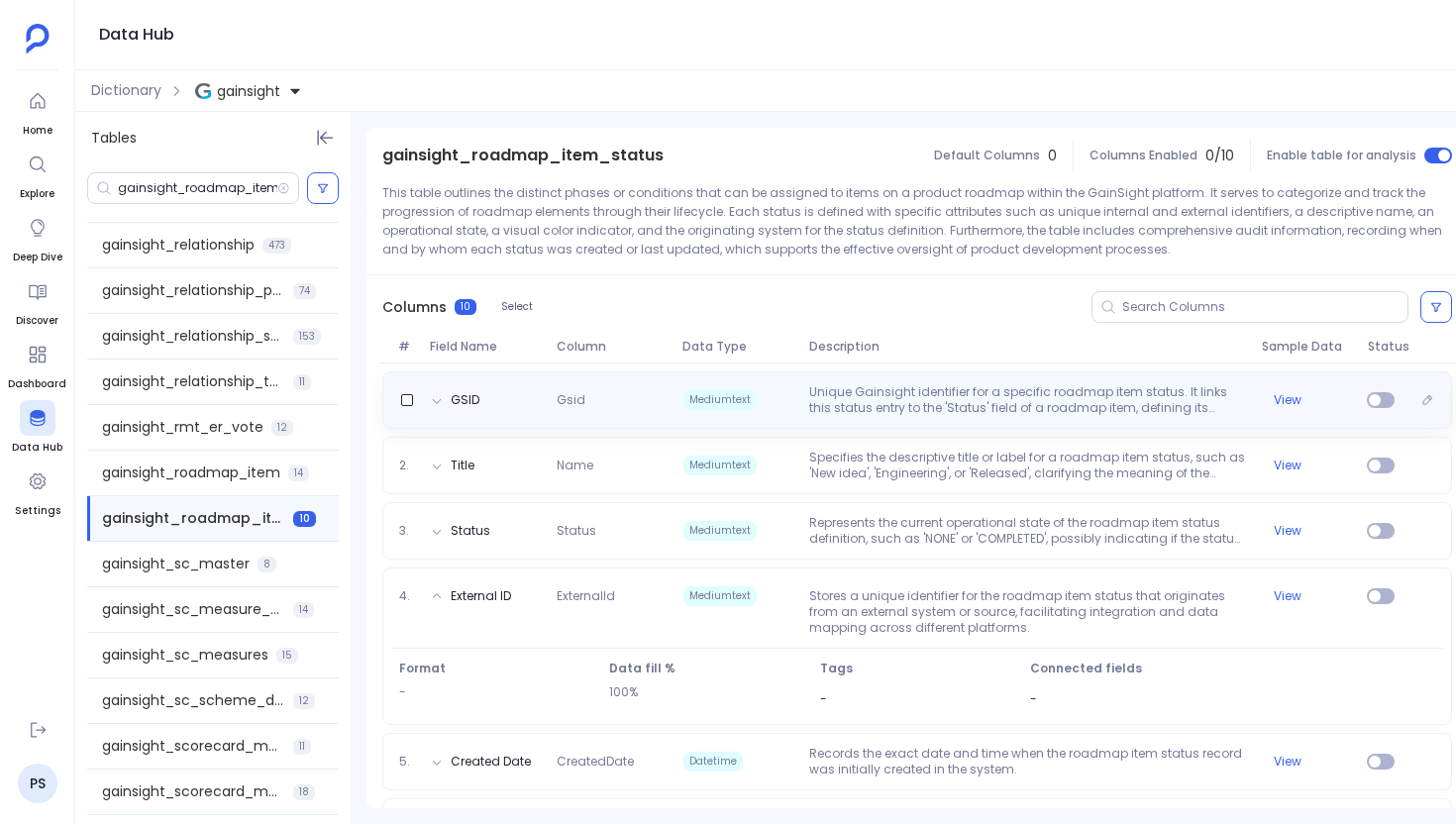 click on "[EXTERNAL_ID] [EXTERNAL_ID] Mediumtext [EXTERNAL_ID] [EXTERNAL_ID] View" at bounding box center (917, 400) 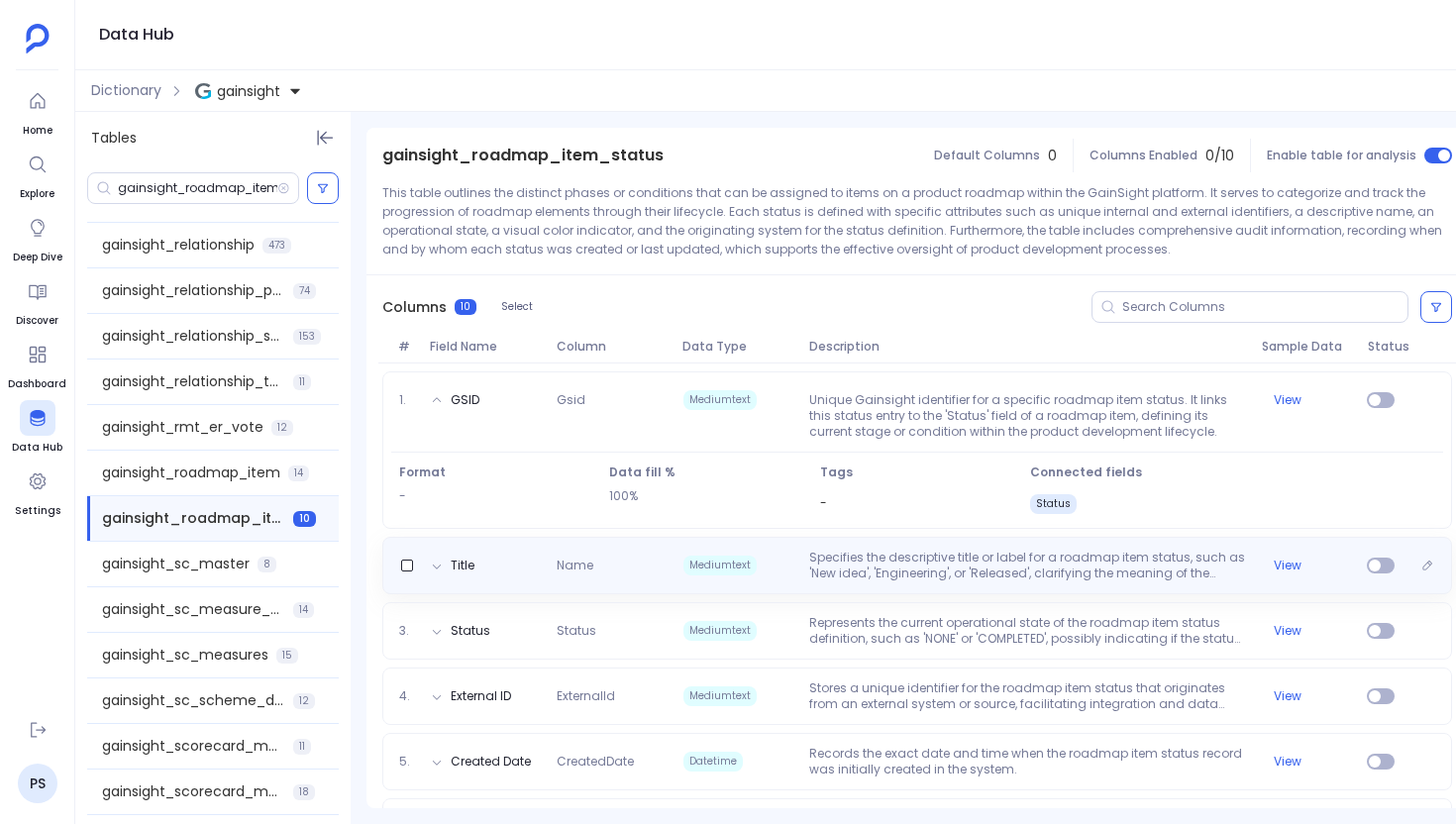 click on "Specifies the descriptive title or label for a roadmap item status, such as 'New idea', 'Engineering', or 'Released', clarifying the meaning of the status." at bounding box center [1027, 566] 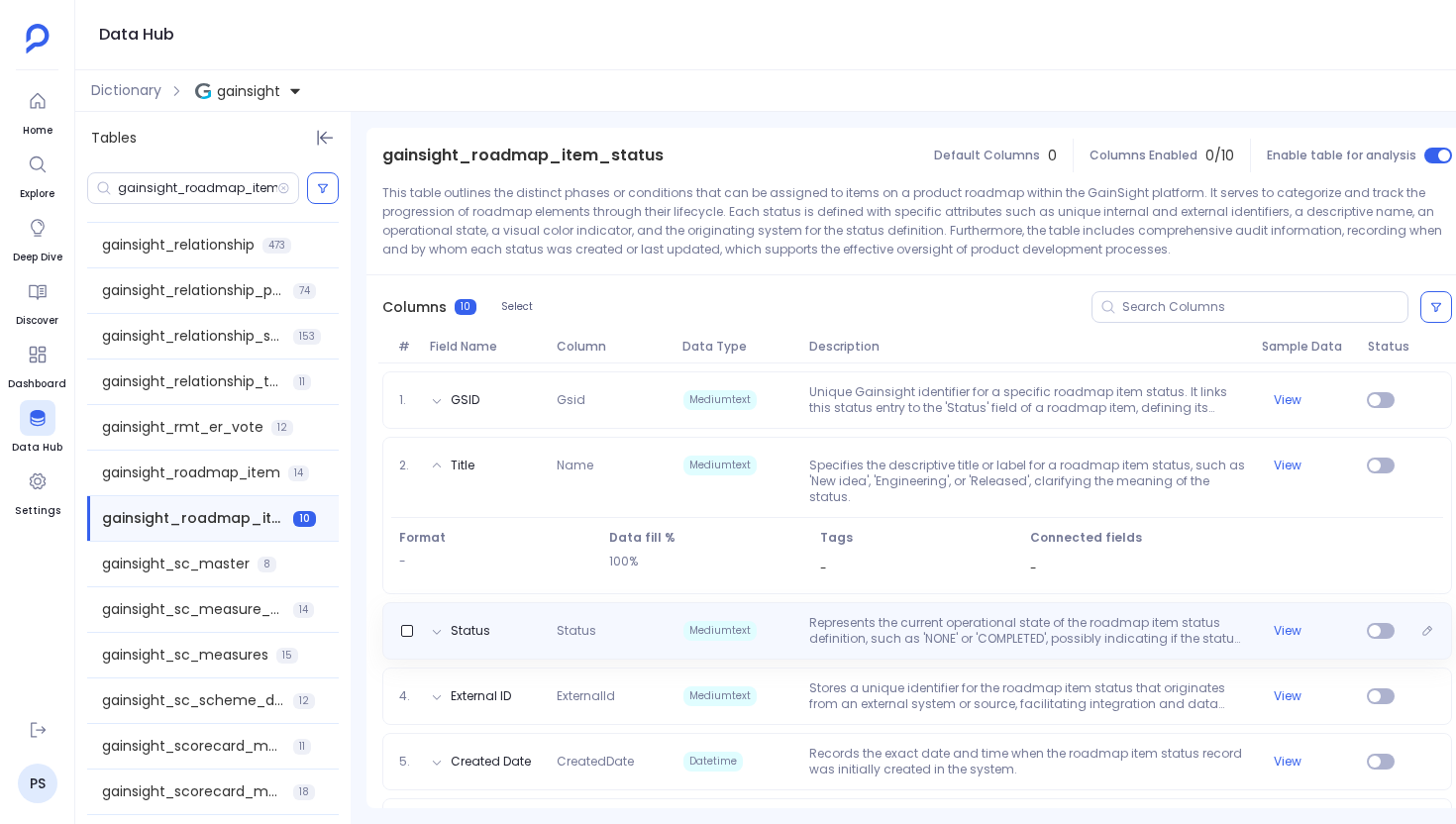click on "Represents the current operational state of the roadmap item status definition, such as 'NONE' or 'COMPLETED', possibly indicating if the status type is active, deprecated, or has reached a terminal state in its lifecycle." at bounding box center (1027, 631) 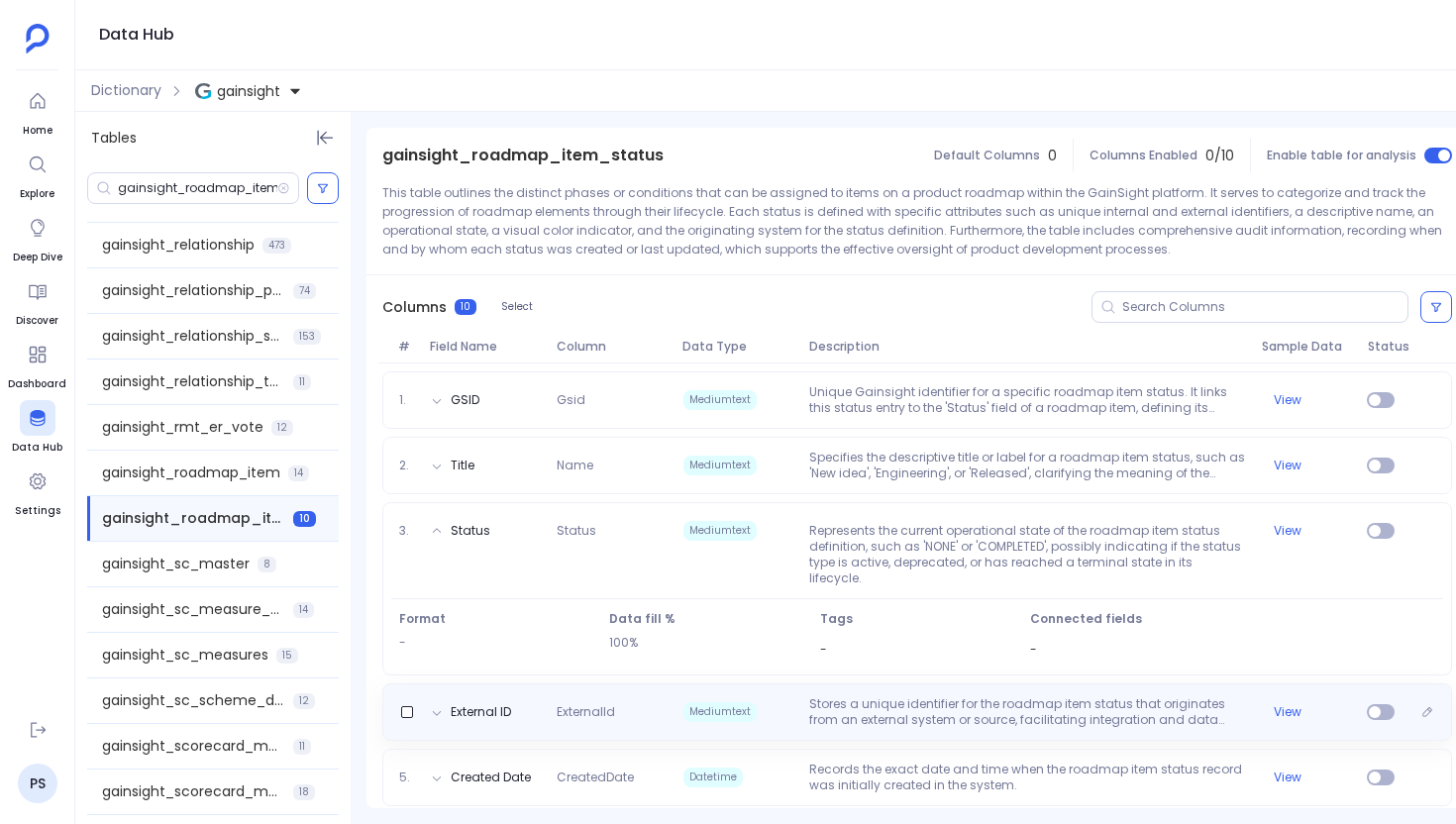click on "Stores a unique identifier for the roadmap item status that originates from an external system or source, facilitating integration and data mapping across different platforms." at bounding box center [1027, 712] 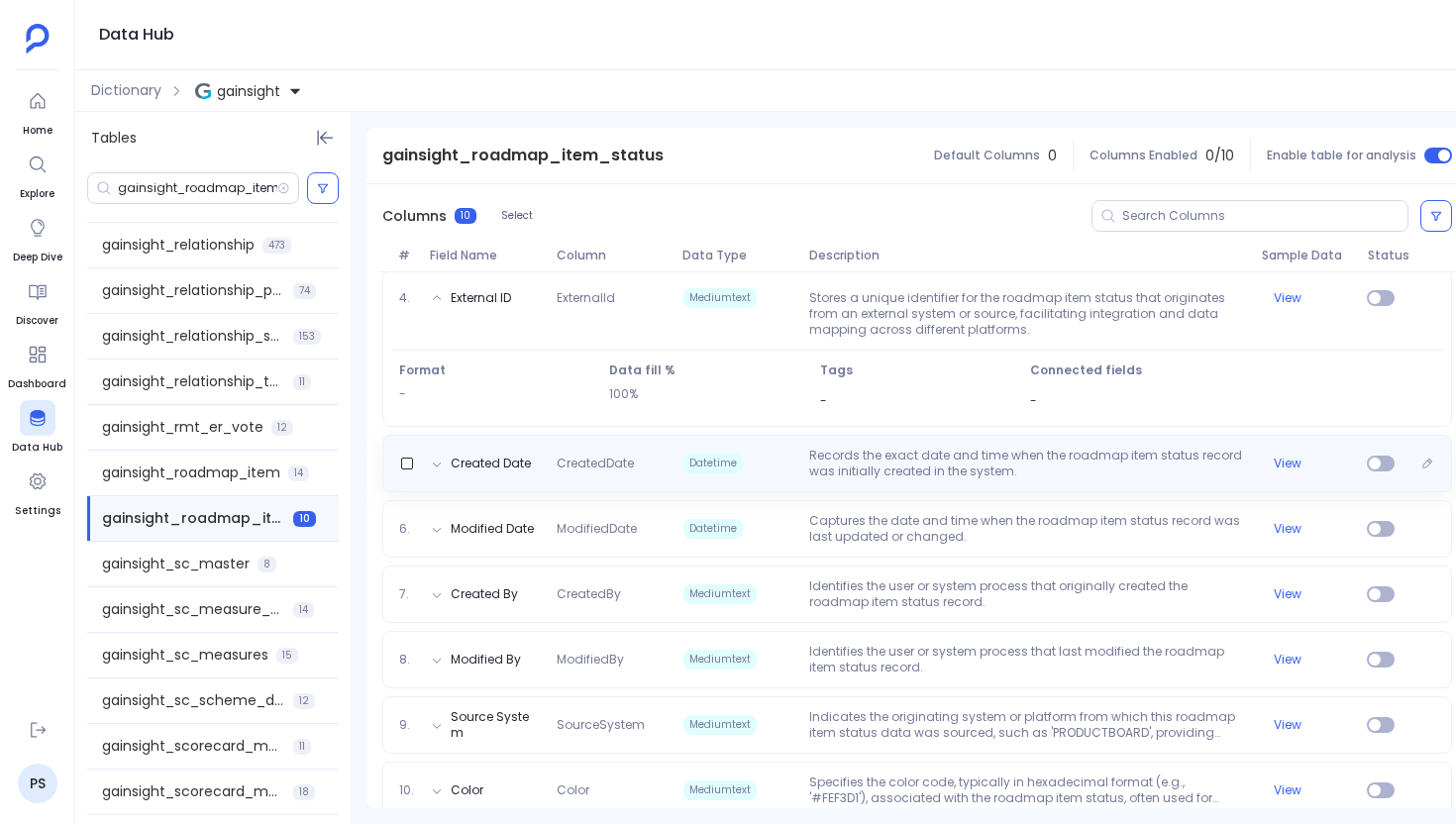 scroll, scrollTop: 480, scrollLeft: 0, axis: vertical 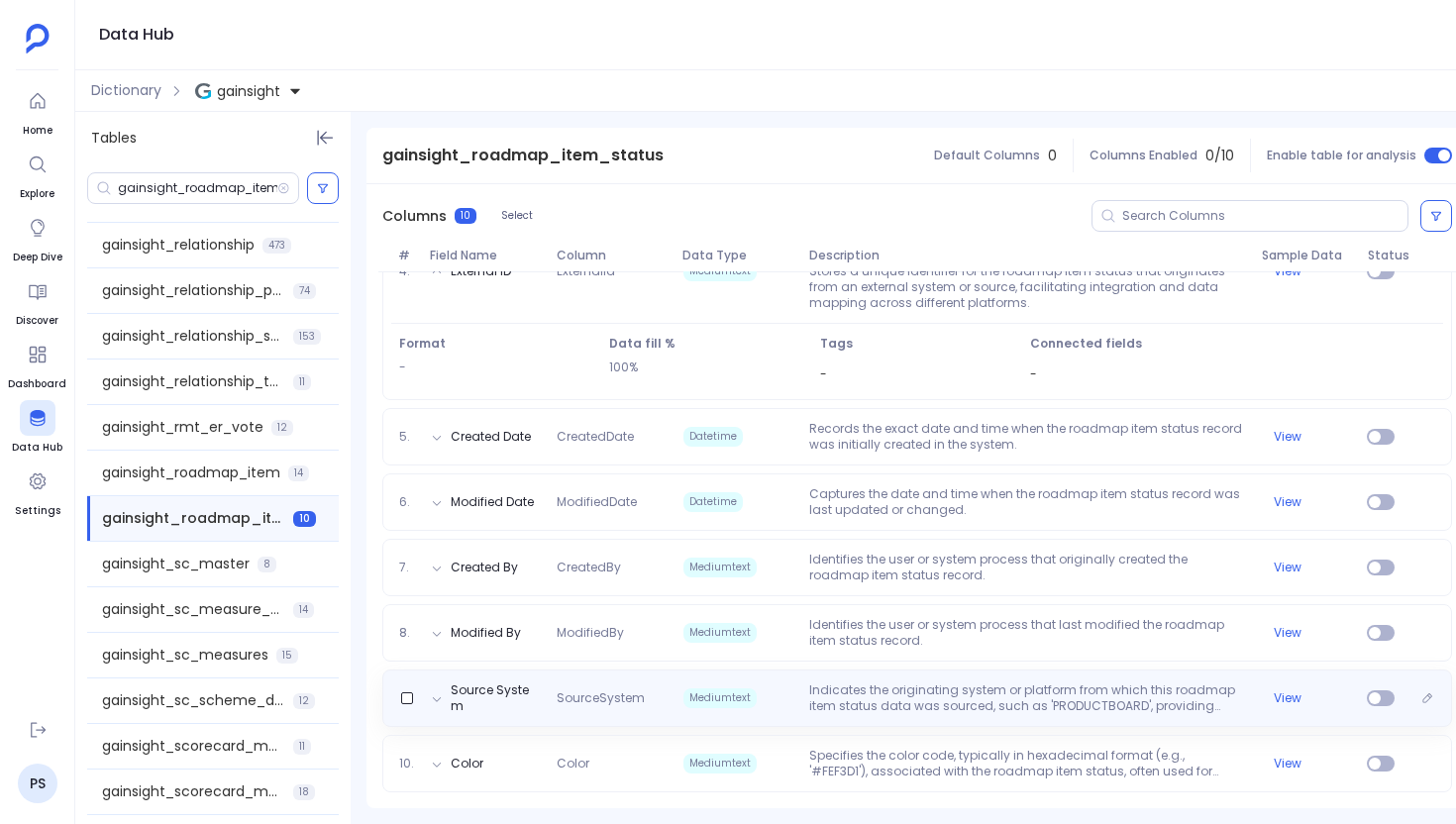 click on "Source System SourceSystem Mediumtext Indicates the originating system or platform from which this roadmap item status data was sourced, such as 'PRODUCTBOARD', providing context on data lineage. View" at bounding box center (917, 698) 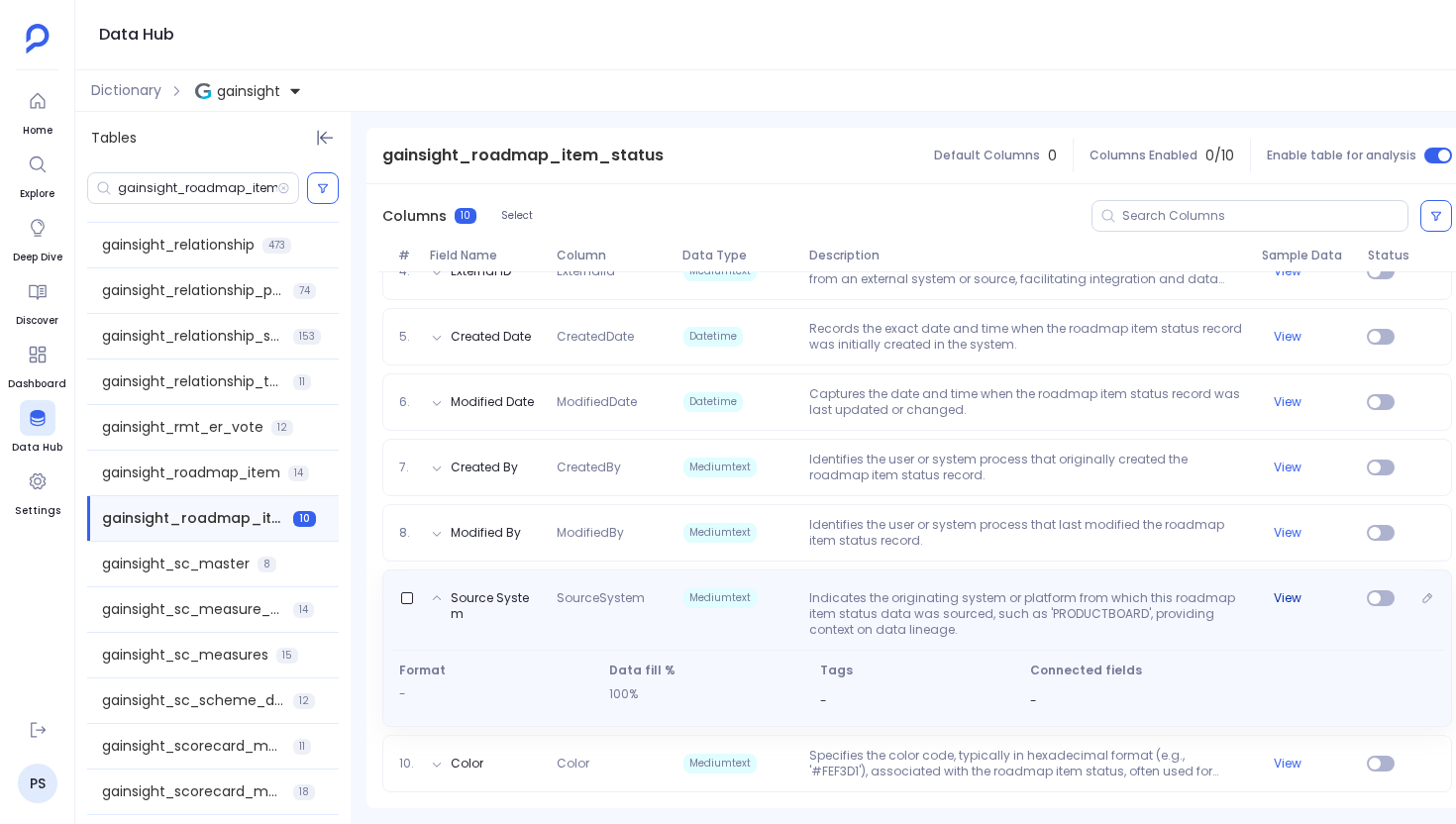 click on "View" at bounding box center (1288, 598) 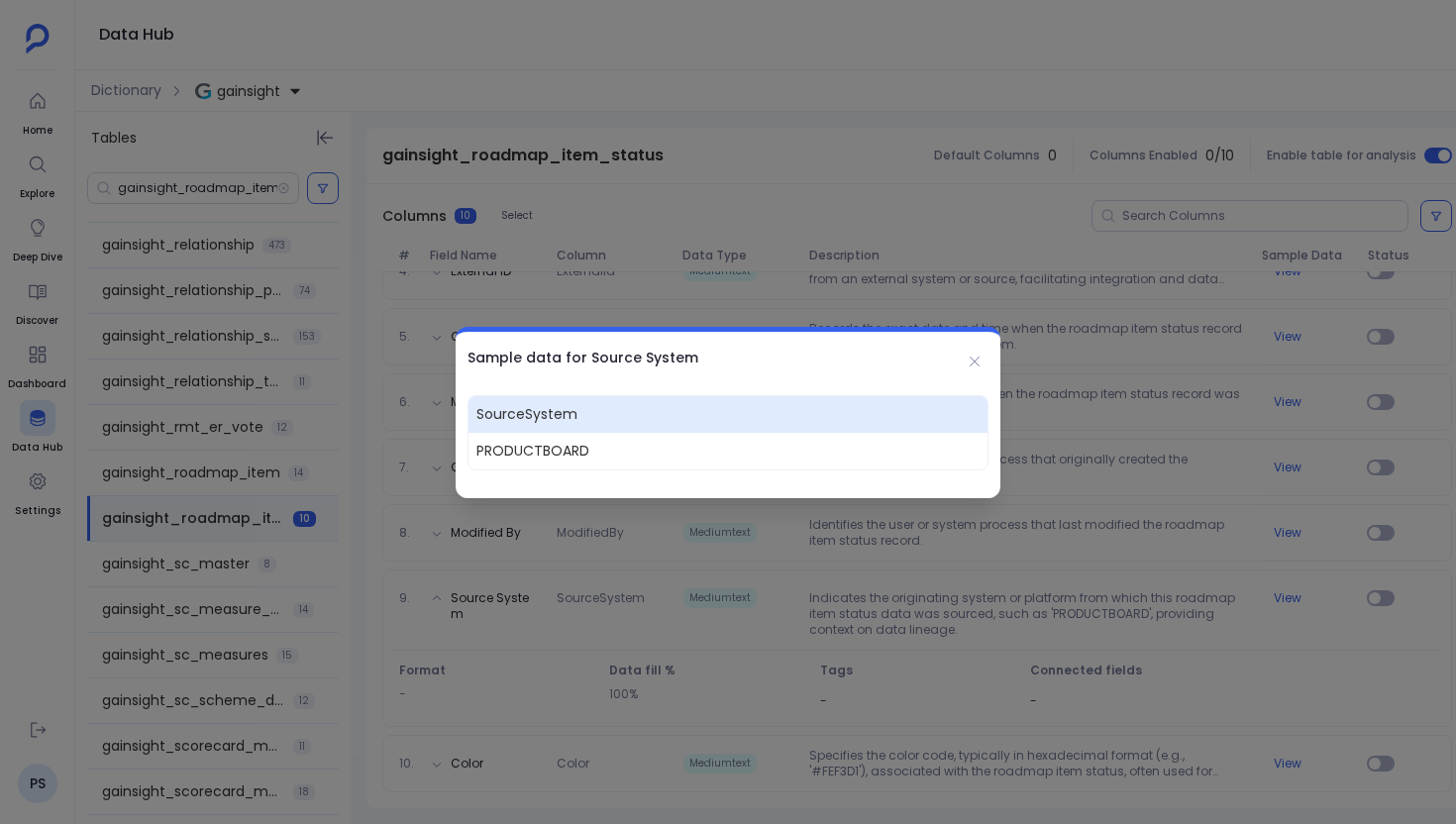 click at bounding box center [728, 412] 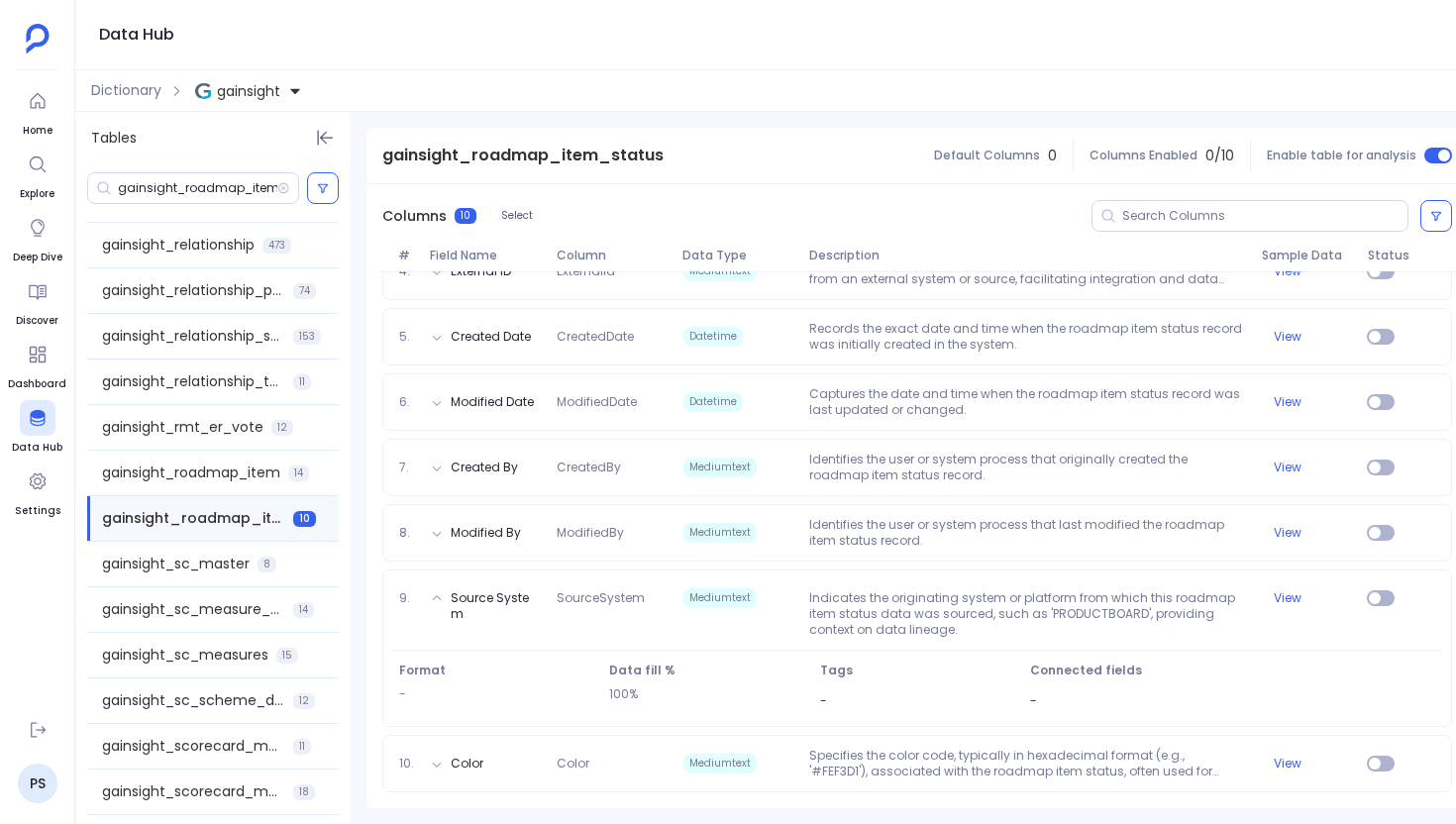 click on "View" at bounding box center (1288, 75) 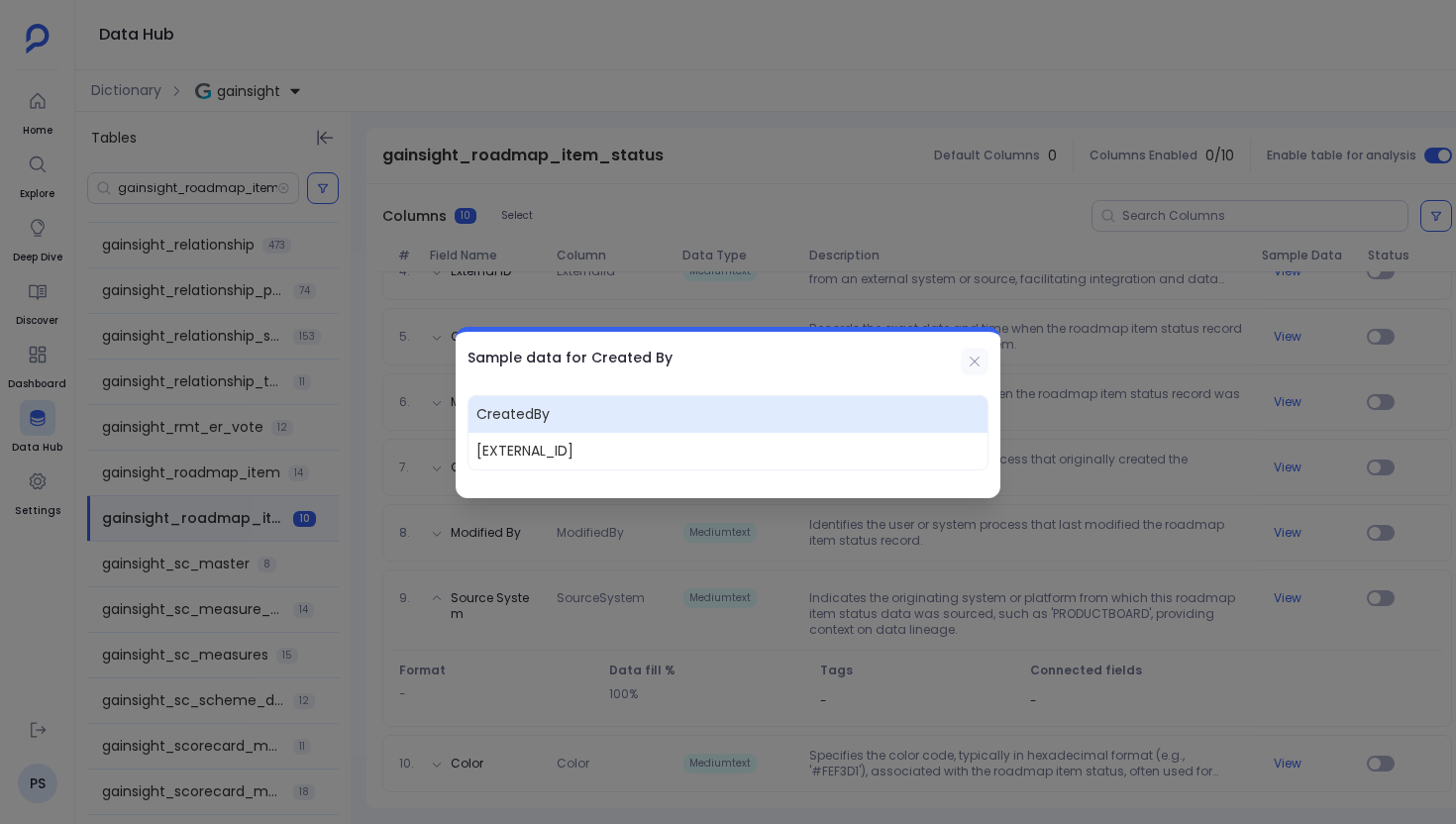 click at bounding box center (975, 361) 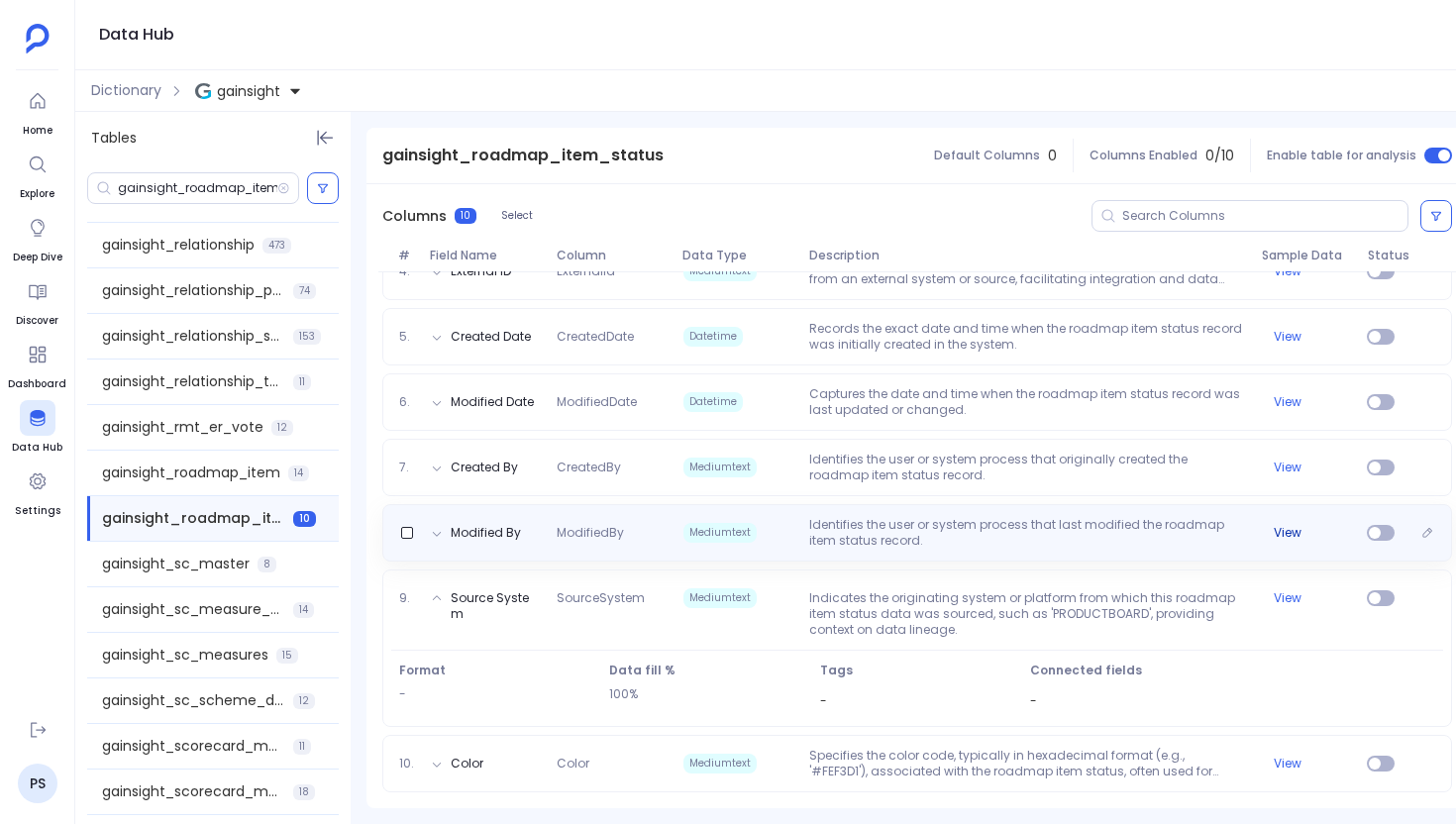click on "View" at bounding box center [1288, 533] 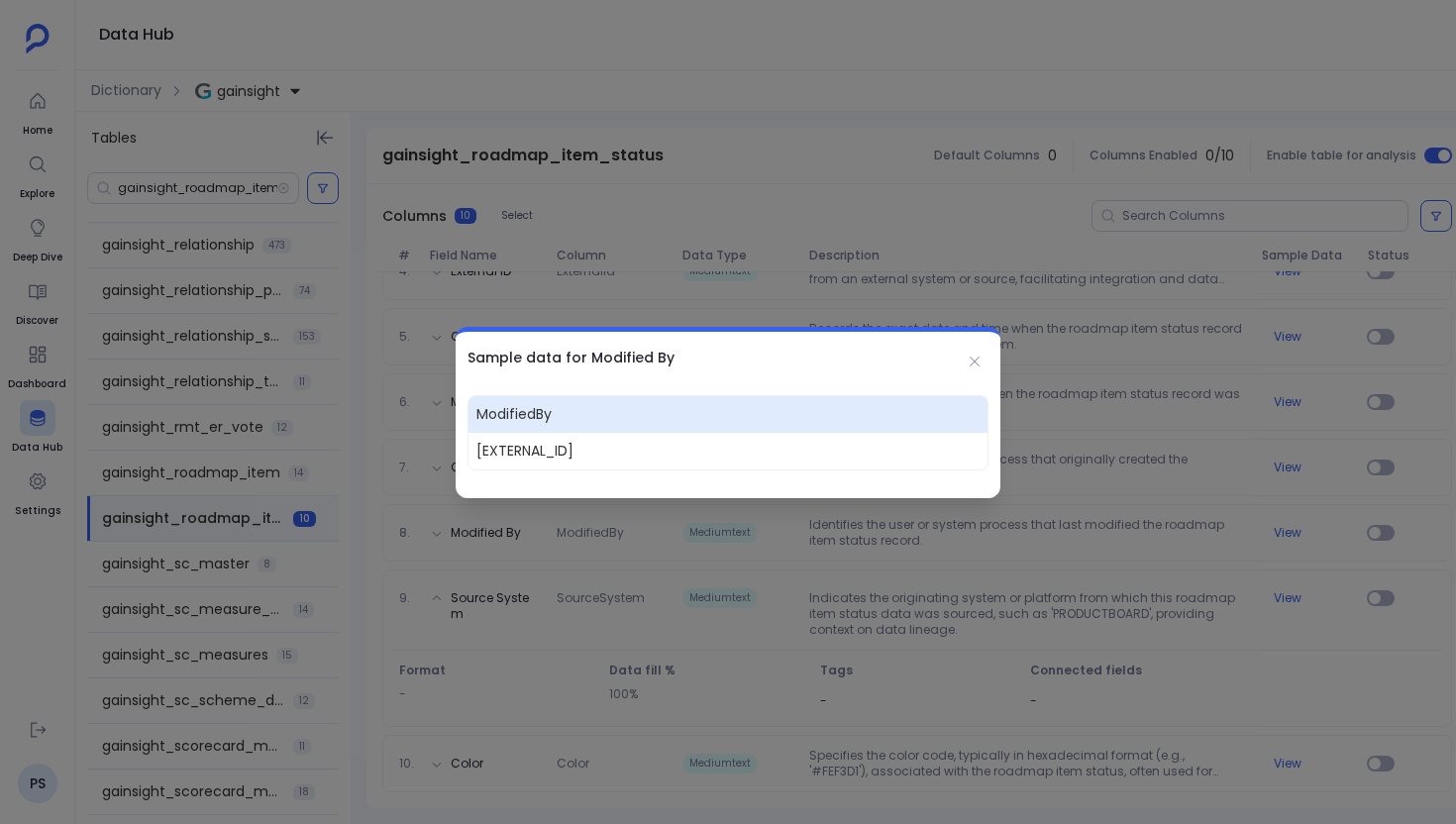 click on "Sample data for Modified By" at bounding box center (728, 358) 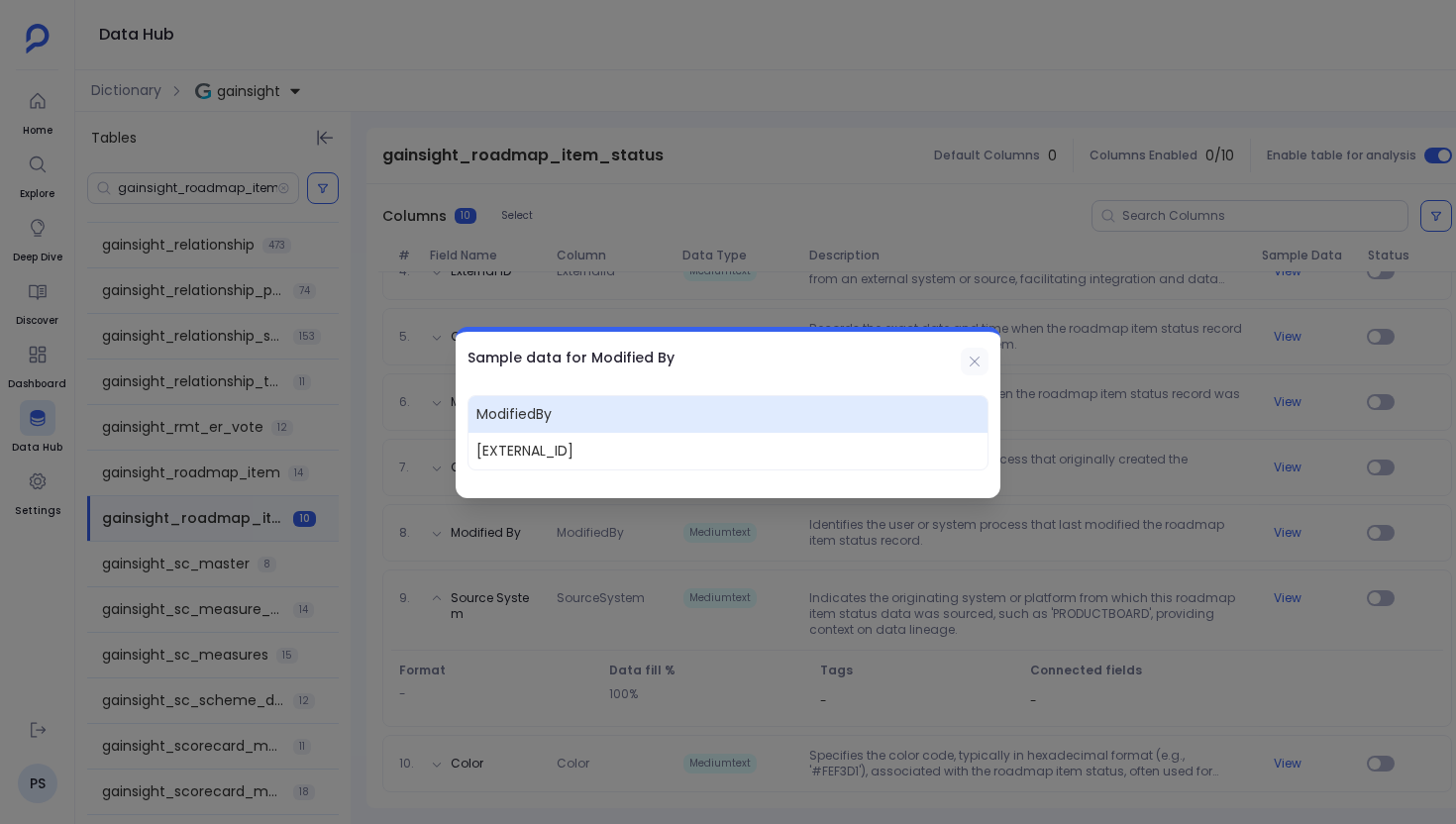 click at bounding box center [975, 361] 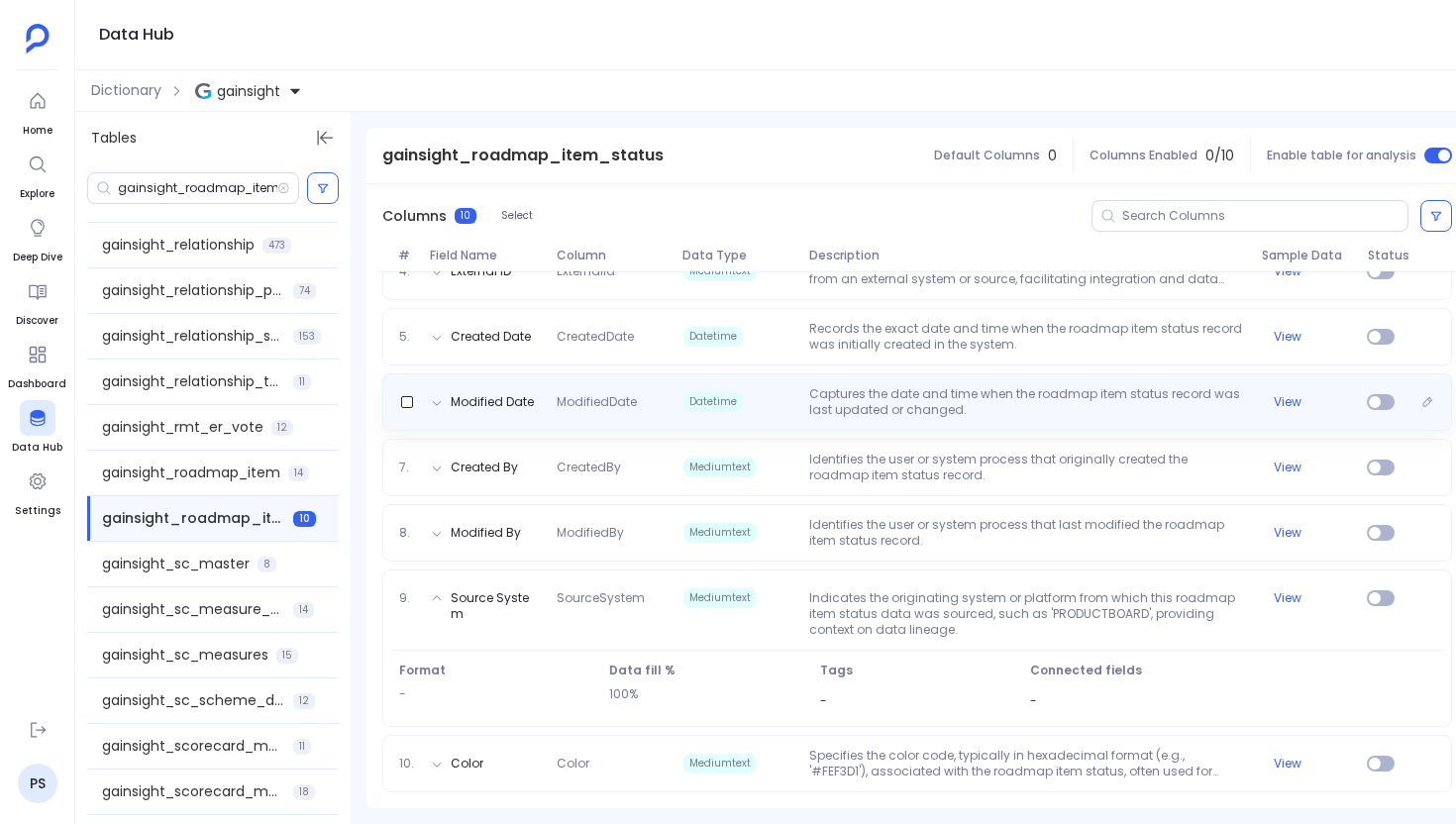 scroll, scrollTop: 0, scrollLeft: 0, axis: both 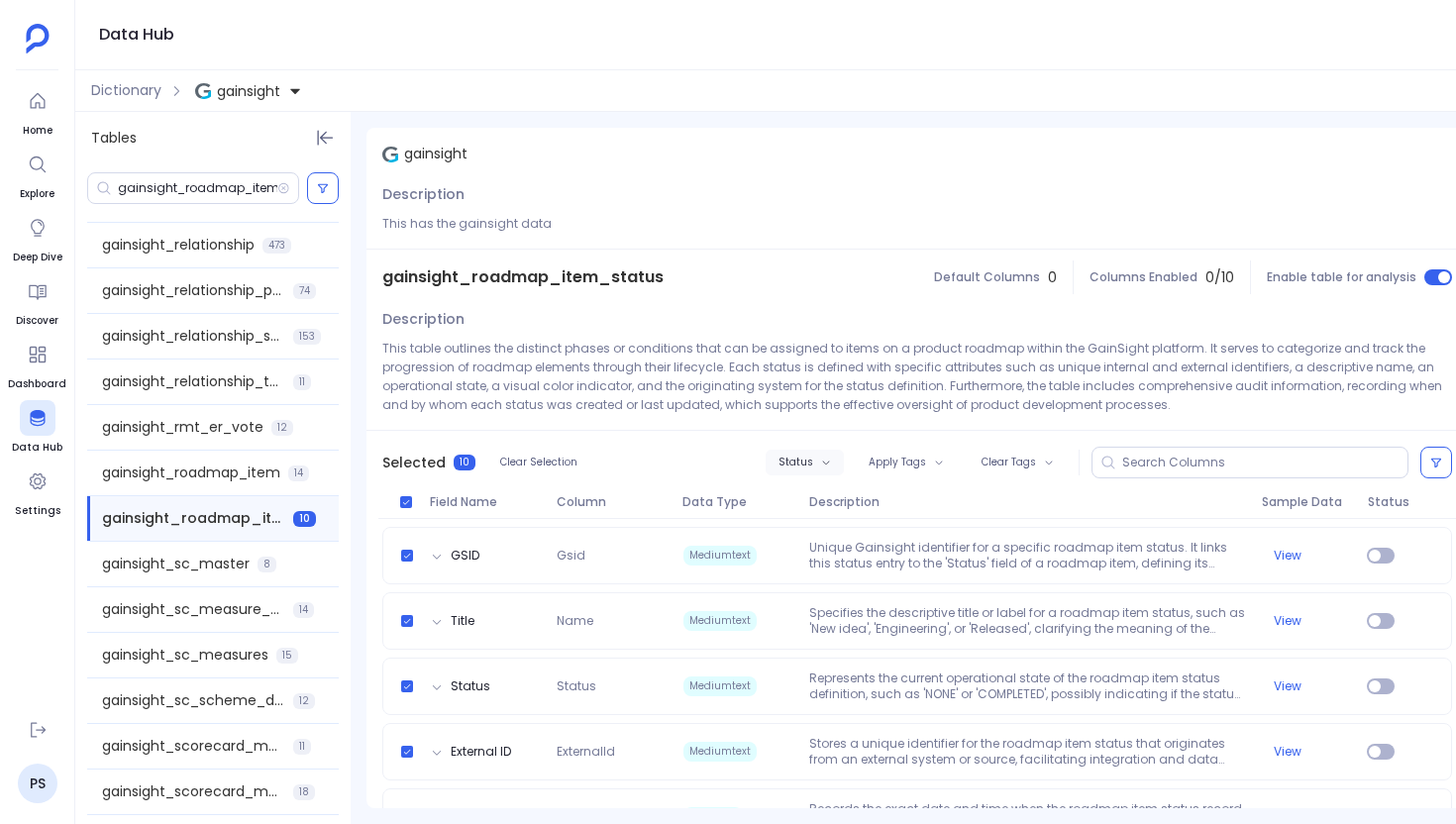 click on "Status" at bounding box center [804, 463] 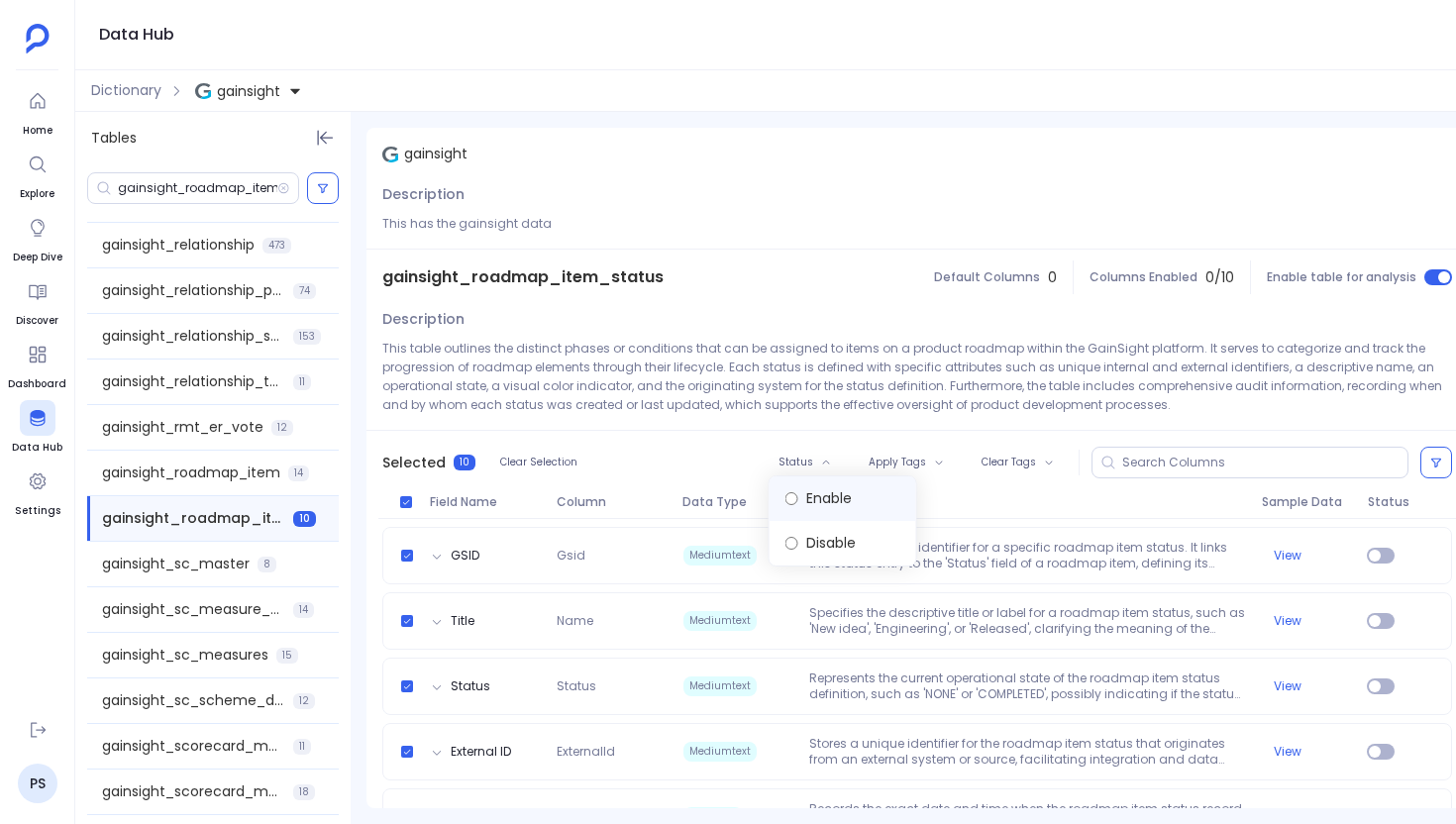 click on "Enable" at bounding box center (843, 498) 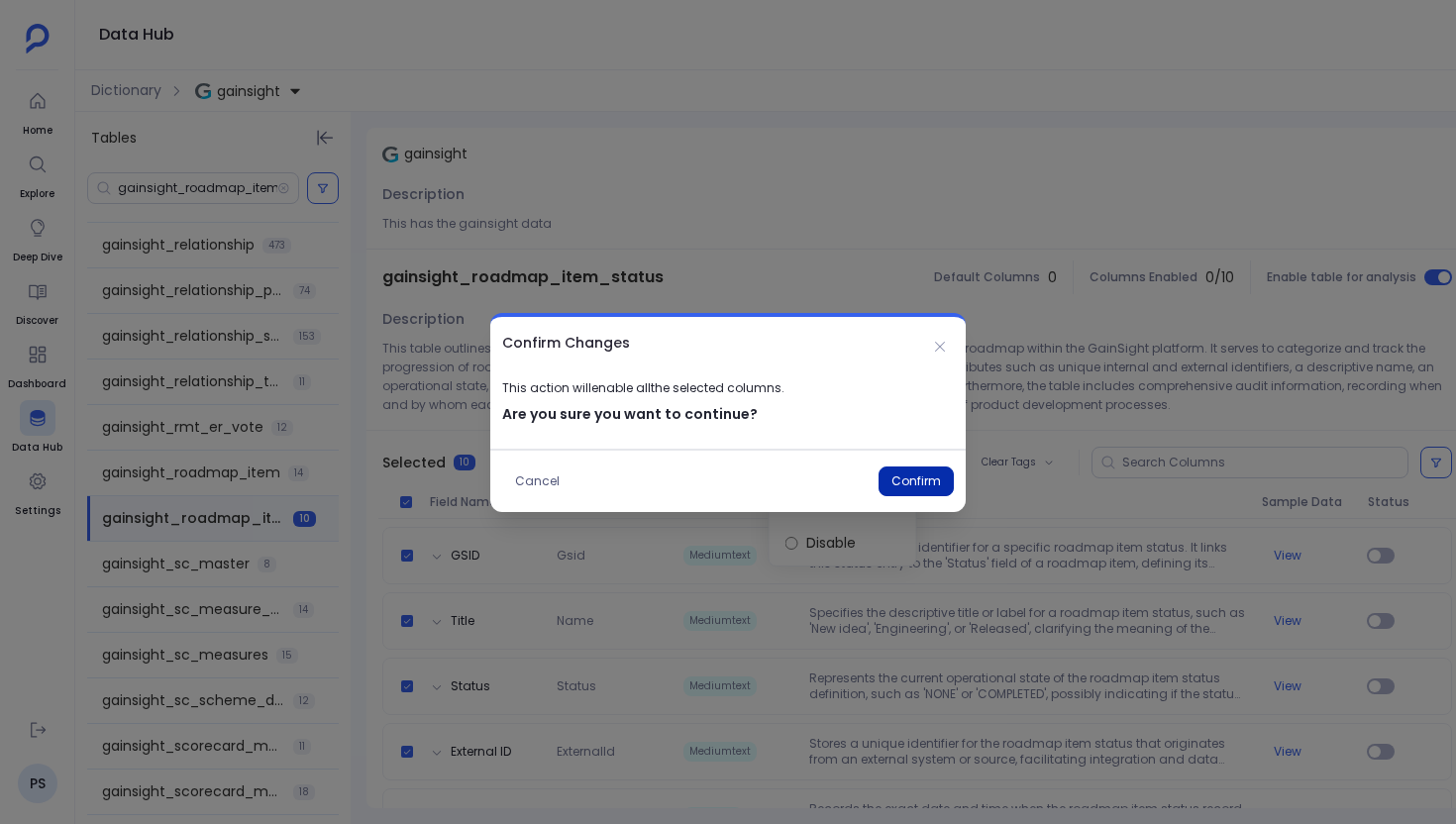 click on "Confirm" at bounding box center [916, 481] 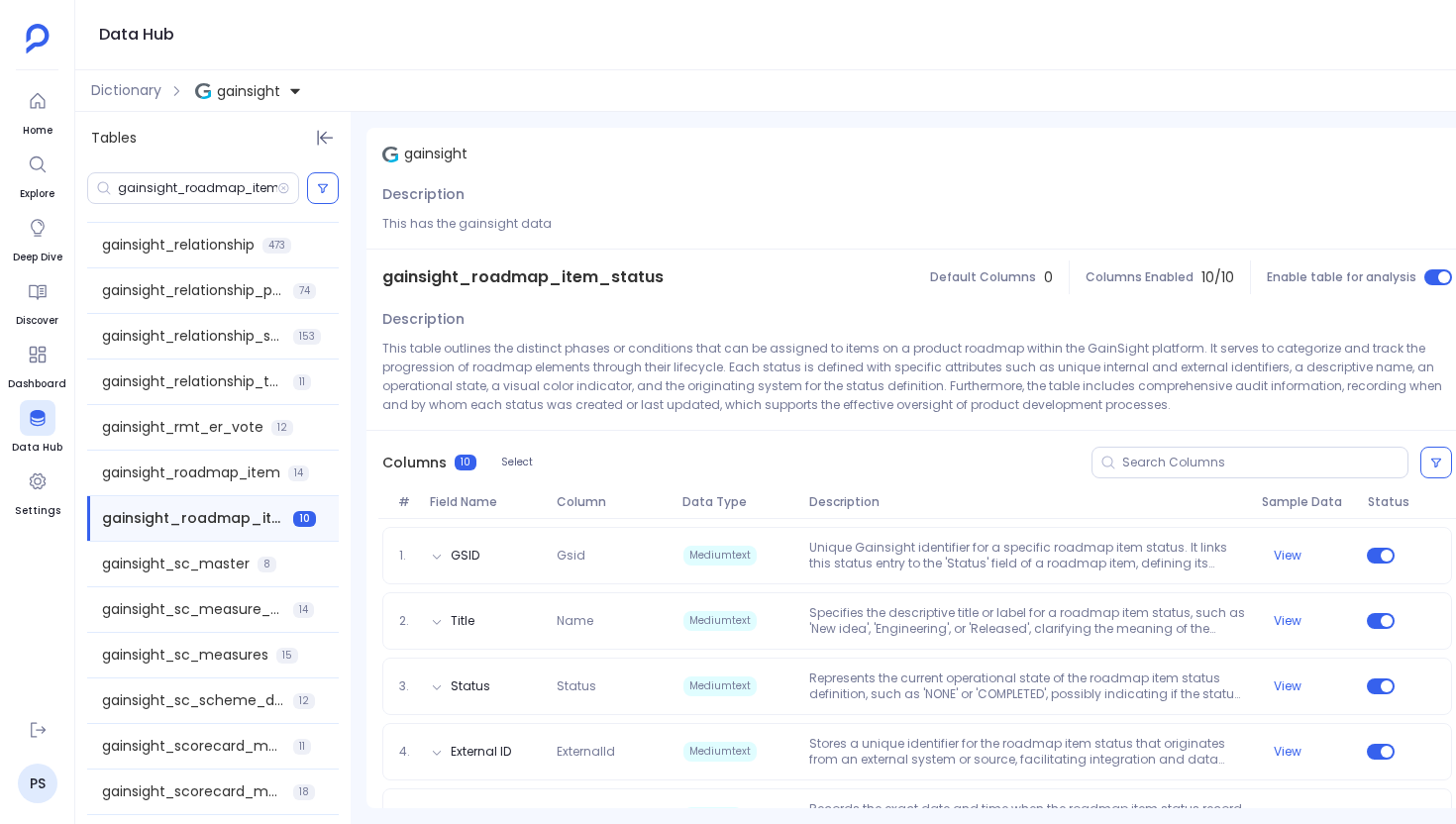 click on "gainsight_roadmap_item_status" at bounding box center (523, 277) 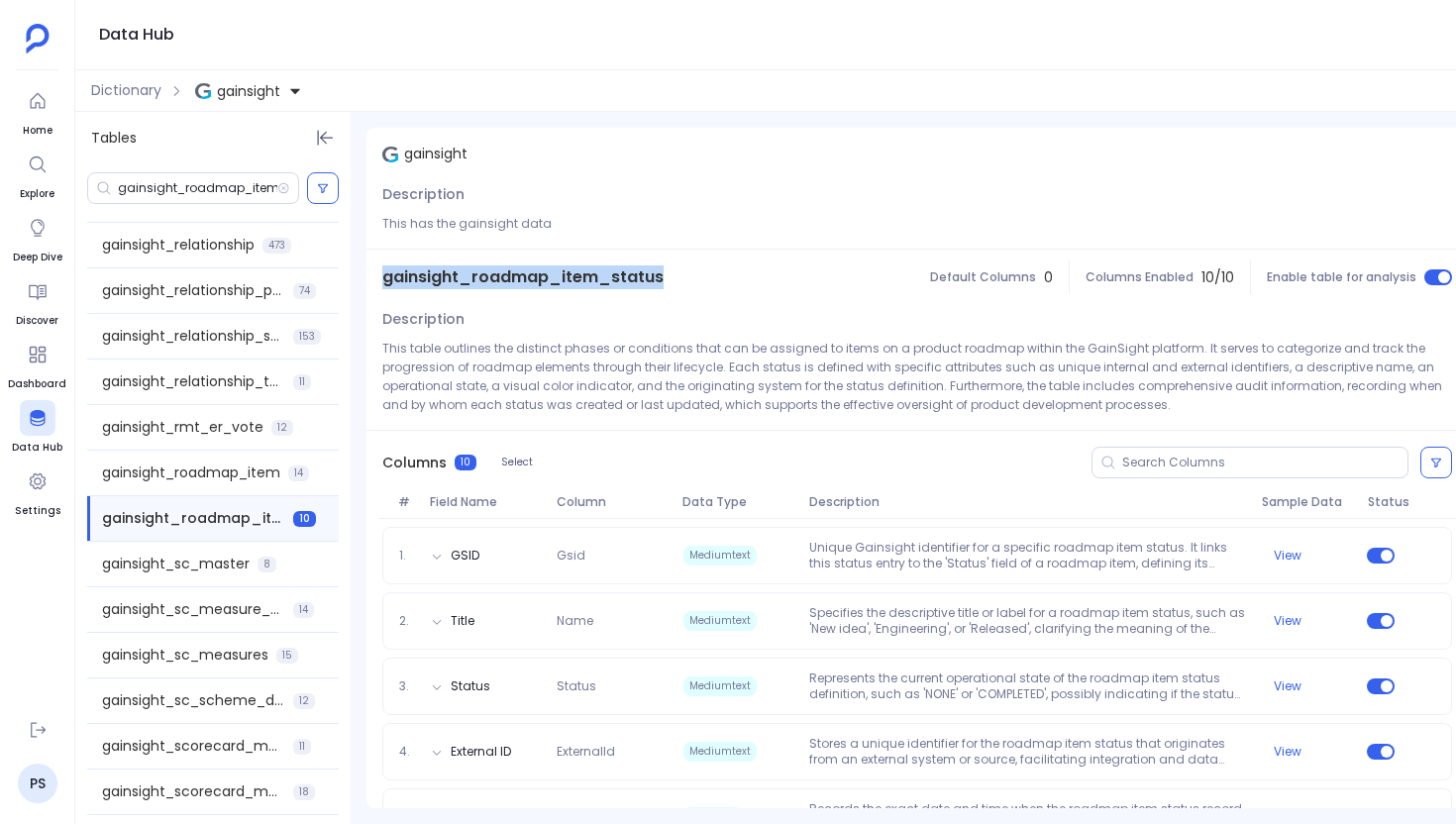 click on "gainsight_roadmap_item_status" at bounding box center (523, 277) 